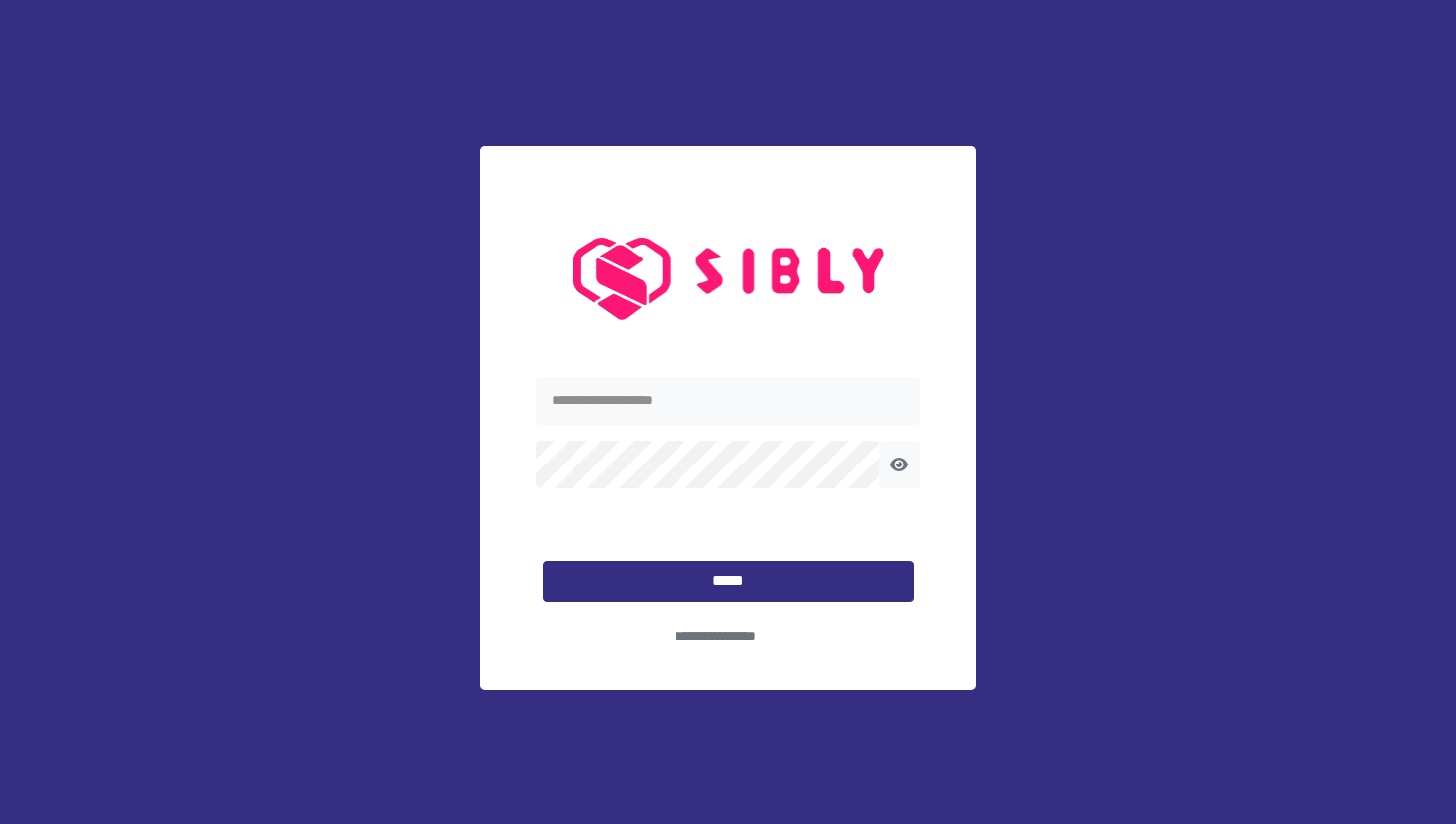 scroll, scrollTop: 0, scrollLeft: 0, axis: both 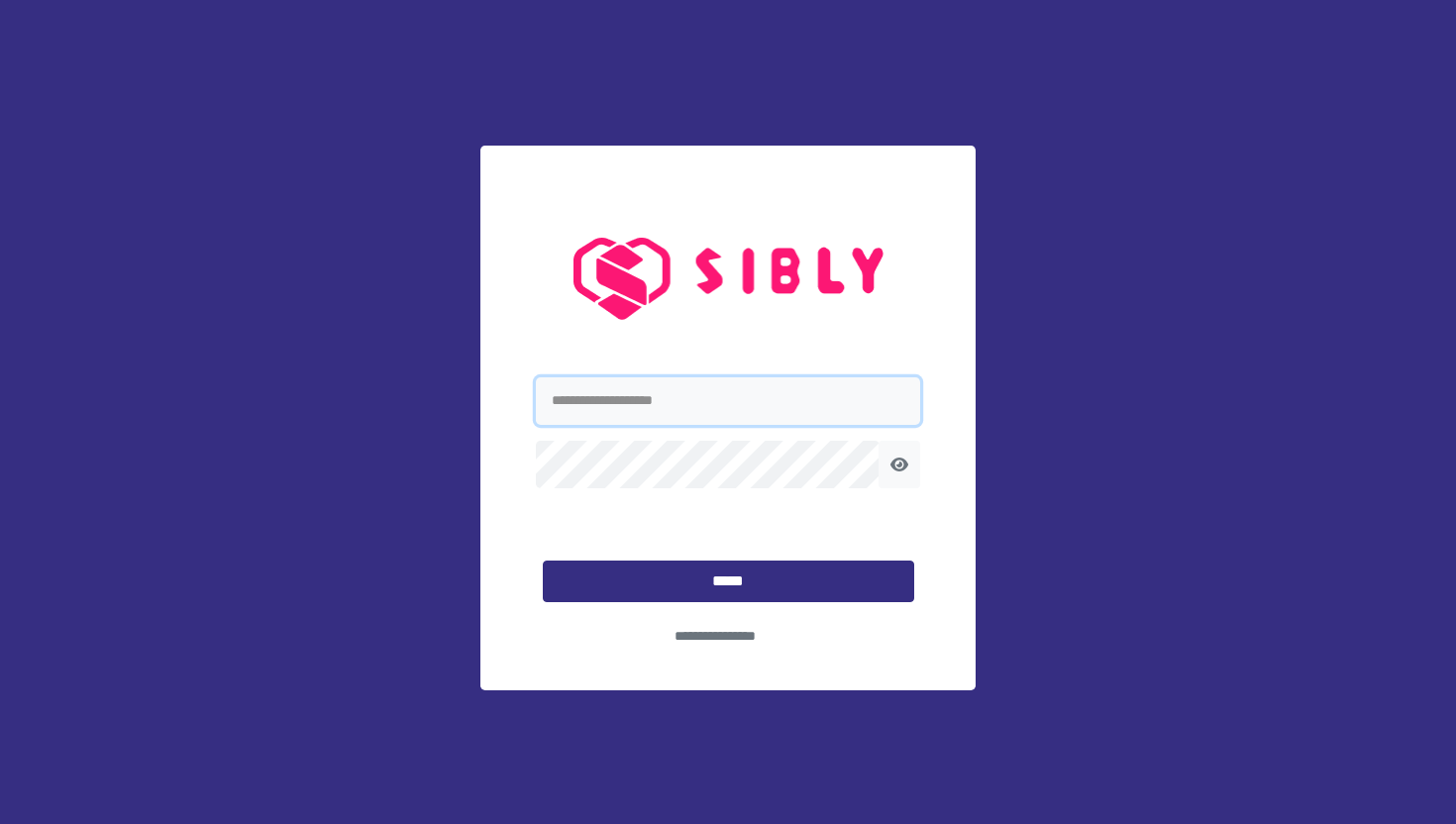 click at bounding box center [728, 401] 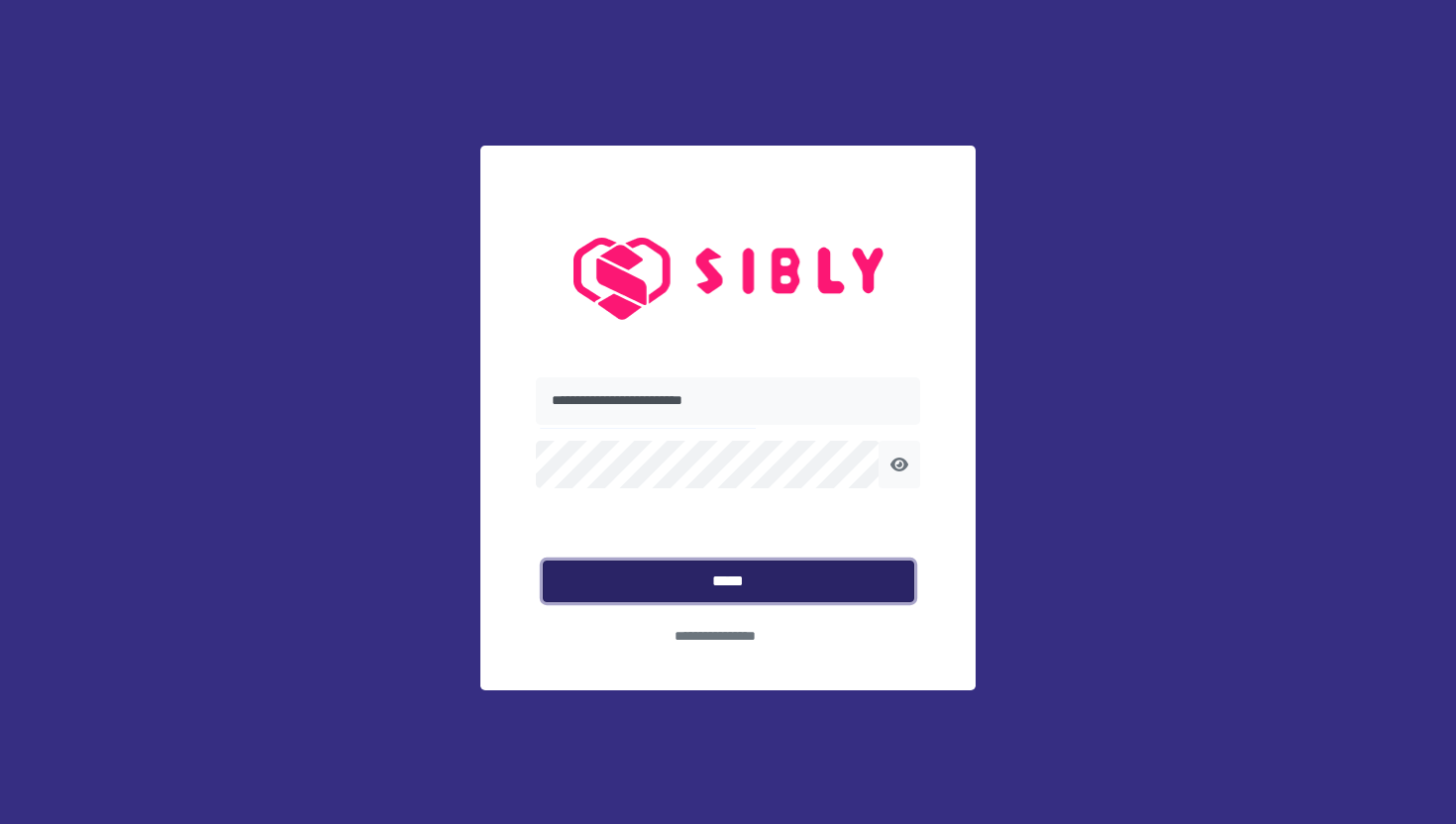 click on "*****" at bounding box center (728, 581) 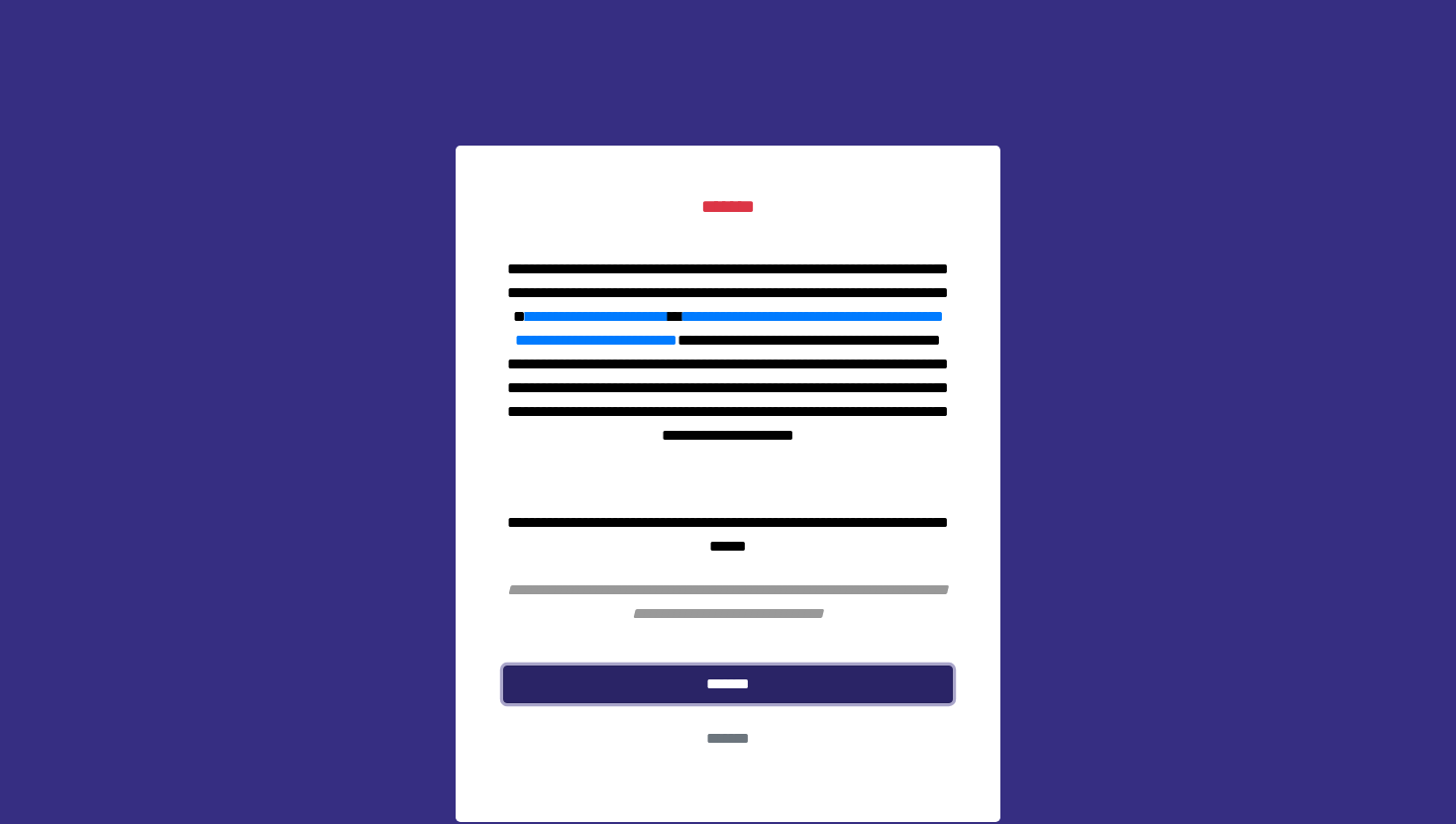 click on "*******" at bounding box center (728, 684) 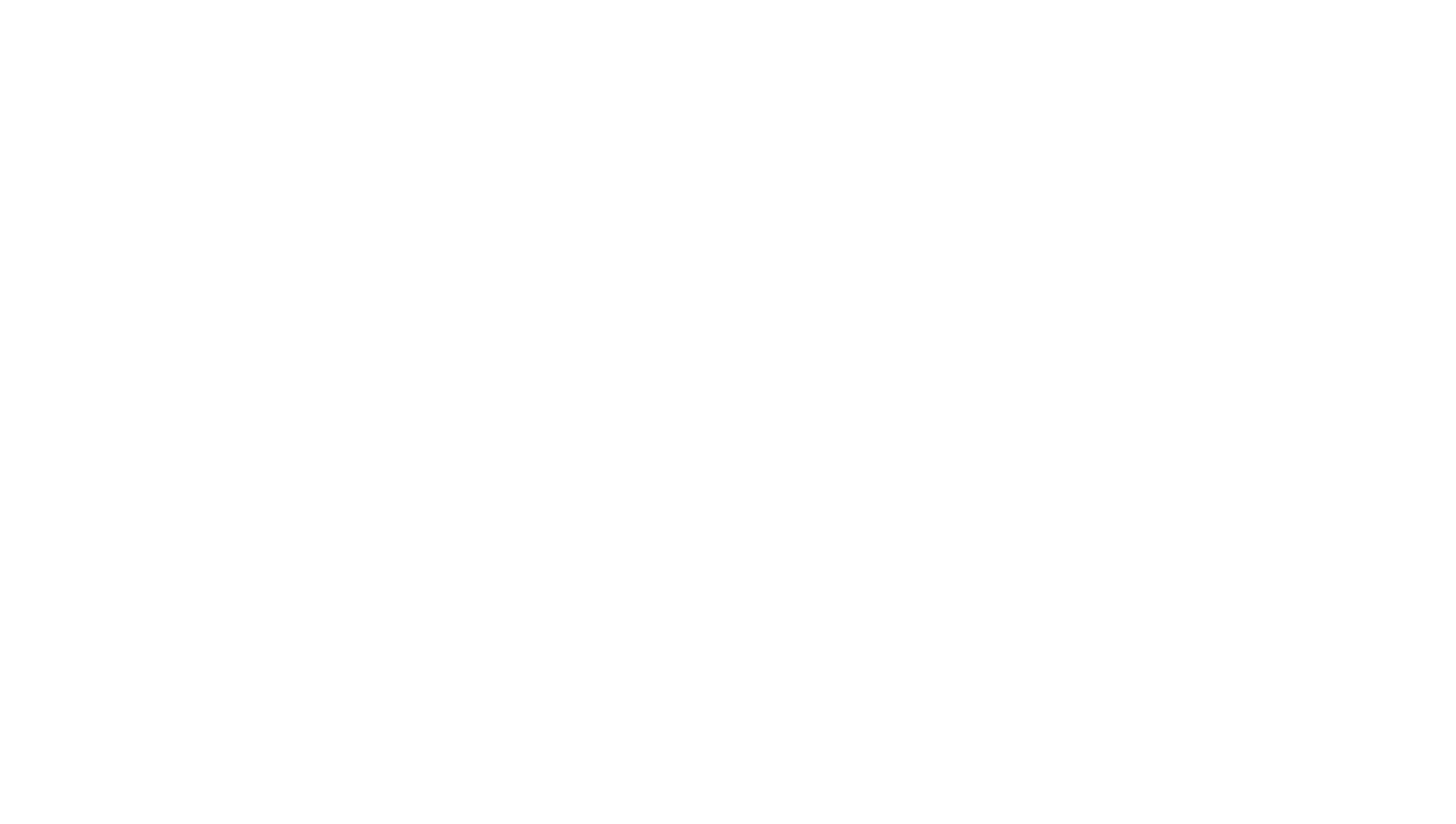 scroll, scrollTop: 0, scrollLeft: 0, axis: both 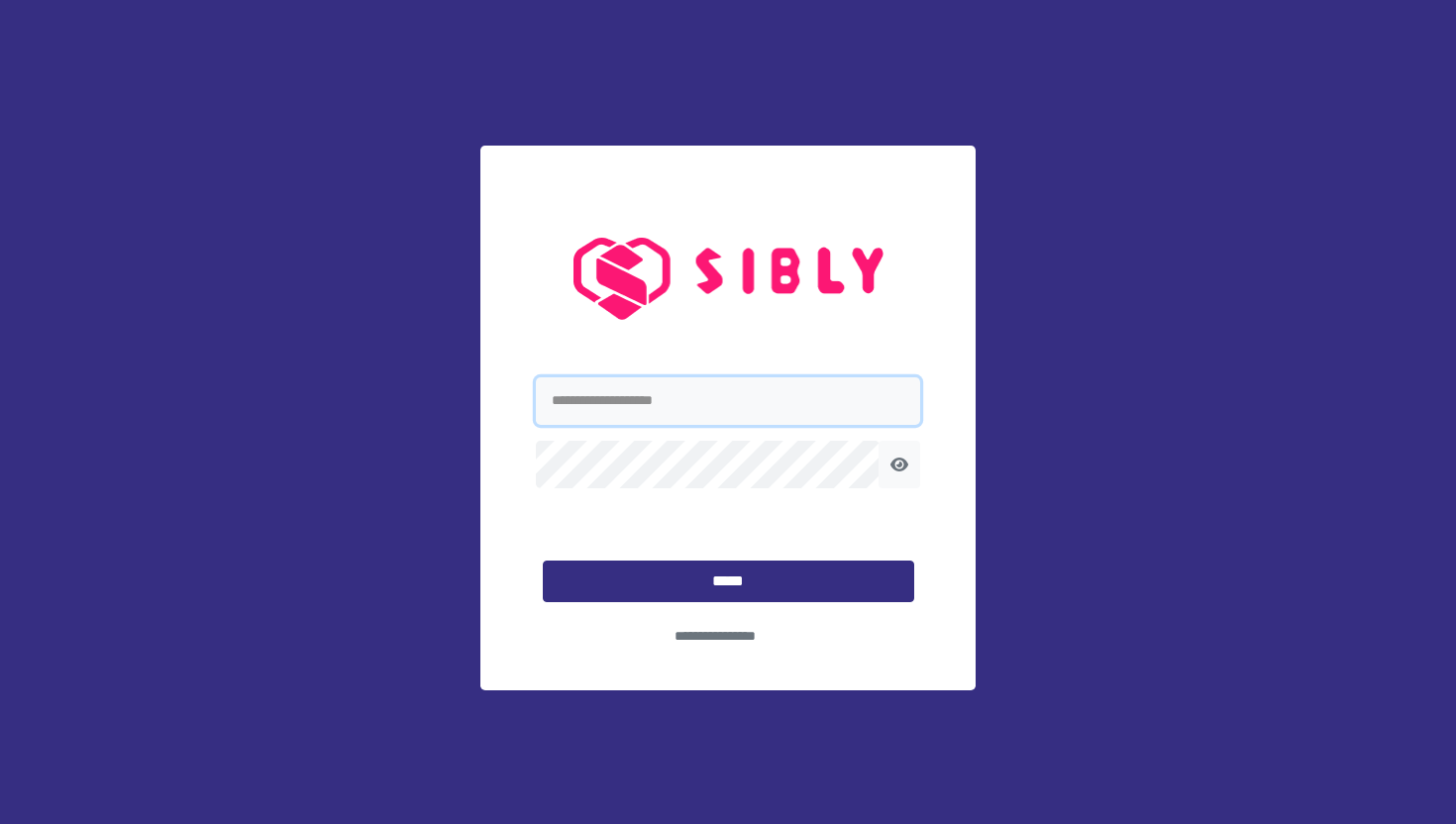 click at bounding box center [728, 401] 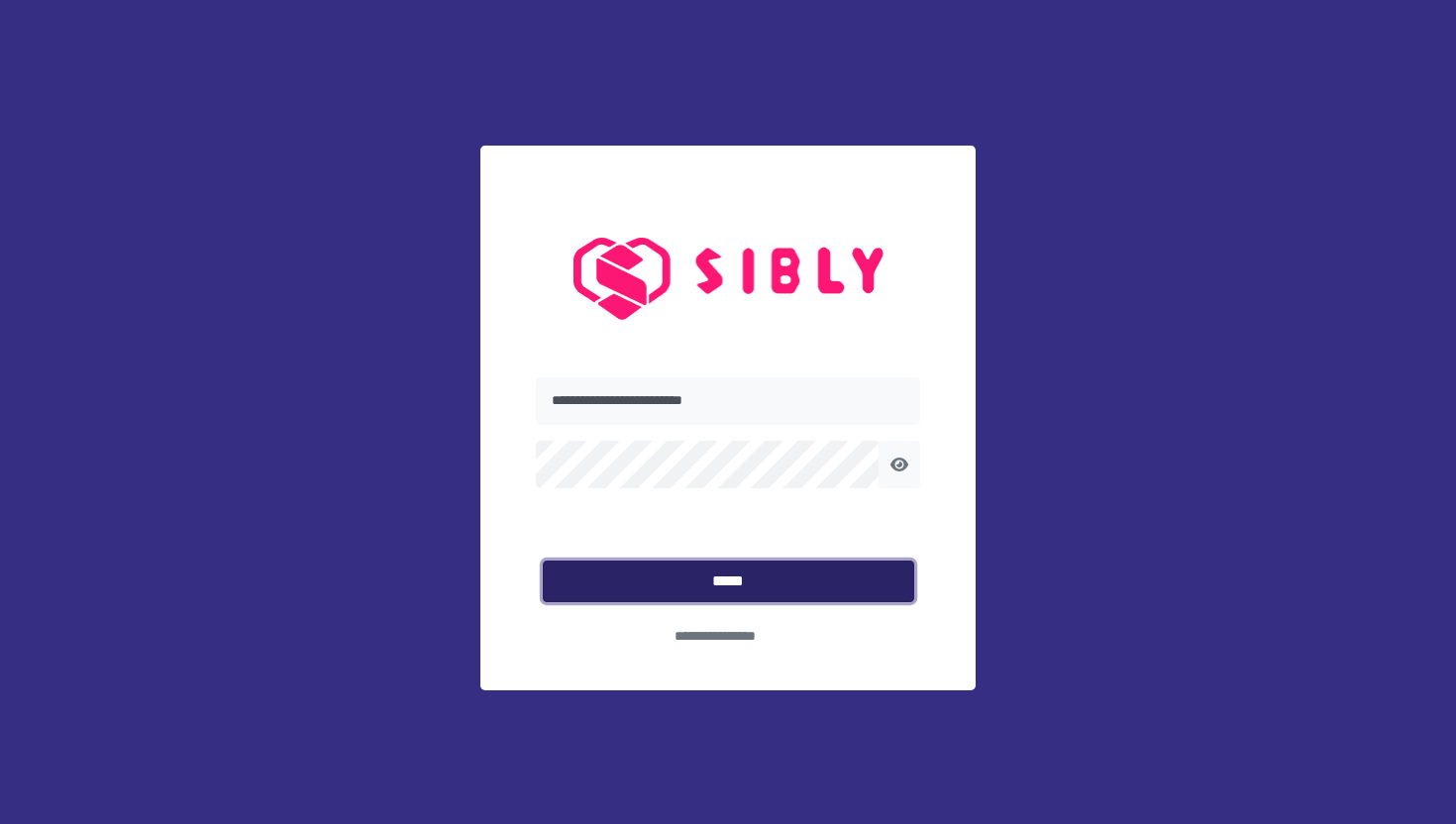 click on "*****" at bounding box center [728, 581] 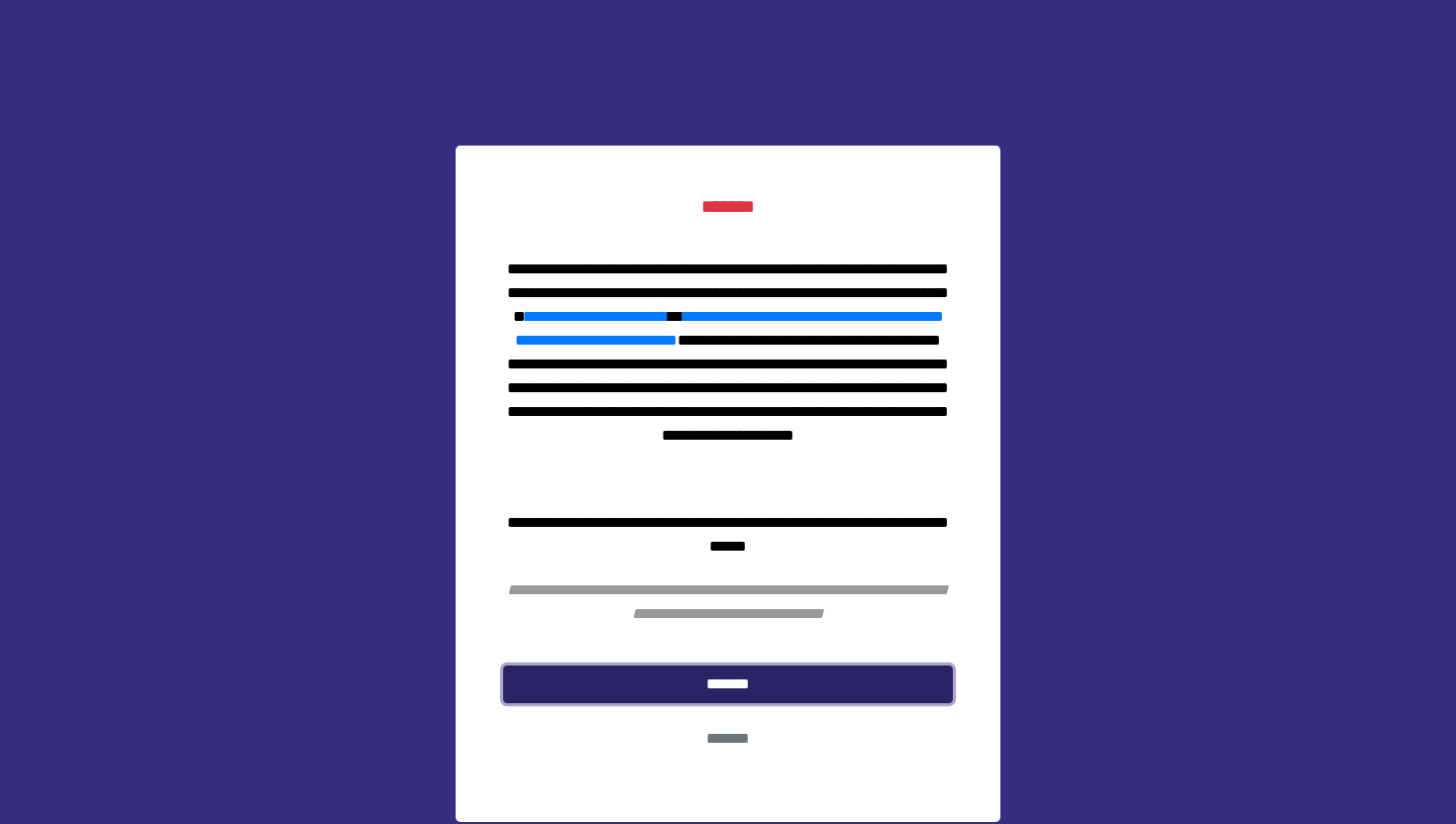 click on "*******" at bounding box center (728, 684) 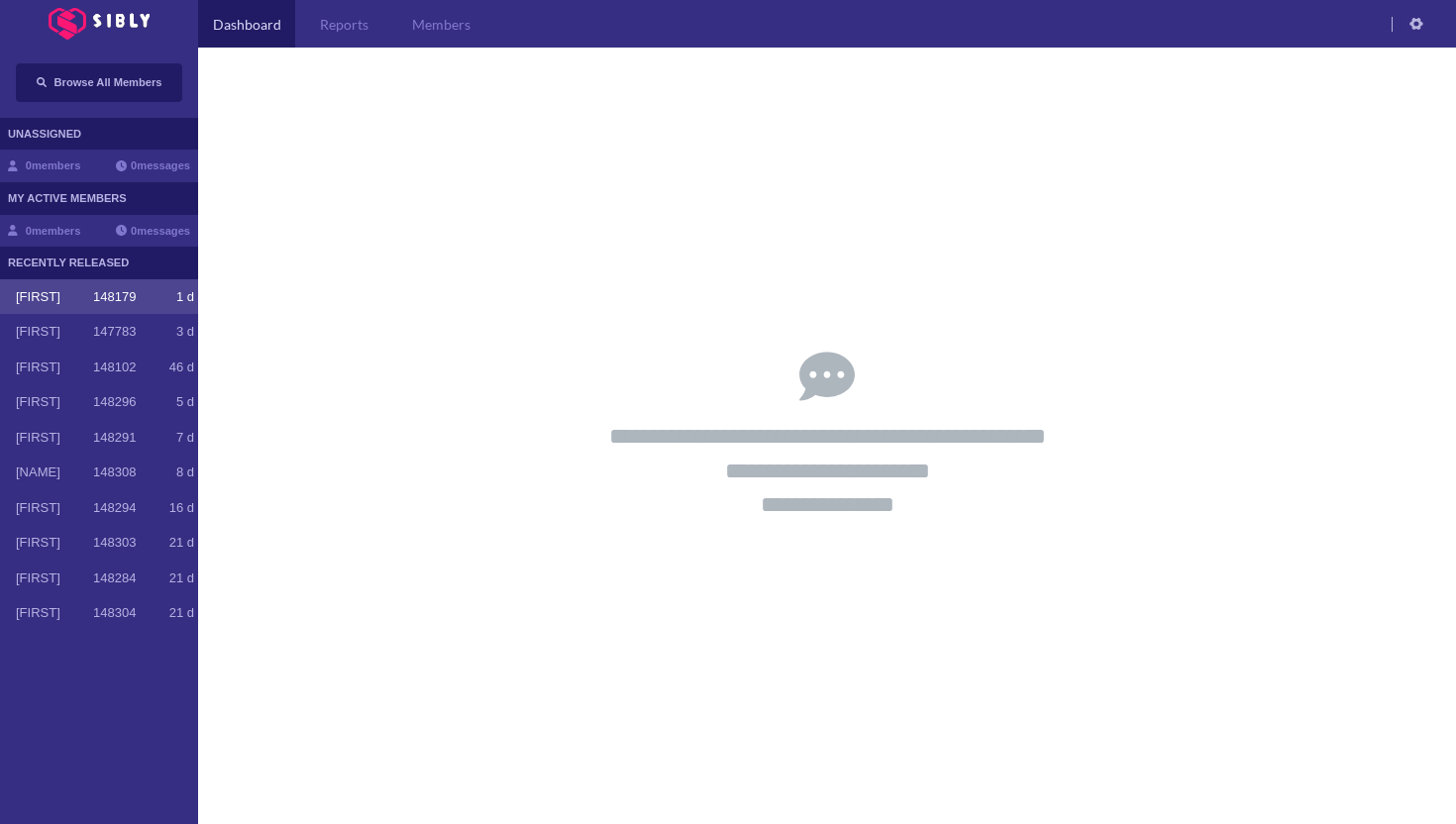 click on "[FIRST]" at bounding box center [54, 297] 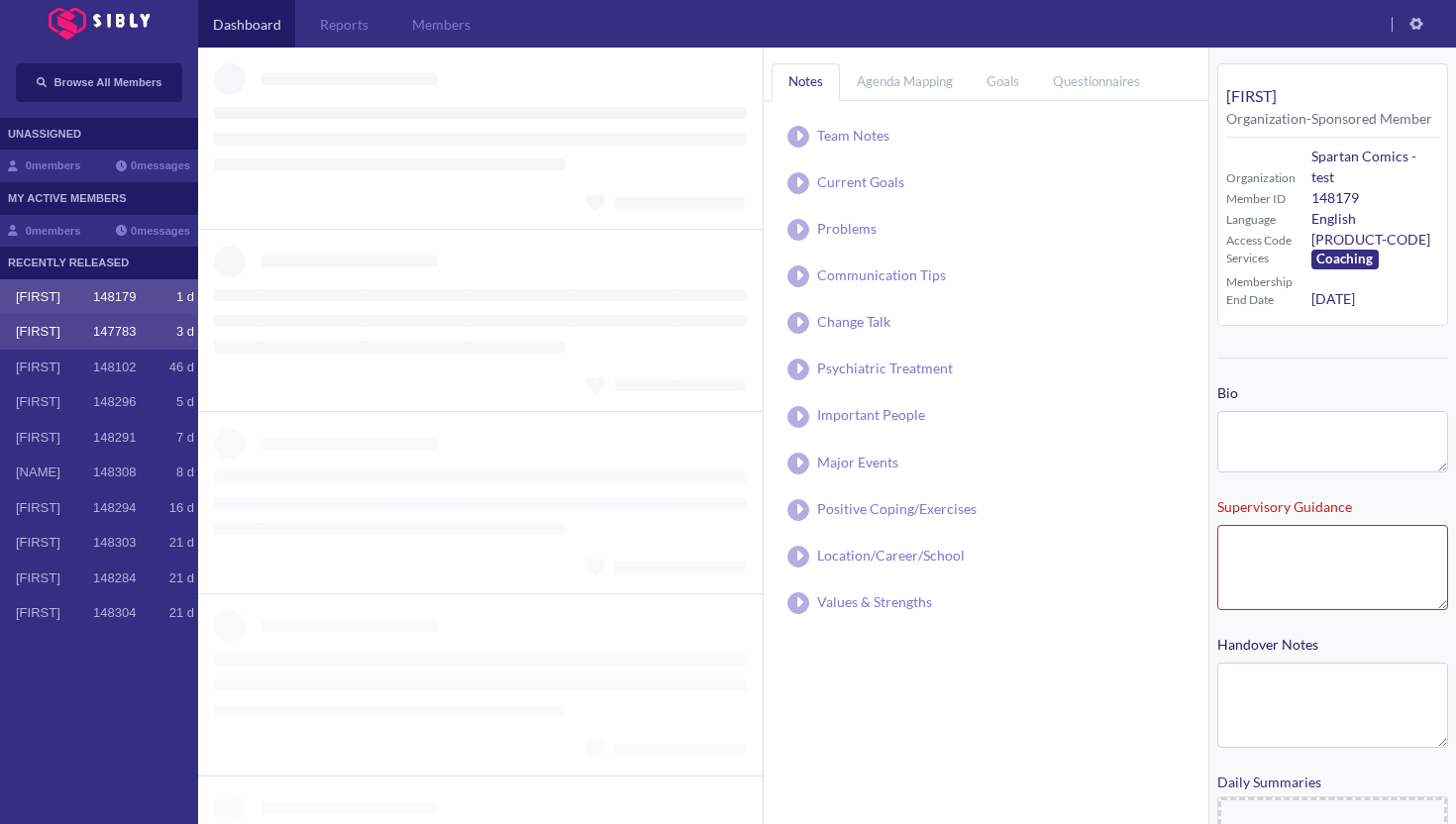 type on "**********" 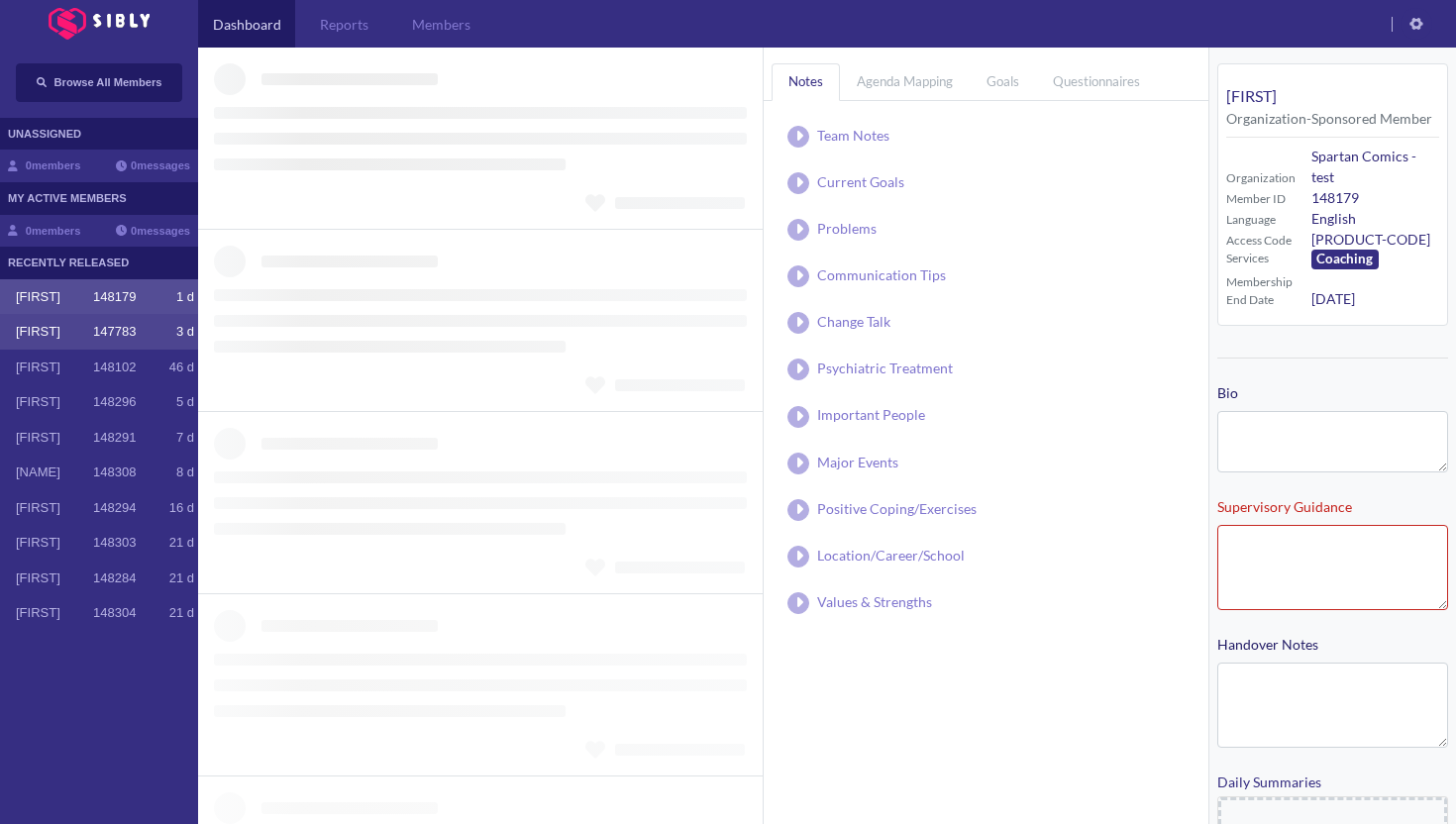 type on "**********" 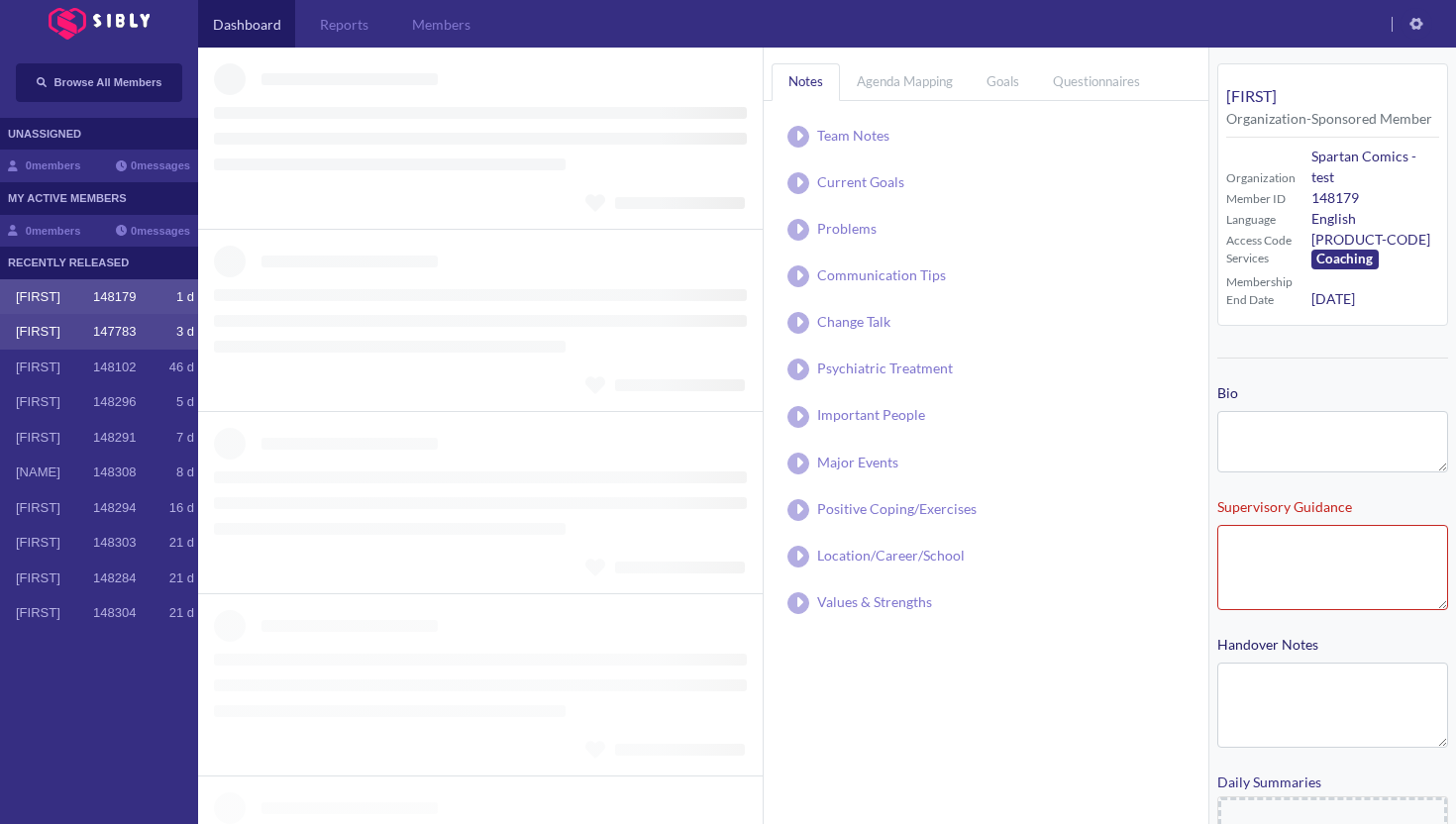 type on "**********" 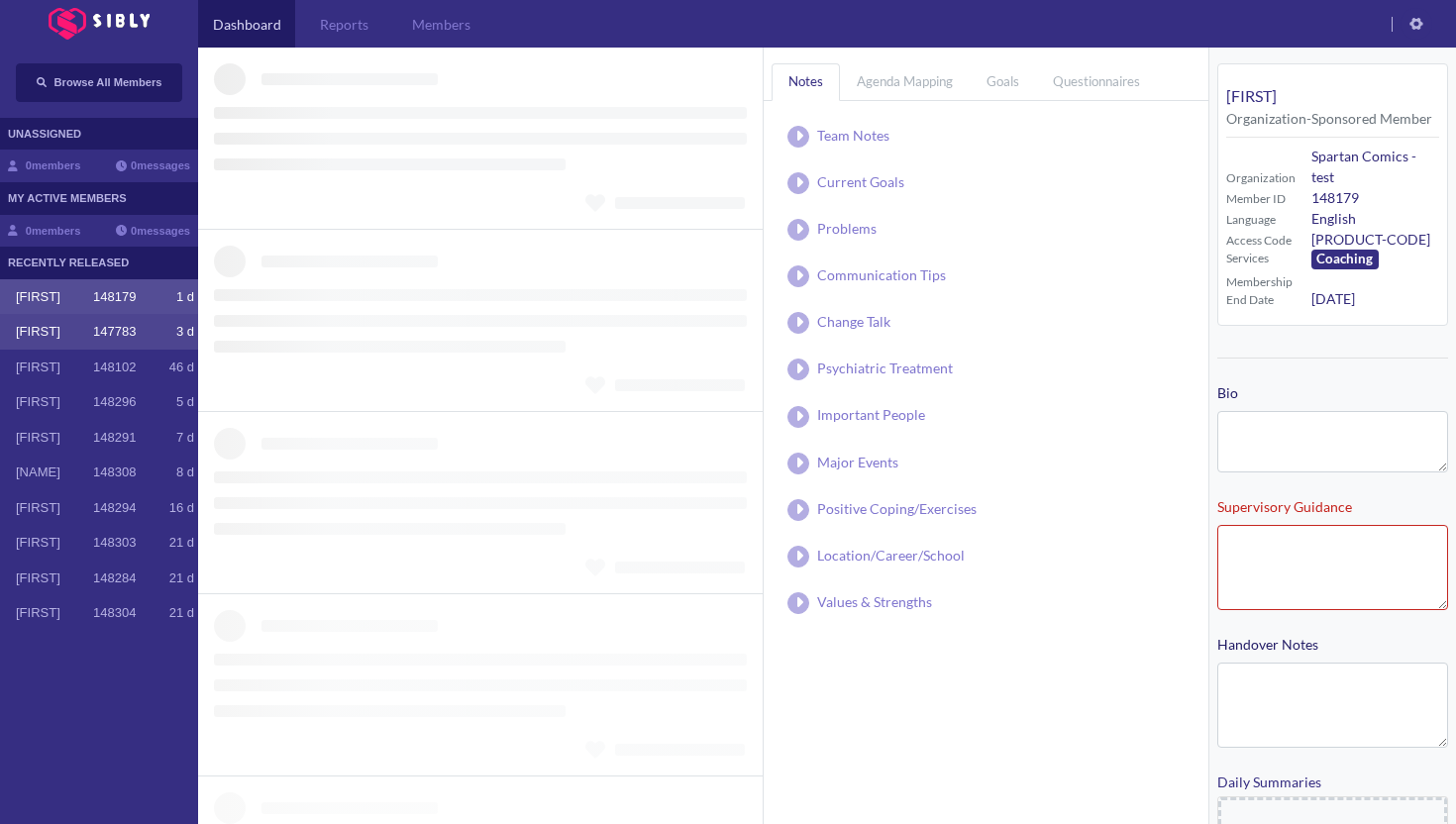 type on "**********" 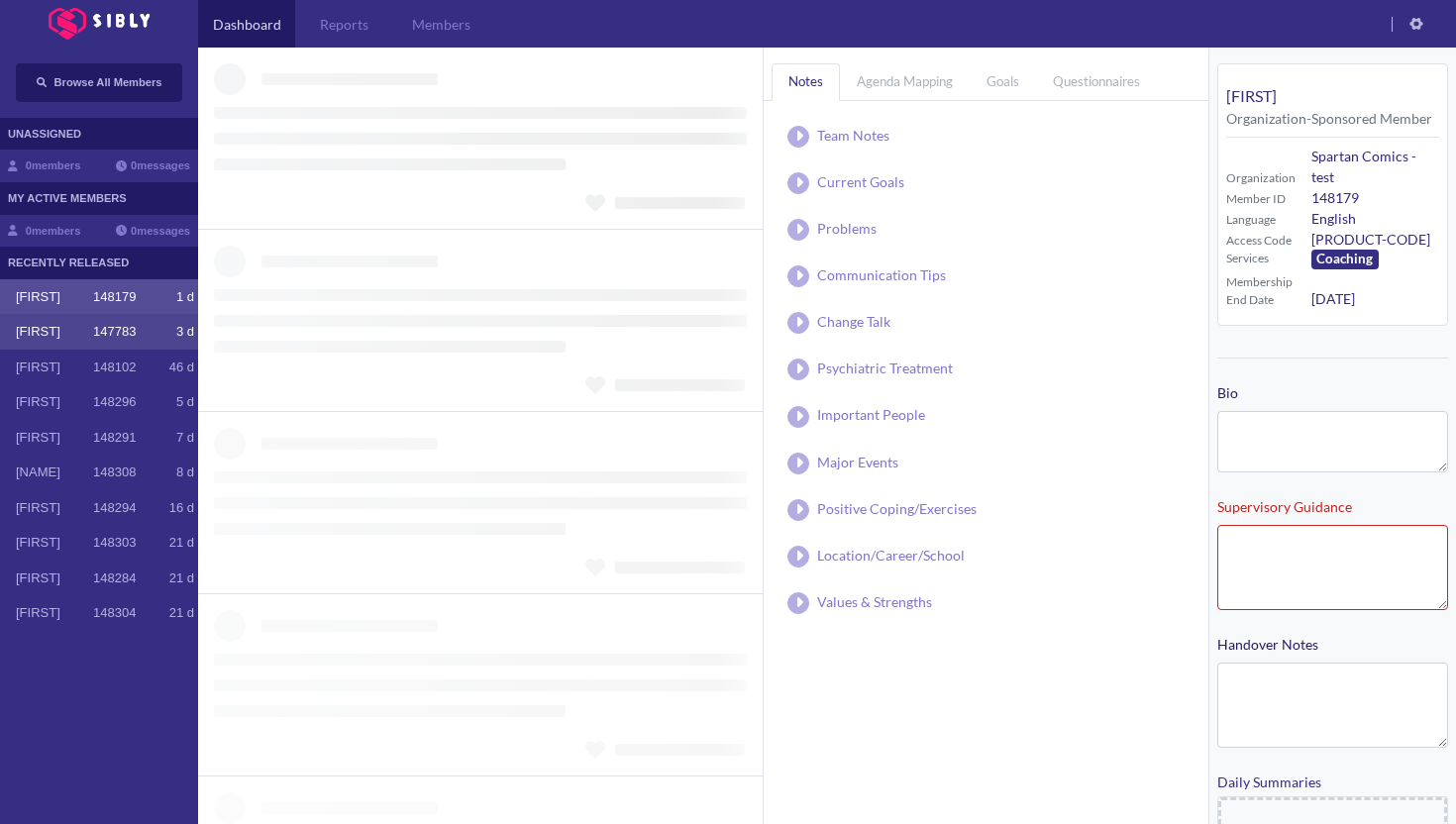 type on "**********" 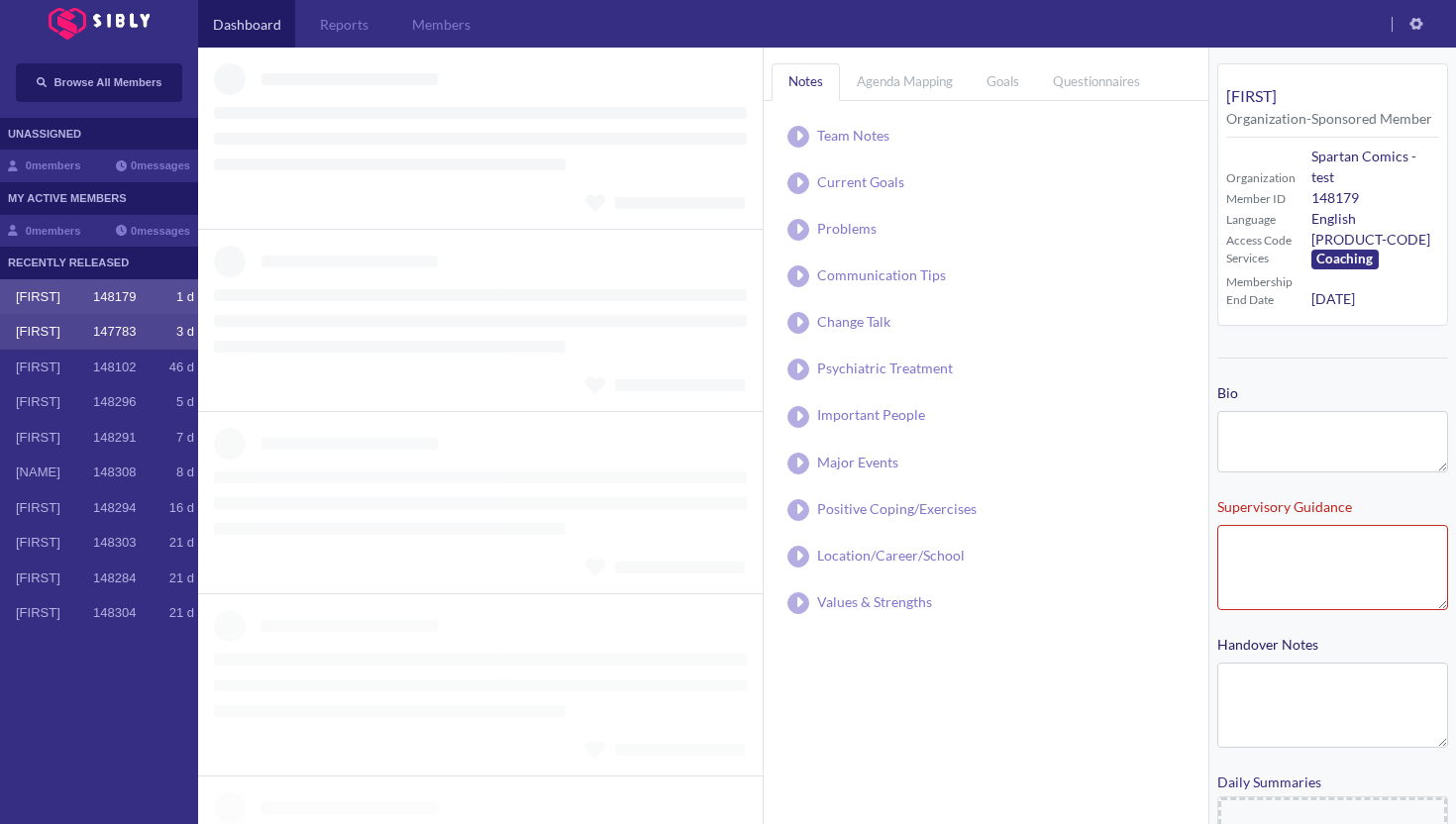 type on "**********" 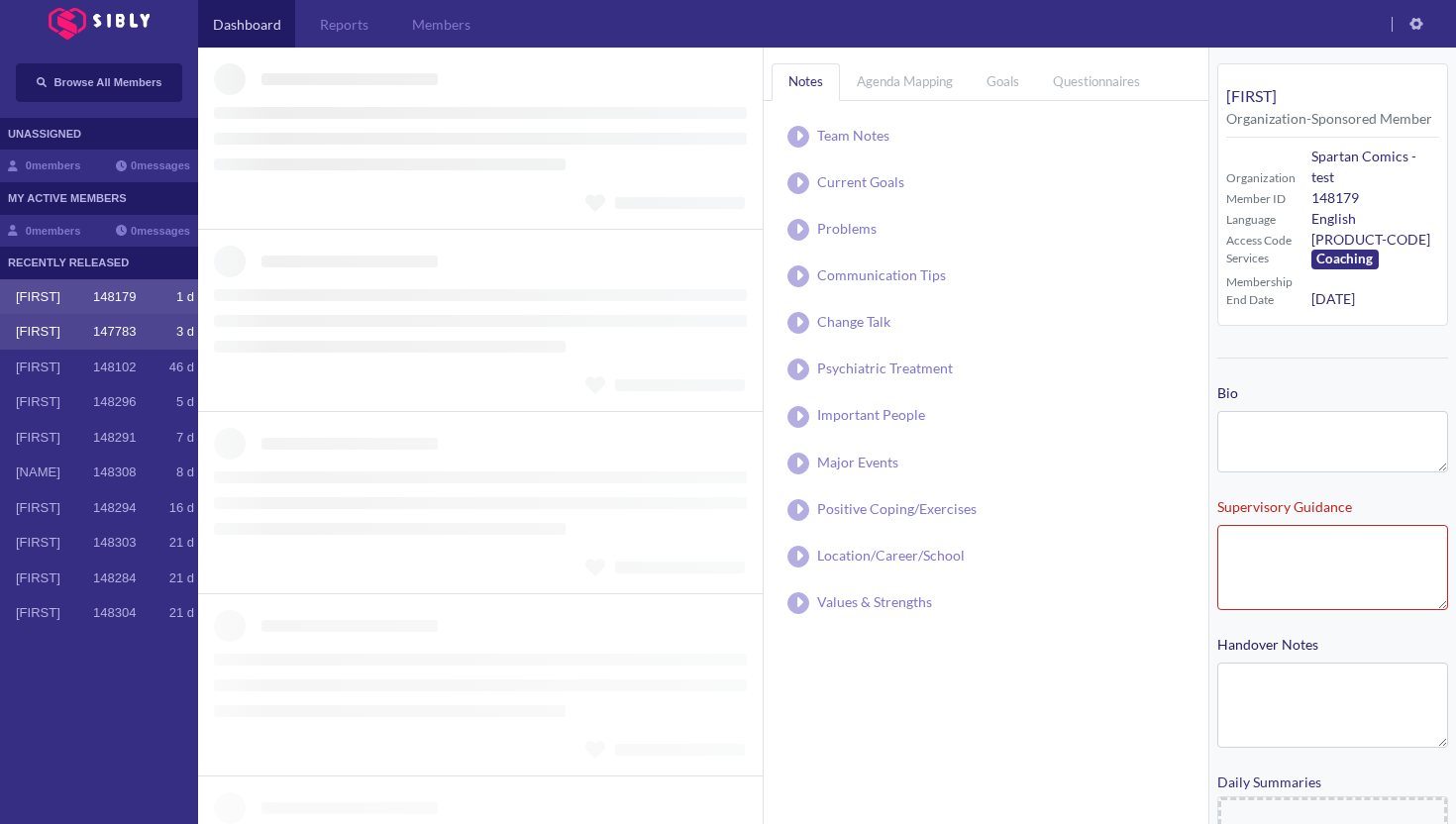 type on "**********" 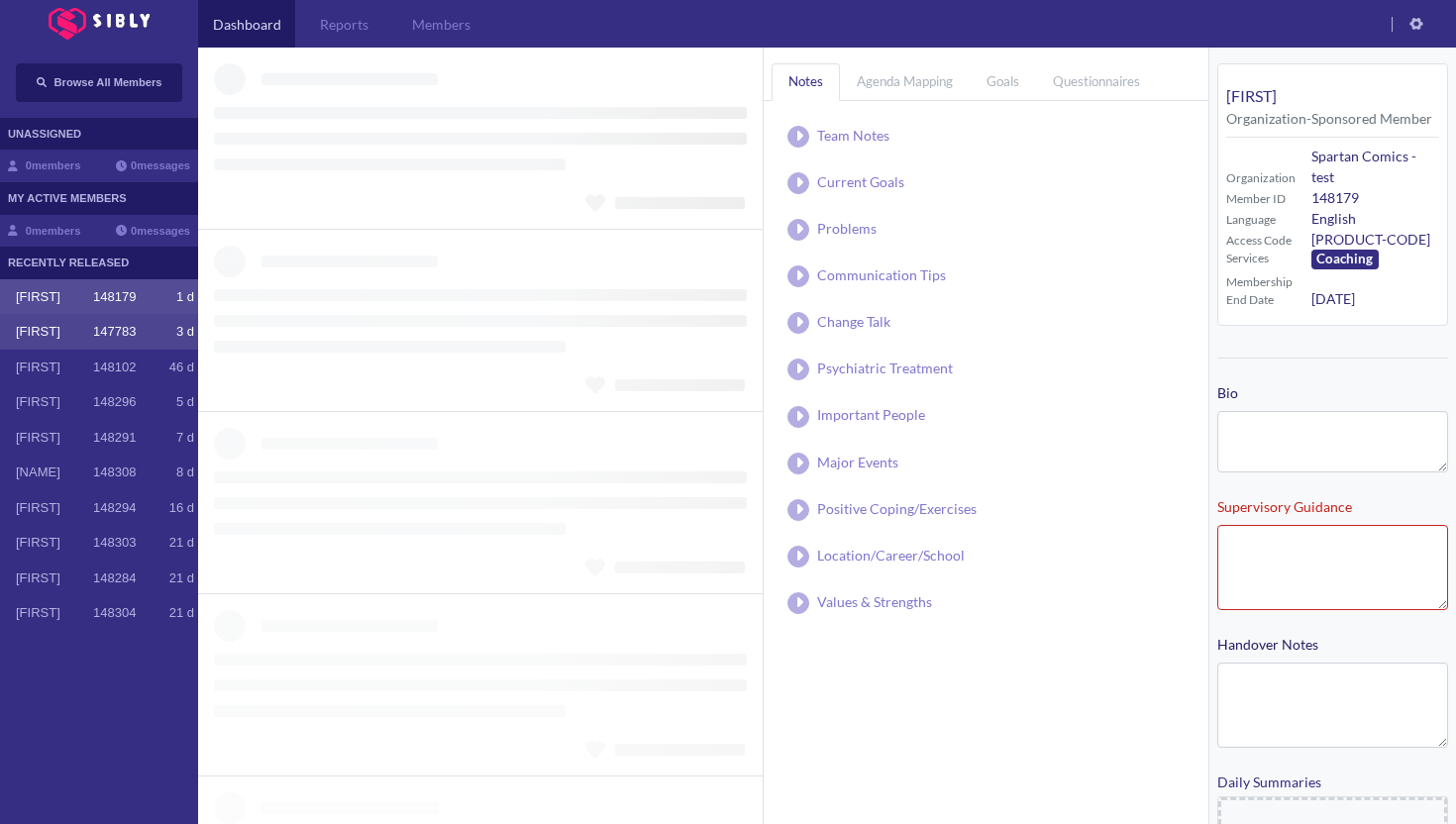 type on "**********" 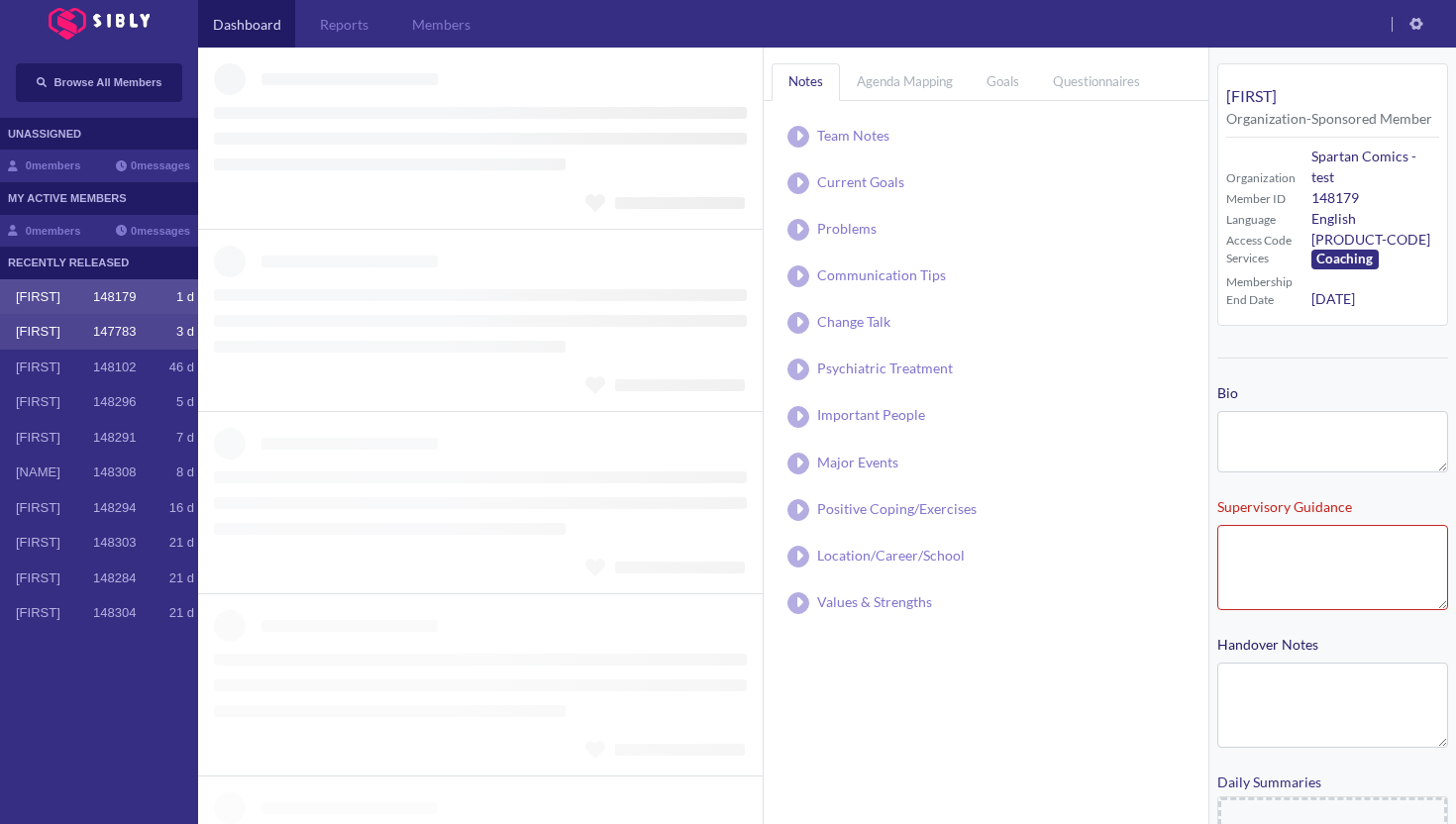 type on "**********" 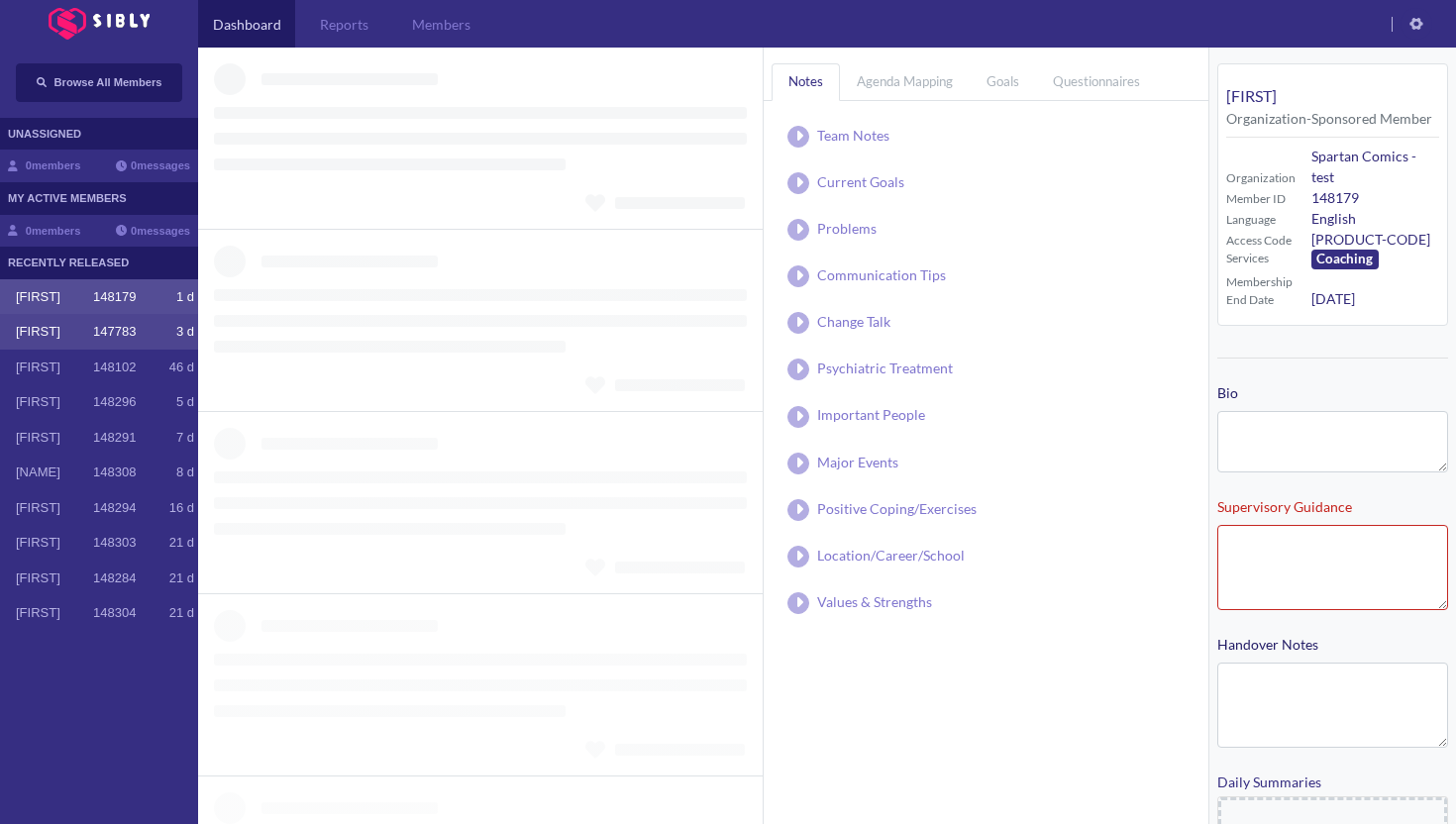 type on "**********" 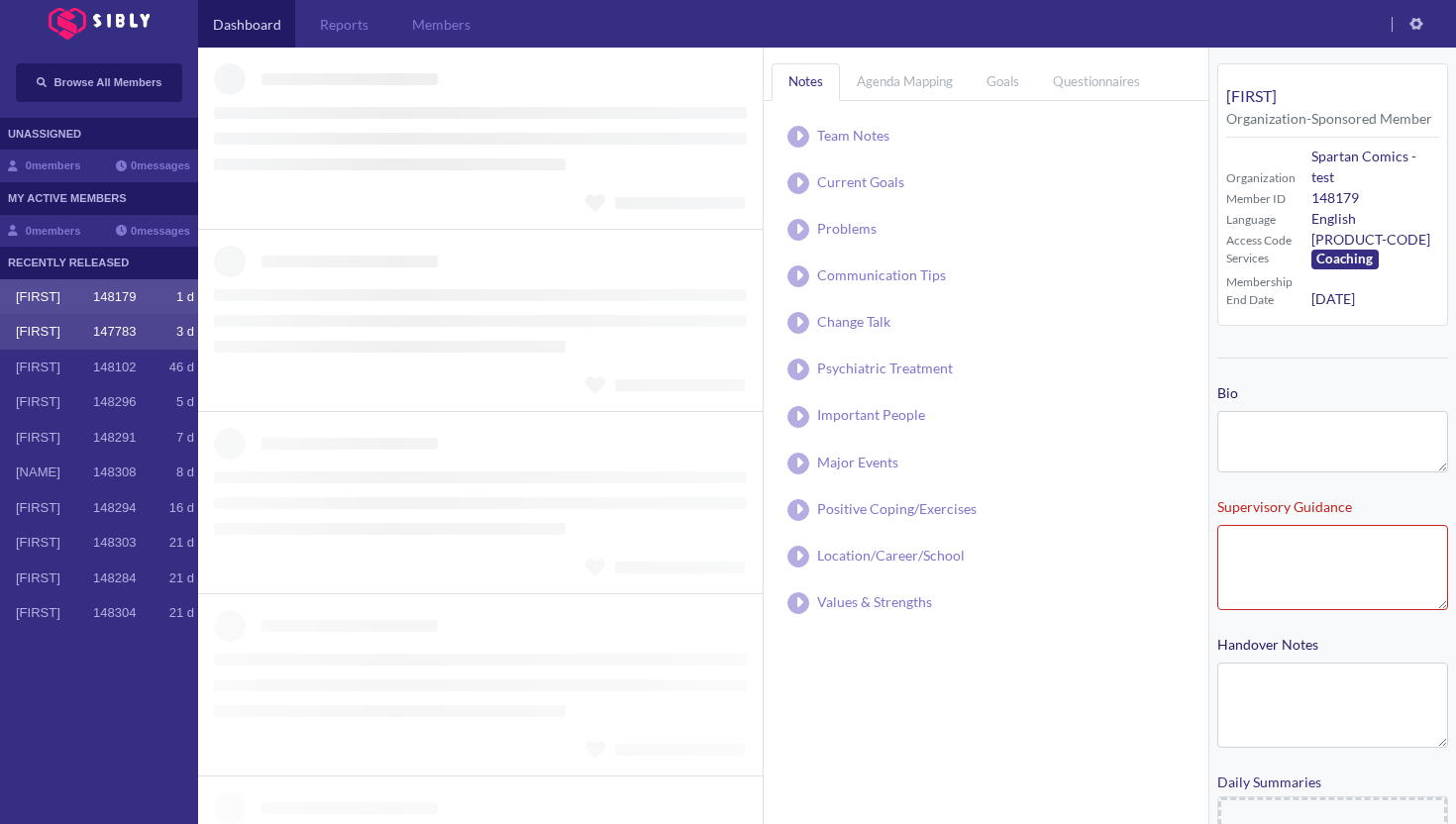 type on "**********" 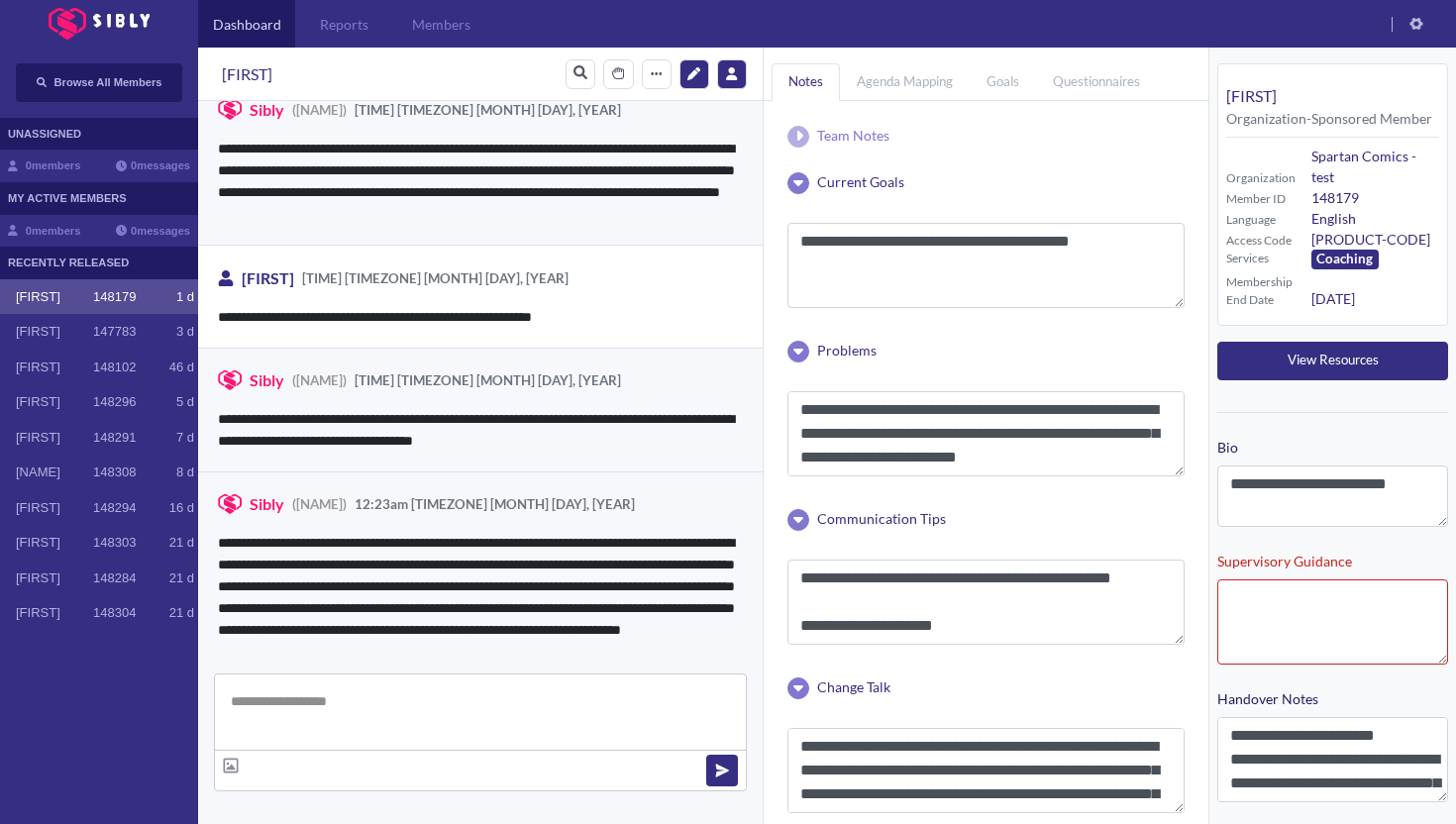 scroll, scrollTop: 3726, scrollLeft: 0, axis: vertical 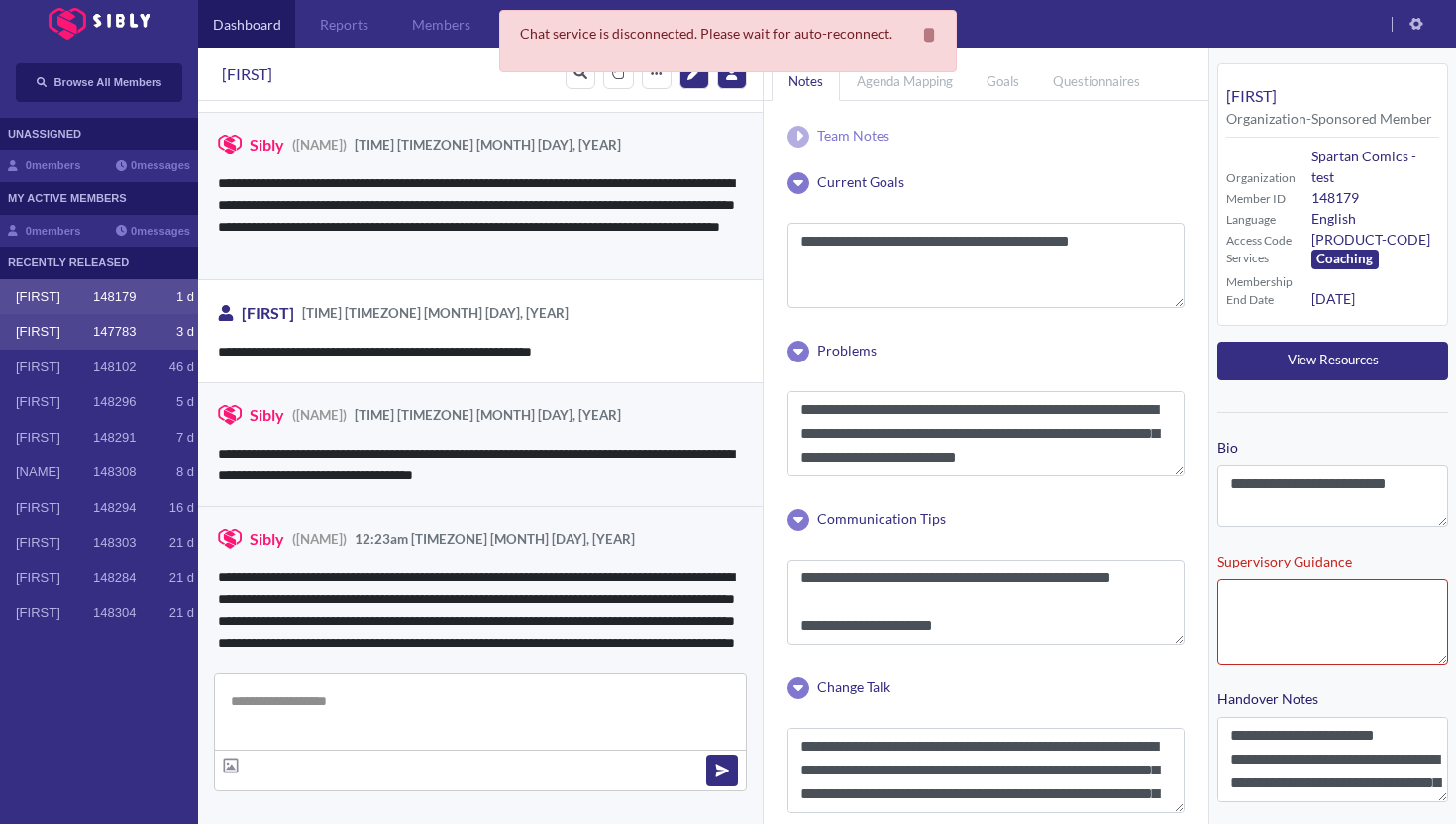 click on "147783" at bounding box center [114, 332] 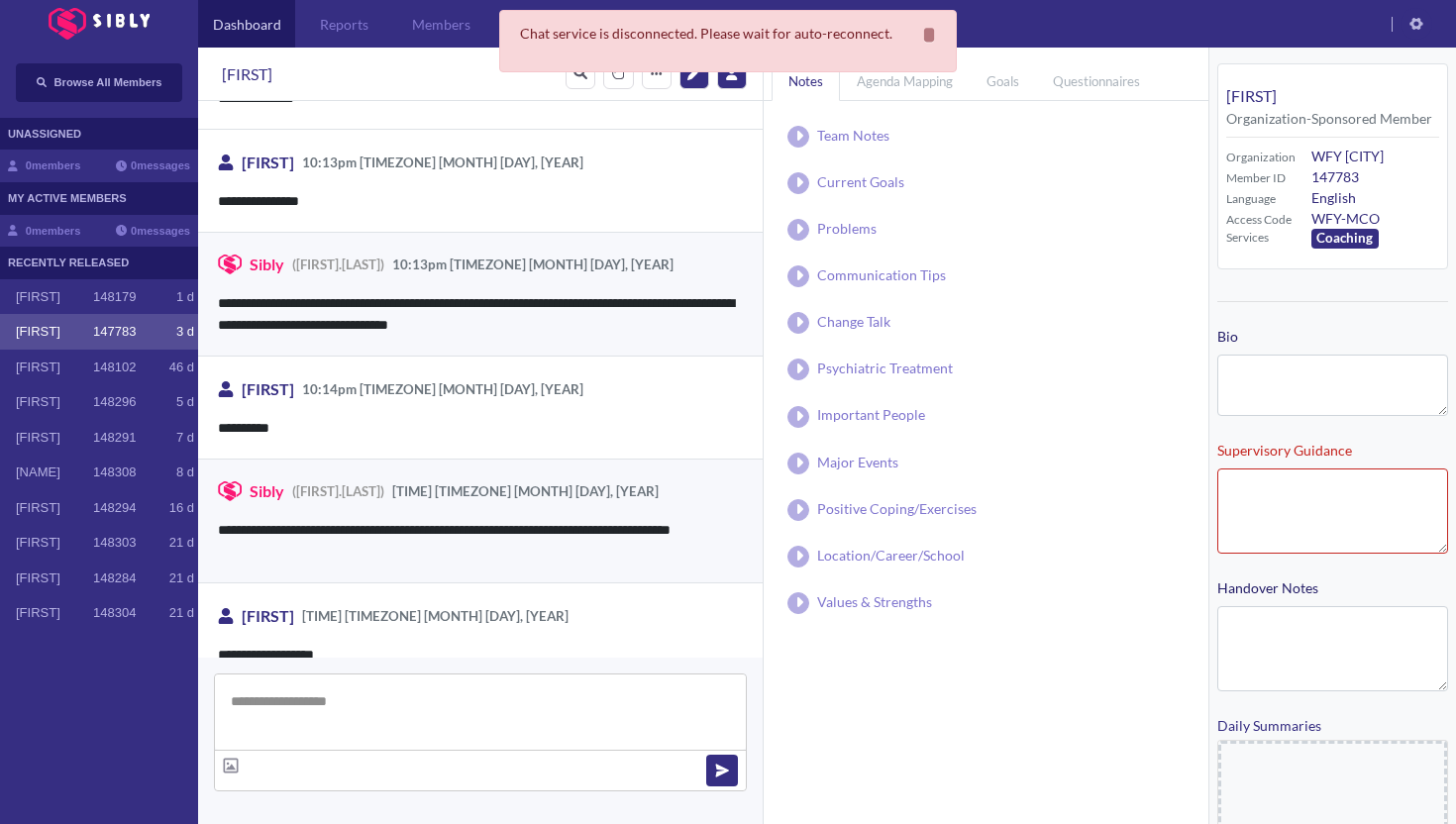 type on "**********" 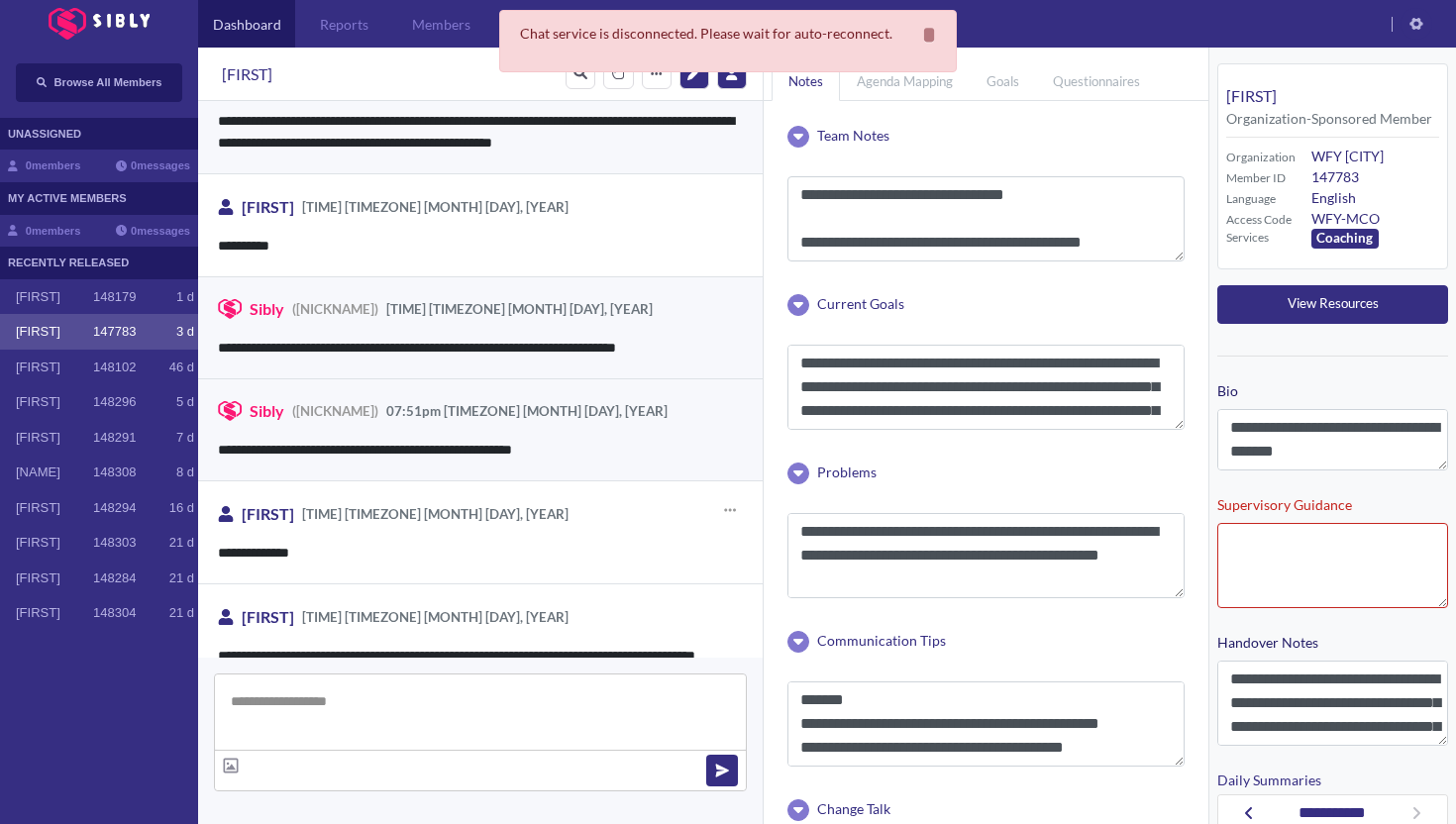 scroll, scrollTop: 1131, scrollLeft: 0, axis: vertical 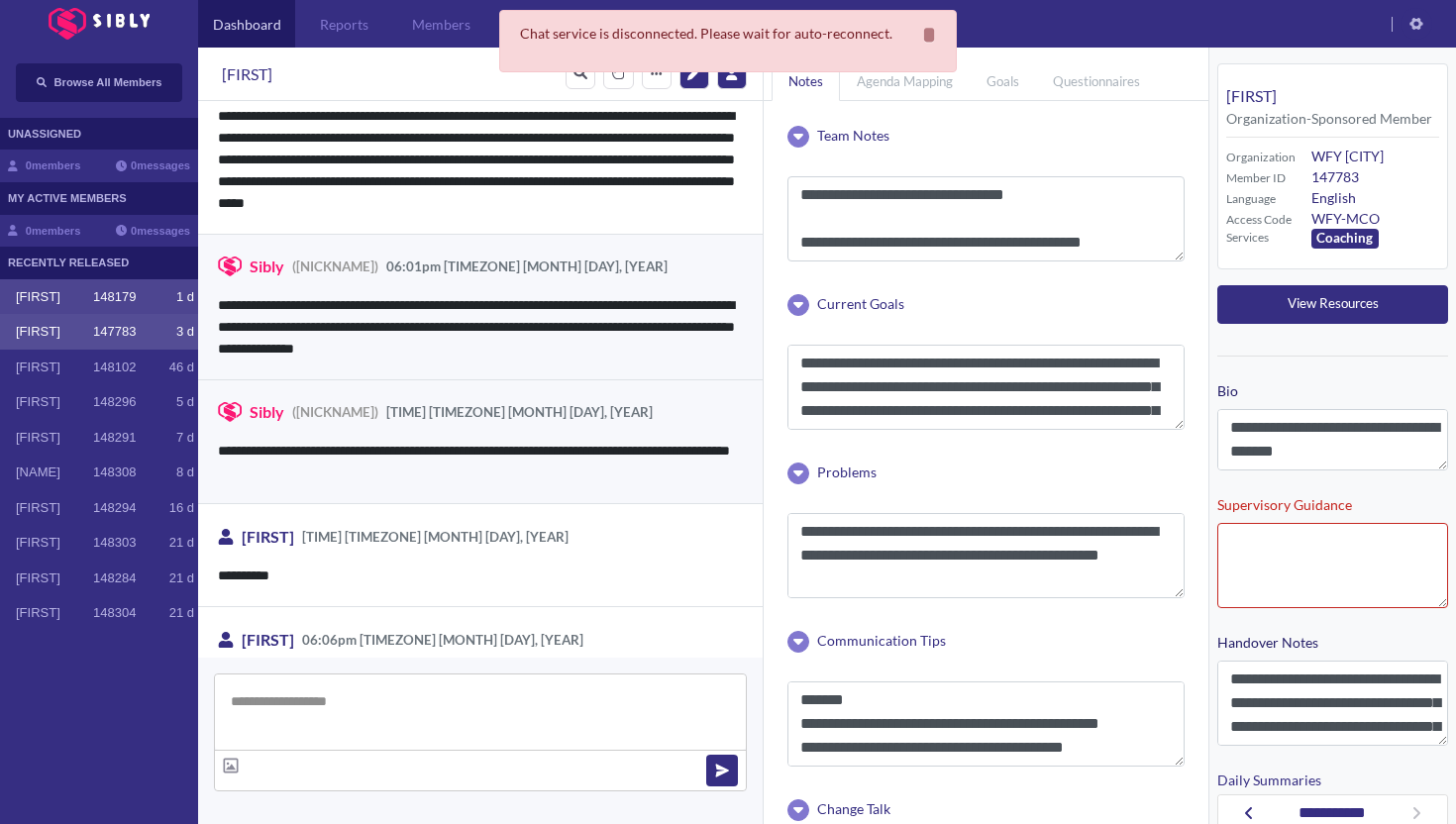 click on "[FIRST] [NUMBER] [NUMBER] [LETTER]" at bounding box center (99, 297) 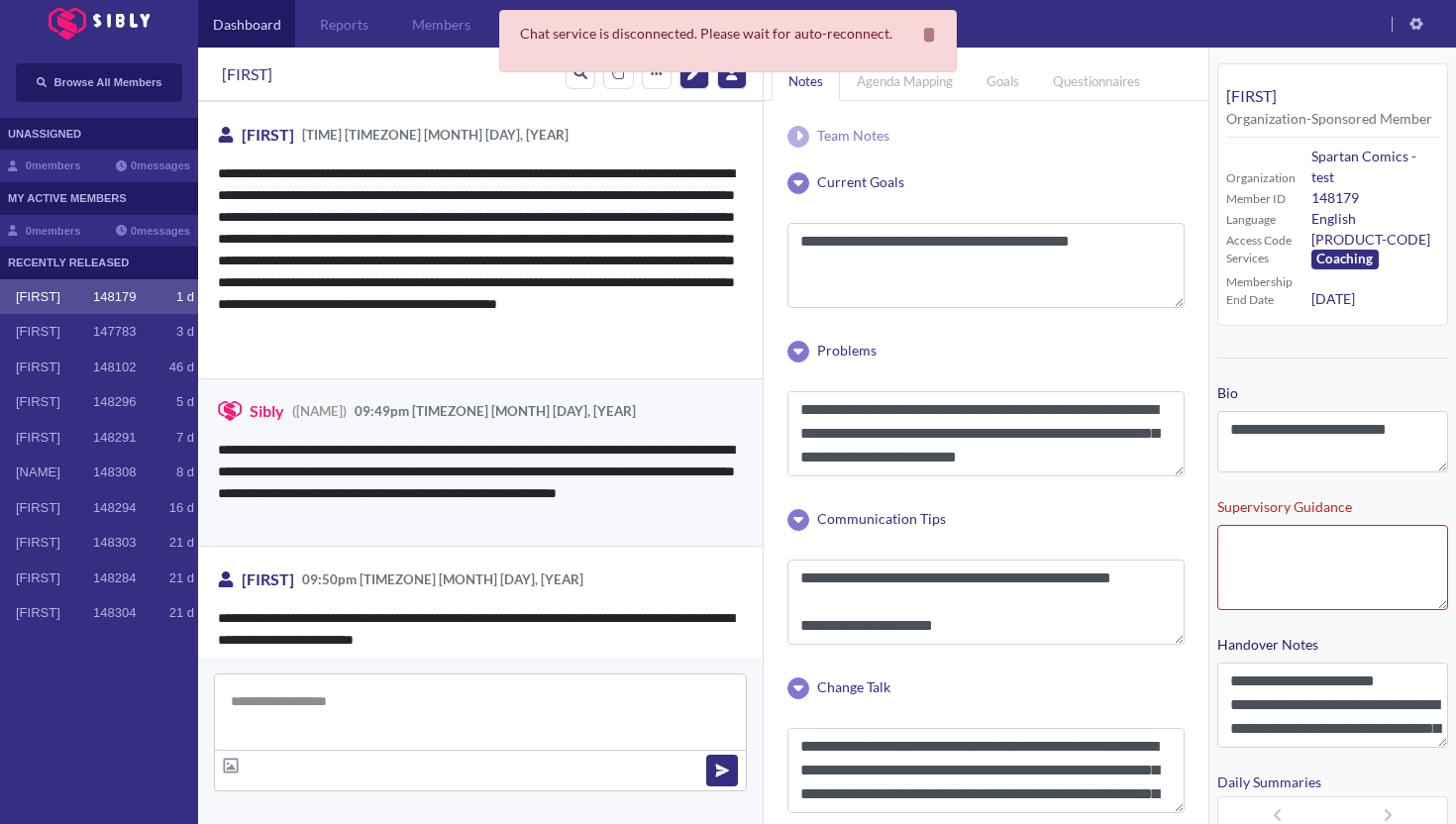 scroll, scrollTop: 1710, scrollLeft: 0, axis: vertical 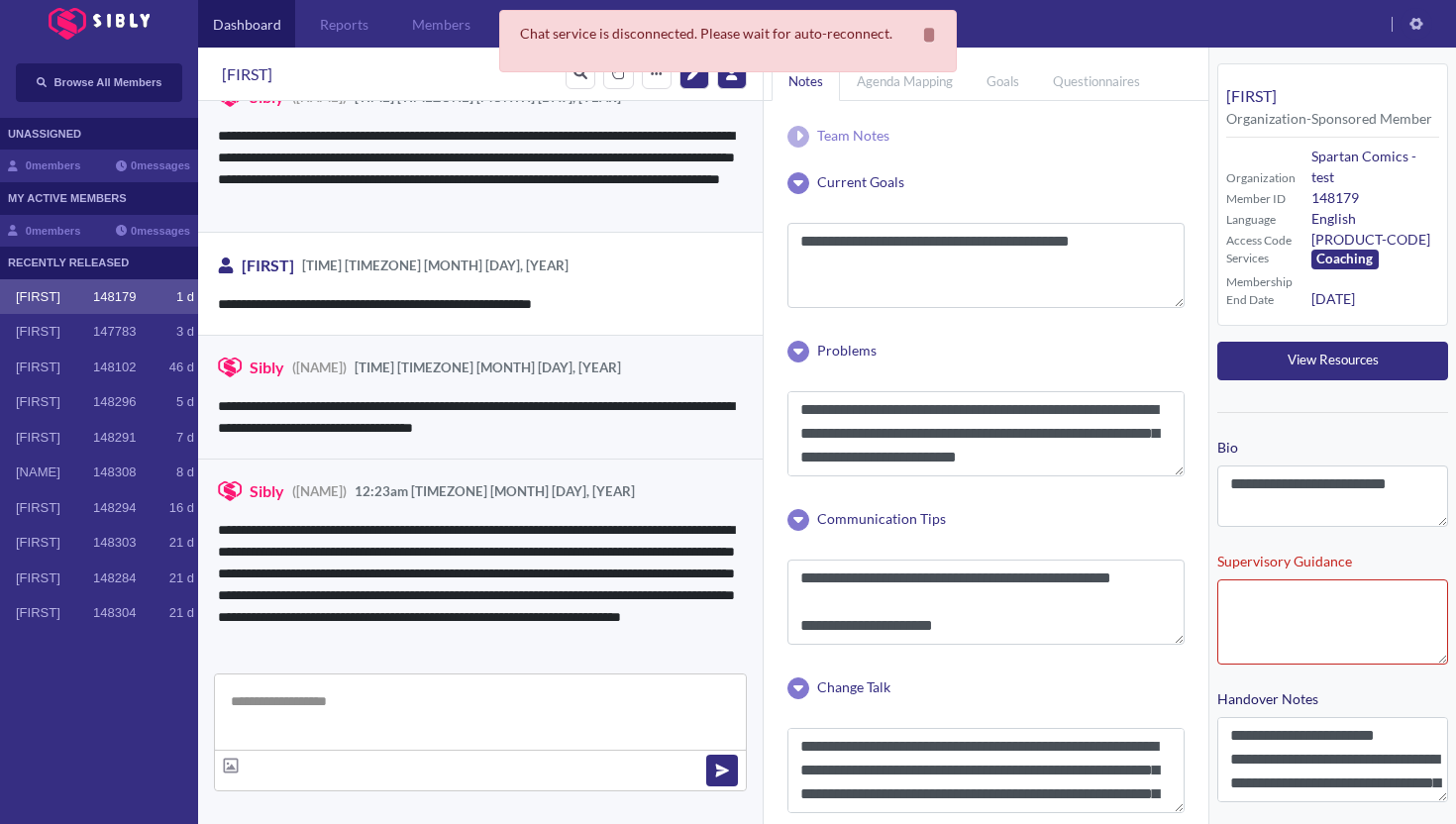 click on "[FIRST] [NUMBER] [NUMBER] [LETTER]" at bounding box center (99, 297) 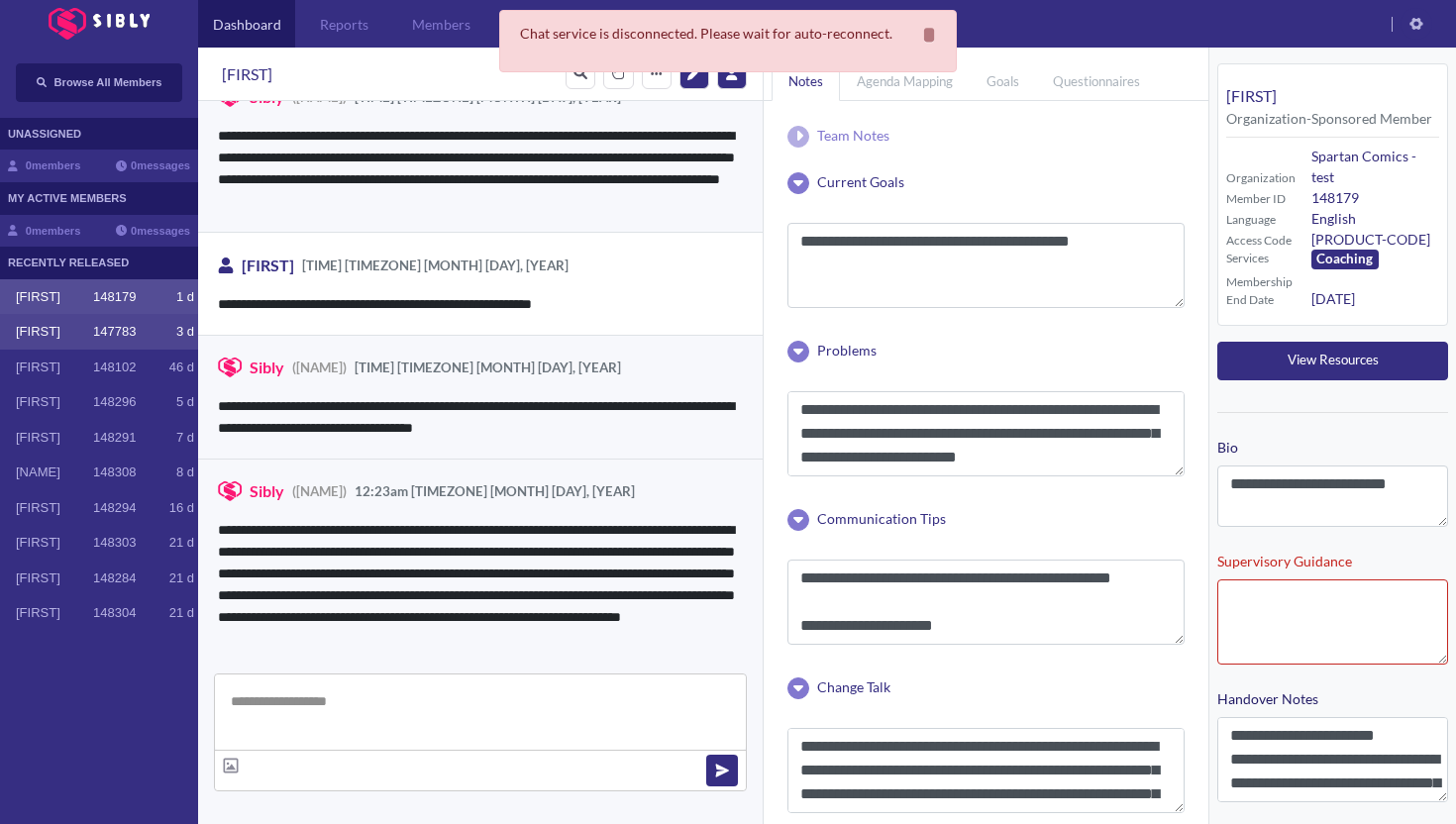 click on "147783" at bounding box center (114, 332) 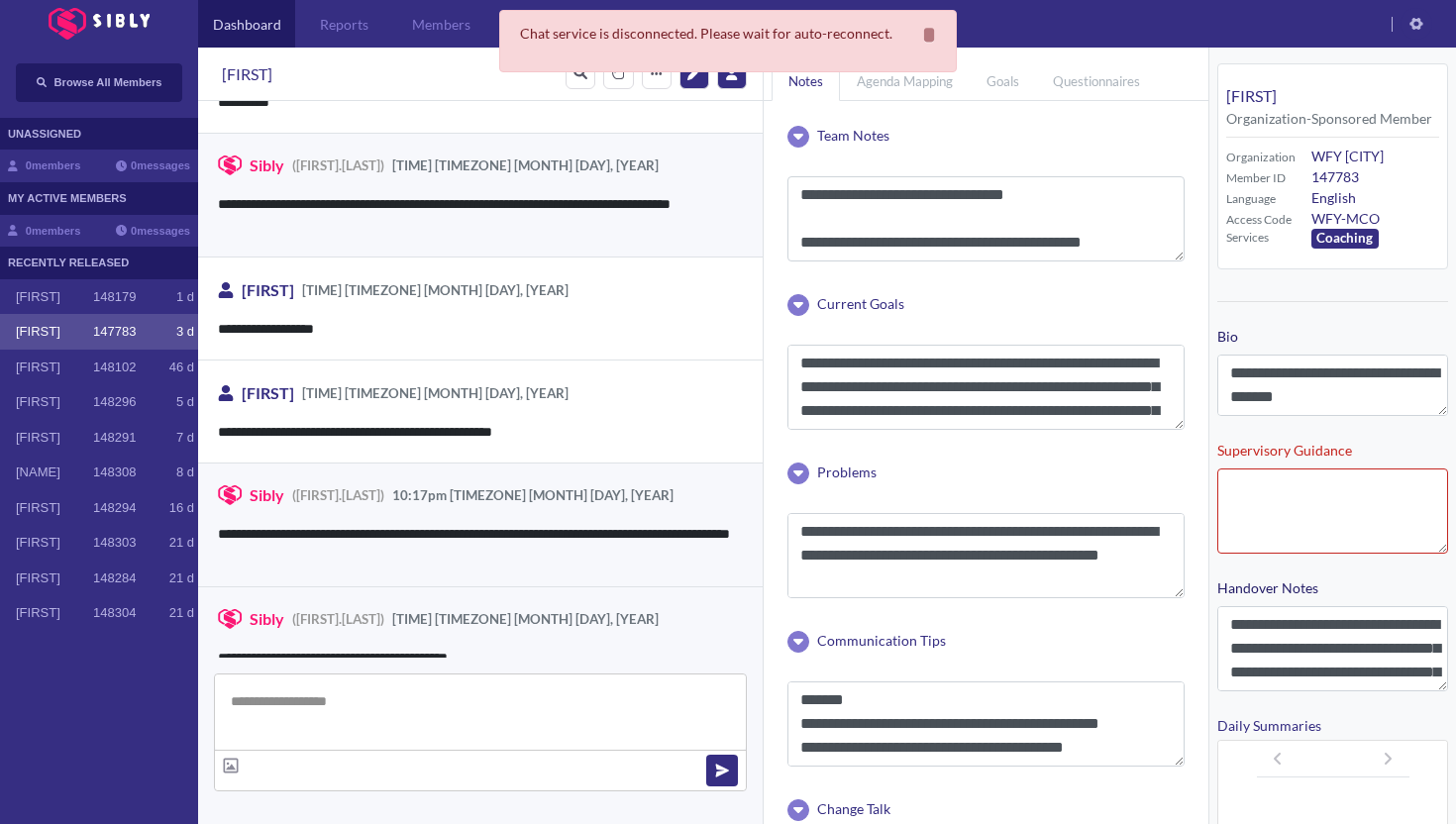 scroll, scrollTop: 3002, scrollLeft: 0, axis: vertical 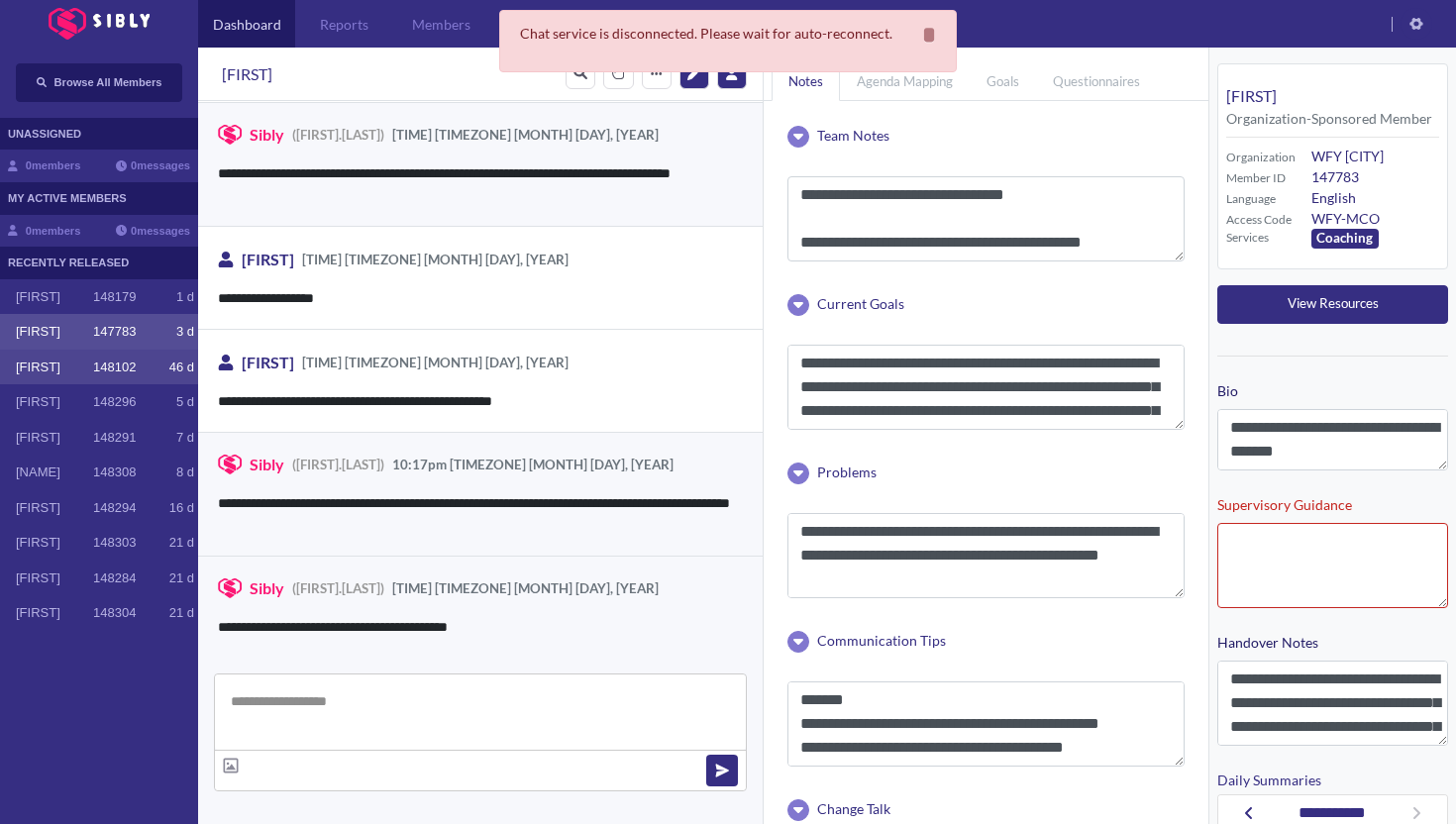 click on "[FIRST]" at bounding box center (54, 367) 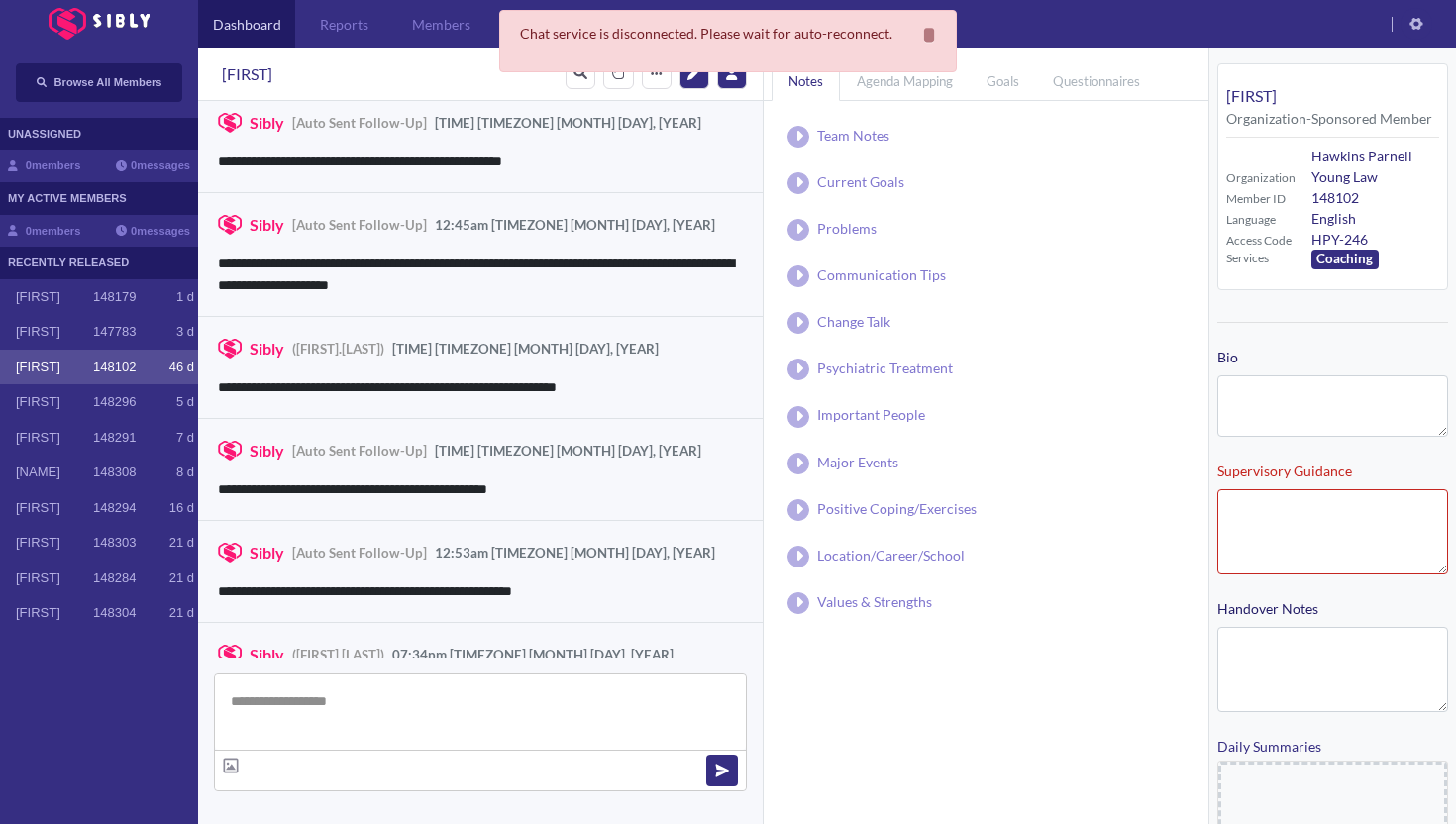 type on "**********" 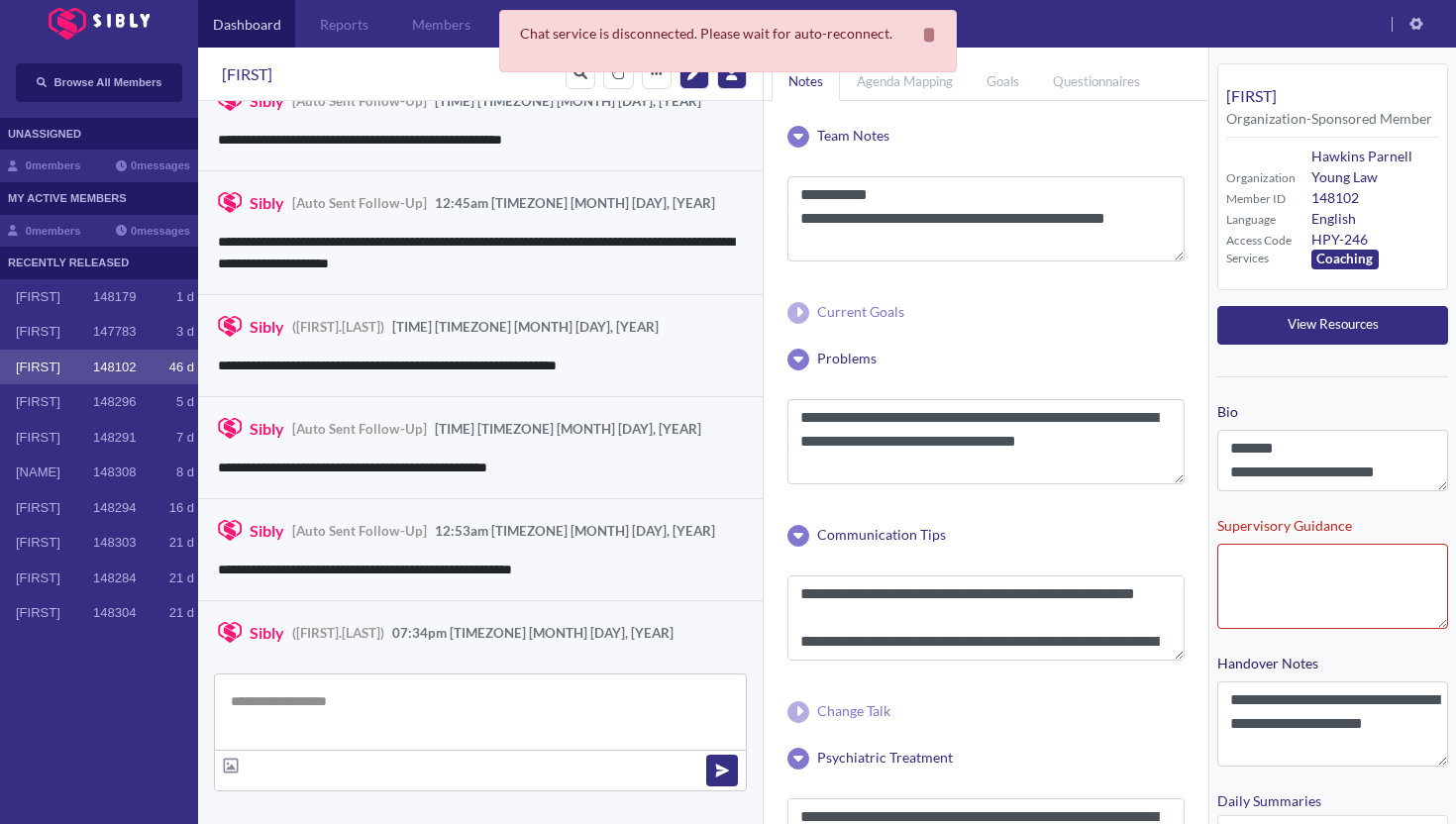 scroll, scrollTop: 2991, scrollLeft: 0, axis: vertical 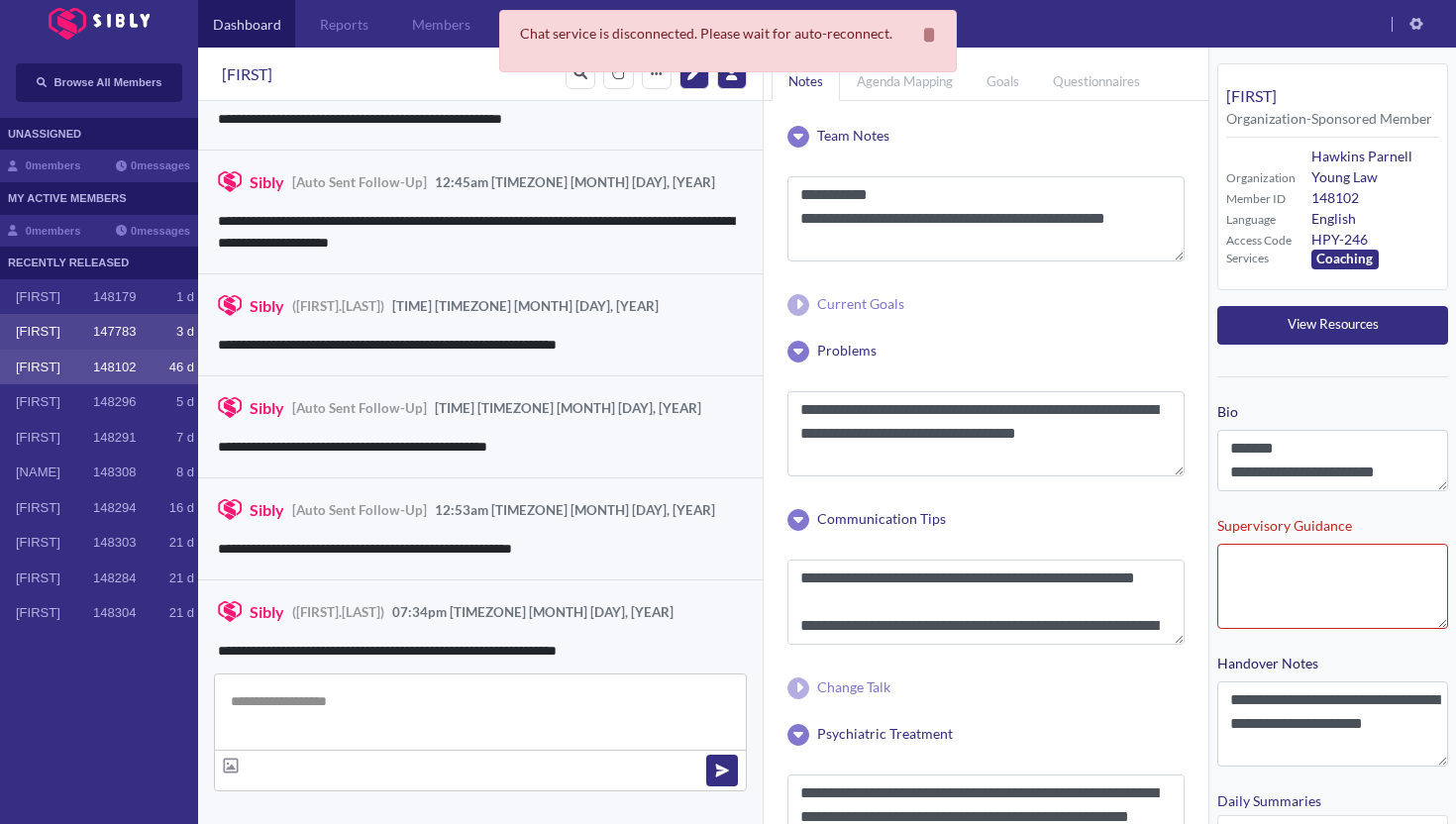click on "[FIRST]" at bounding box center (54, 332) 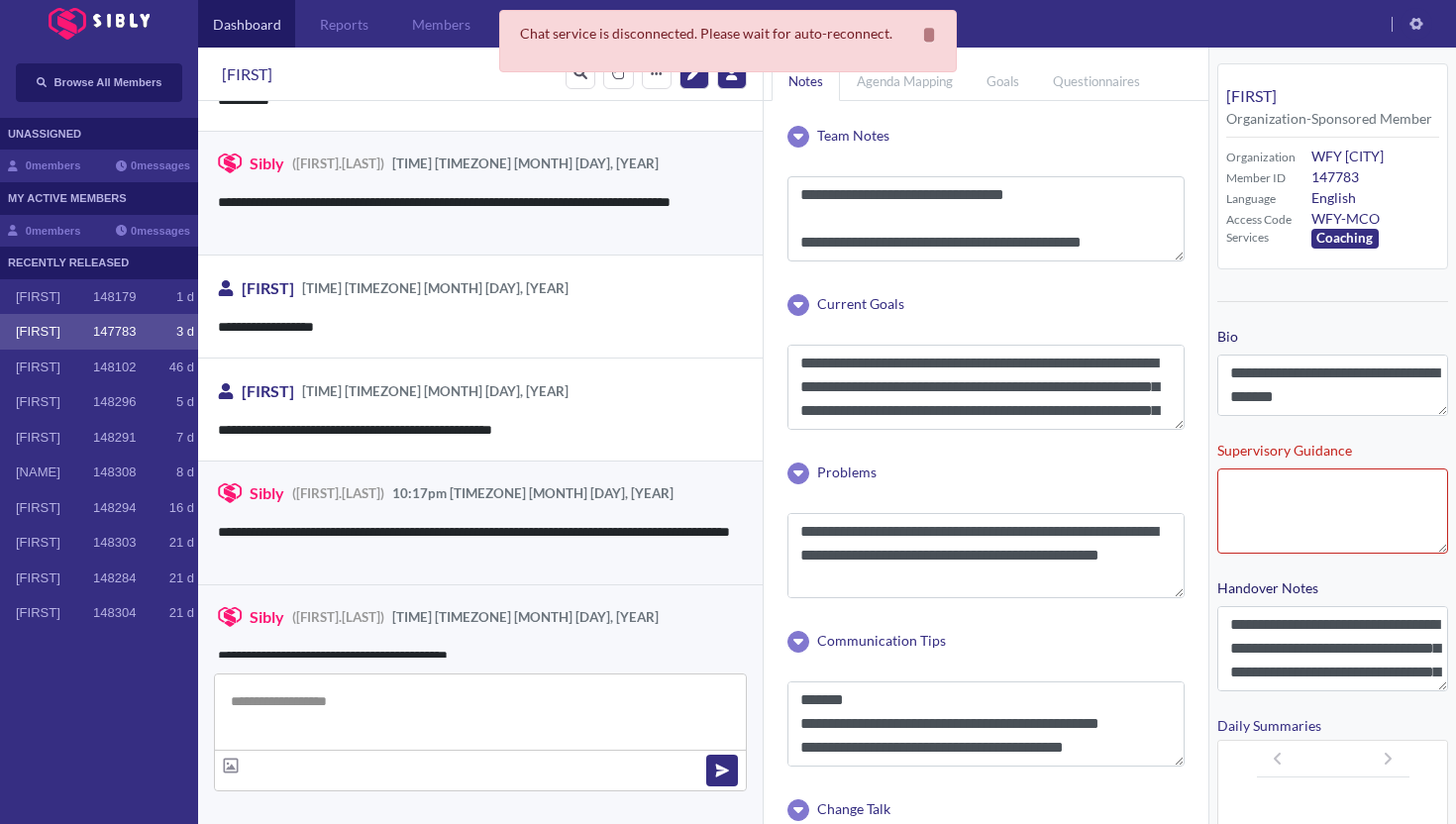 scroll, scrollTop: 3002, scrollLeft: 0, axis: vertical 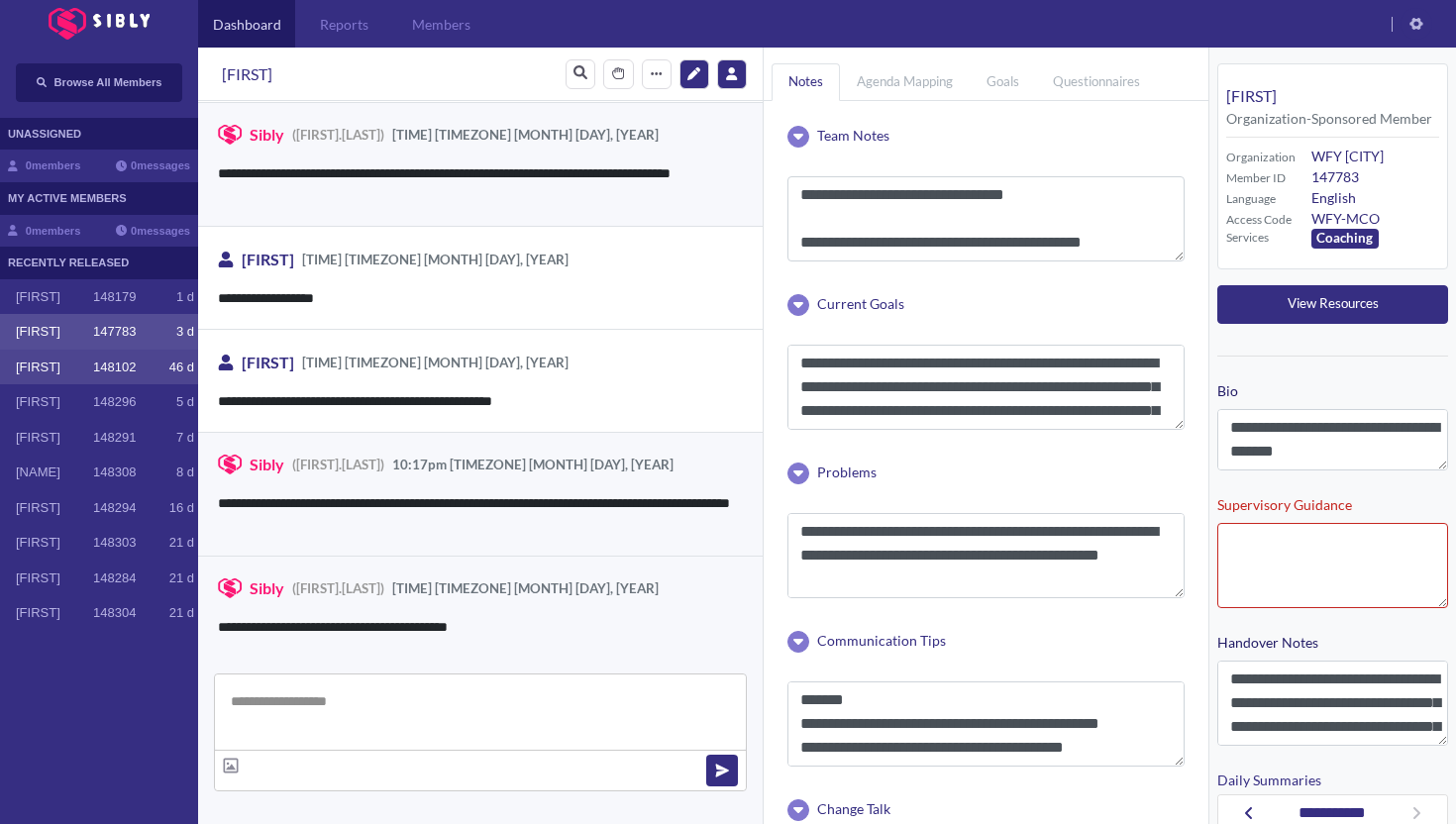 click on "[FIRST] [NUMBER] [NUMBER] [LETTER]" at bounding box center (99, 367) 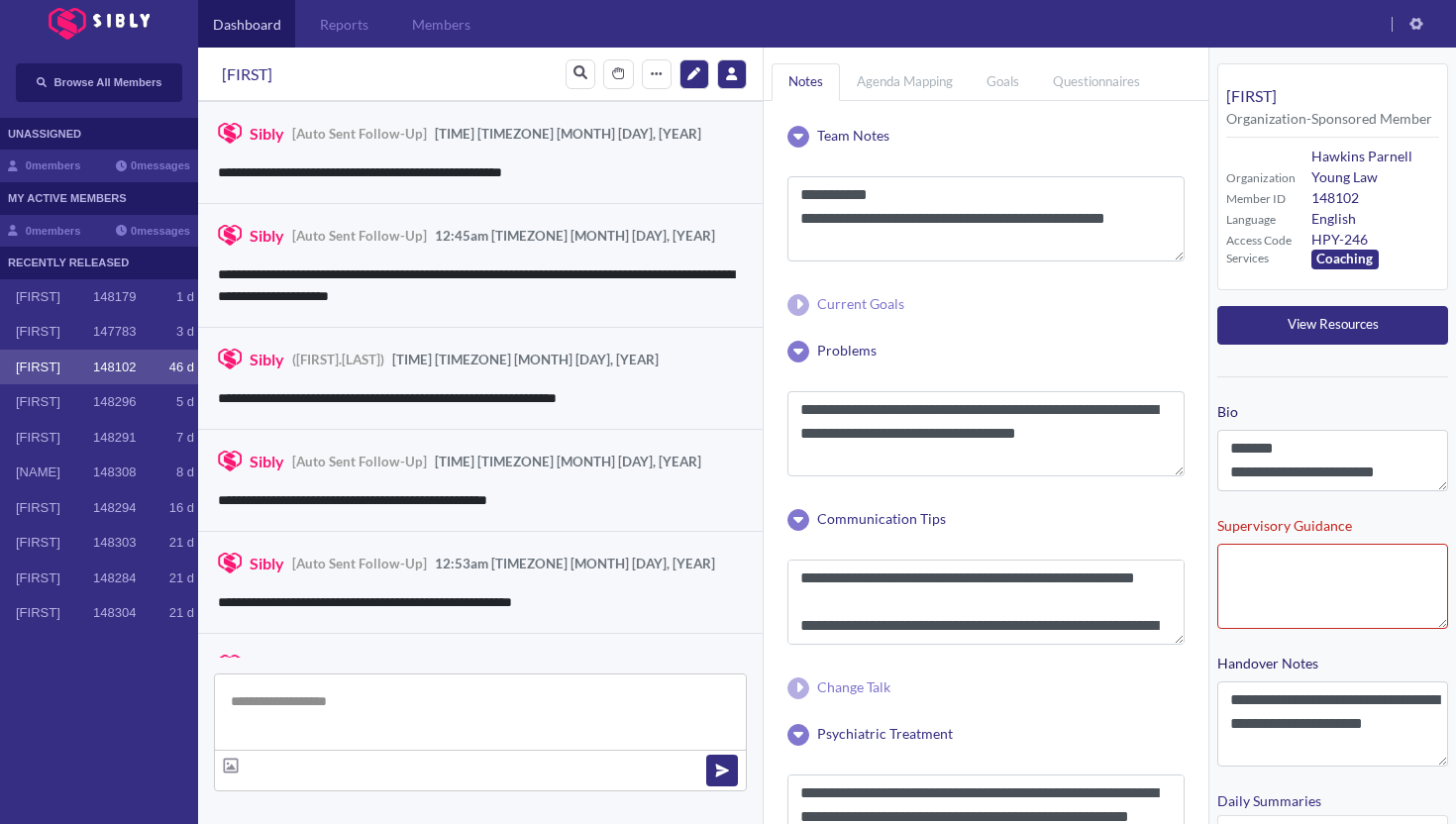 scroll, scrollTop: 2991, scrollLeft: 0, axis: vertical 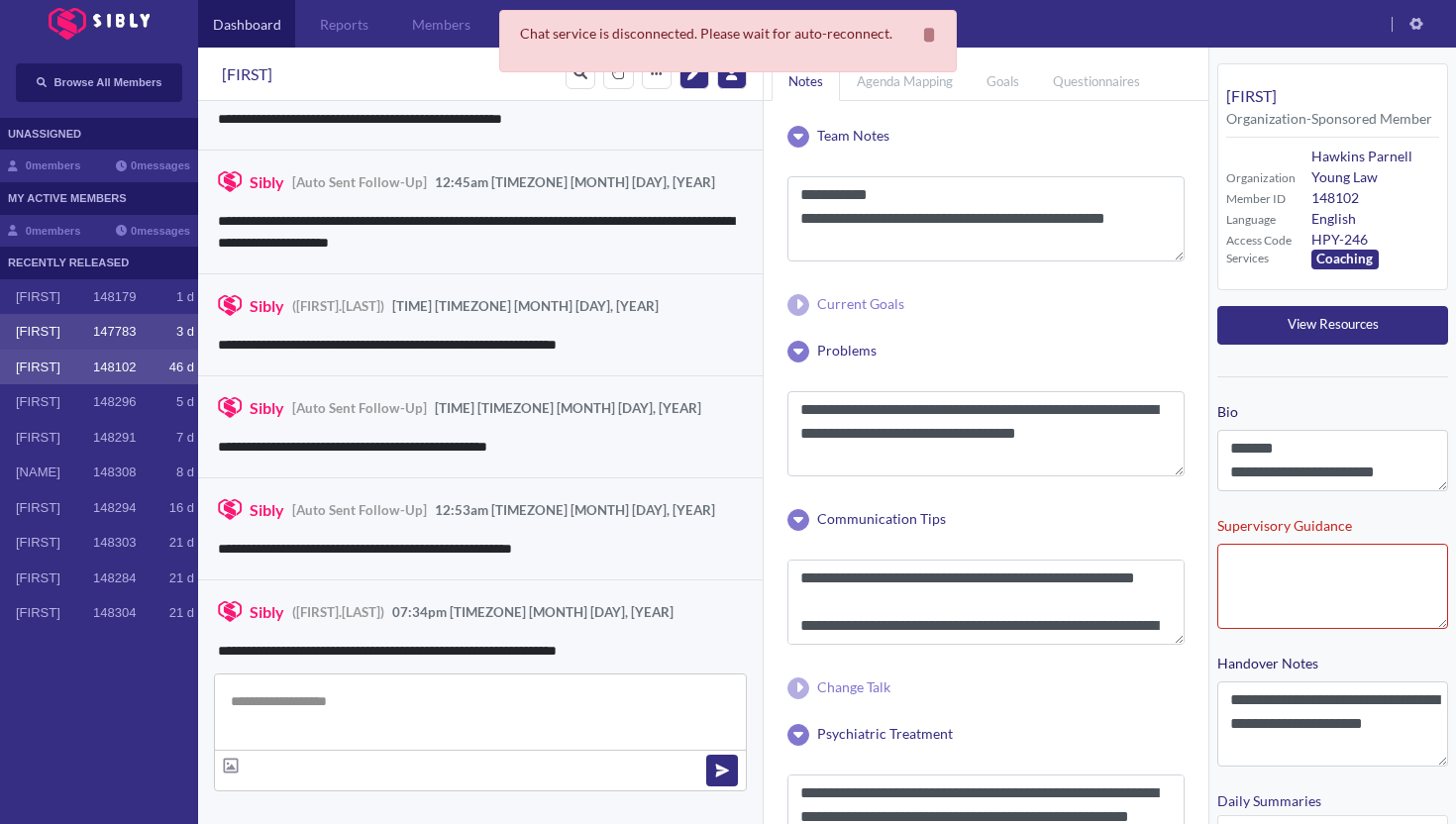 click on "[FIRST]" at bounding box center (54, 332) 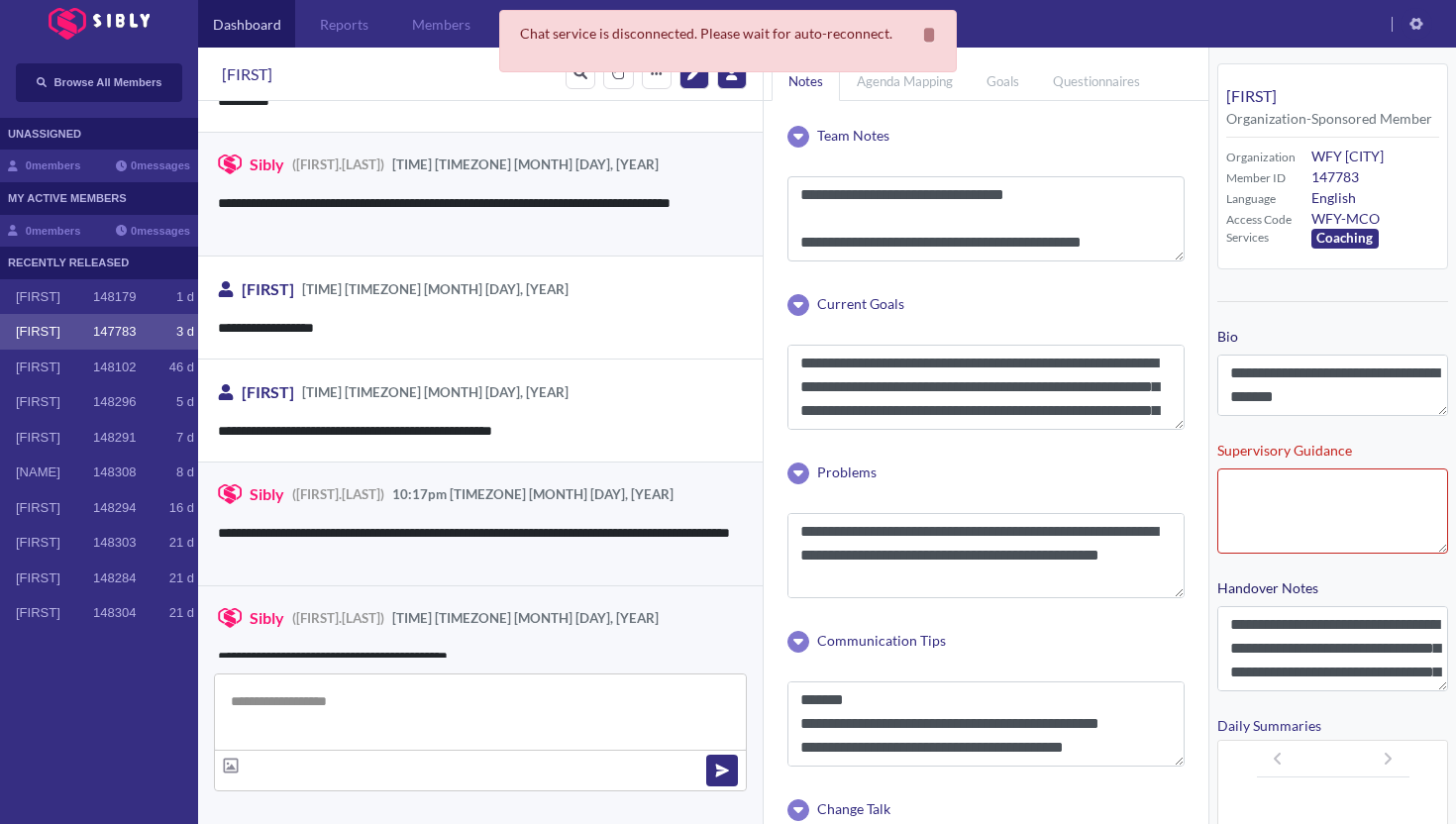 scroll, scrollTop: 3002, scrollLeft: 0, axis: vertical 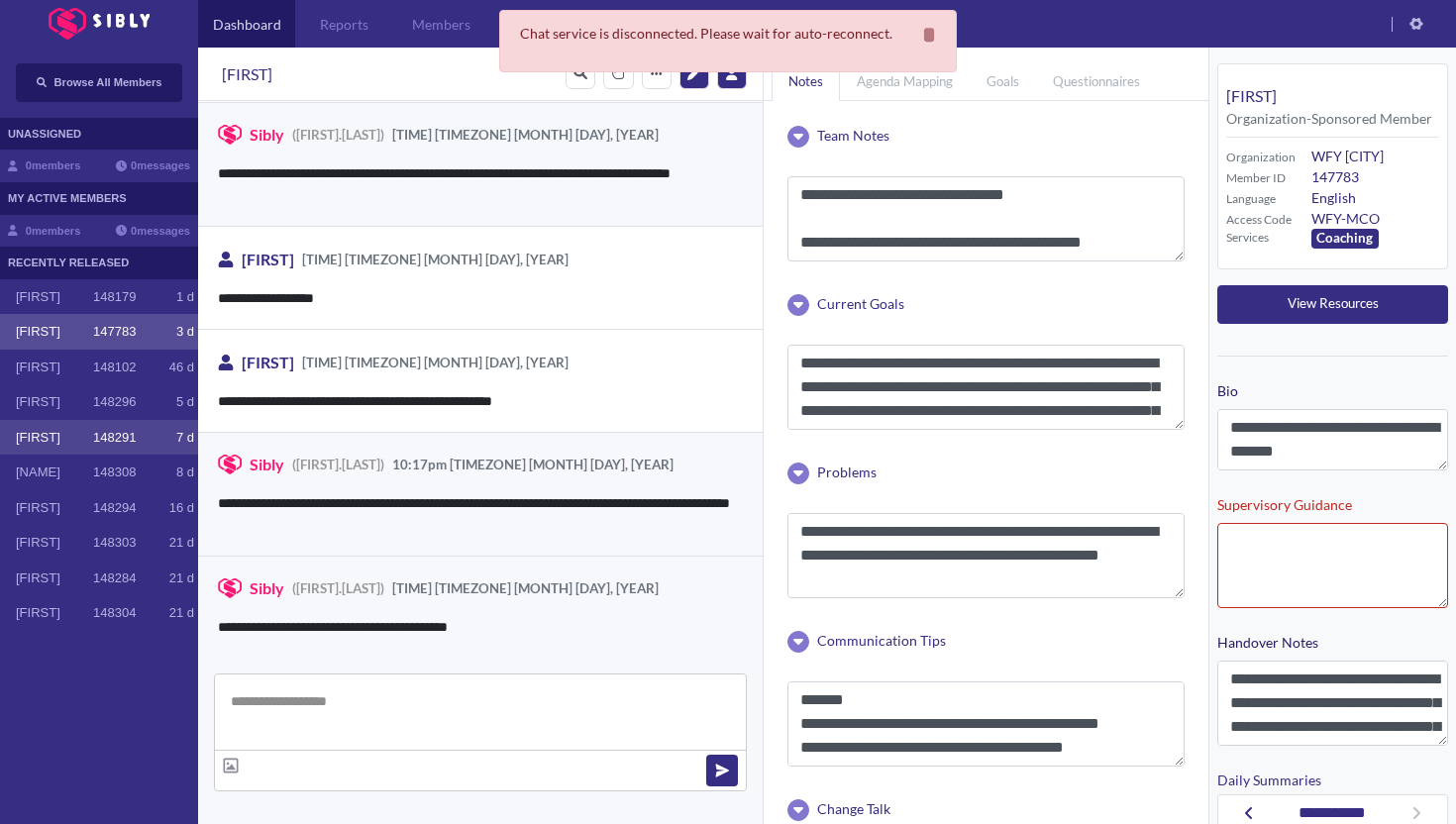 click on "148291" at bounding box center (114, 438) 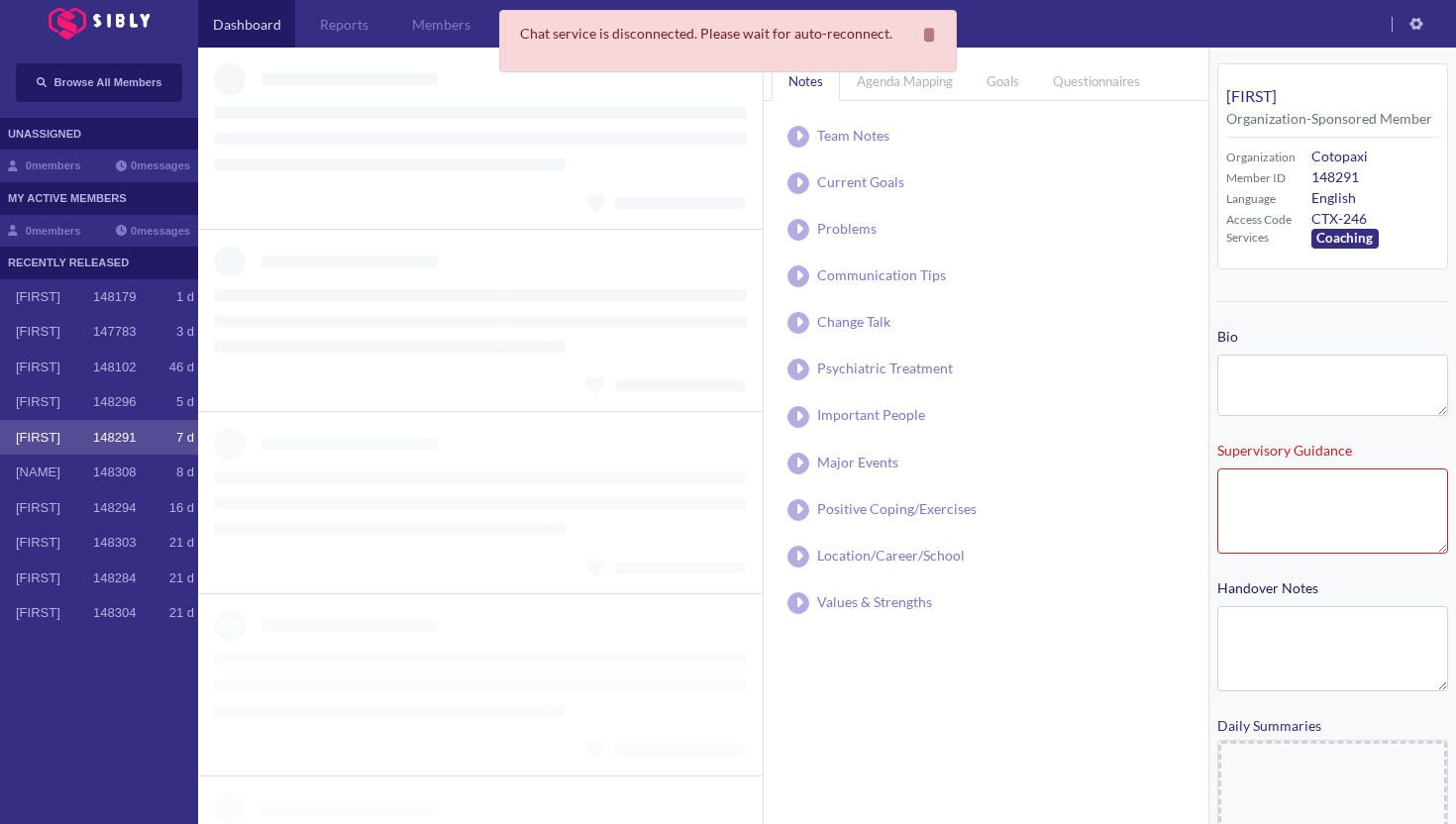 type on "**********" 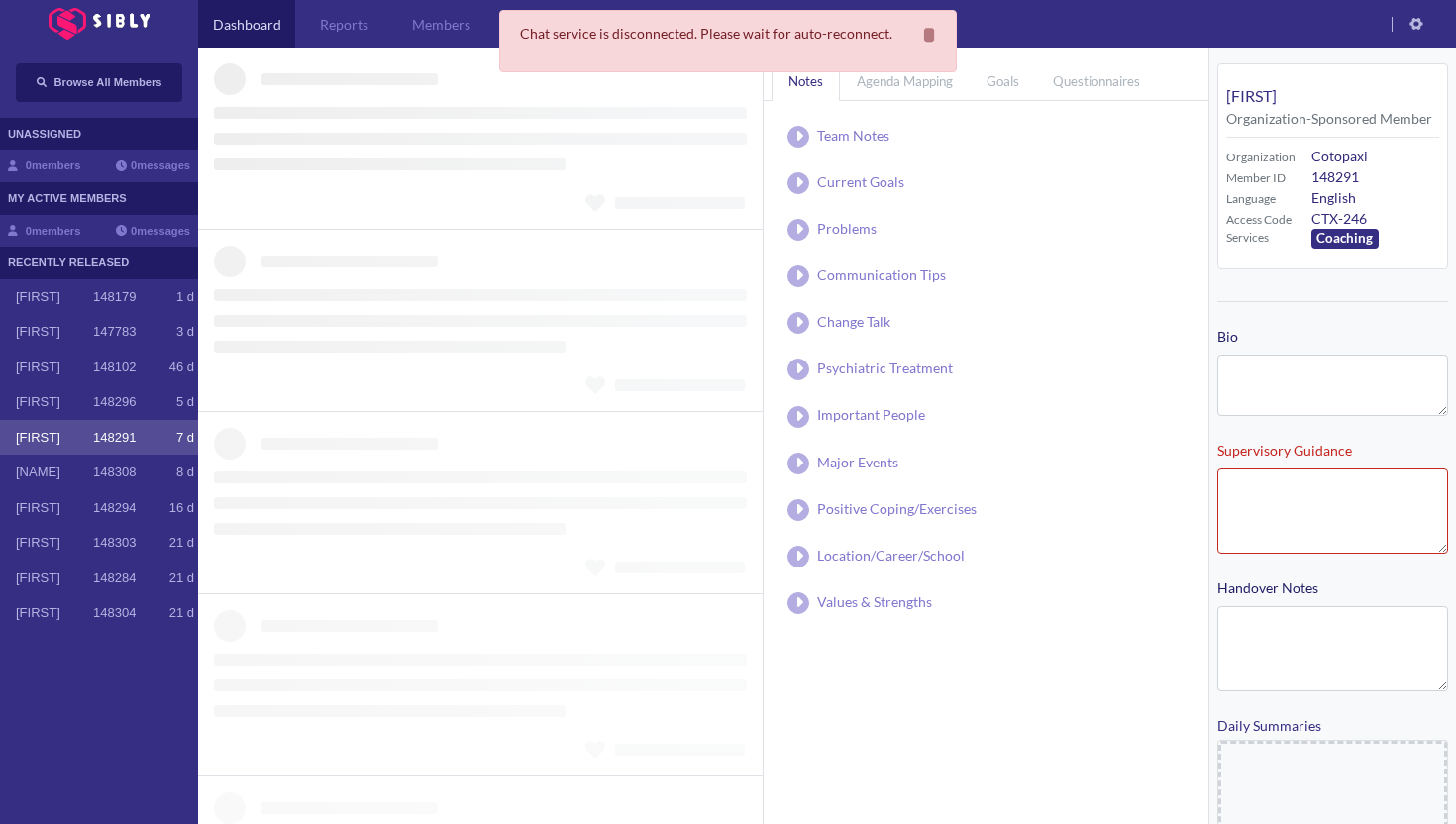 type on "**********" 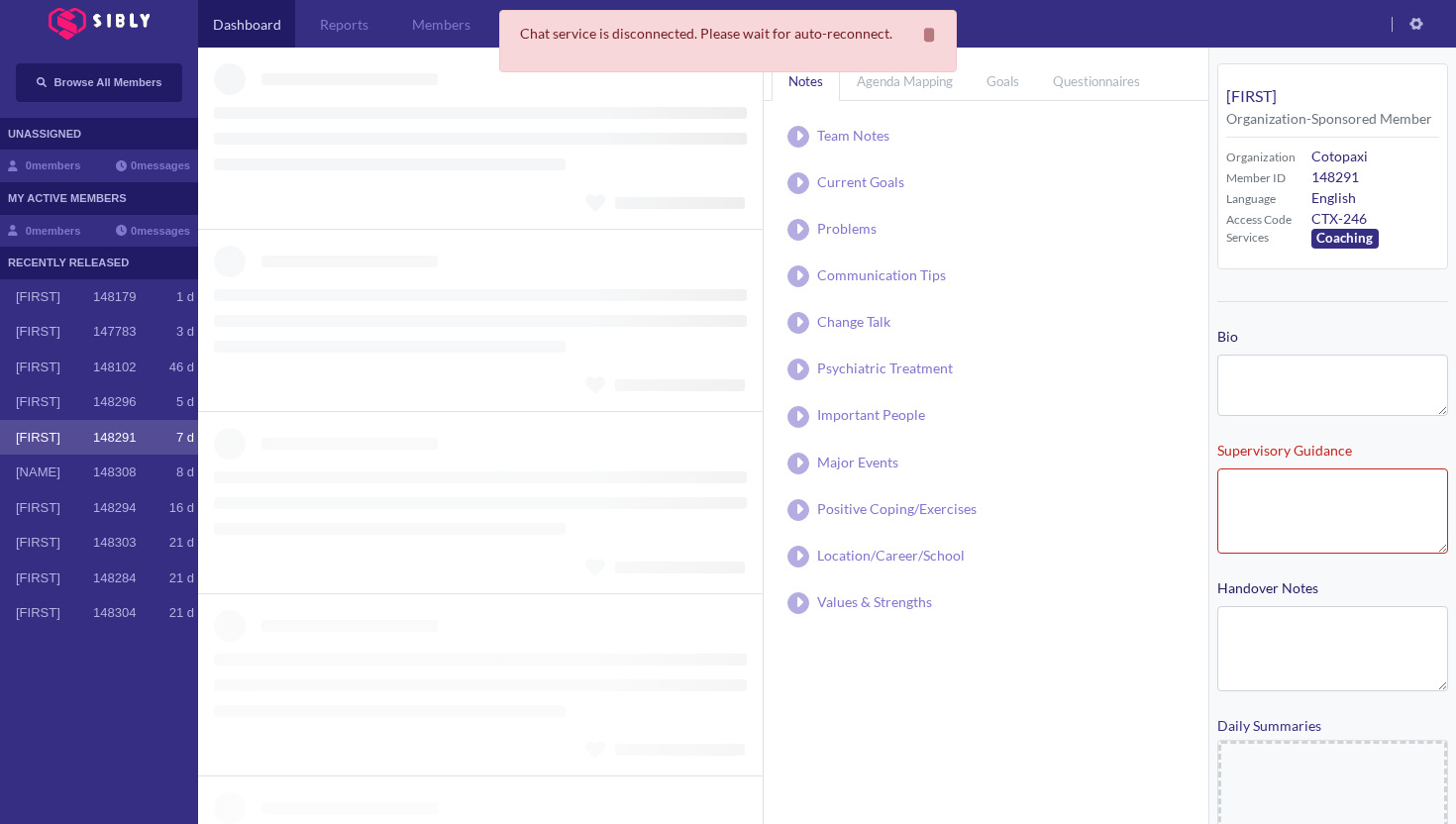 type on "**********" 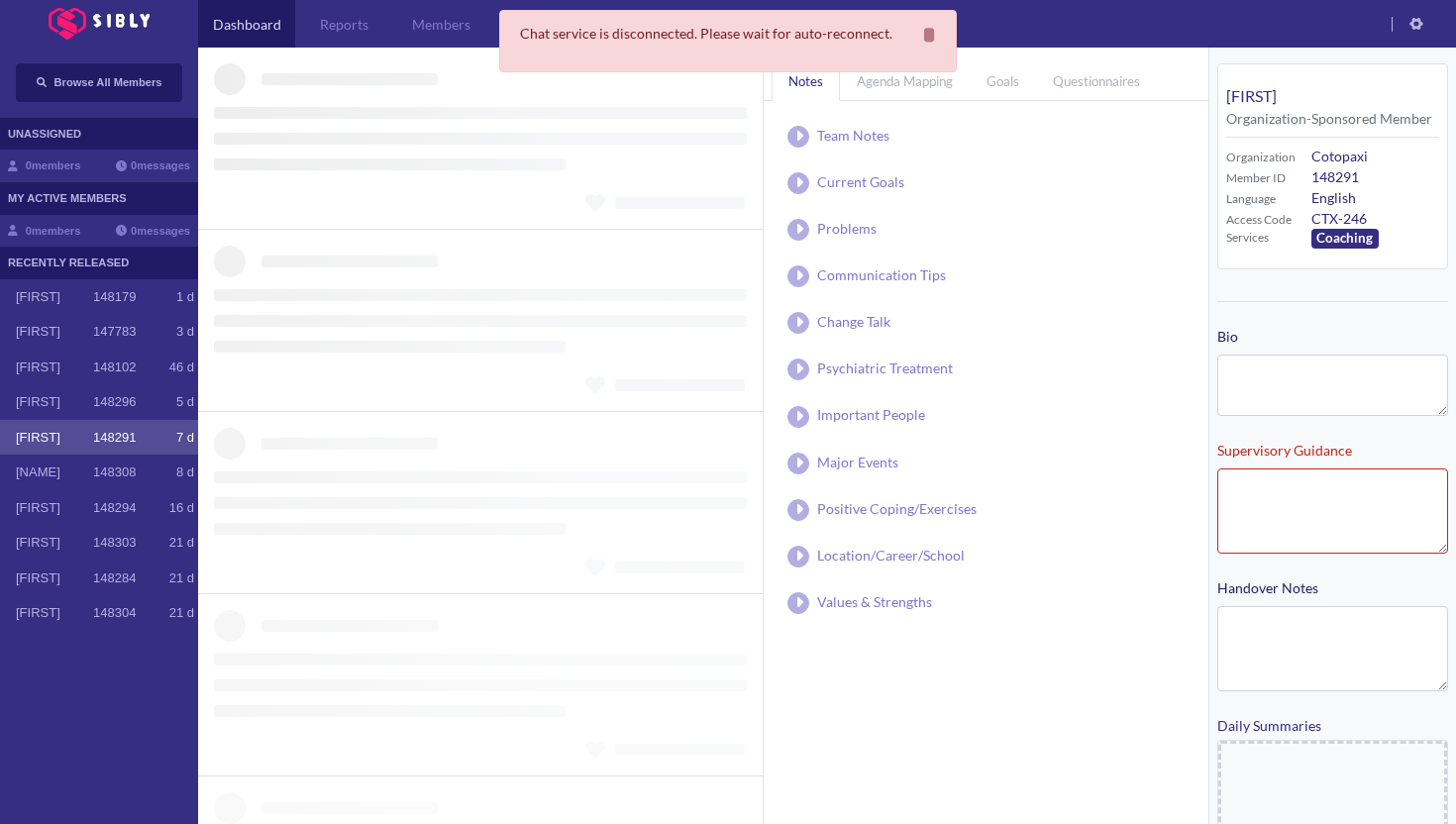 type on "**********" 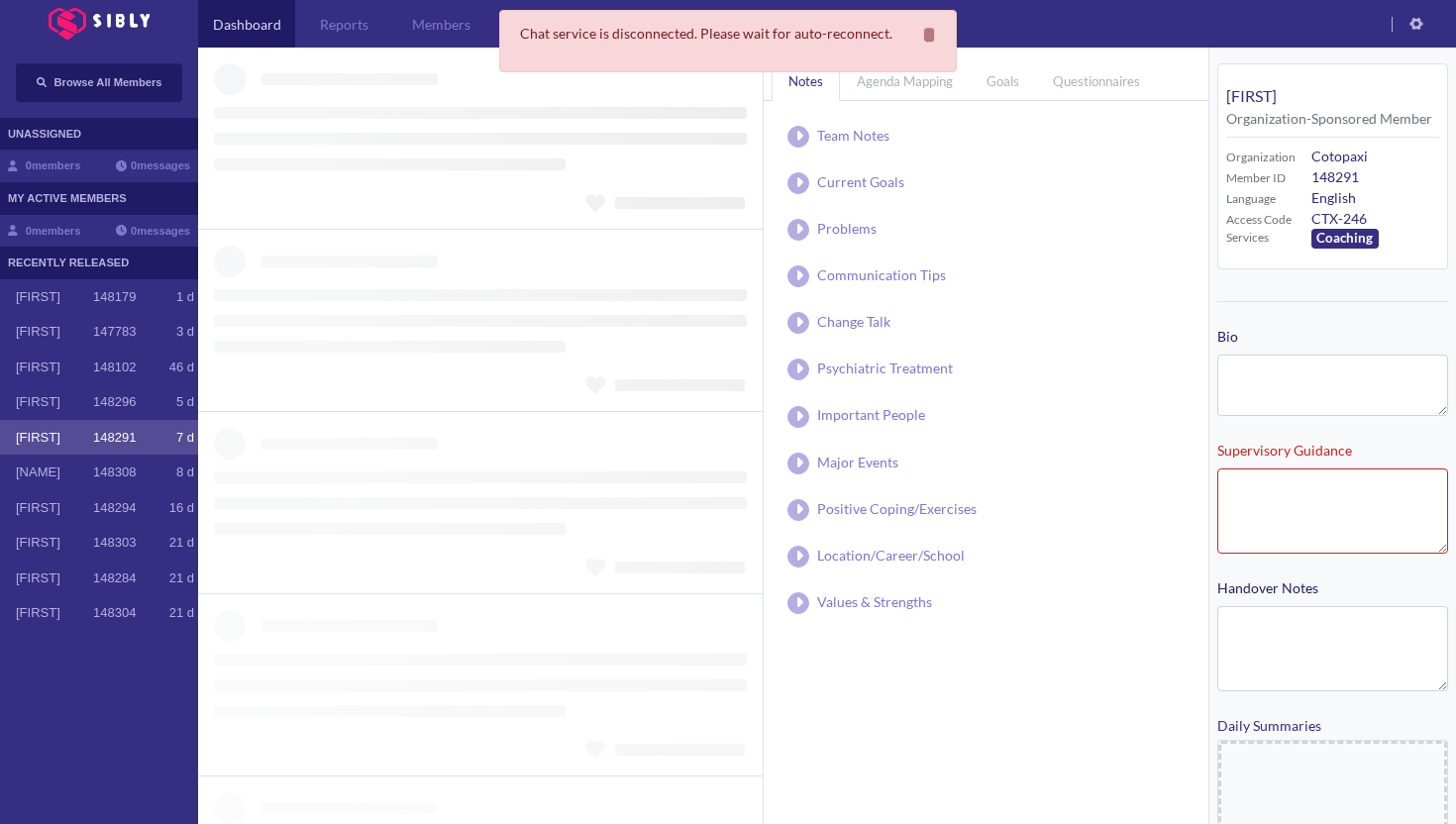 type on "**********" 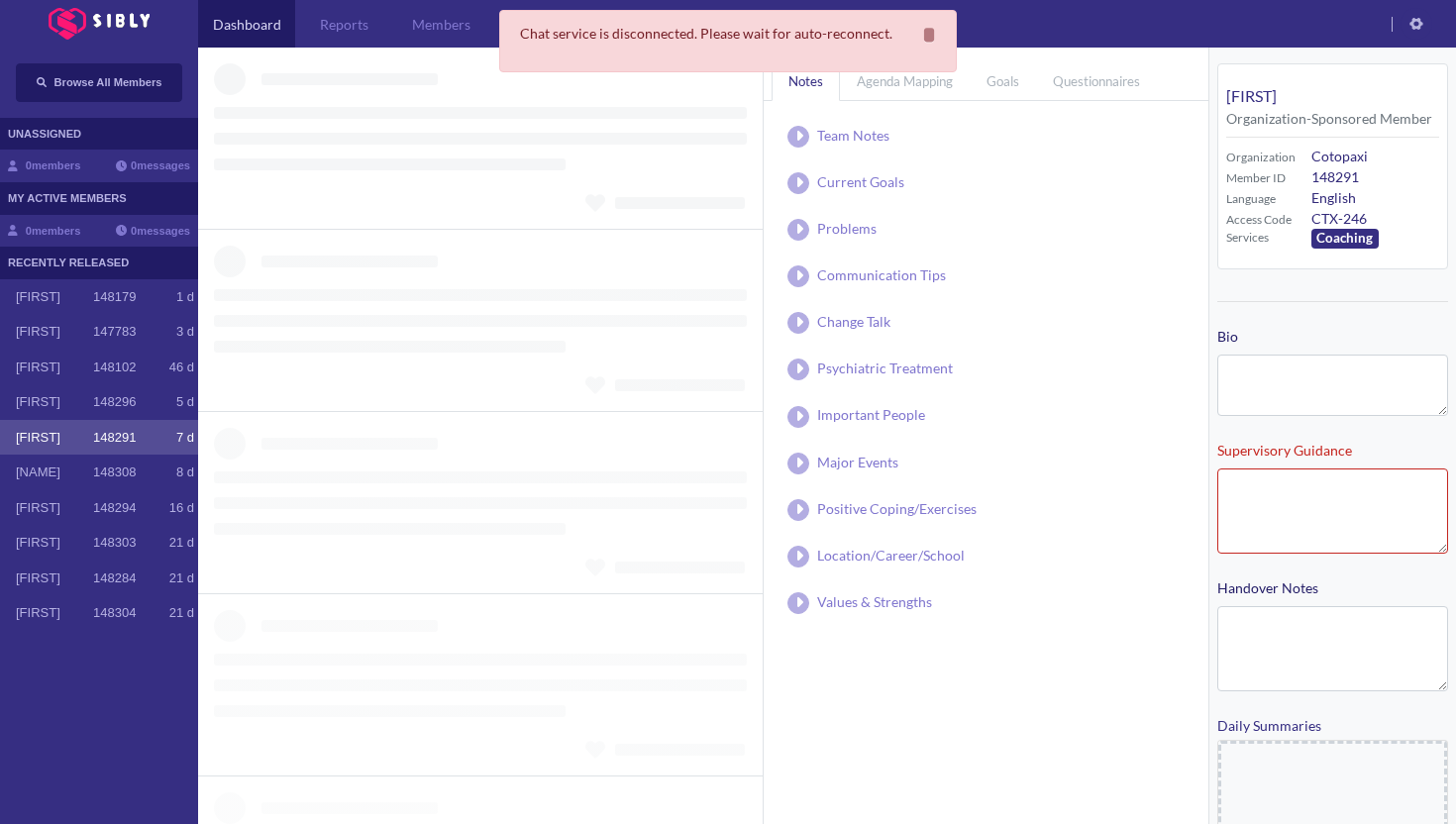 type on "**********" 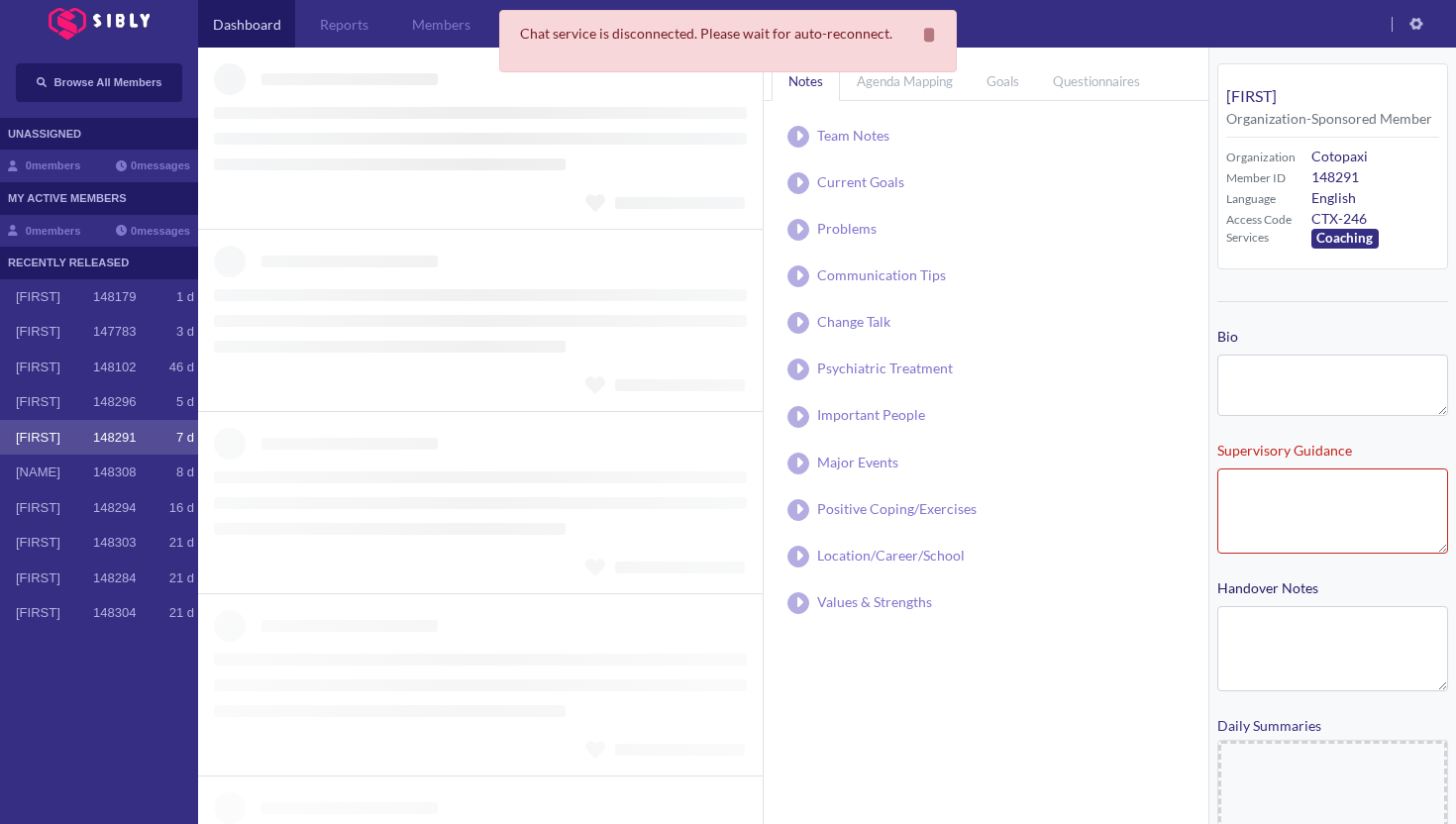 type on "**********" 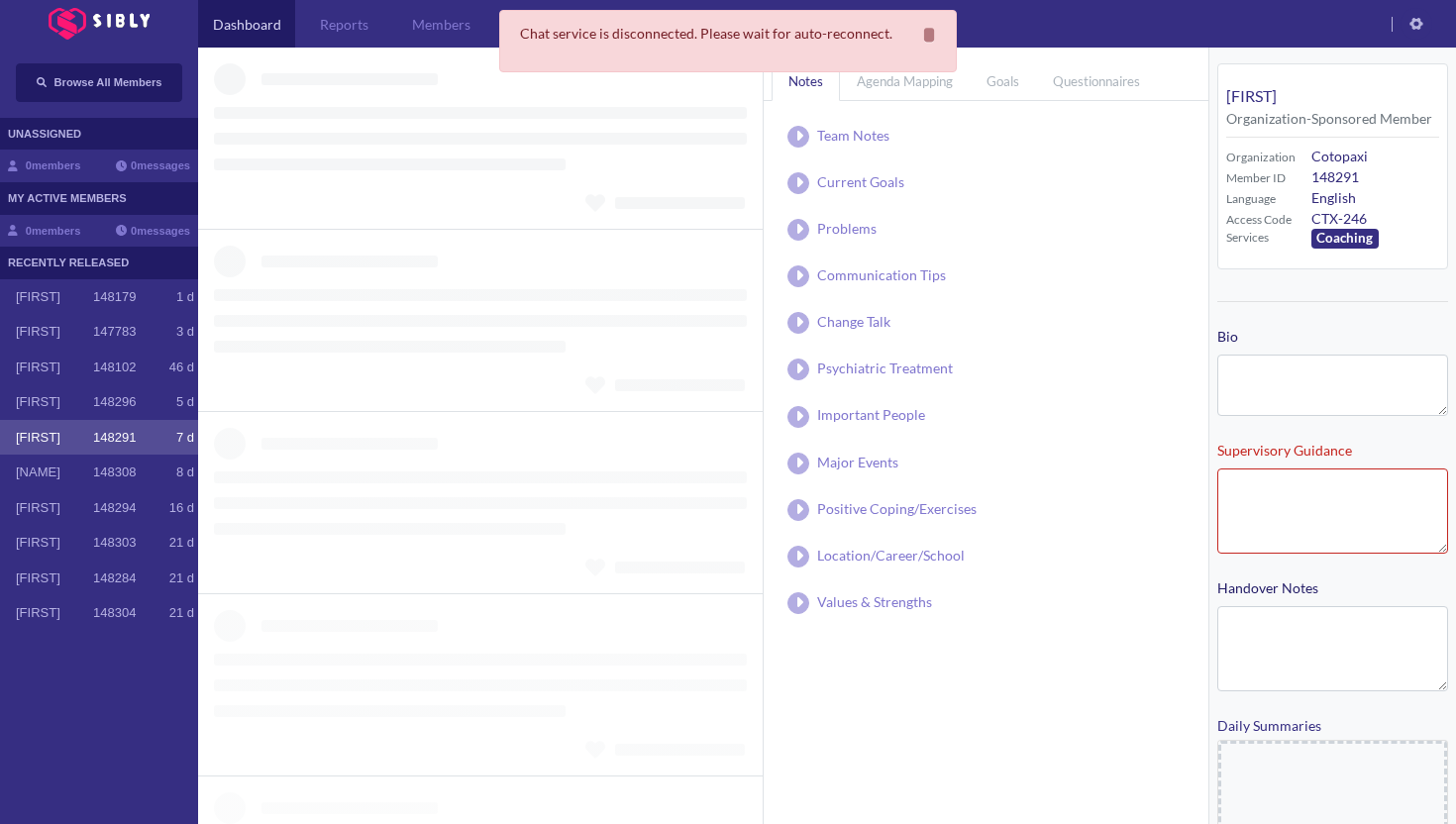 type on "**********" 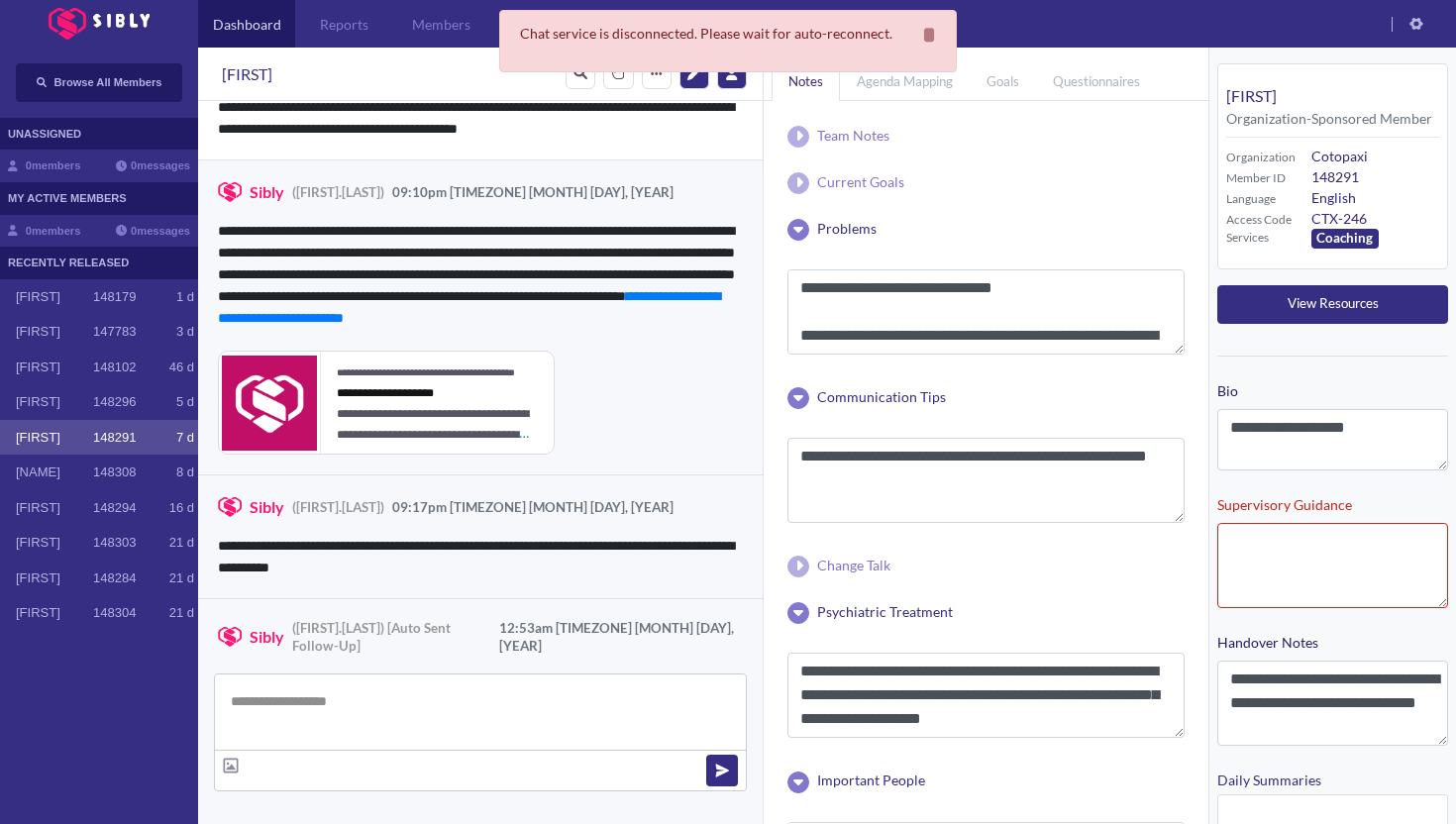 scroll, scrollTop: 4362, scrollLeft: 0, axis: vertical 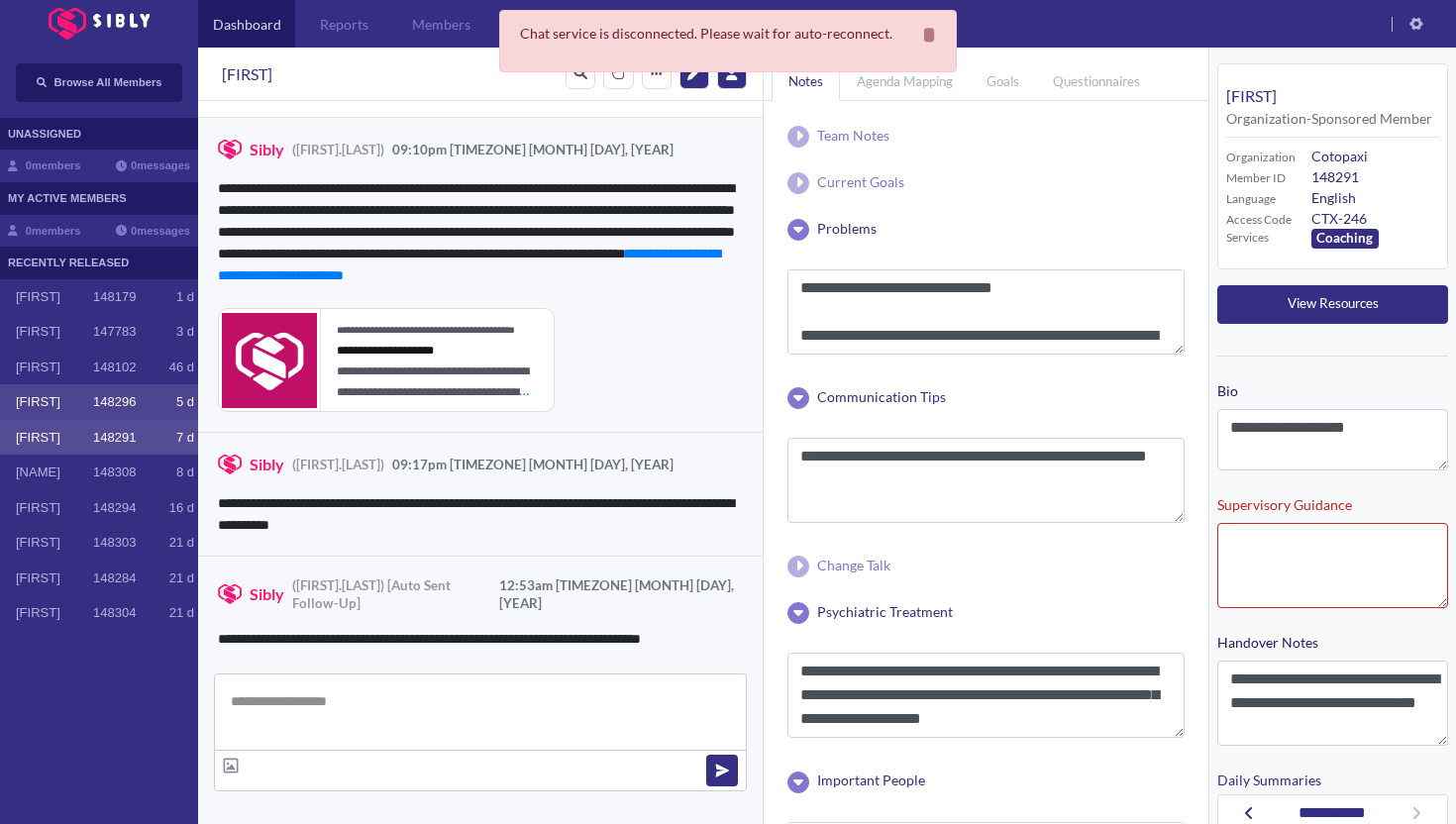 click on "[NAME] 148296 5 d" at bounding box center (99, 402) 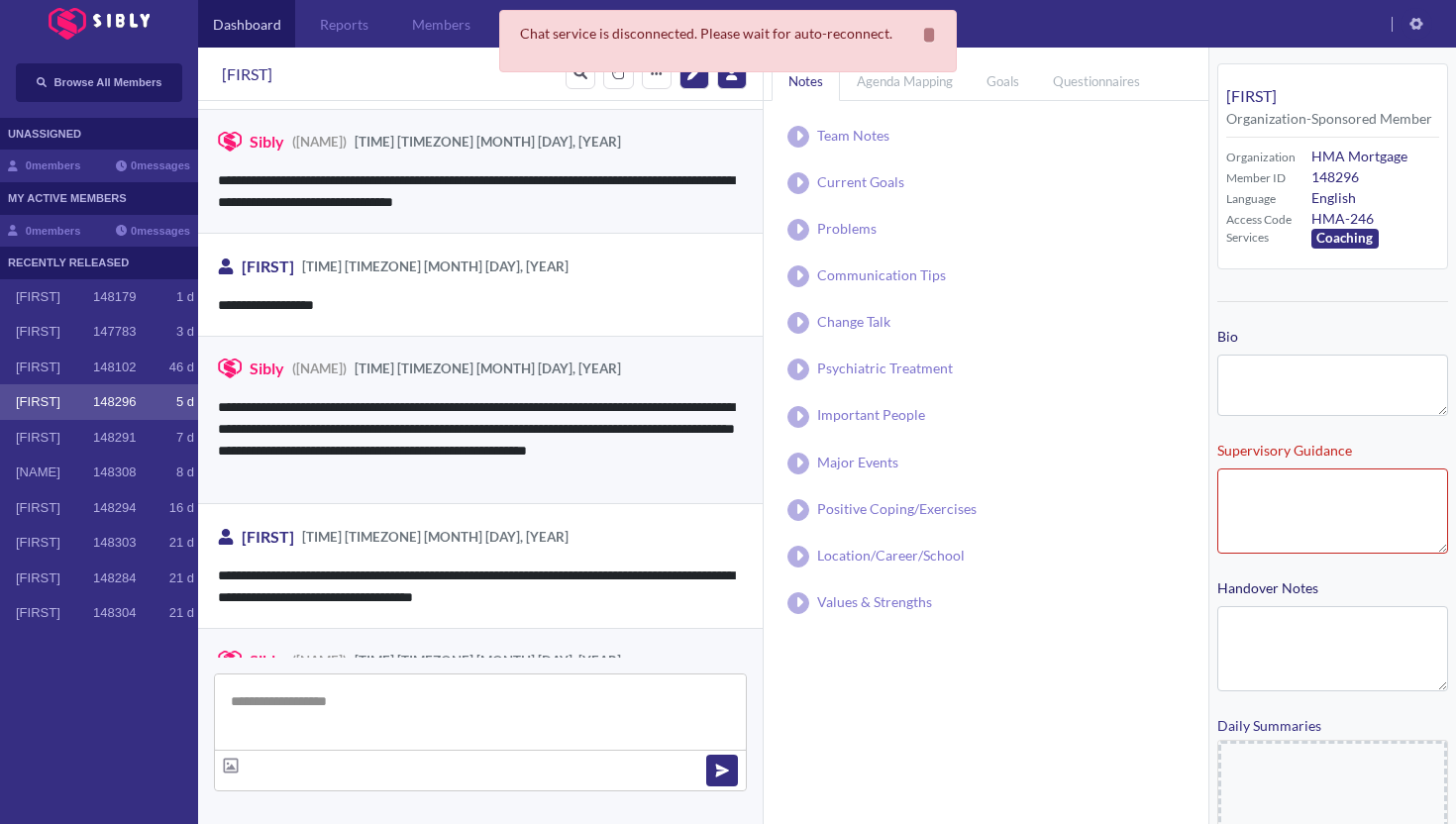 type on "**********" 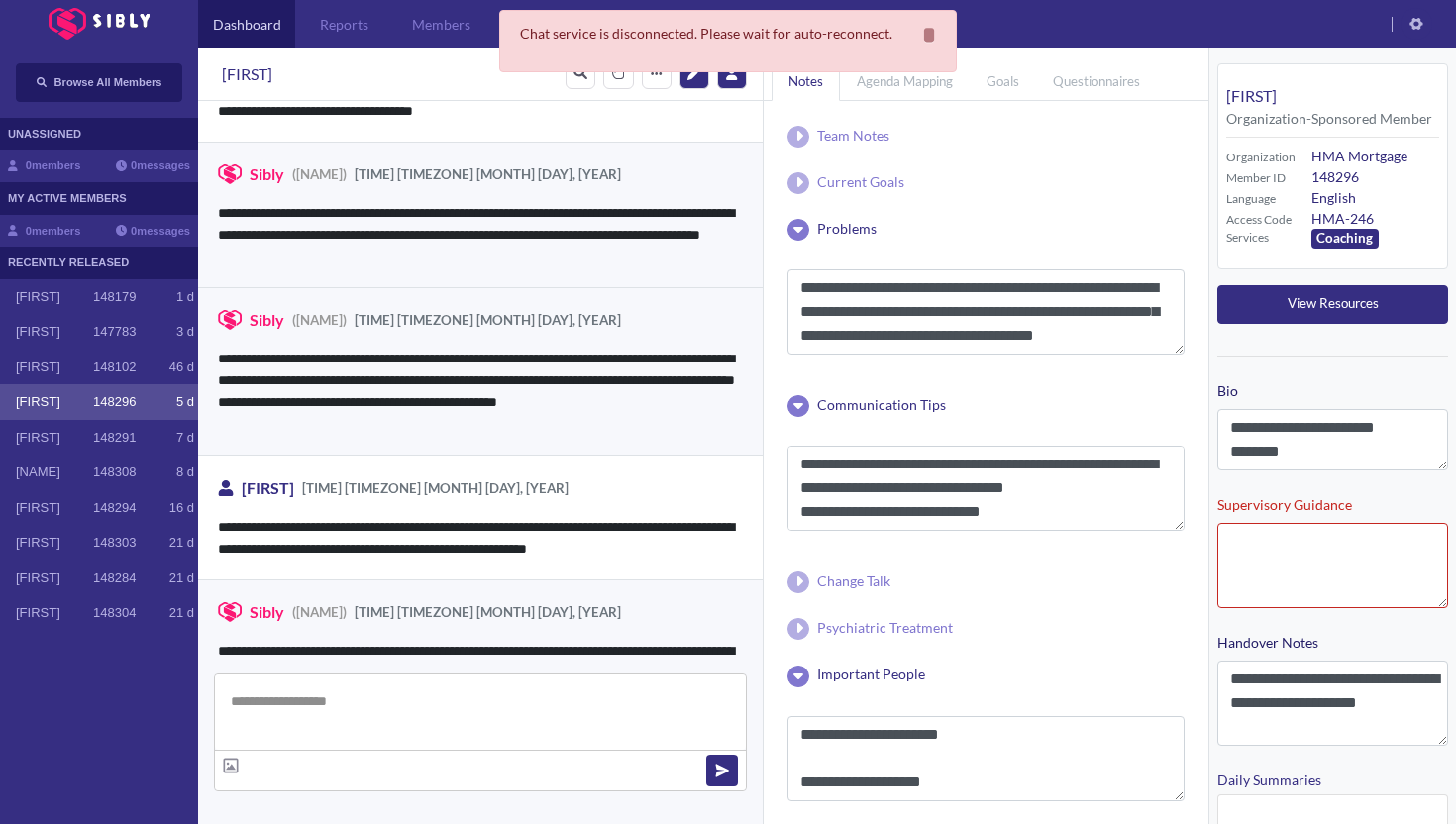 scroll, scrollTop: 3341, scrollLeft: 0, axis: vertical 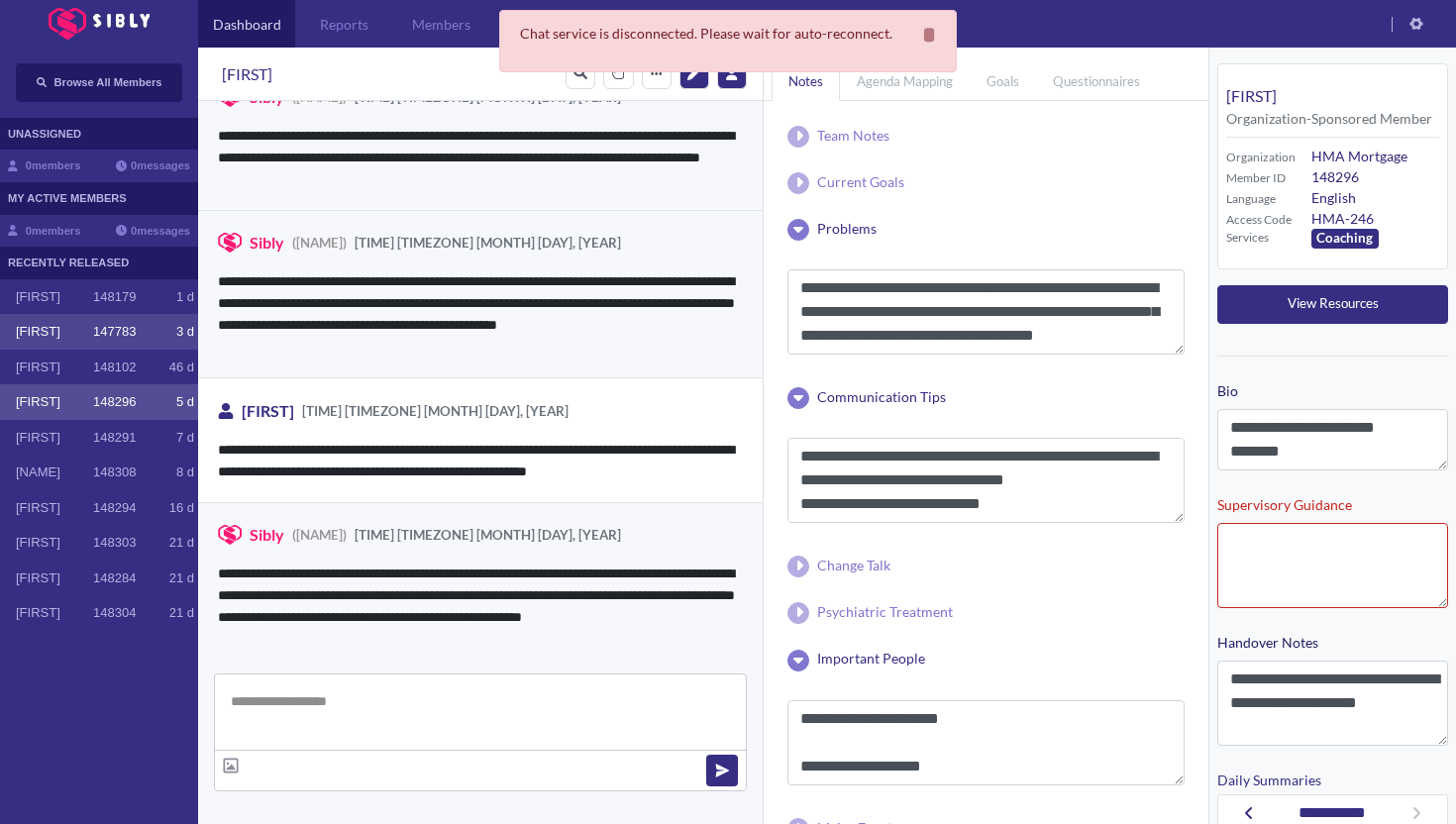 click on "[FIRST] [NUMBER] [NUMBER] [LETTER]" at bounding box center [99, 332] 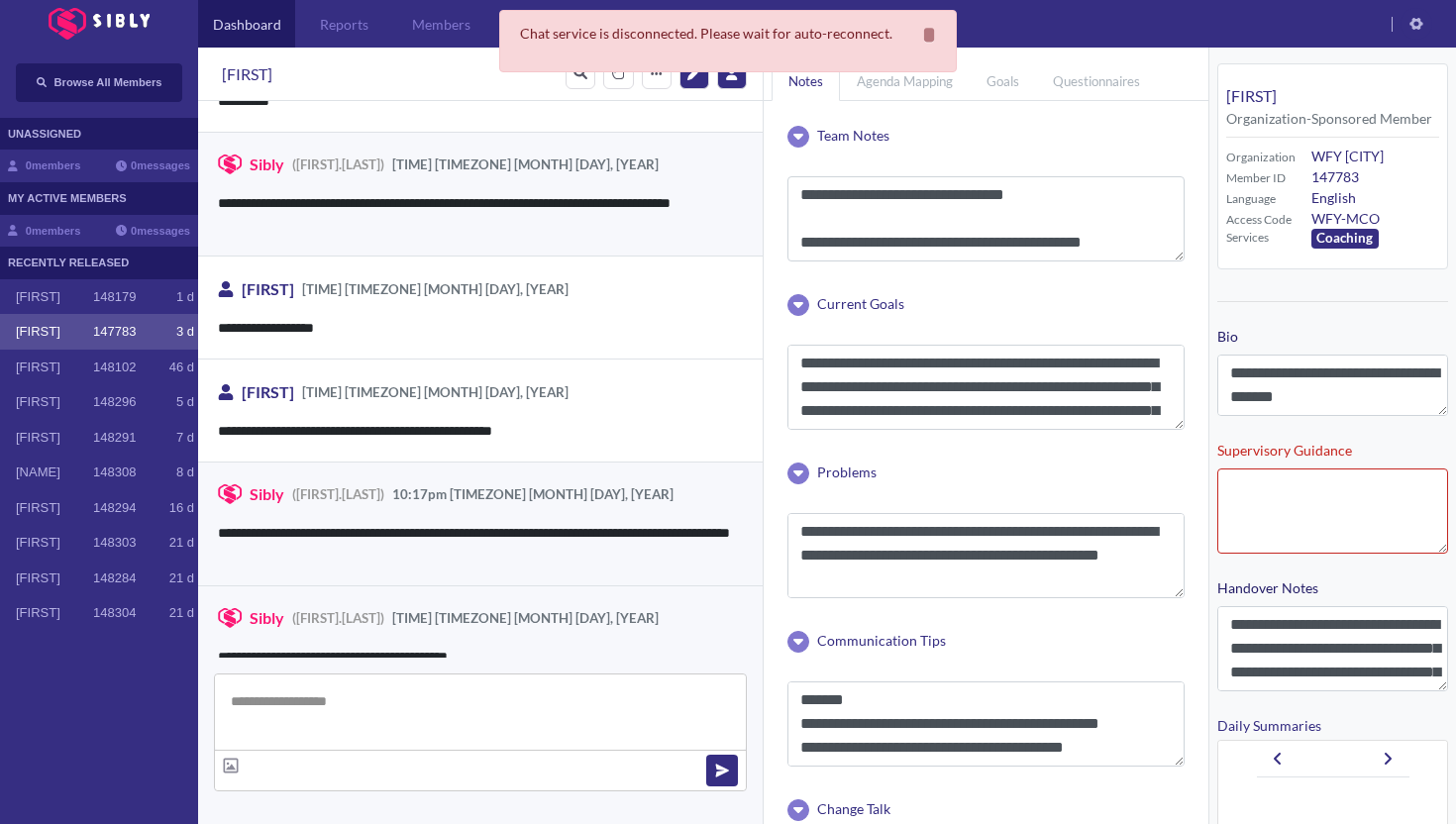 scroll, scrollTop: 3002, scrollLeft: 0, axis: vertical 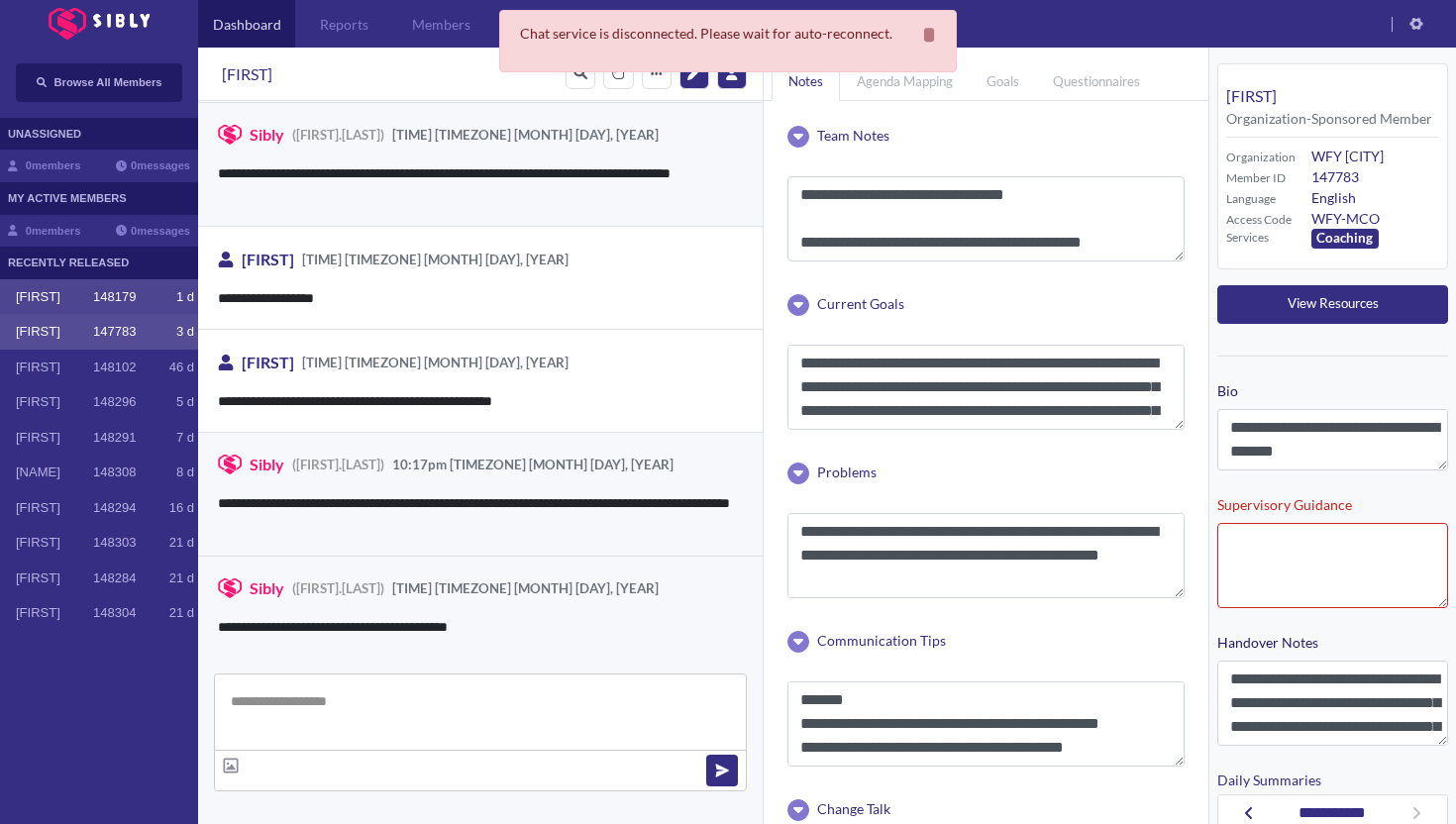 click on "148179" at bounding box center [114, 297] 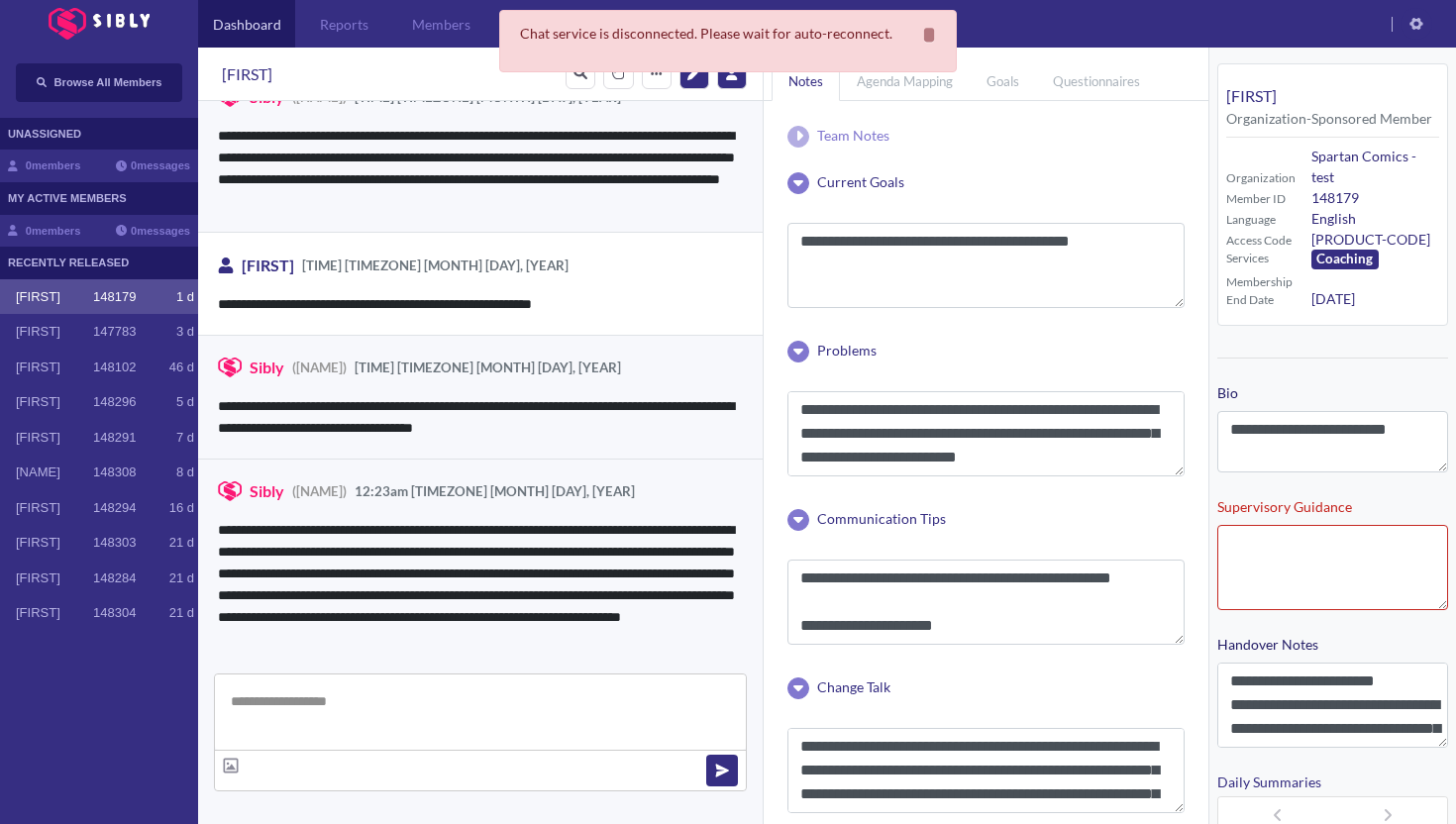 scroll, scrollTop: 3726, scrollLeft: 0, axis: vertical 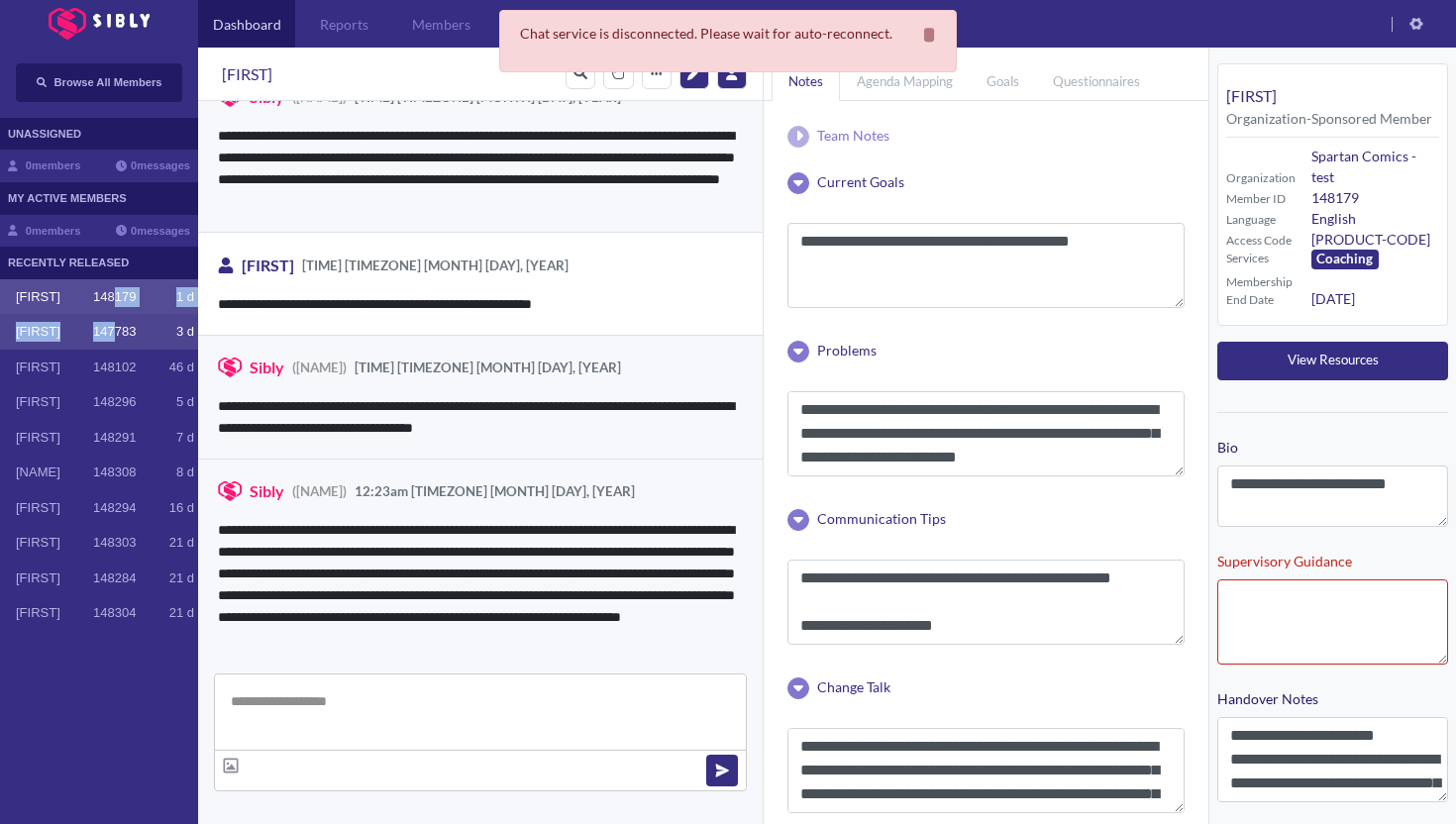 drag, startPoint x: 117, startPoint y: 306, endPoint x: 112, endPoint y: 319, distance: 13.928388 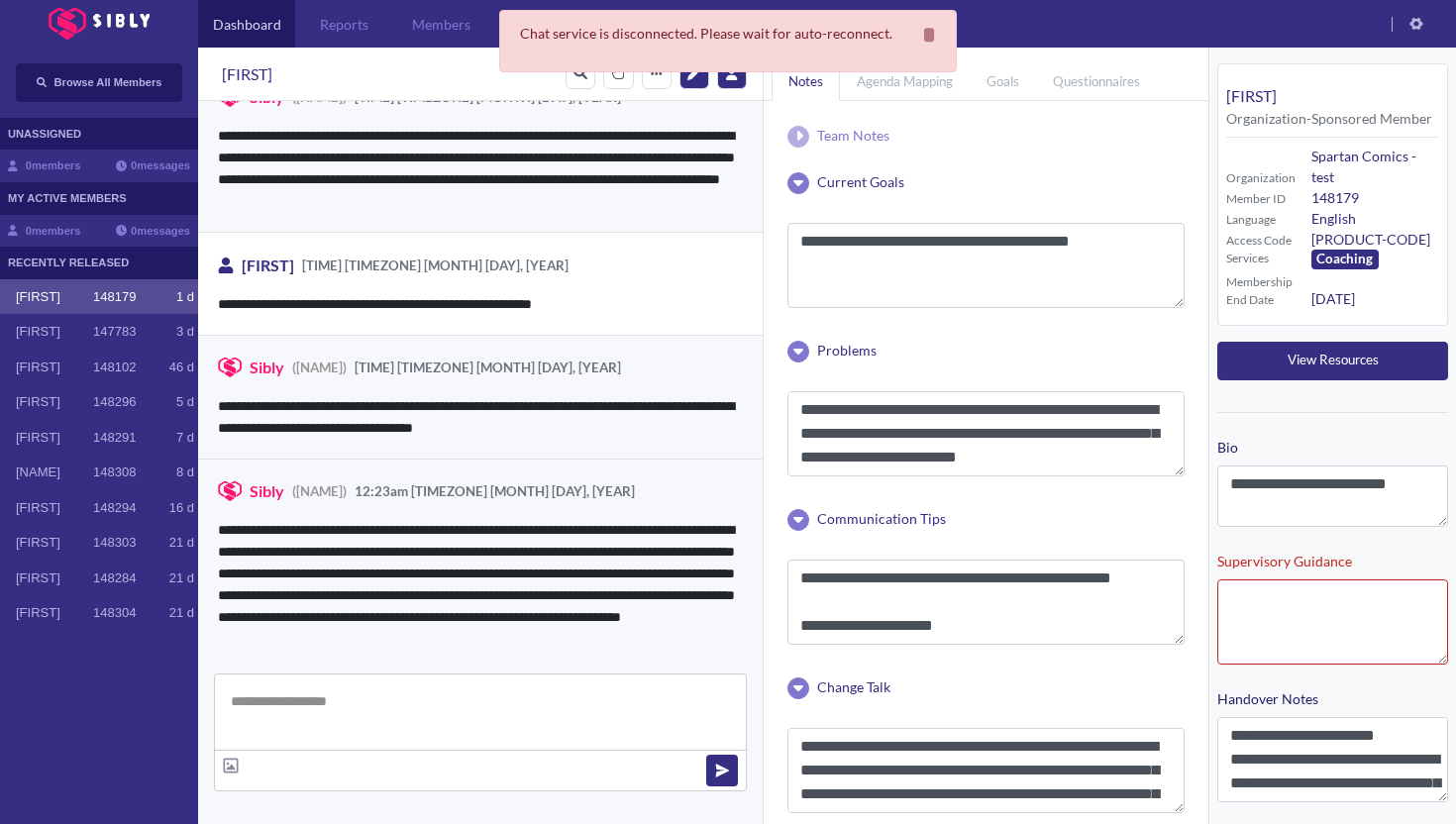 click on "[FIRST] [NUMBER] [NUMBER] [LETTER]" at bounding box center [99, 297] 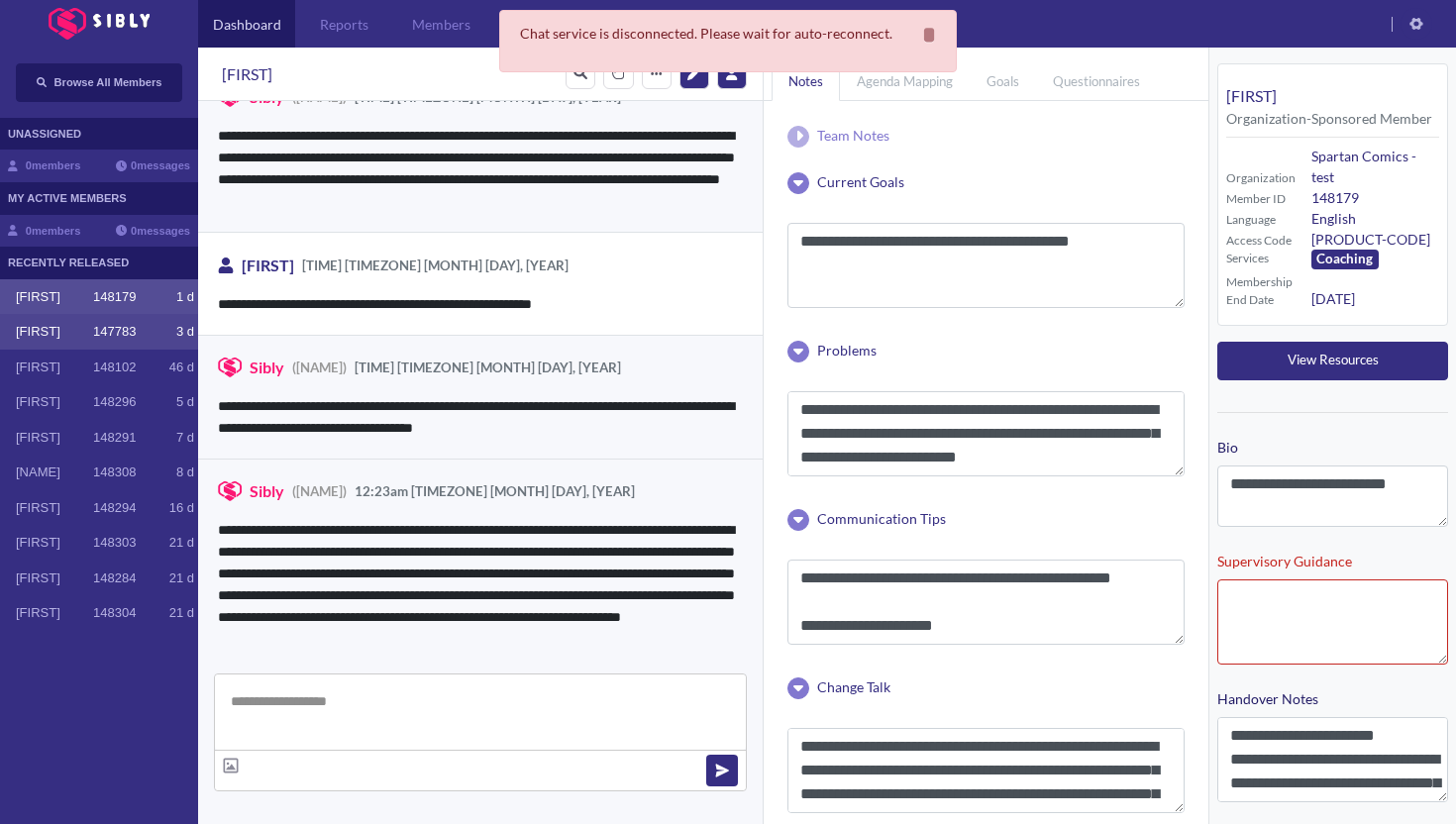 click on "[FIRST] [NUMBER] [NUMBER] [LETTER]" at bounding box center [99, 332] 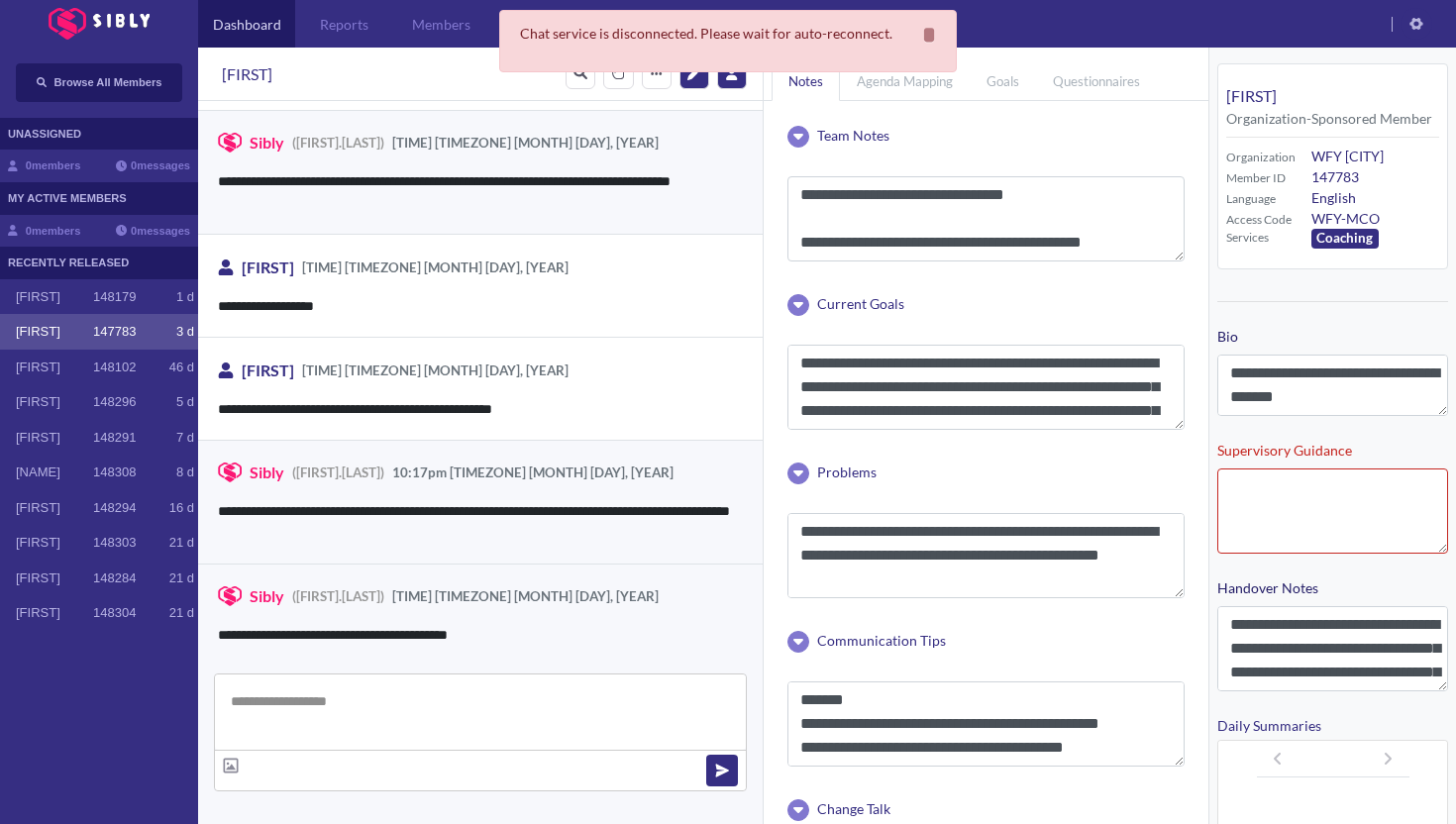 scroll, scrollTop: 3002, scrollLeft: 0, axis: vertical 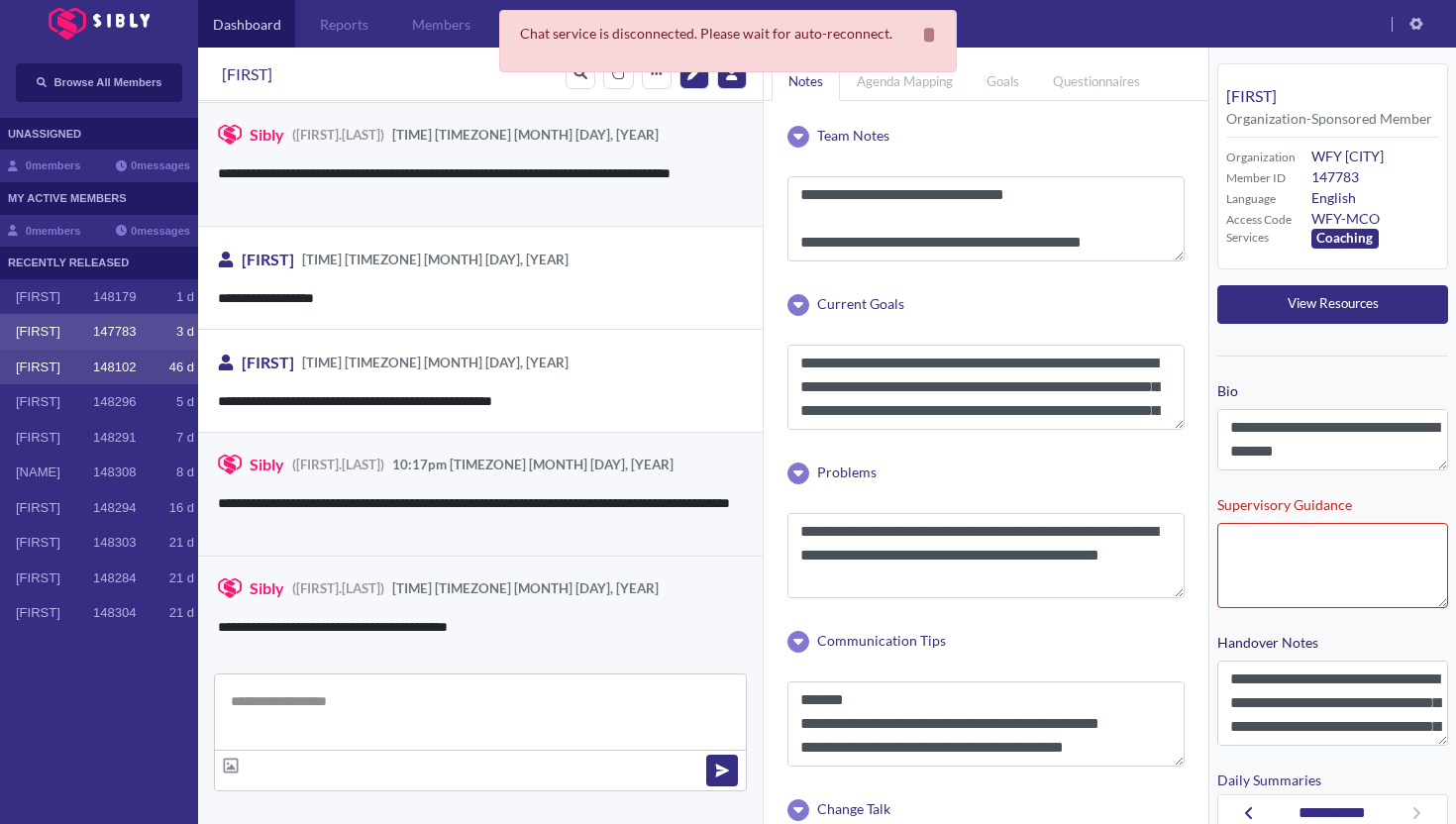 click on "[FIRST]" at bounding box center [54, 367] 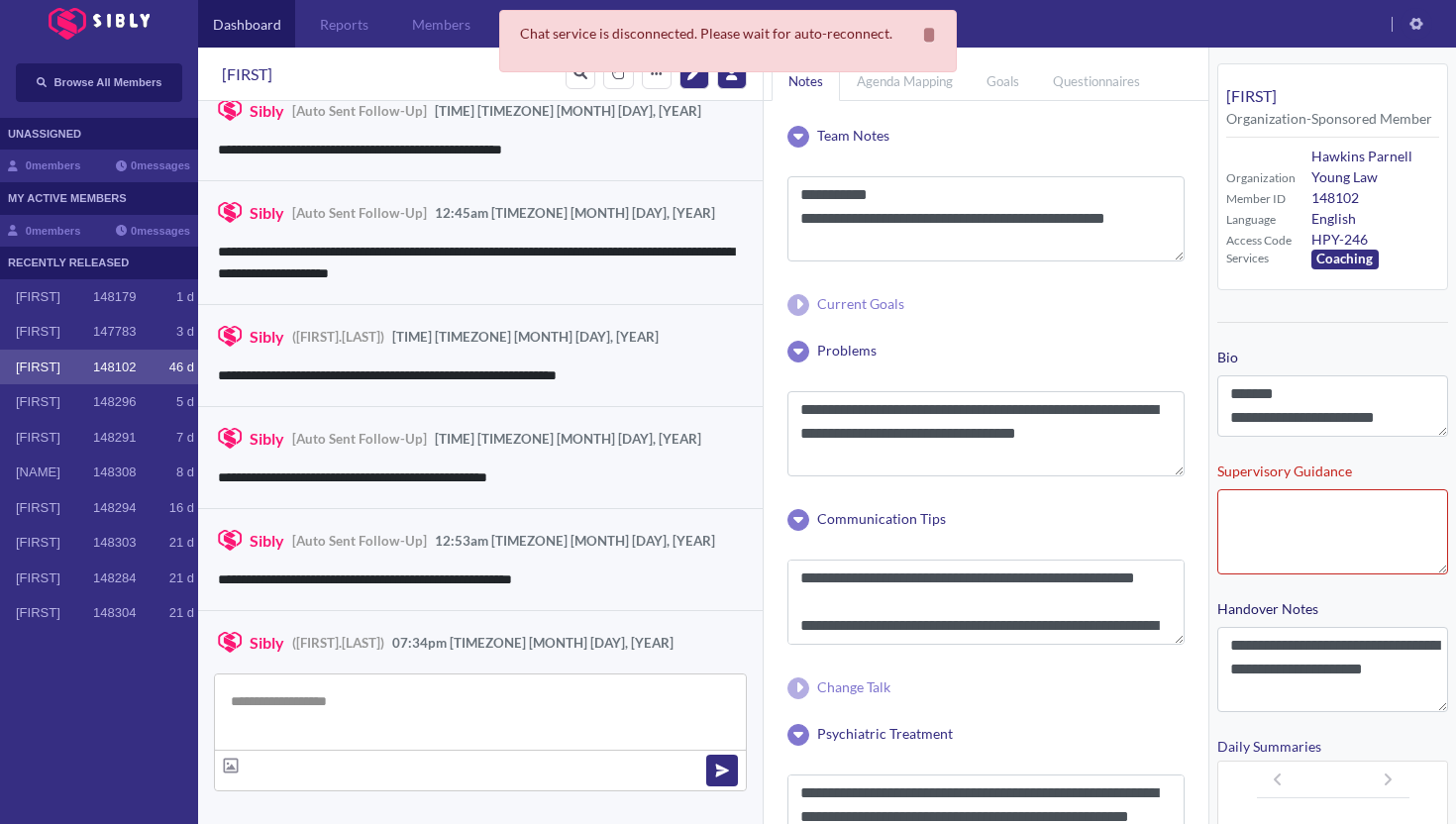 scroll, scrollTop: 2991, scrollLeft: 0, axis: vertical 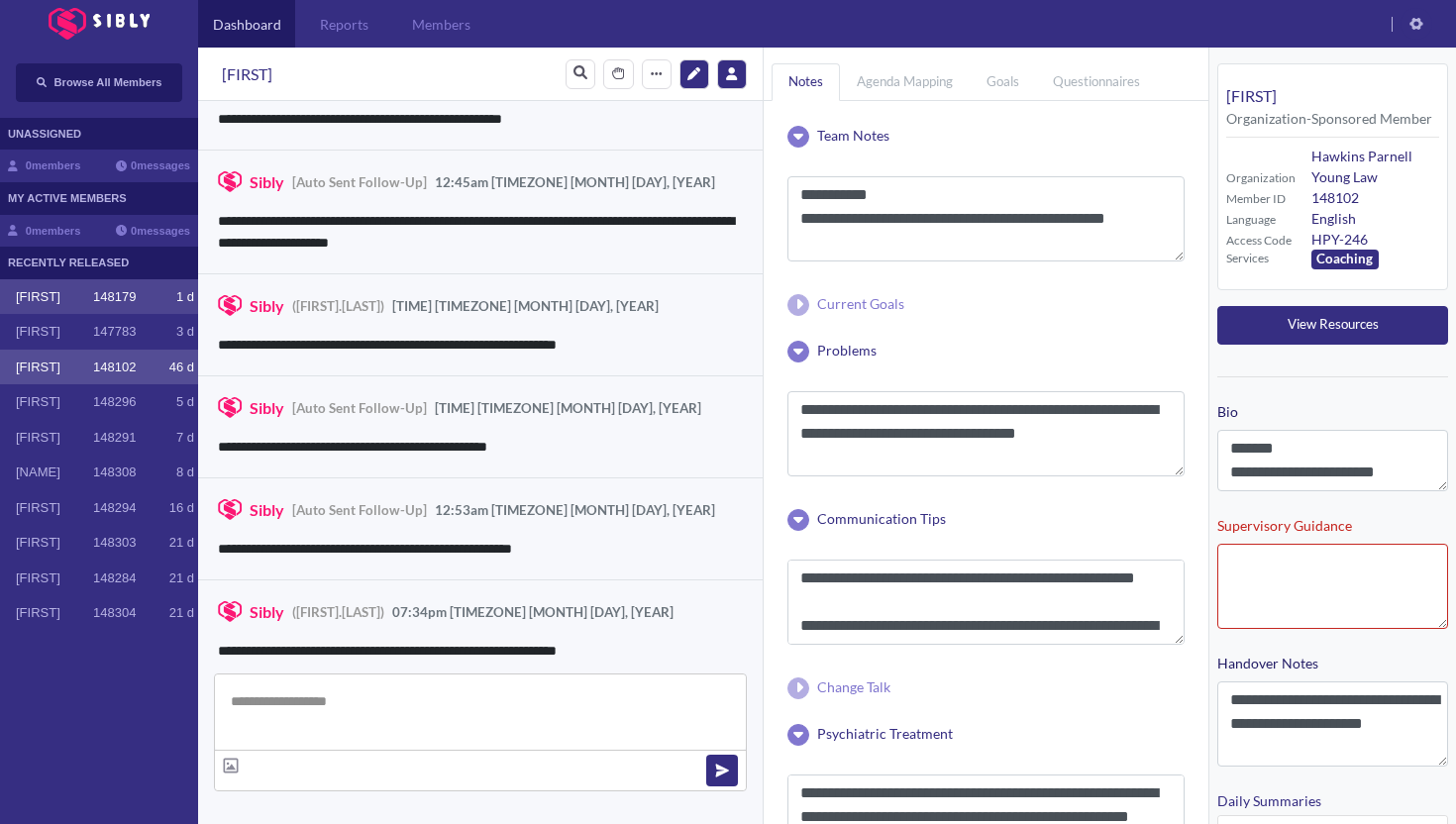 click on "[FIRST] [NUMBER] [NUMBER] [LETTER]" at bounding box center [99, 297] 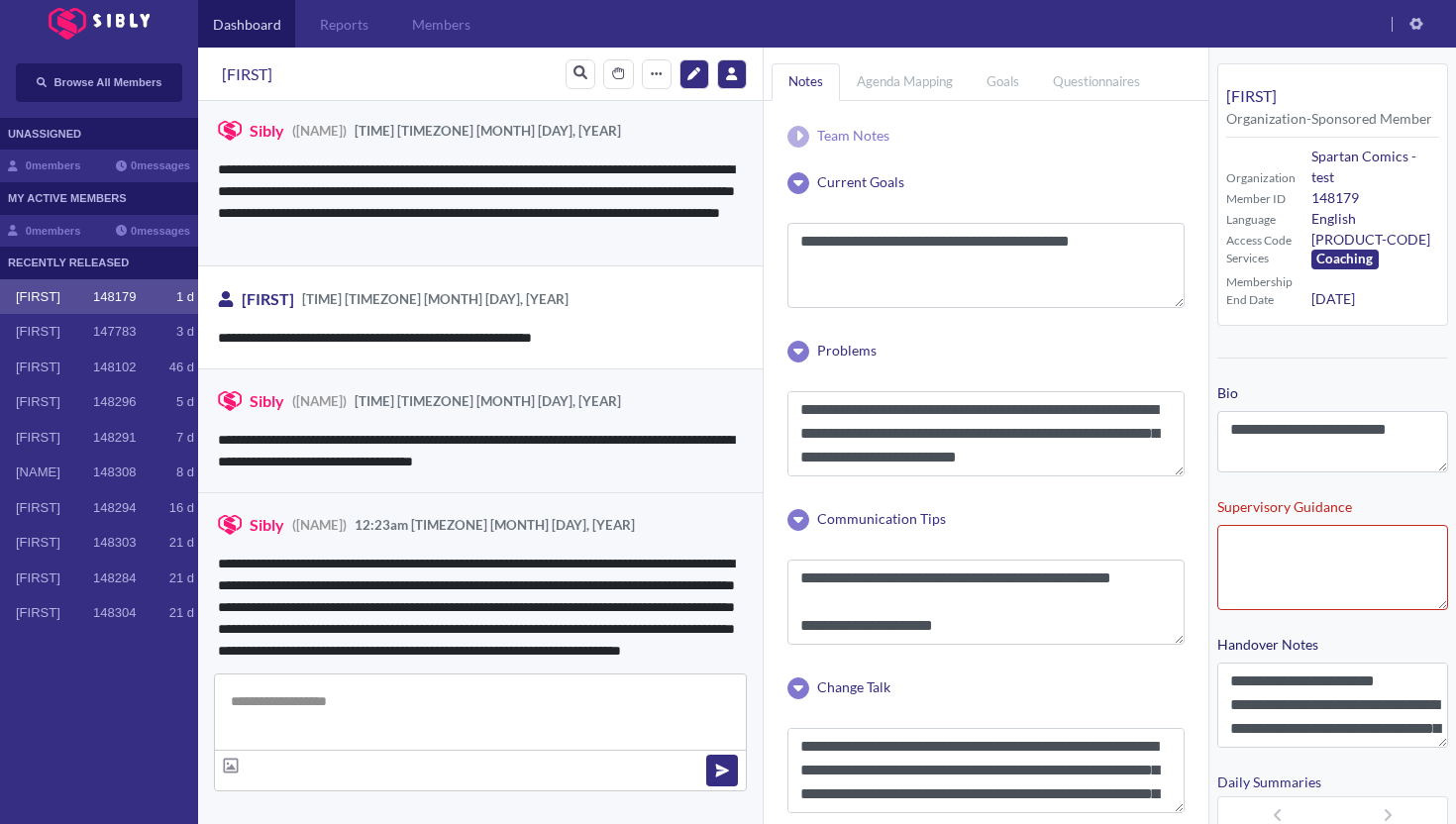 scroll, scrollTop: 3726, scrollLeft: 0, axis: vertical 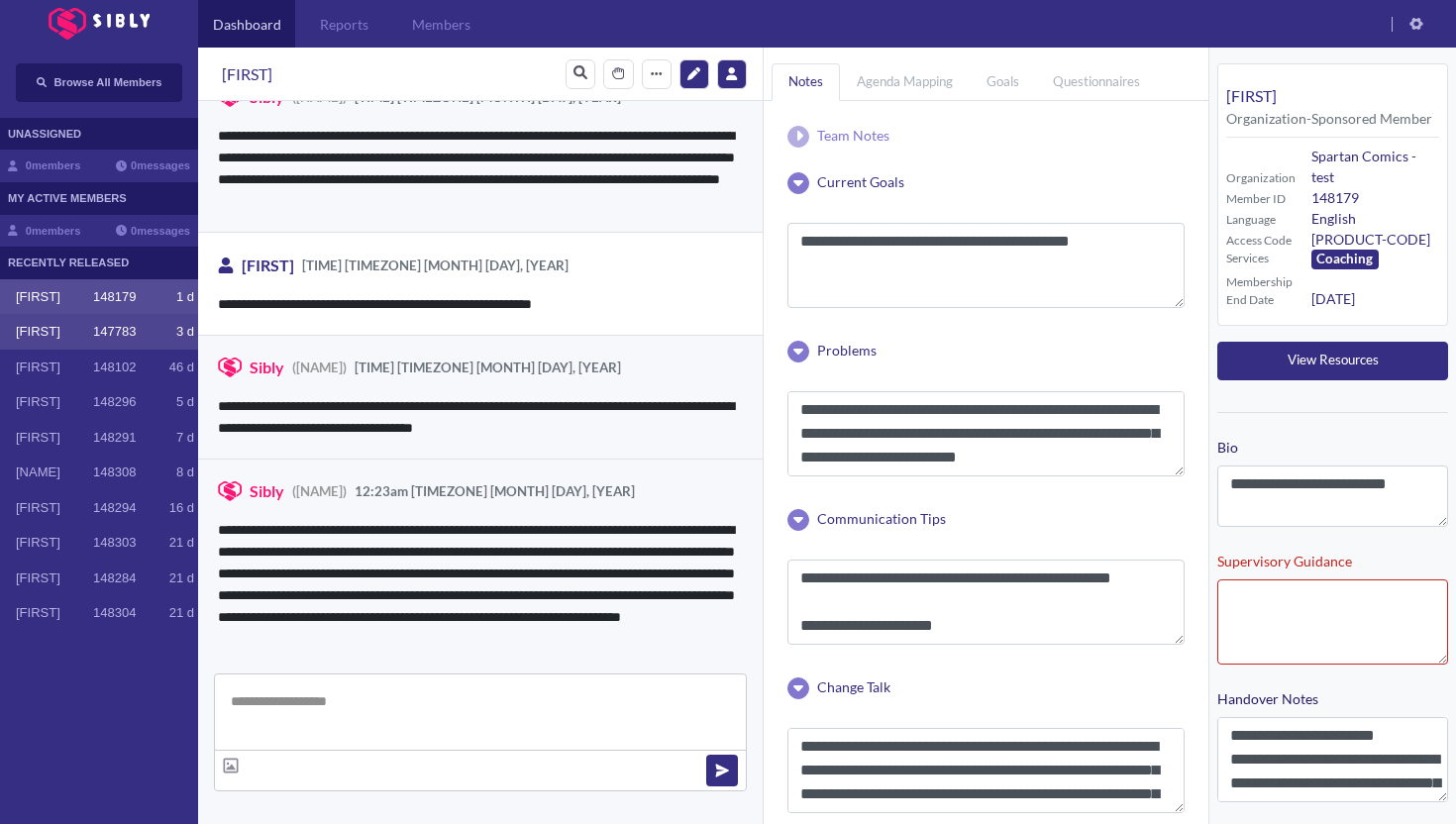 drag, startPoint x: 23, startPoint y: 327, endPoint x: 13, endPoint y: 325, distance: 10.198039 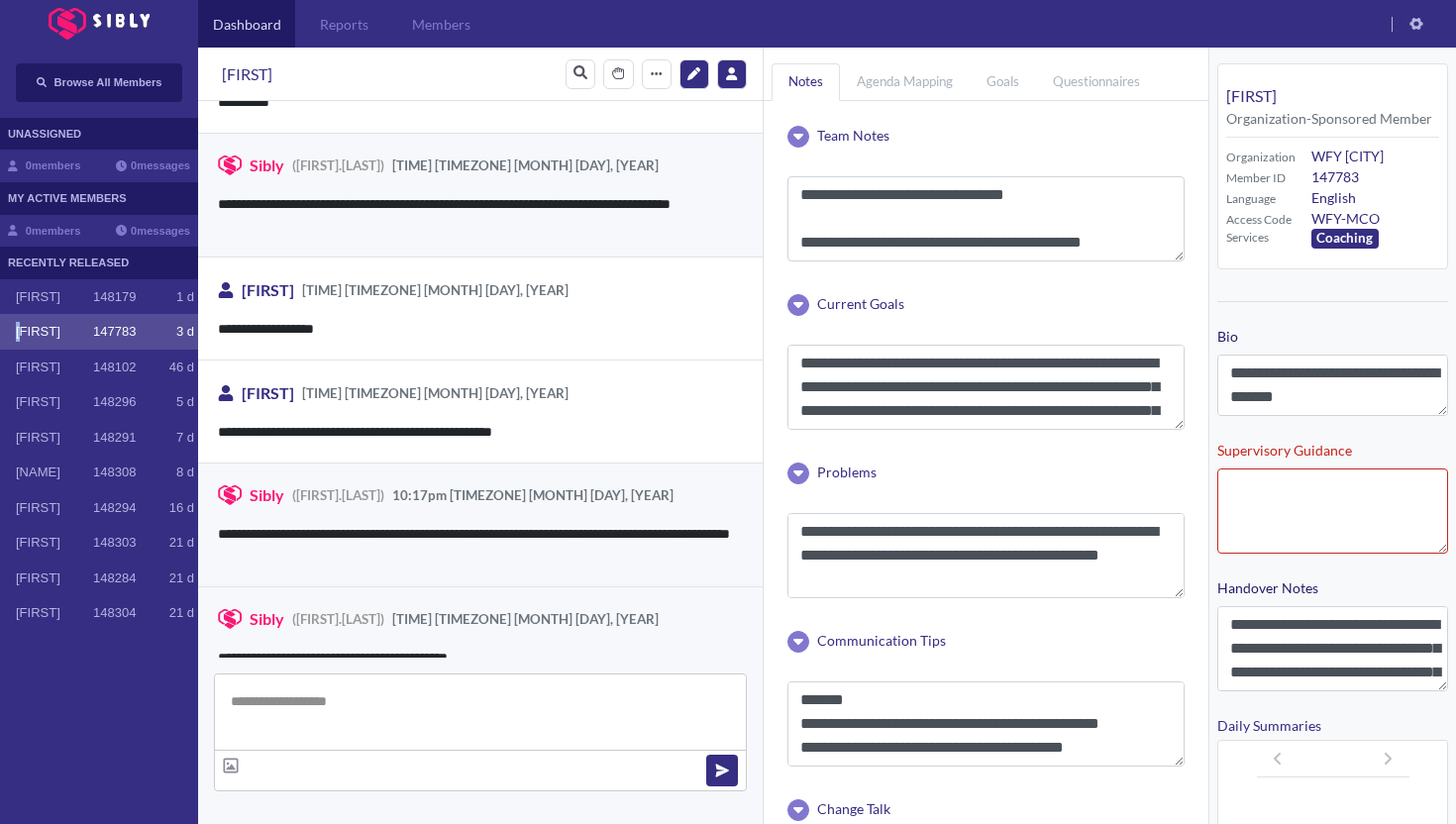 scroll, scrollTop: 3002, scrollLeft: 0, axis: vertical 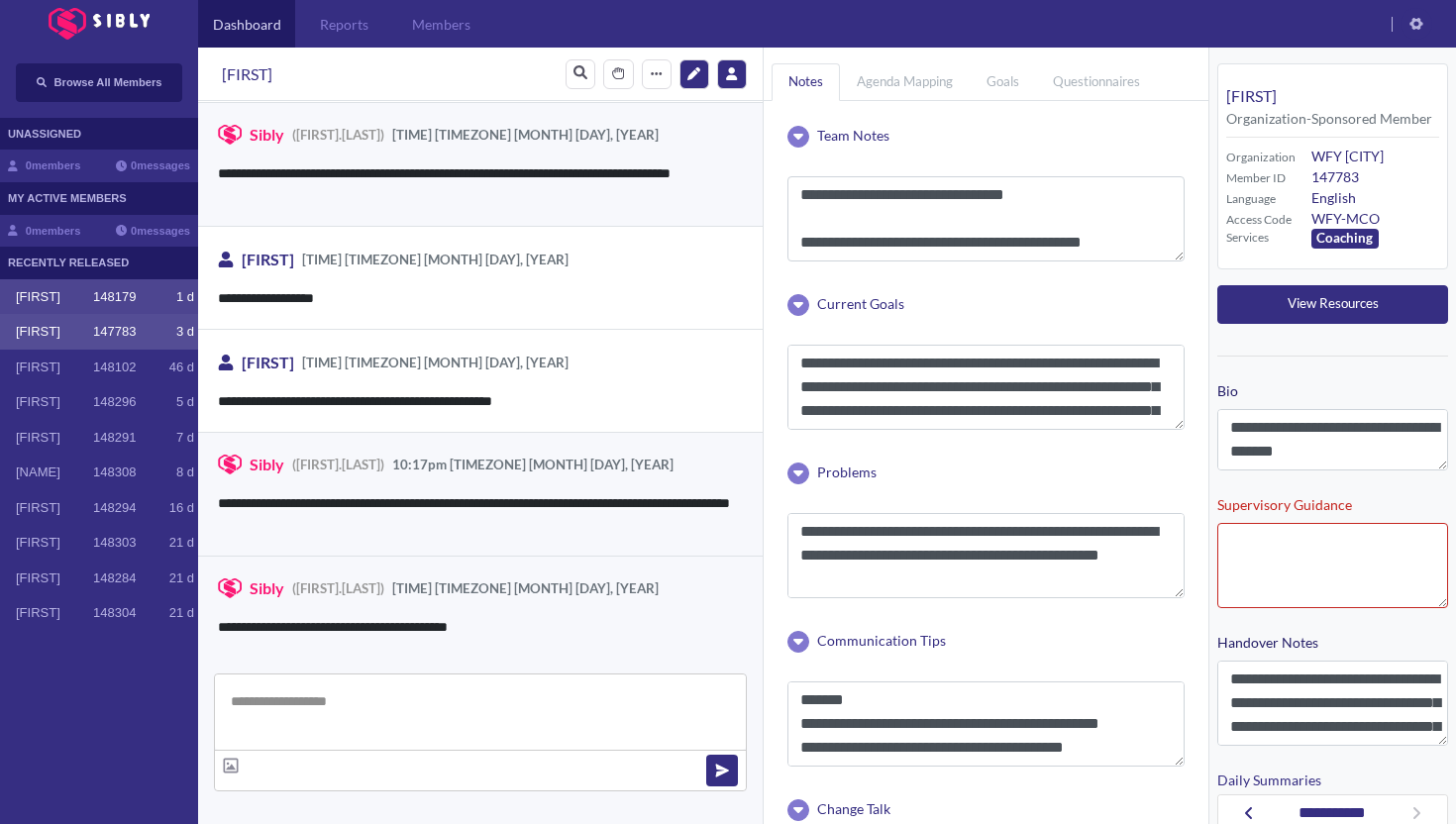 click on "[FIRST]" at bounding box center [54, 297] 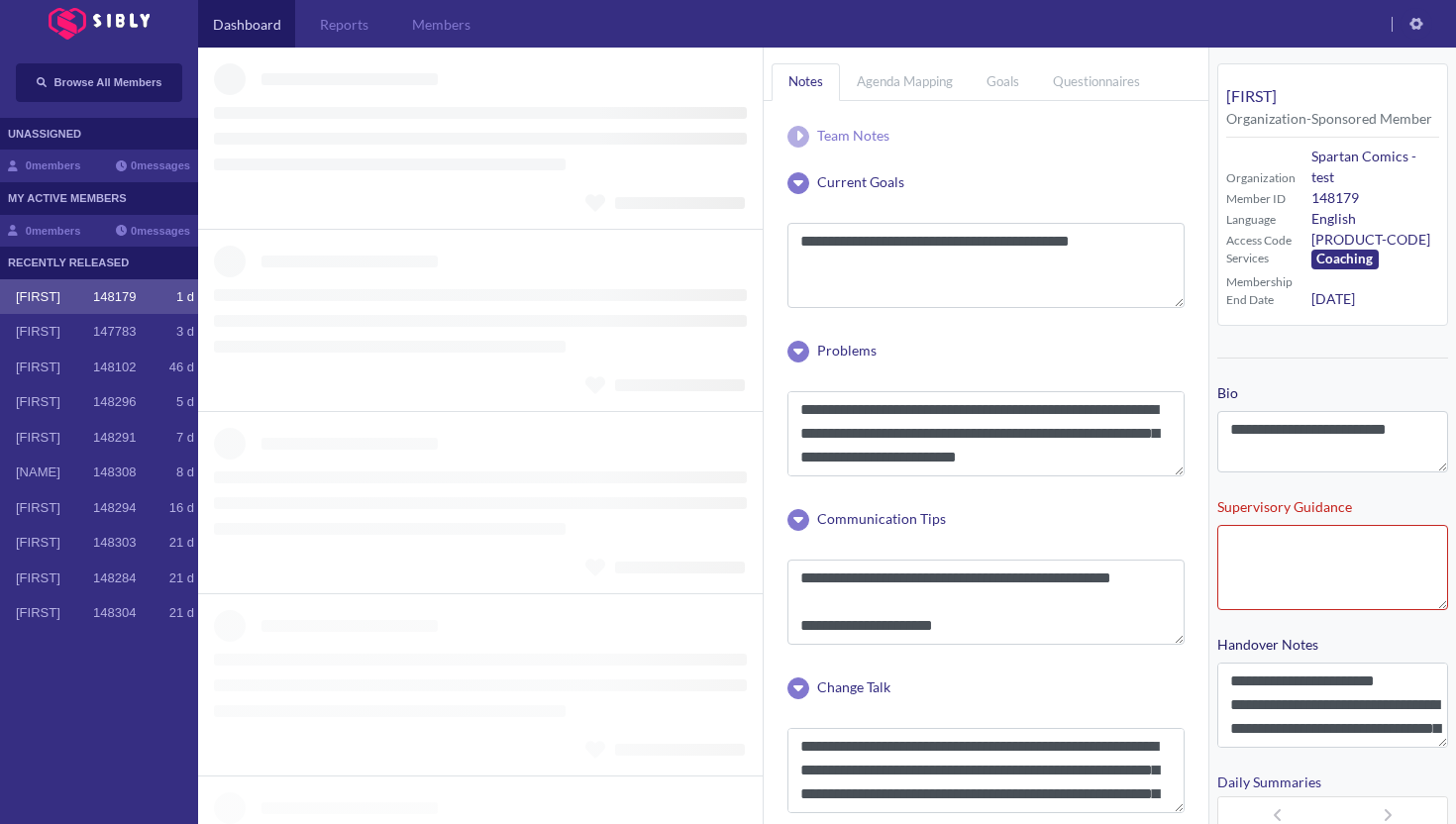 click on "[FIRST]" at bounding box center (54, 297) 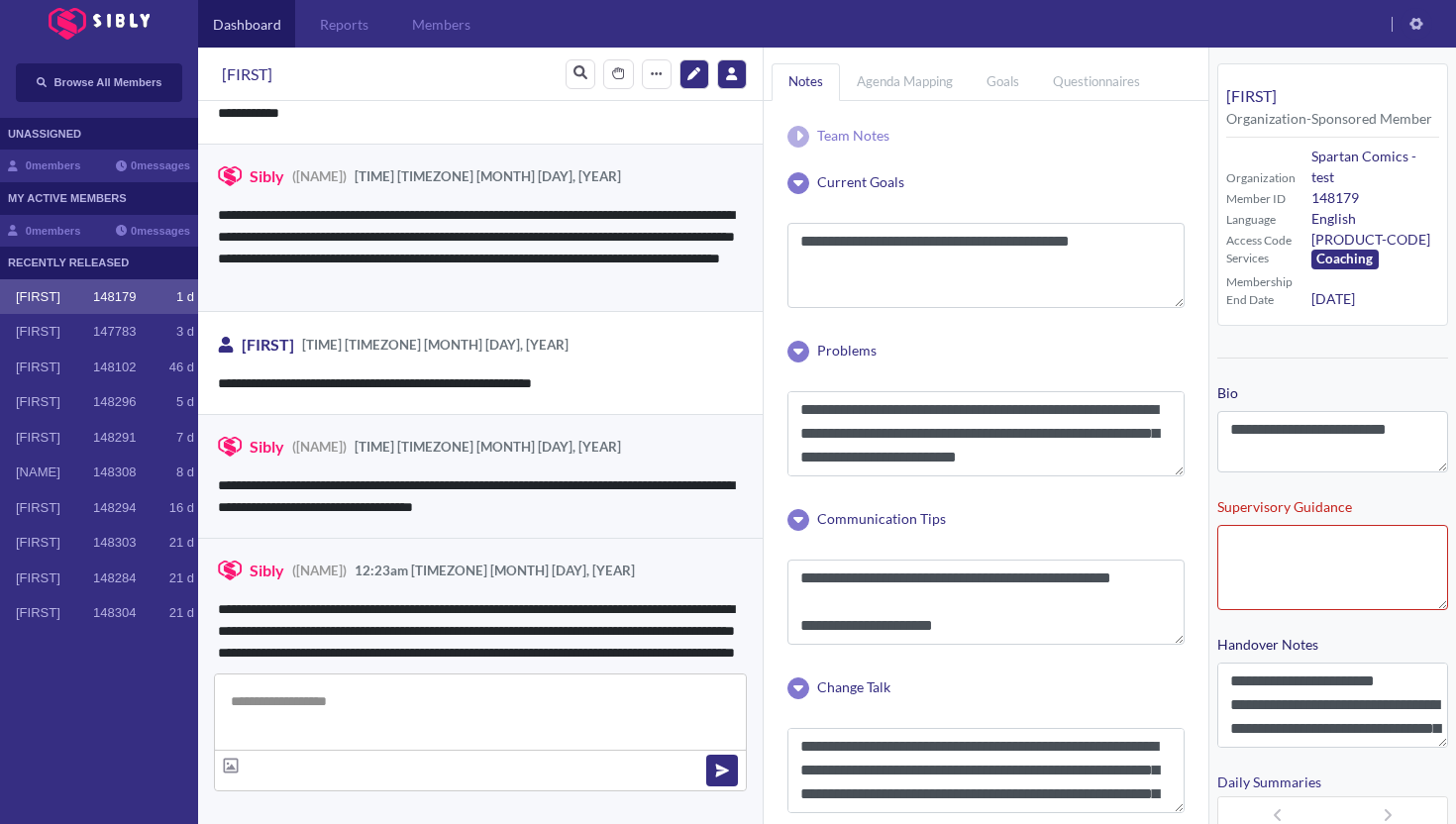 scroll, scrollTop: 3726, scrollLeft: 0, axis: vertical 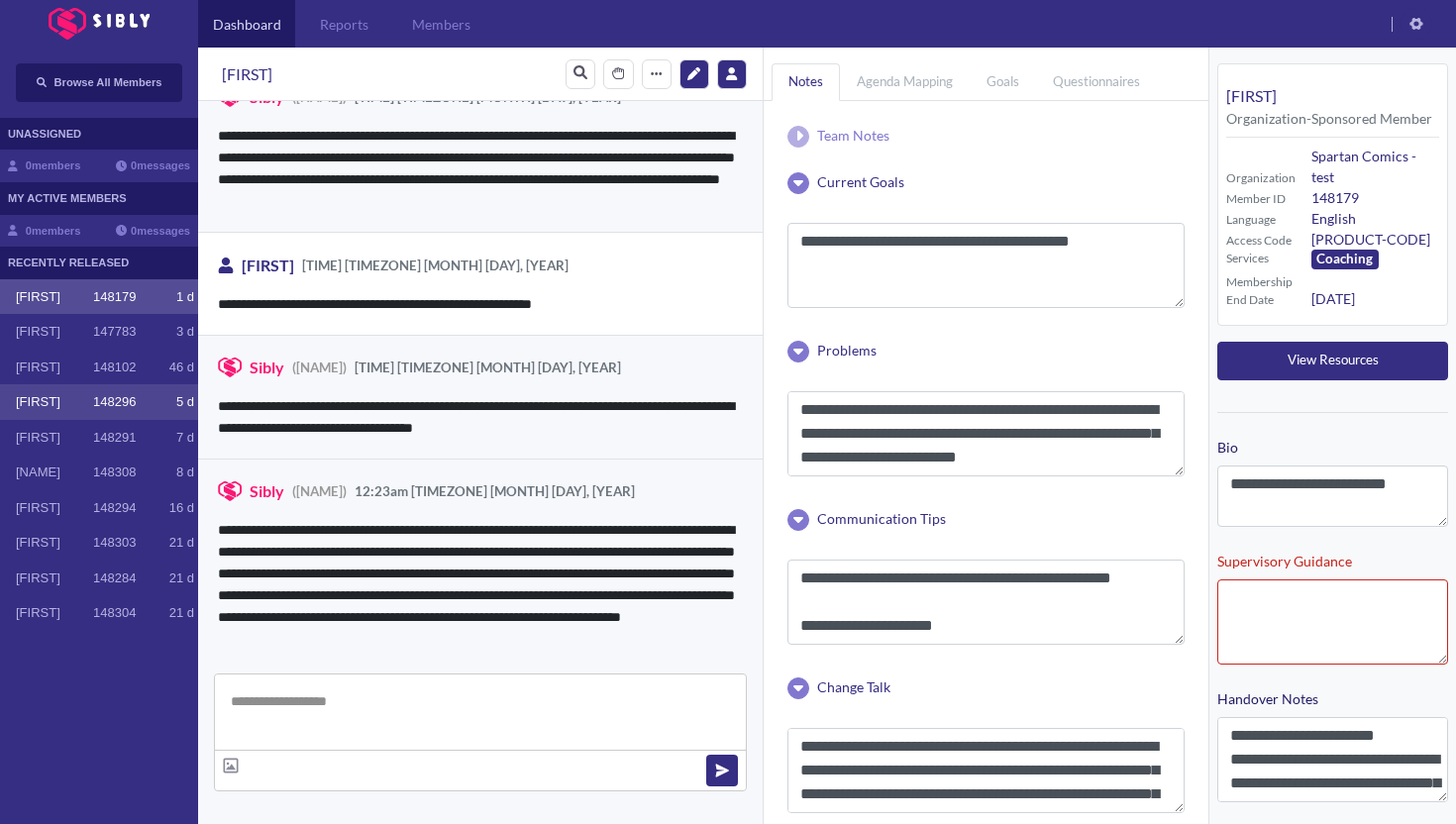 click on "[FIRST]" at bounding box center (54, 402) 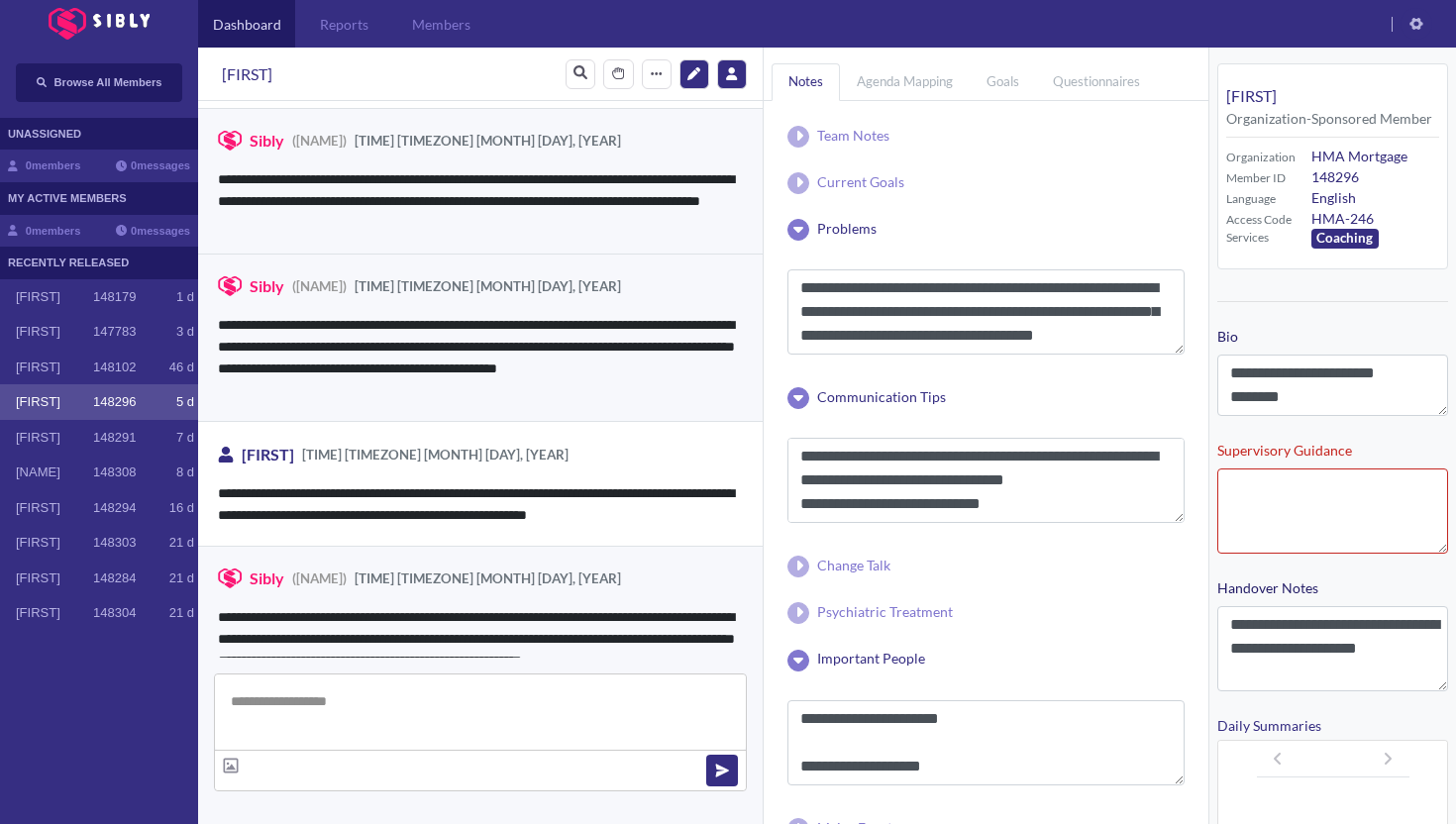 scroll, scrollTop: 3341, scrollLeft: 0, axis: vertical 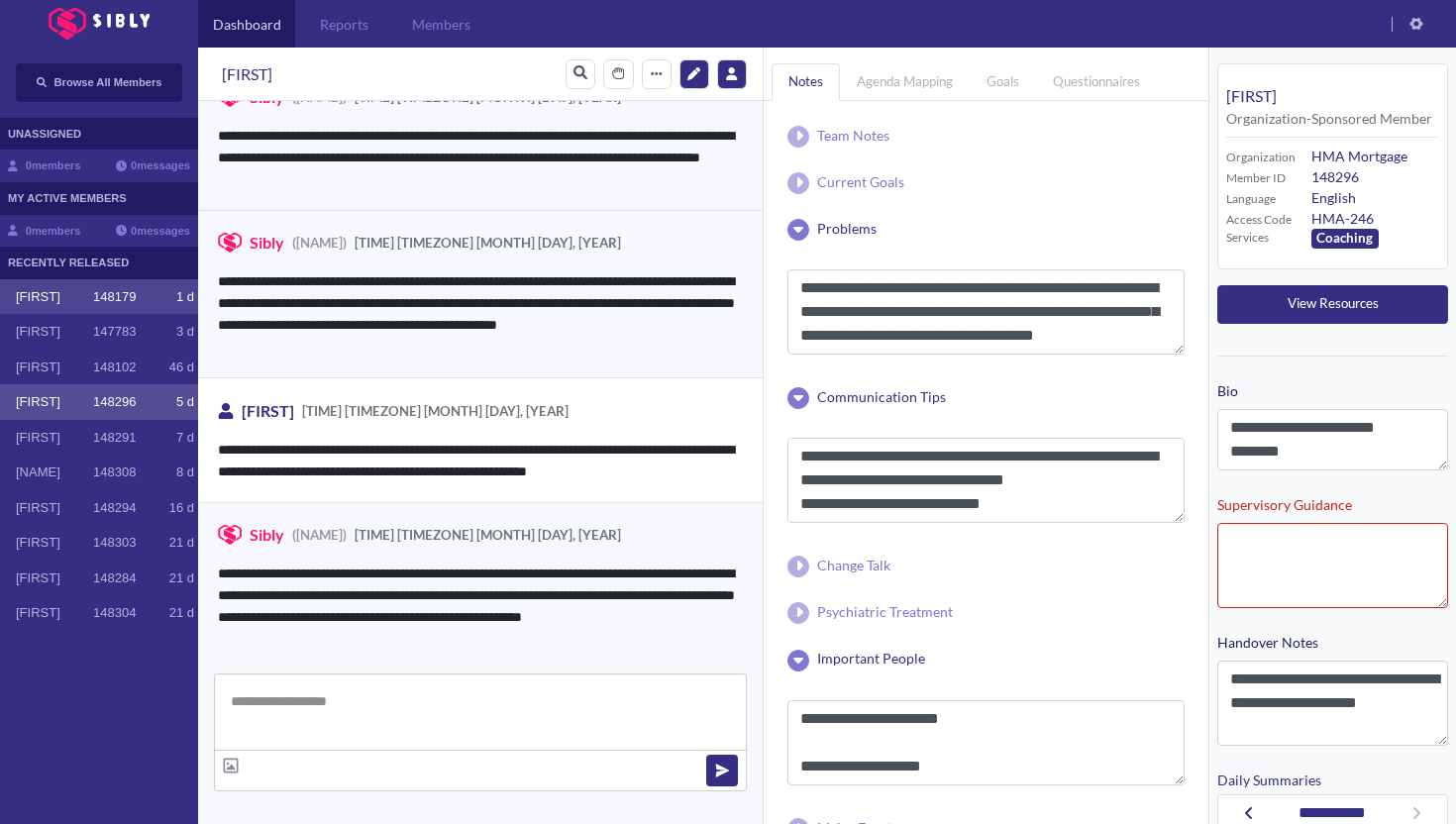 click on "[FIRST]" at bounding box center [54, 297] 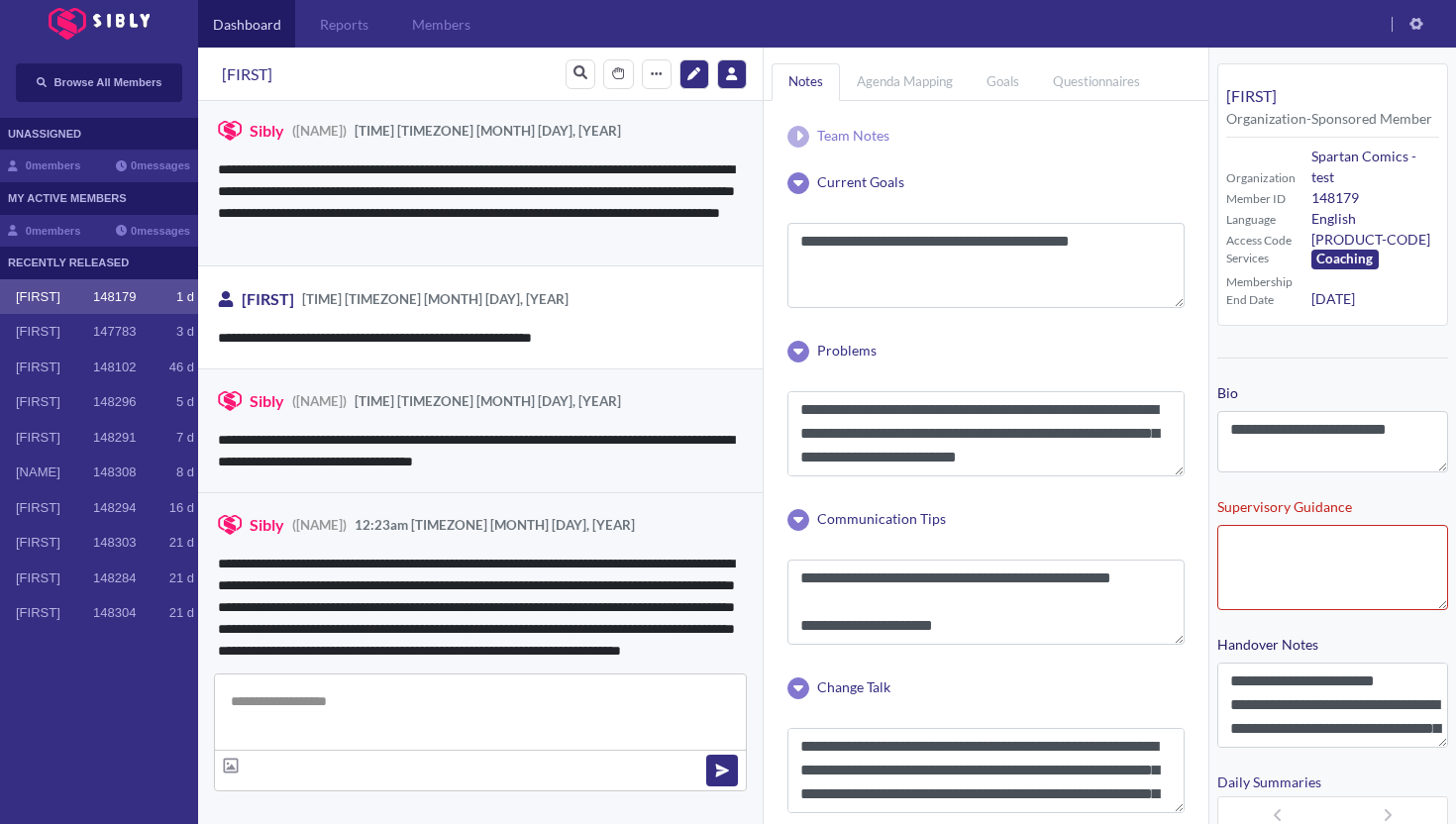 scroll, scrollTop: 3726, scrollLeft: 0, axis: vertical 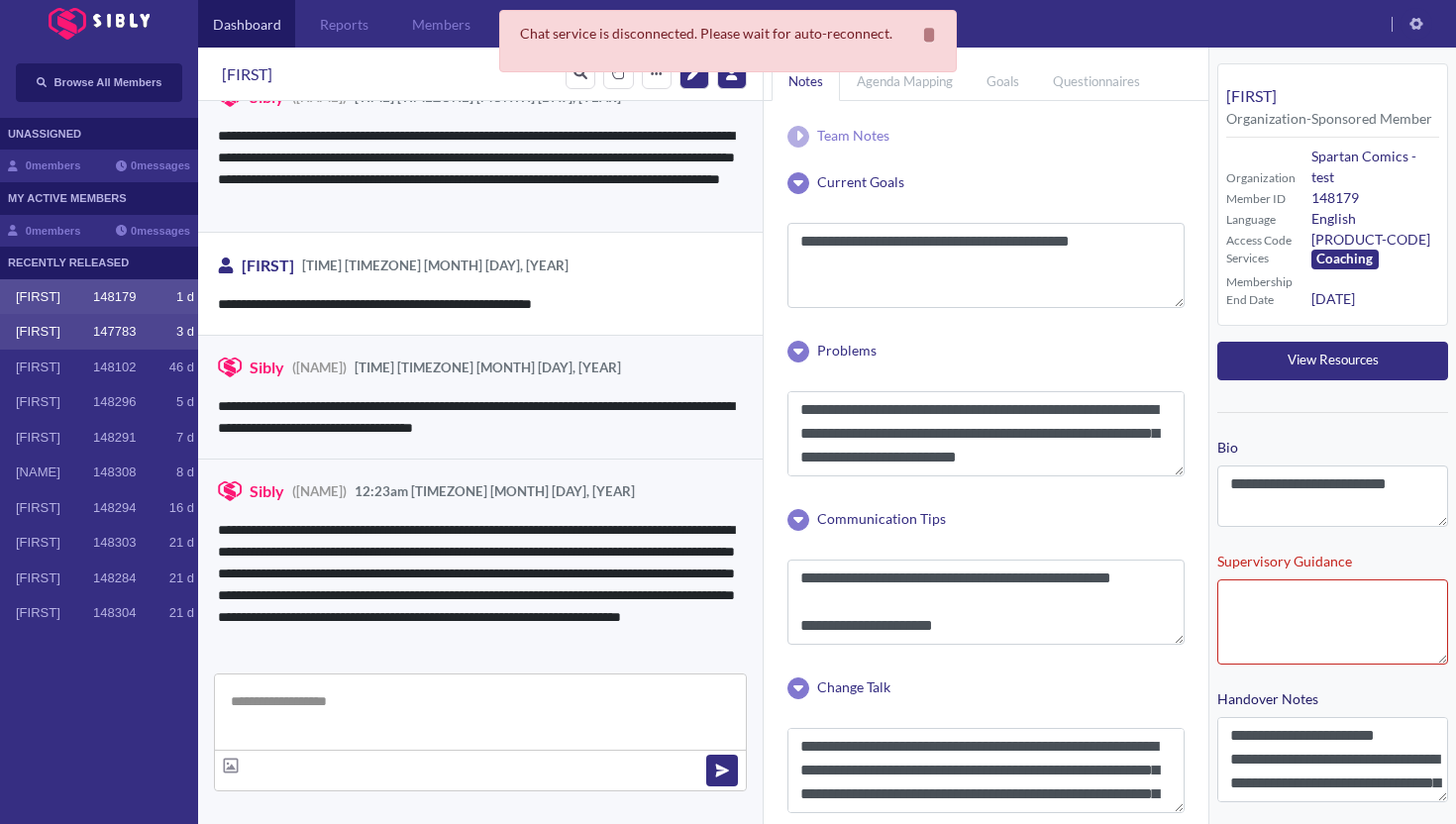 click on "[FIRST] [NUMBER] [NUMBER] [LETTER]" at bounding box center (99, 332) 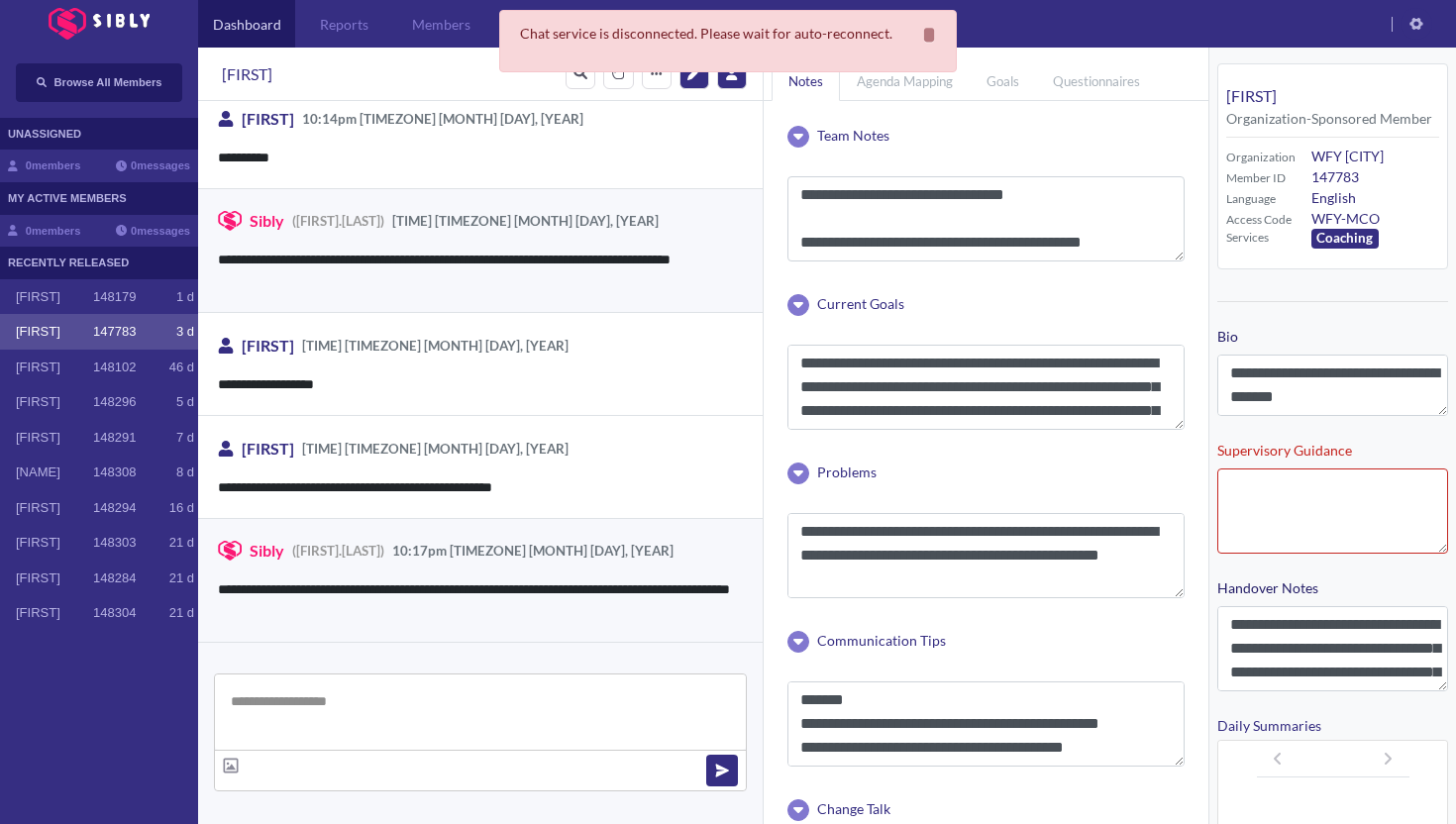 scroll, scrollTop: 3002, scrollLeft: 0, axis: vertical 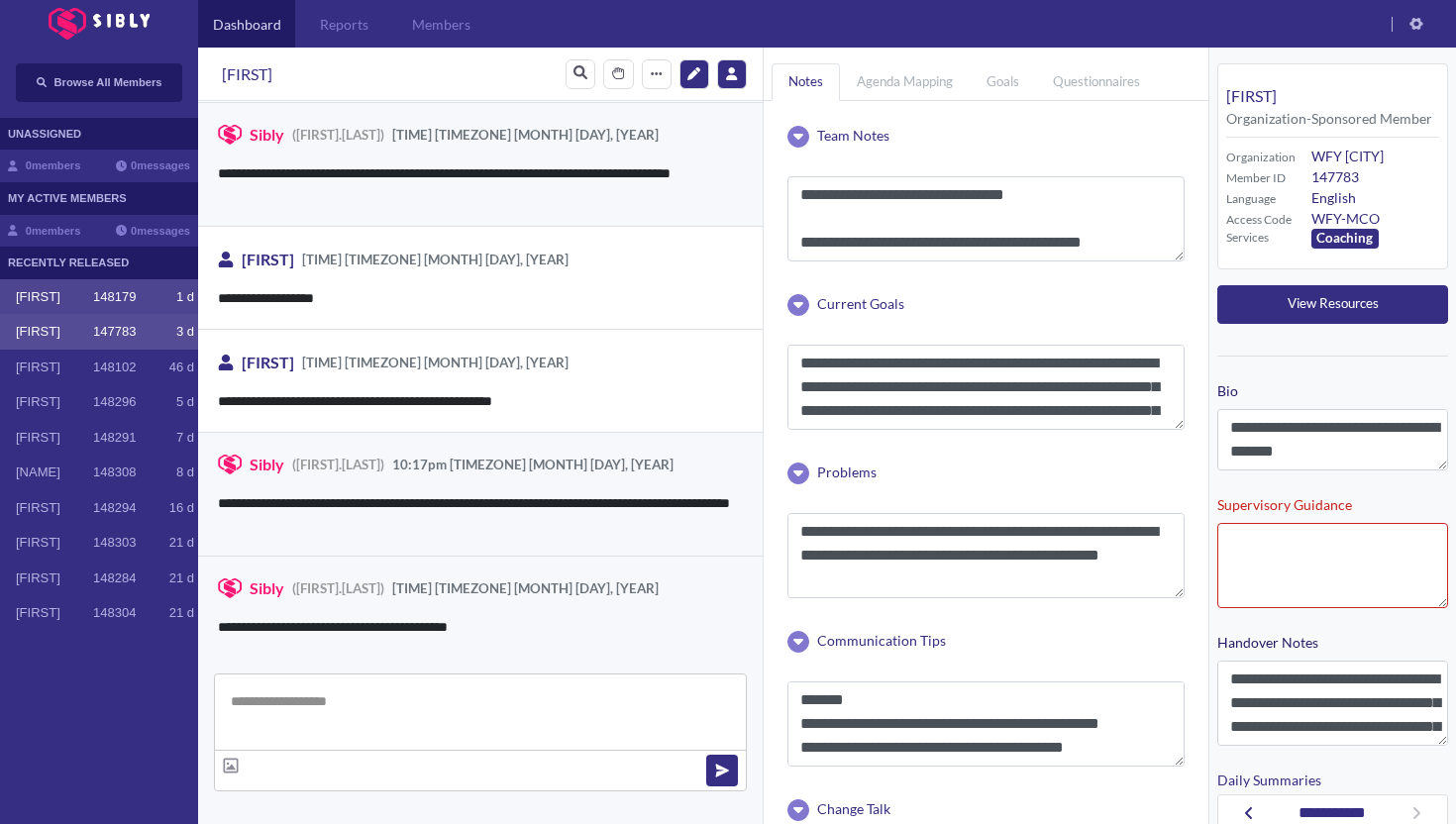 click on "[FIRST] [NUMBER] [NUMBER] [LETTER]" at bounding box center (99, 297) 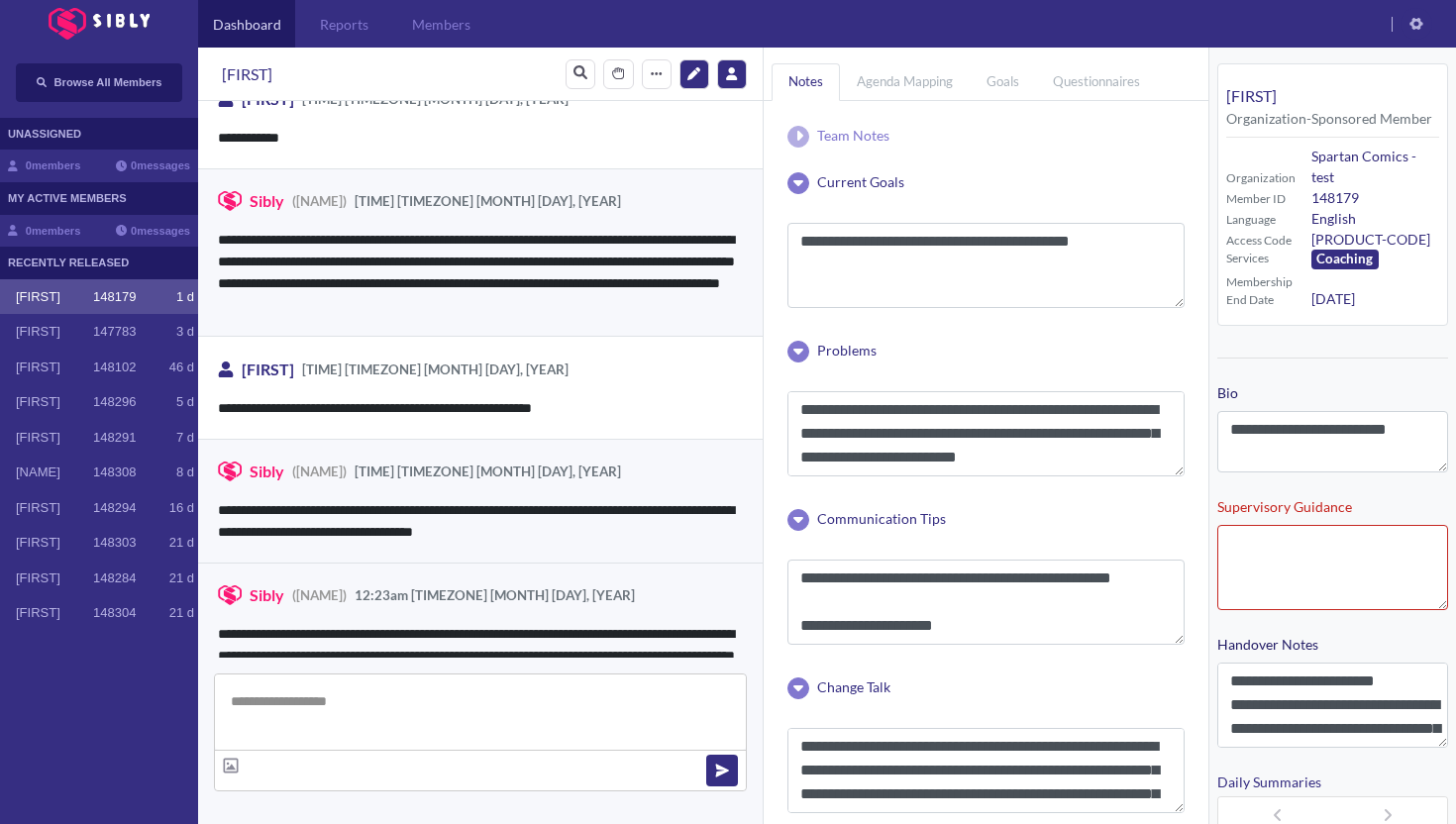 scroll, scrollTop: 3726, scrollLeft: 0, axis: vertical 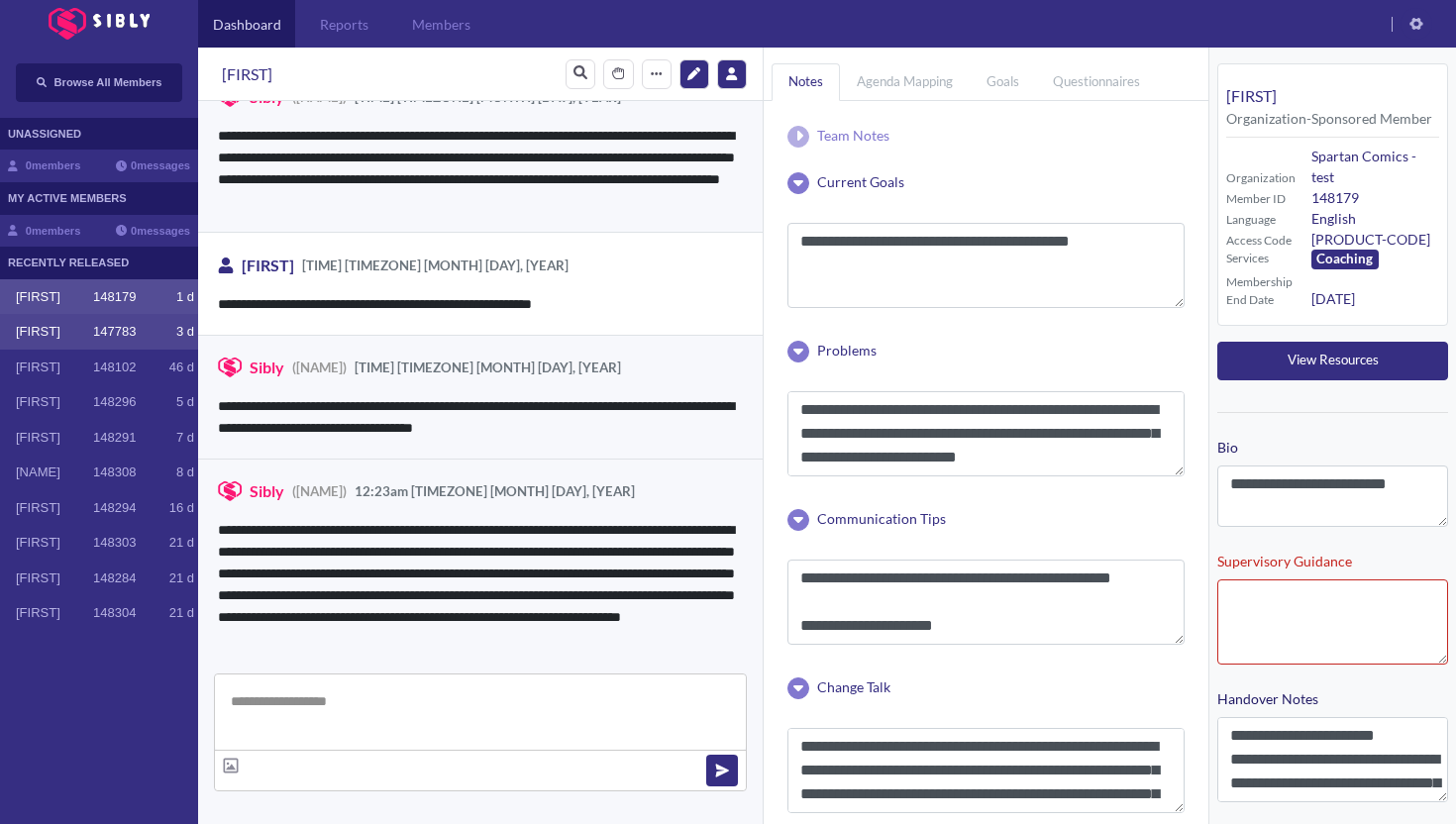 click on "147783" at bounding box center [114, 332] 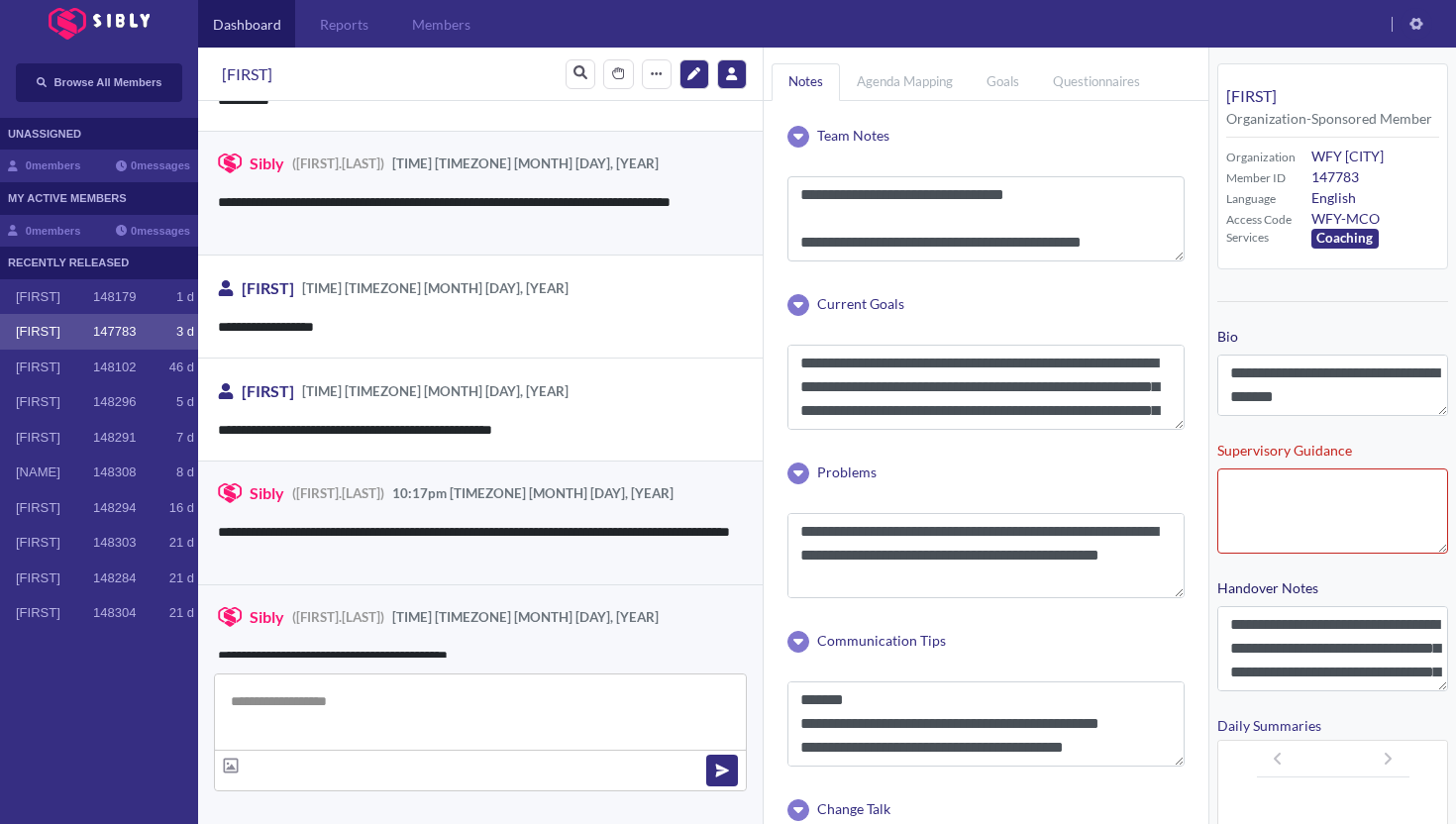 scroll, scrollTop: 3002, scrollLeft: 0, axis: vertical 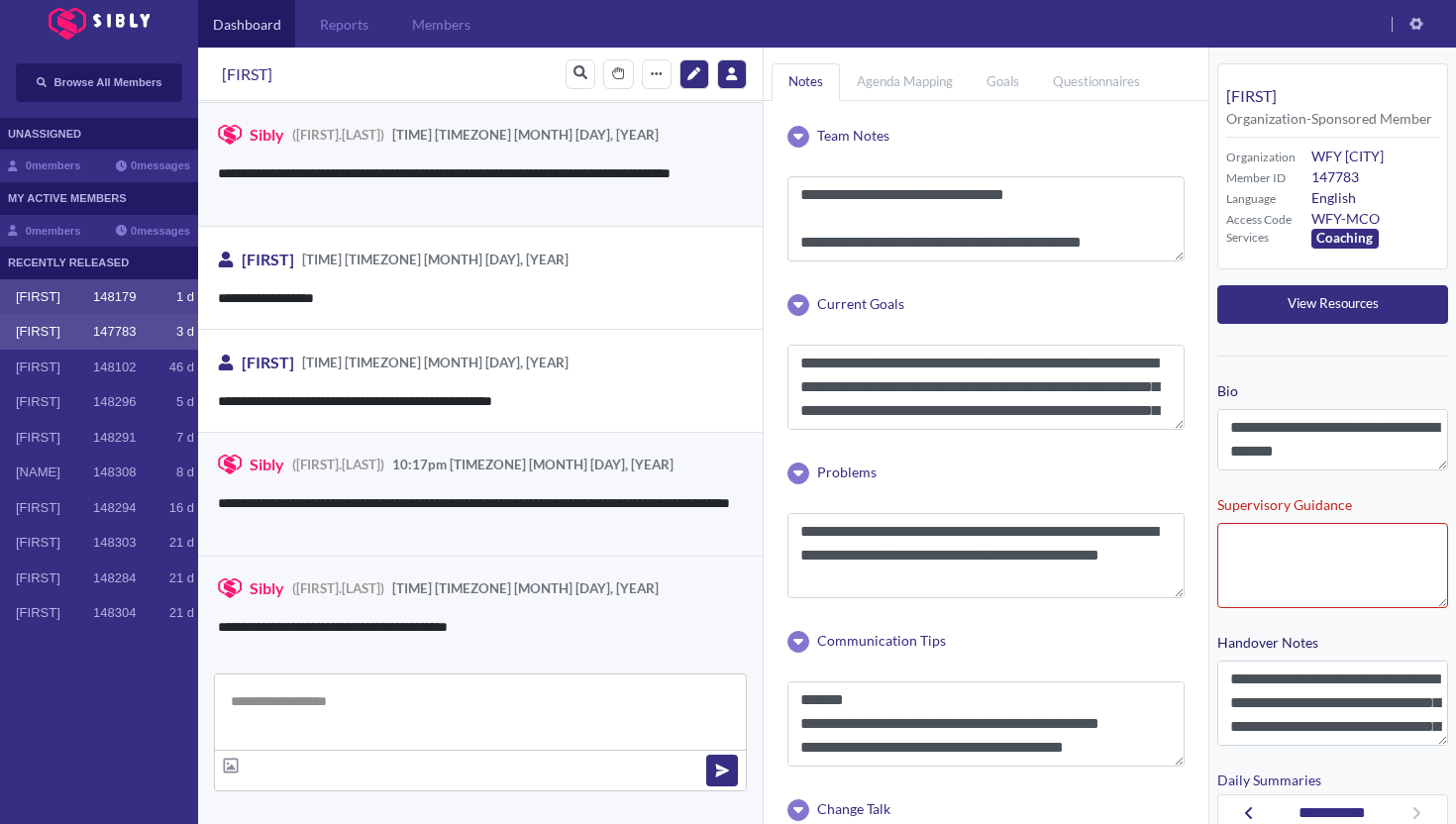 click on "148179" at bounding box center [114, 297] 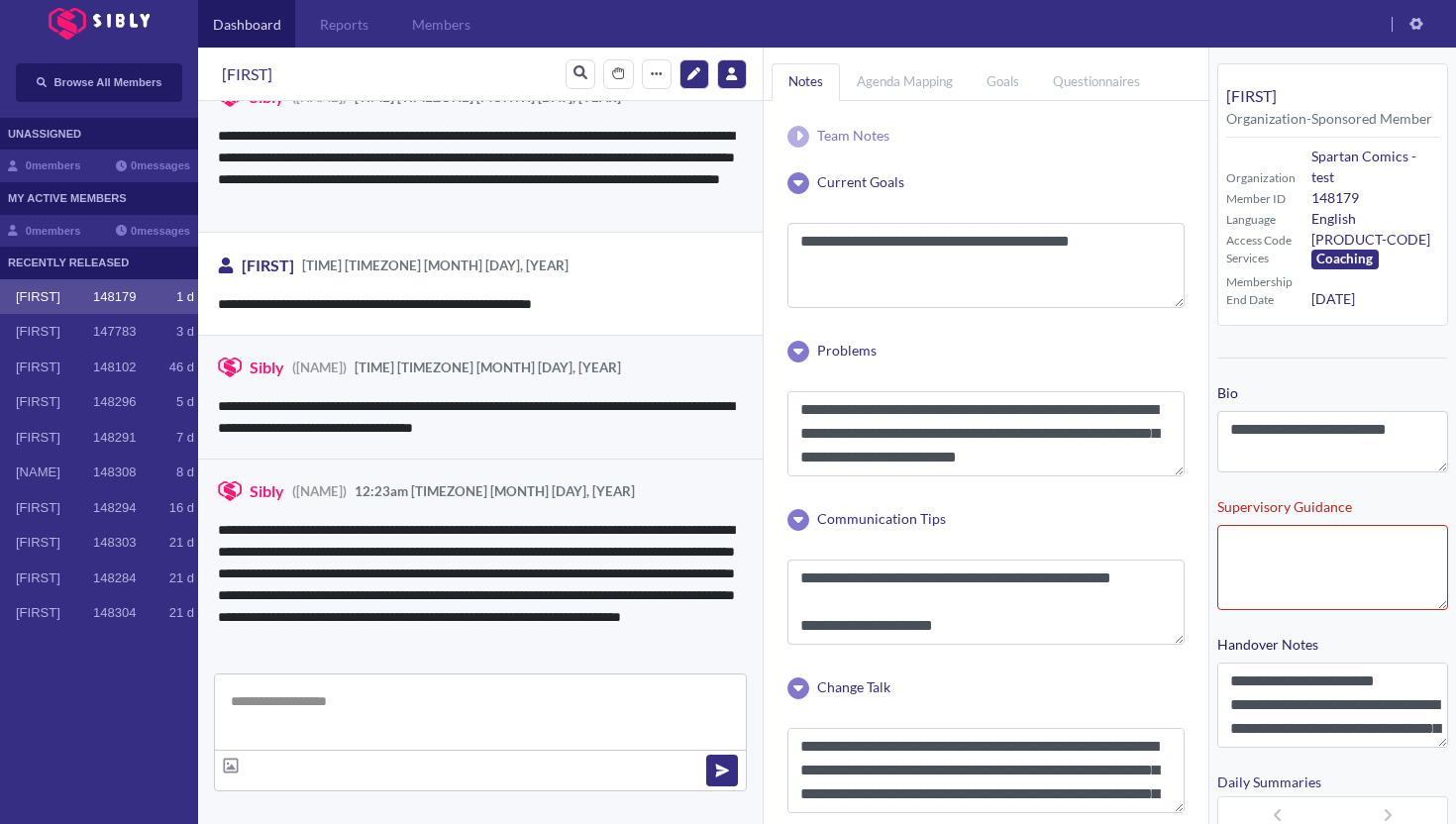 scroll, scrollTop: 3726, scrollLeft: 0, axis: vertical 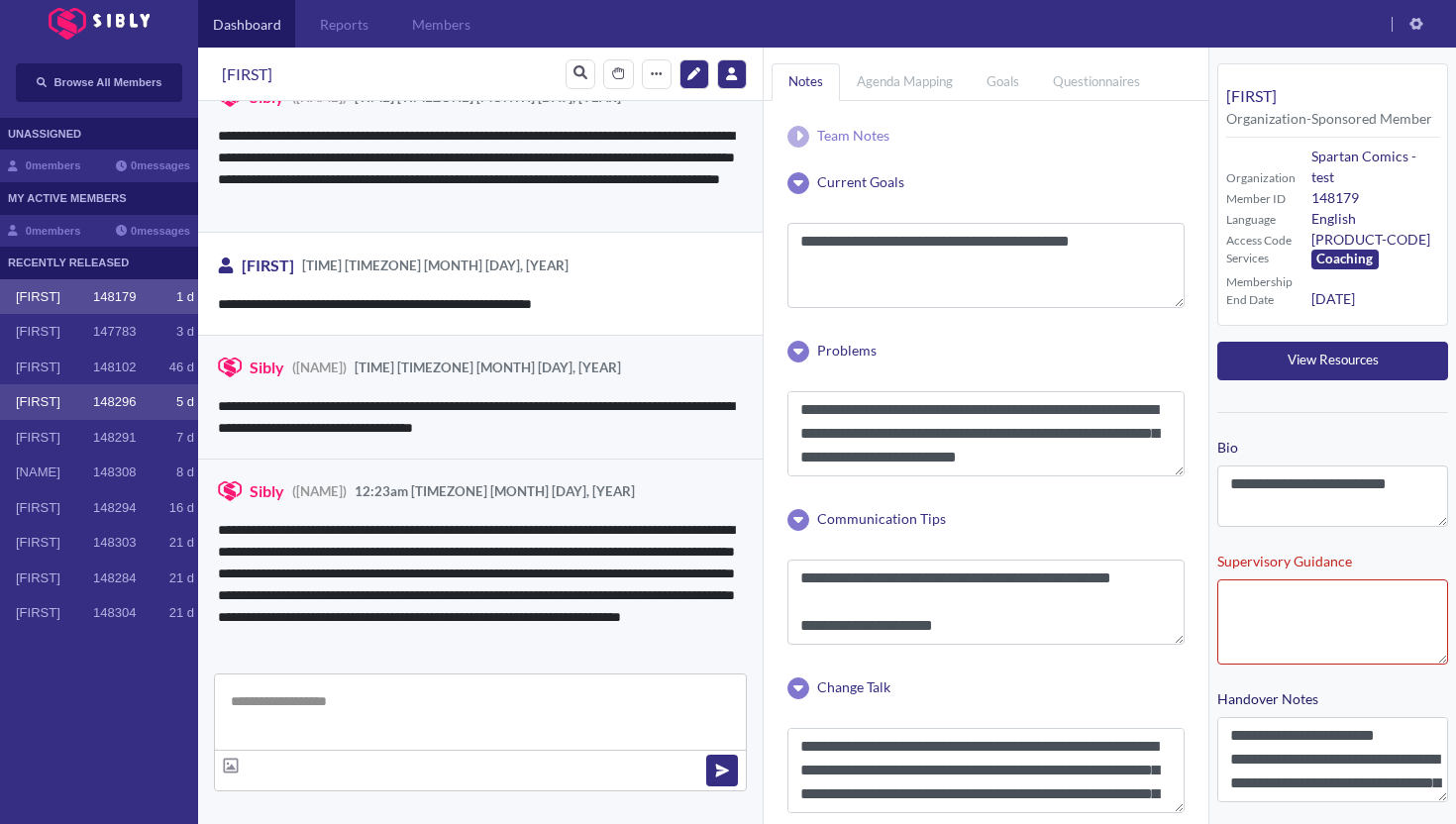 click on "148296" at bounding box center (114, 402) 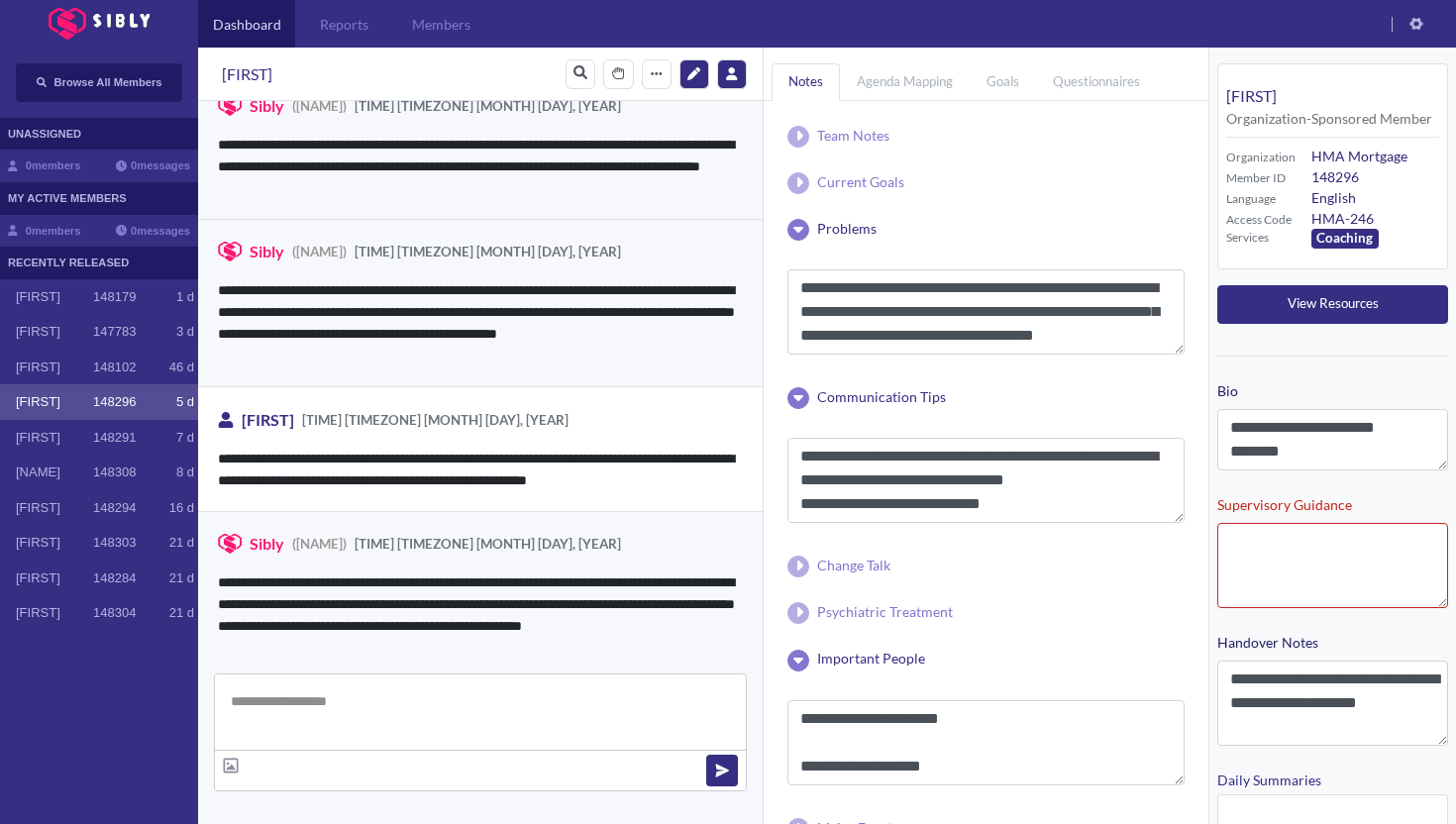 scroll, scrollTop: 3341, scrollLeft: 0, axis: vertical 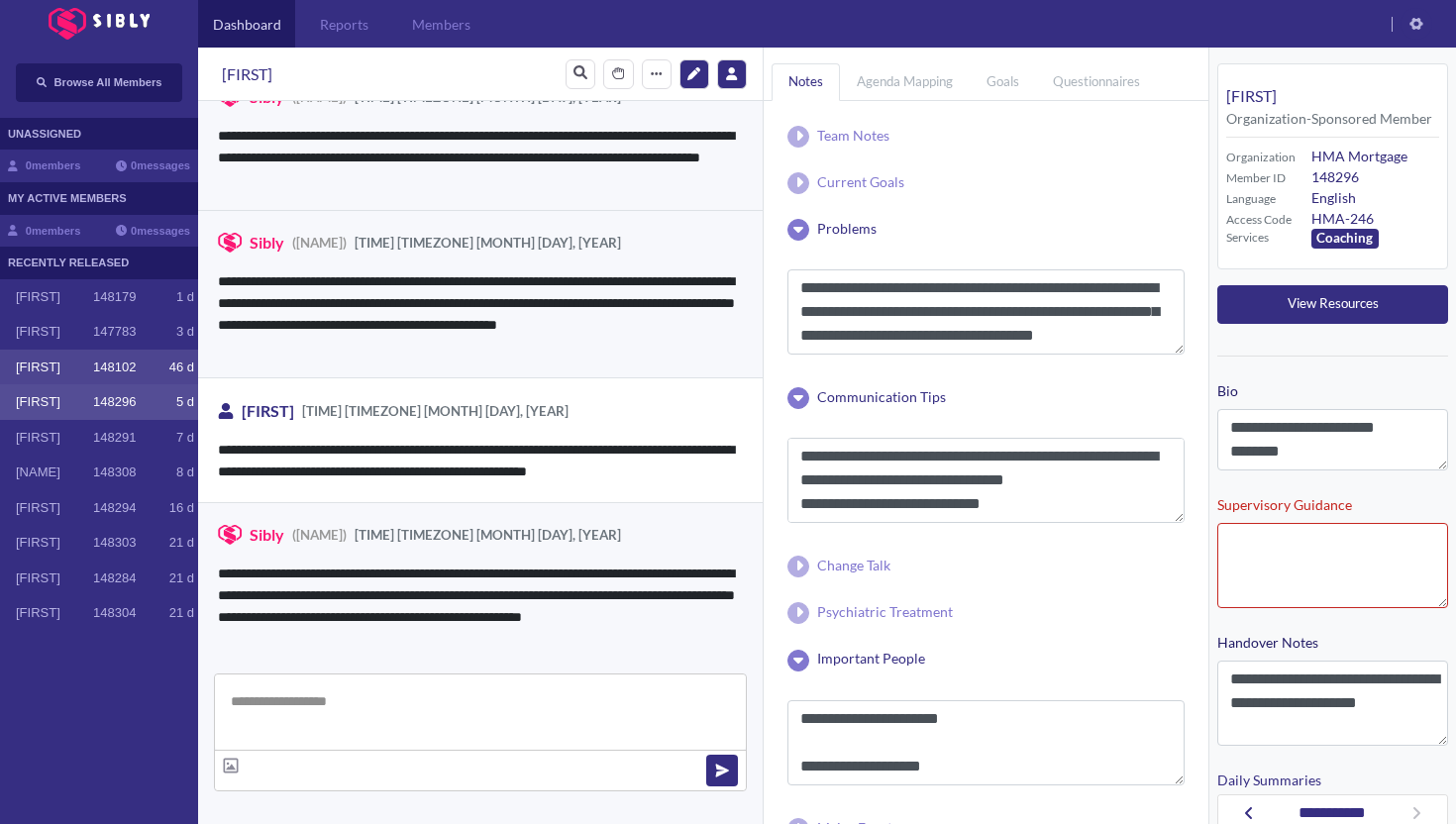 click on "[FIRST] [NUMBER] [NUMBER] [LETTER]" at bounding box center (99, 367) 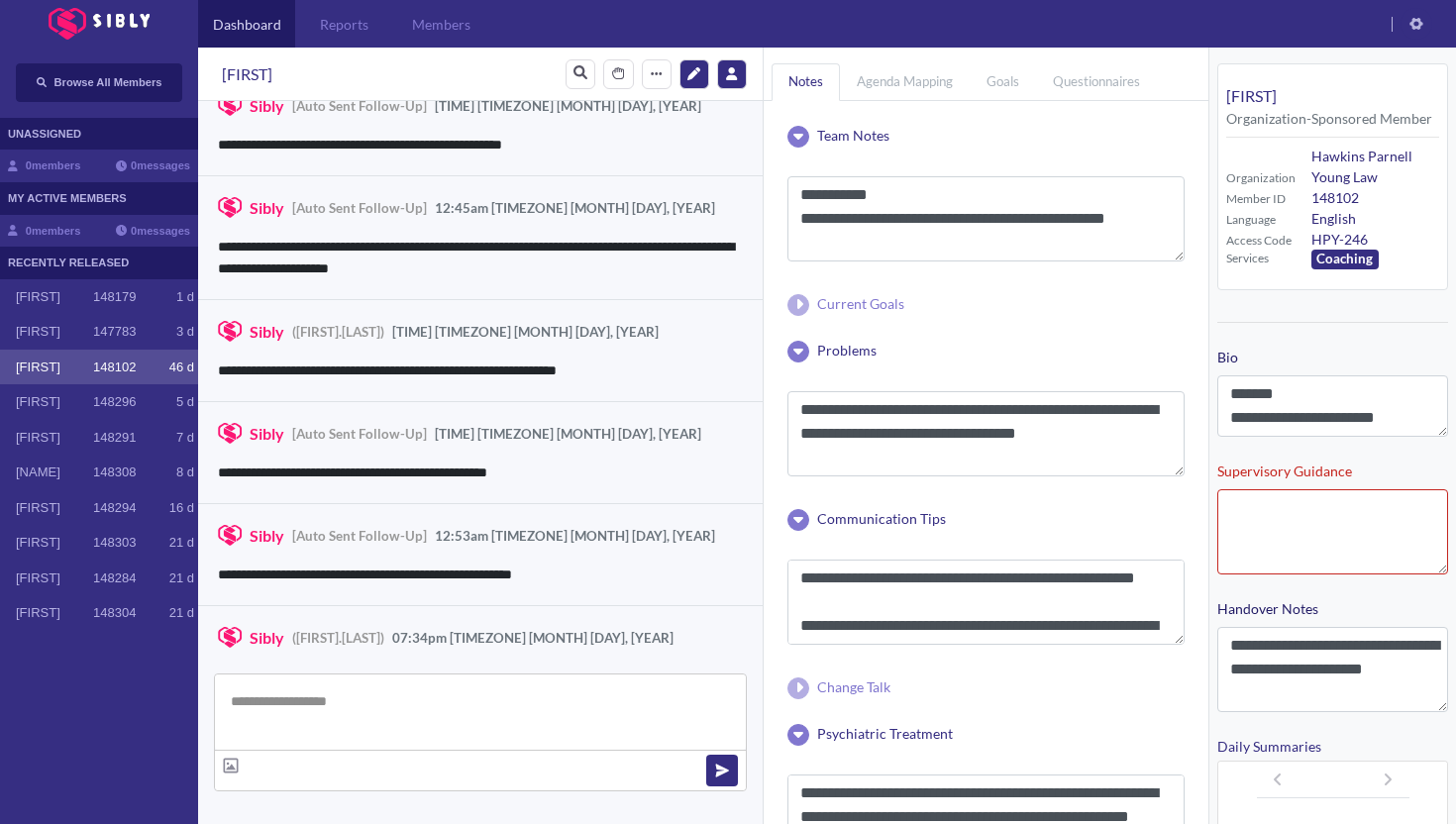 scroll, scrollTop: 2991, scrollLeft: 0, axis: vertical 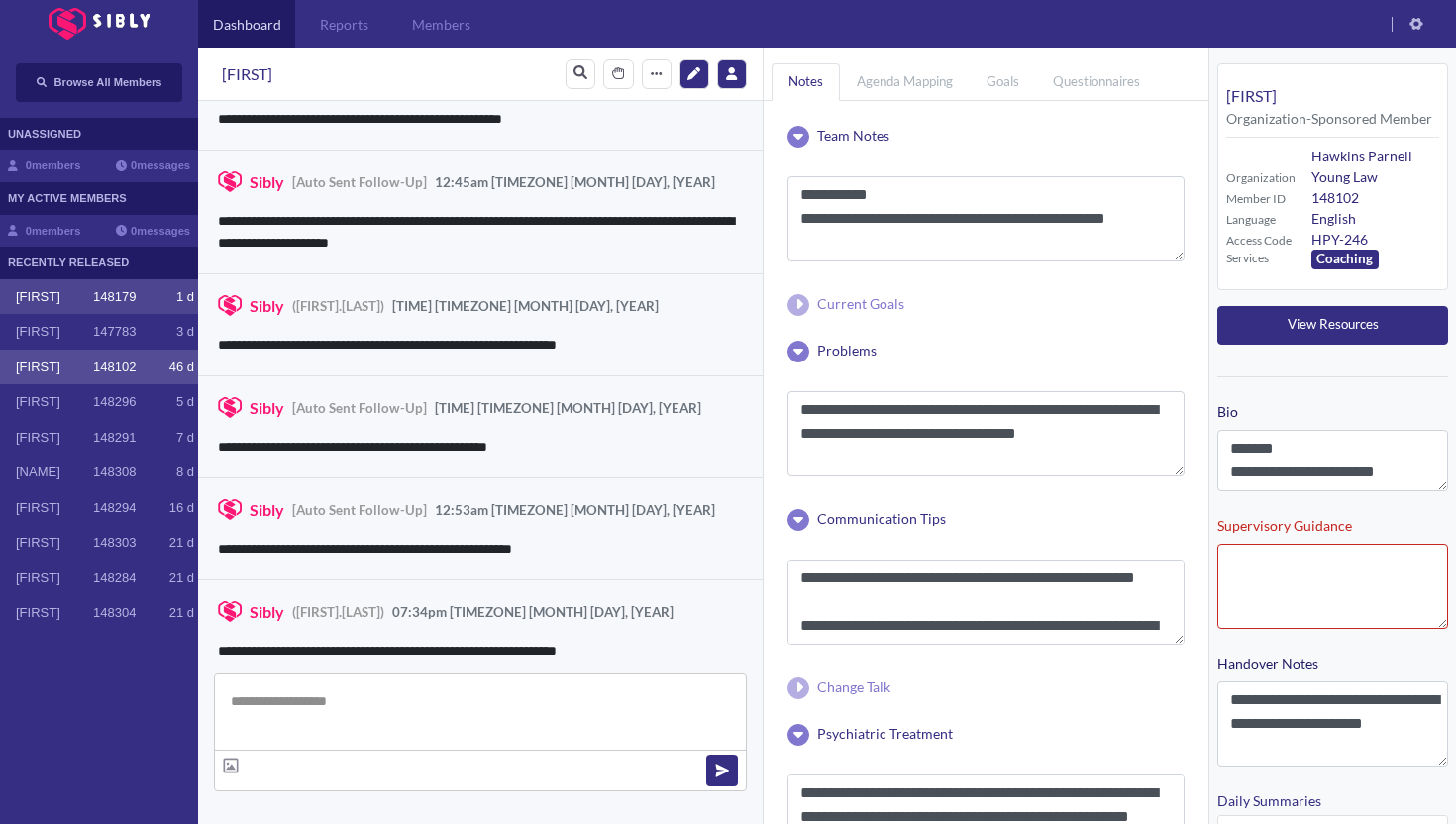 click on "148179" at bounding box center [114, 297] 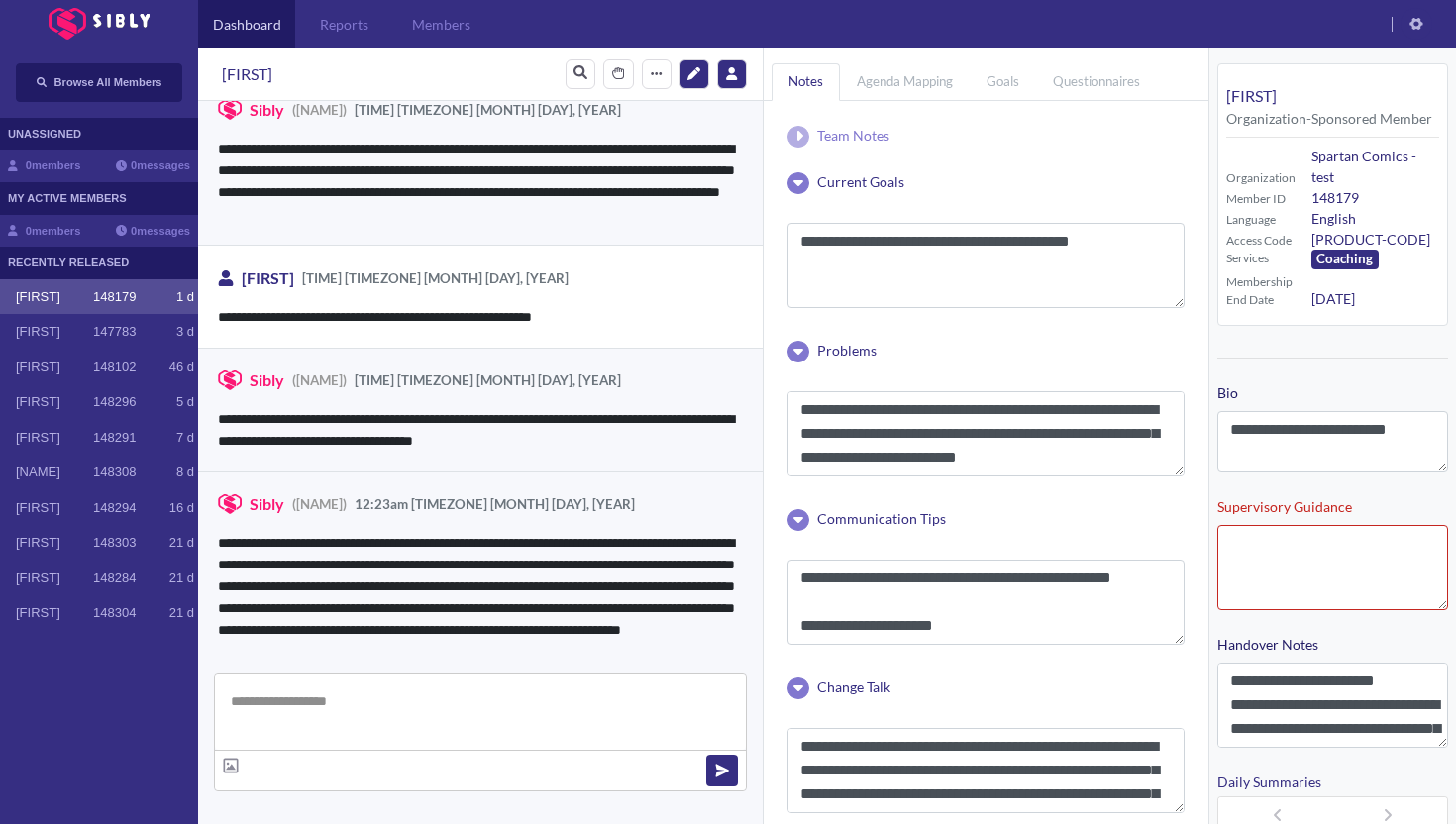 scroll, scrollTop: 3726, scrollLeft: 0, axis: vertical 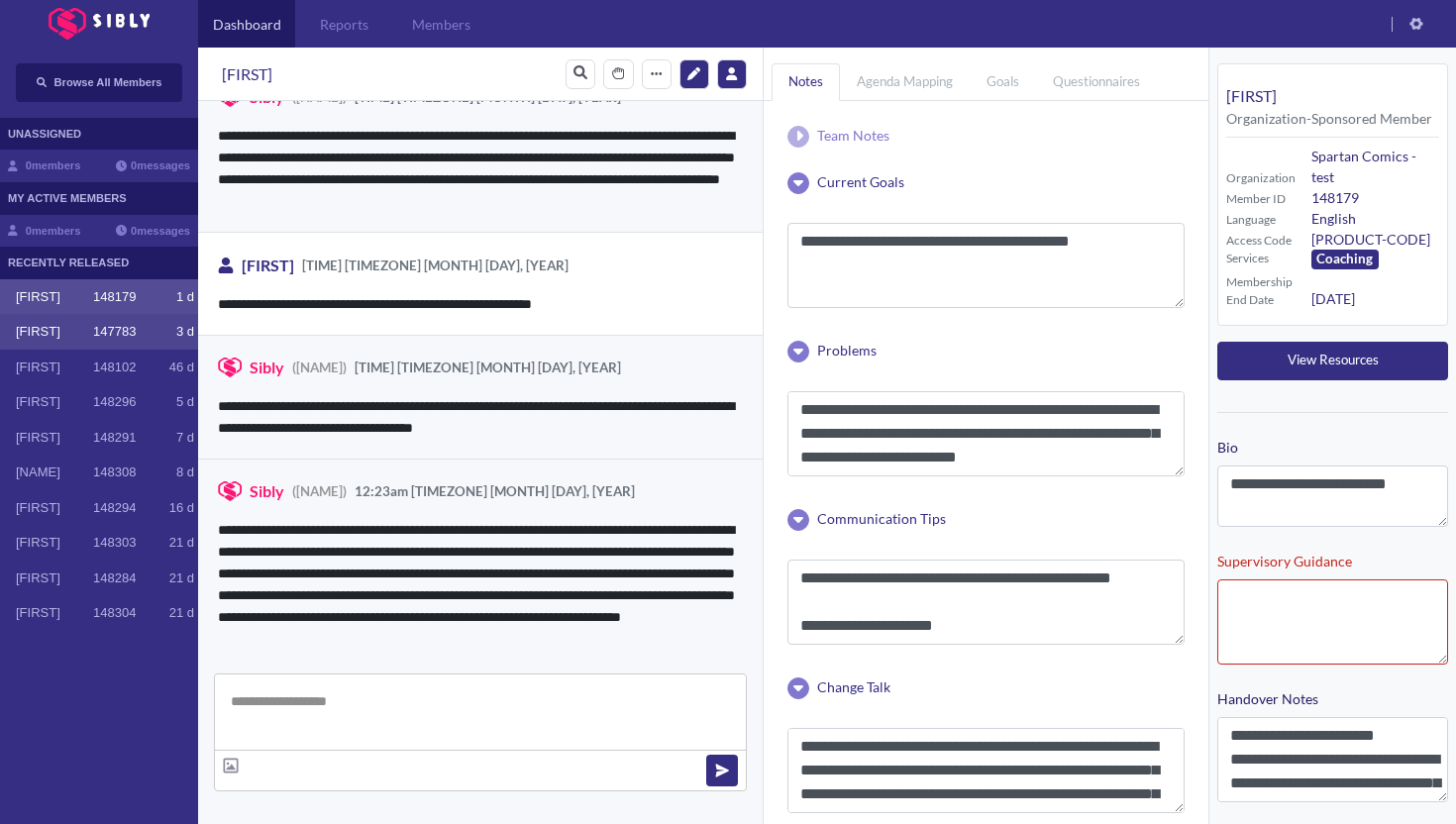drag, startPoint x: 117, startPoint y: 338, endPoint x: 99, endPoint y: 333, distance: 18.681542 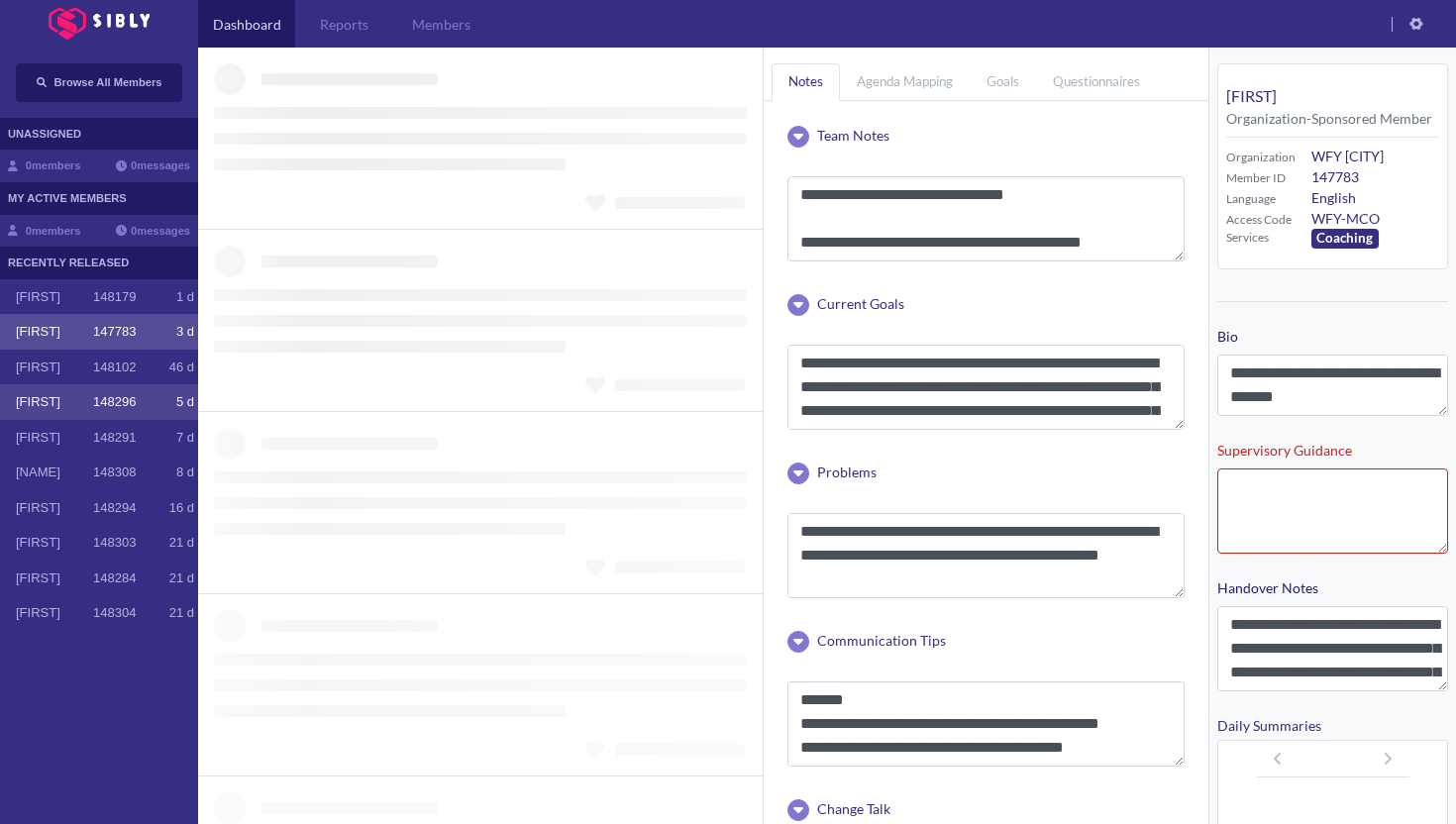 click on "148296" at bounding box center (114, 402) 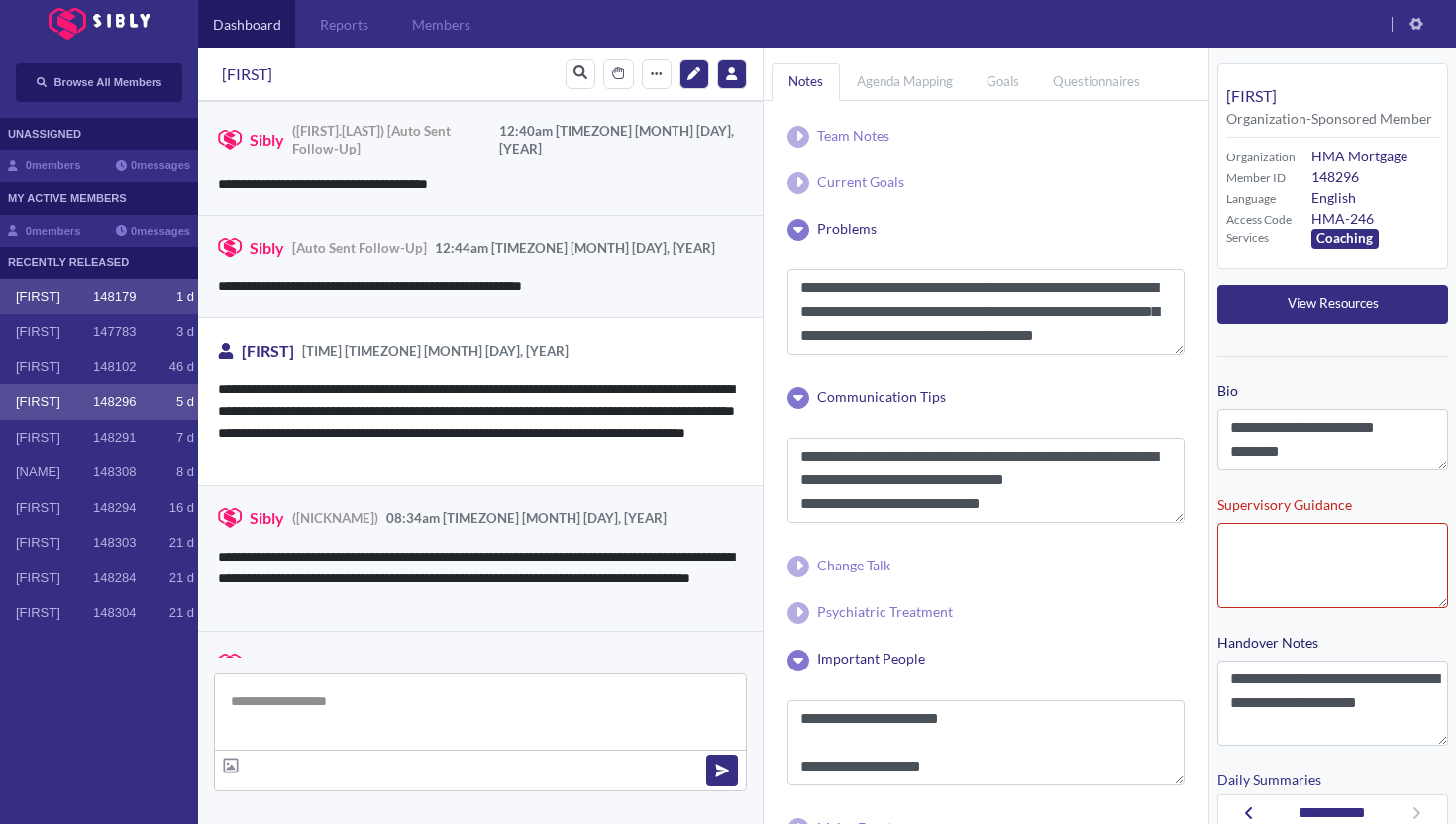 click on "[FIRST] [NUMBER] [NUMBER] [LETTER]" at bounding box center [99, 297] 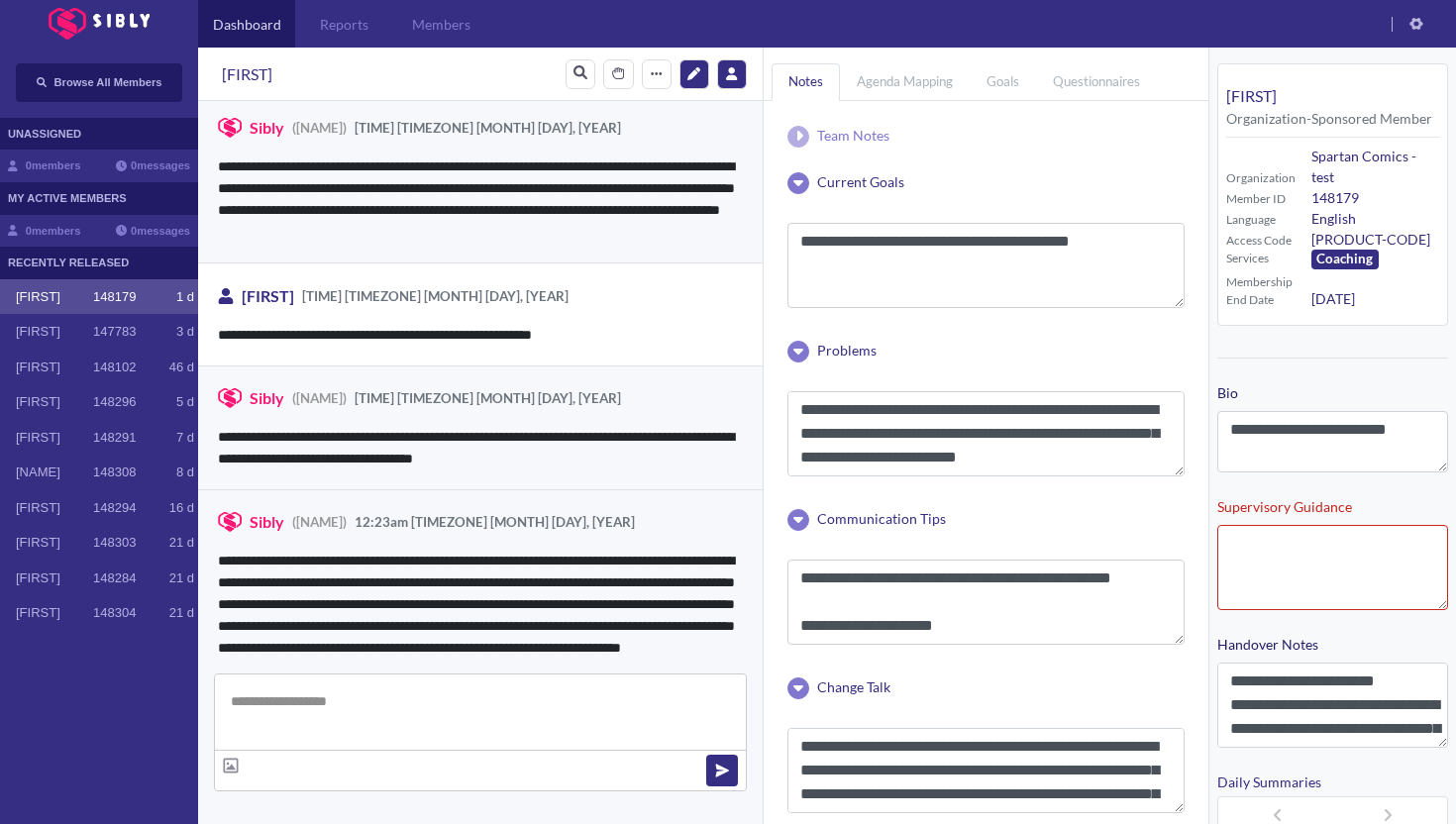 scroll, scrollTop: 3726, scrollLeft: 0, axis: vertical 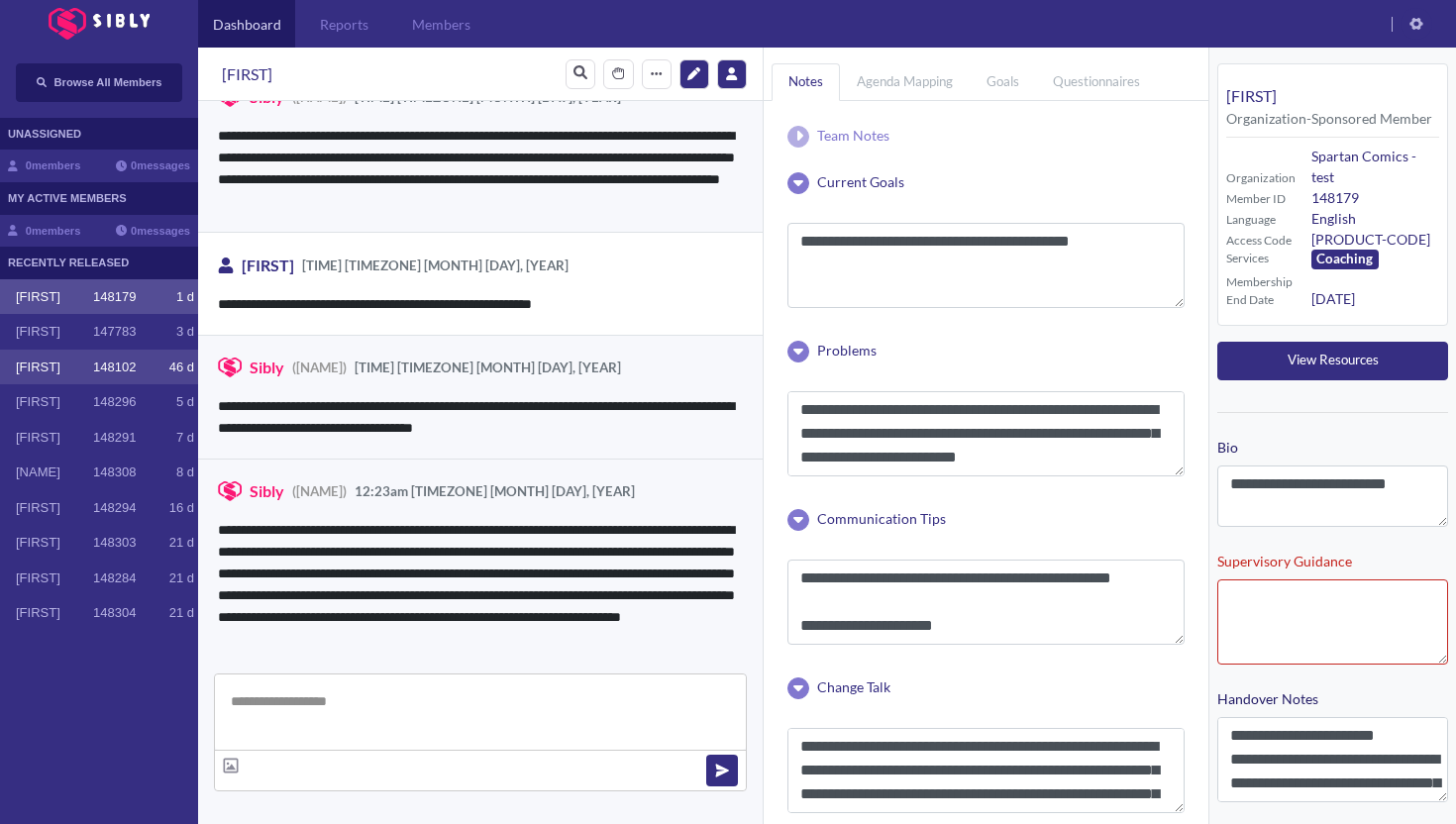 click on "[FIRST] [NUMBER] [NUMBER] [LETTER]" at bounding box center [99, 367] 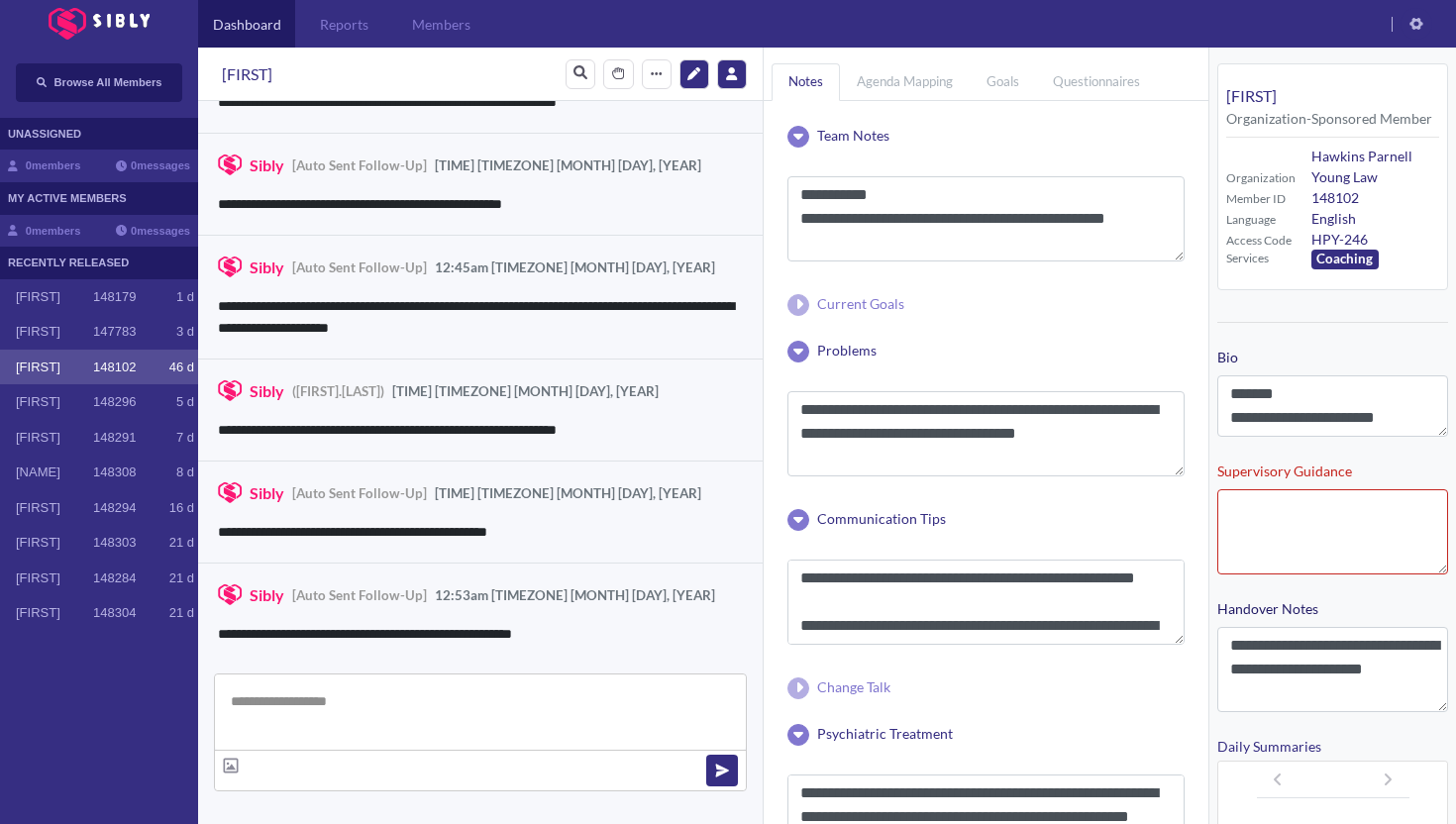 scroll, scrollTop: 2991, scrollLeft: 0, axis: vertical 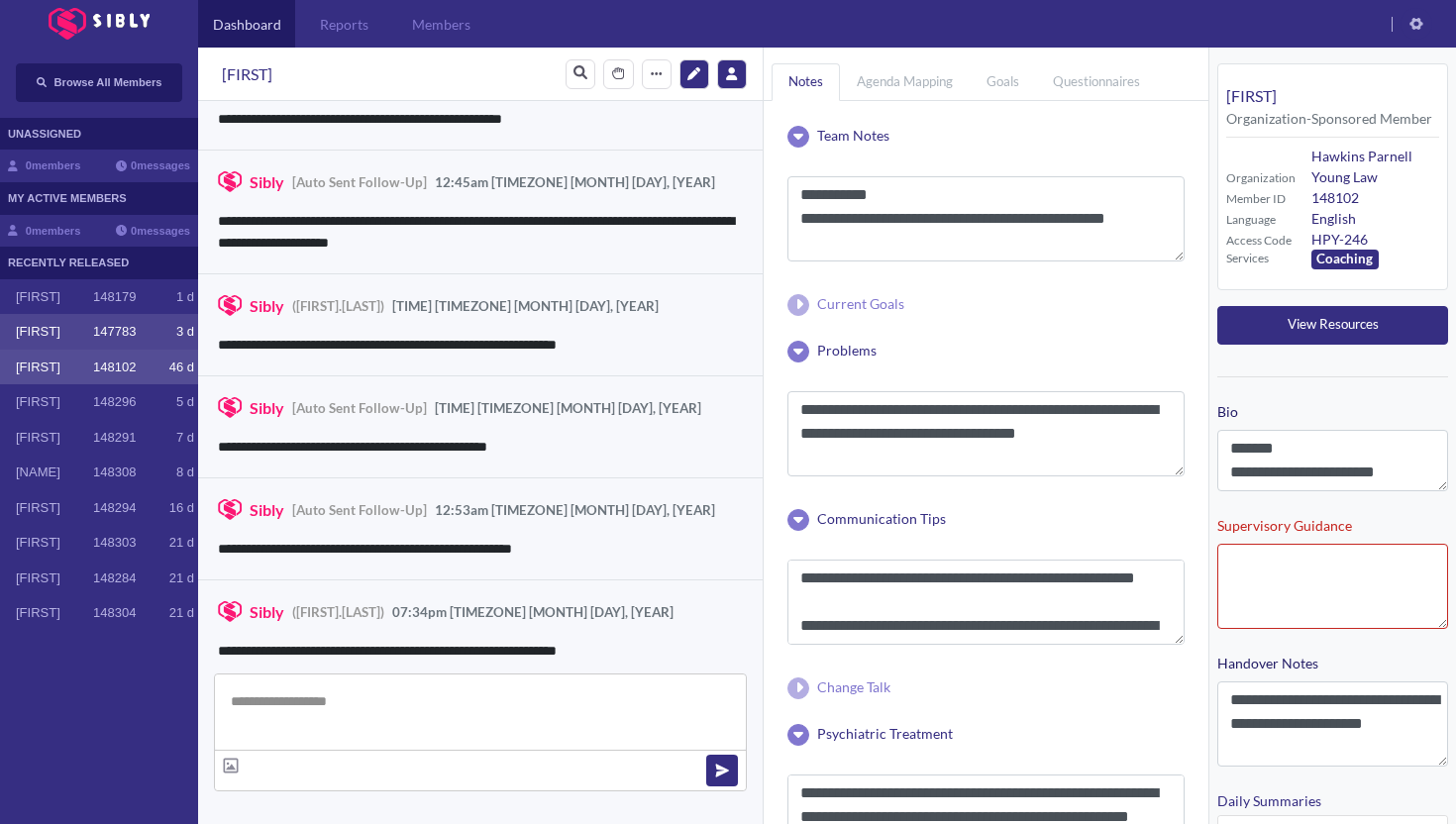 click on "[FIRST]" at bounding box center (54, 332) 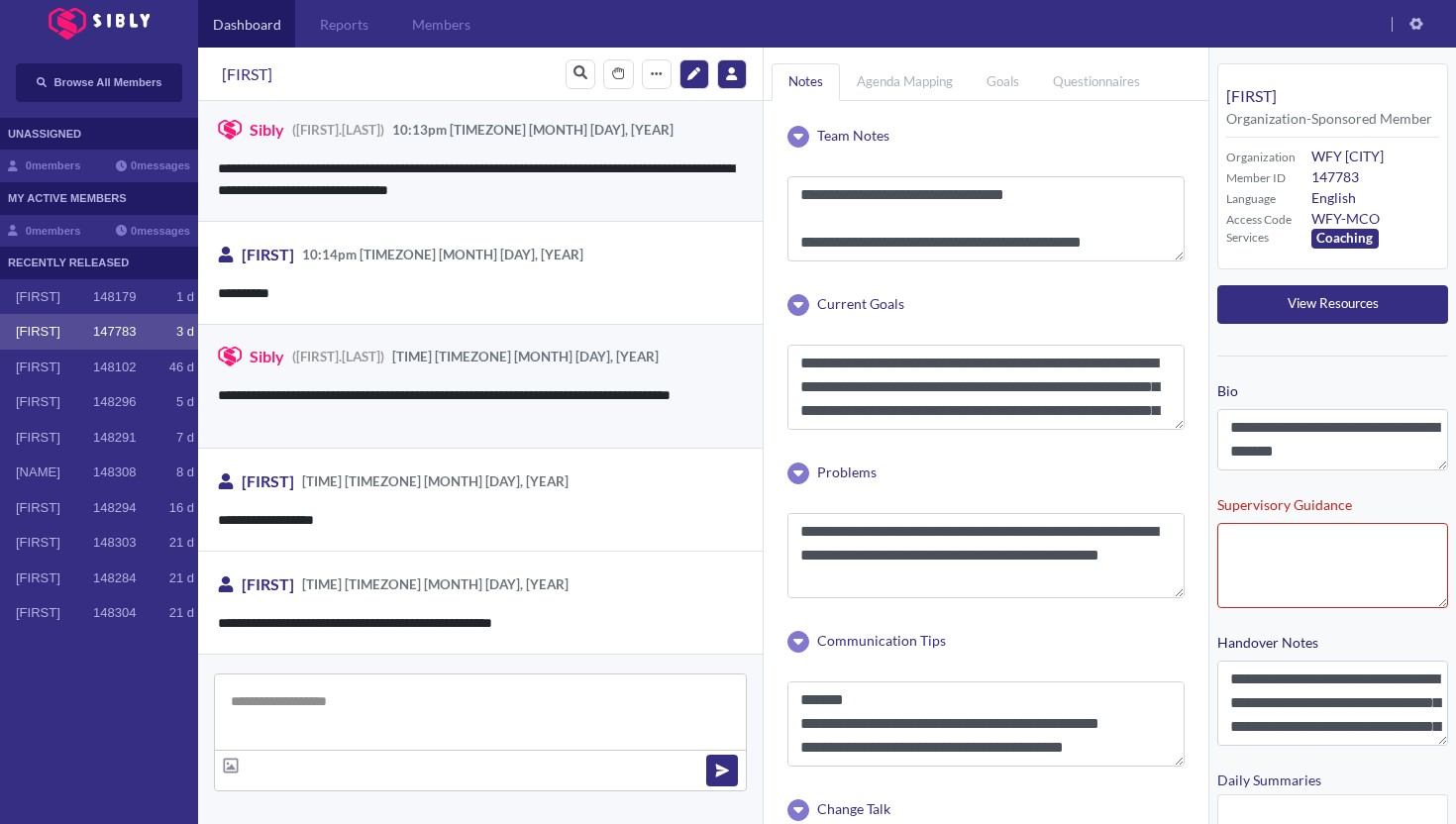 scroll, scrollTop: 3002, scrollLeft: 0, axis: vertical 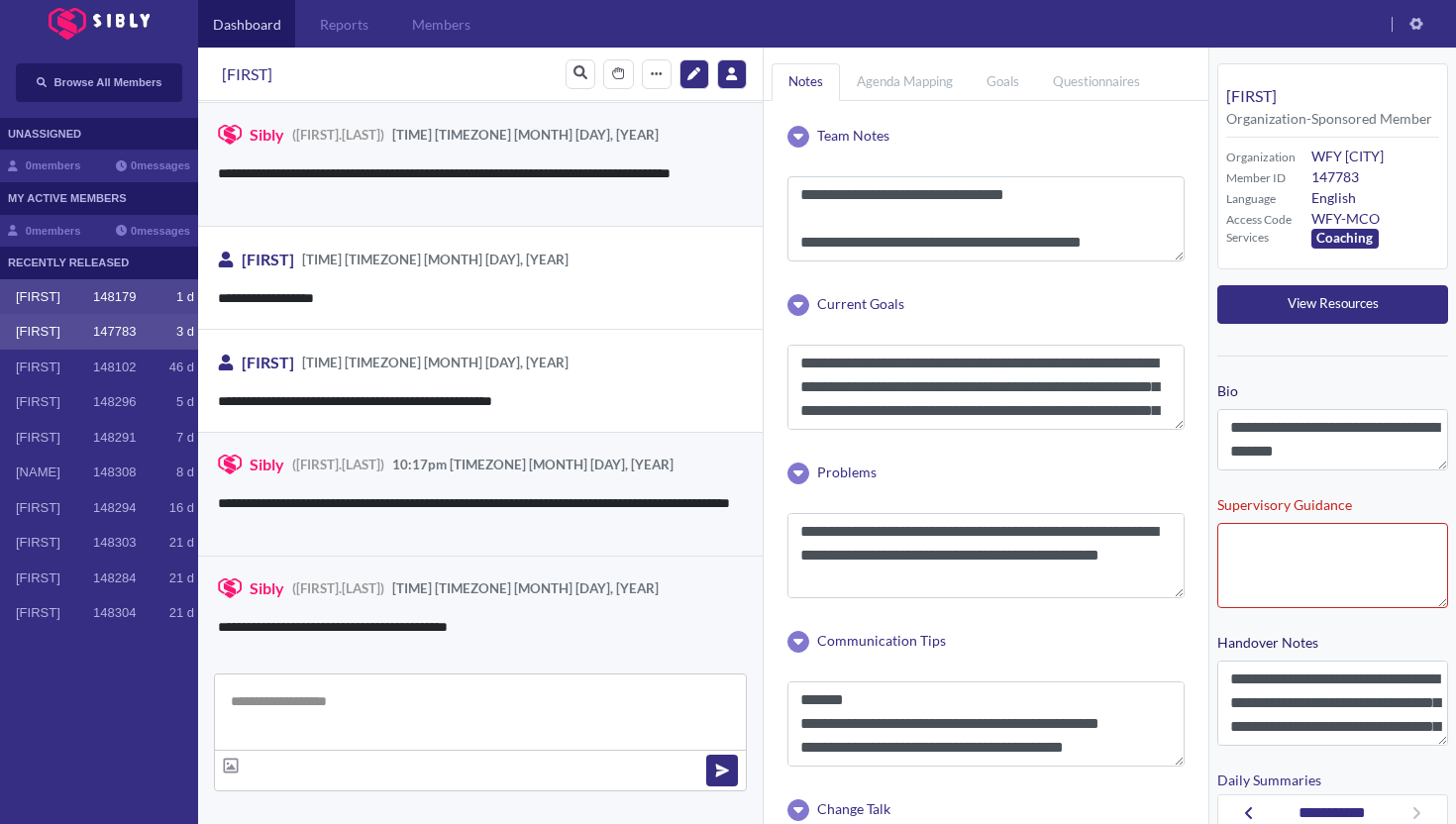 click at bounding box center [8, 297] 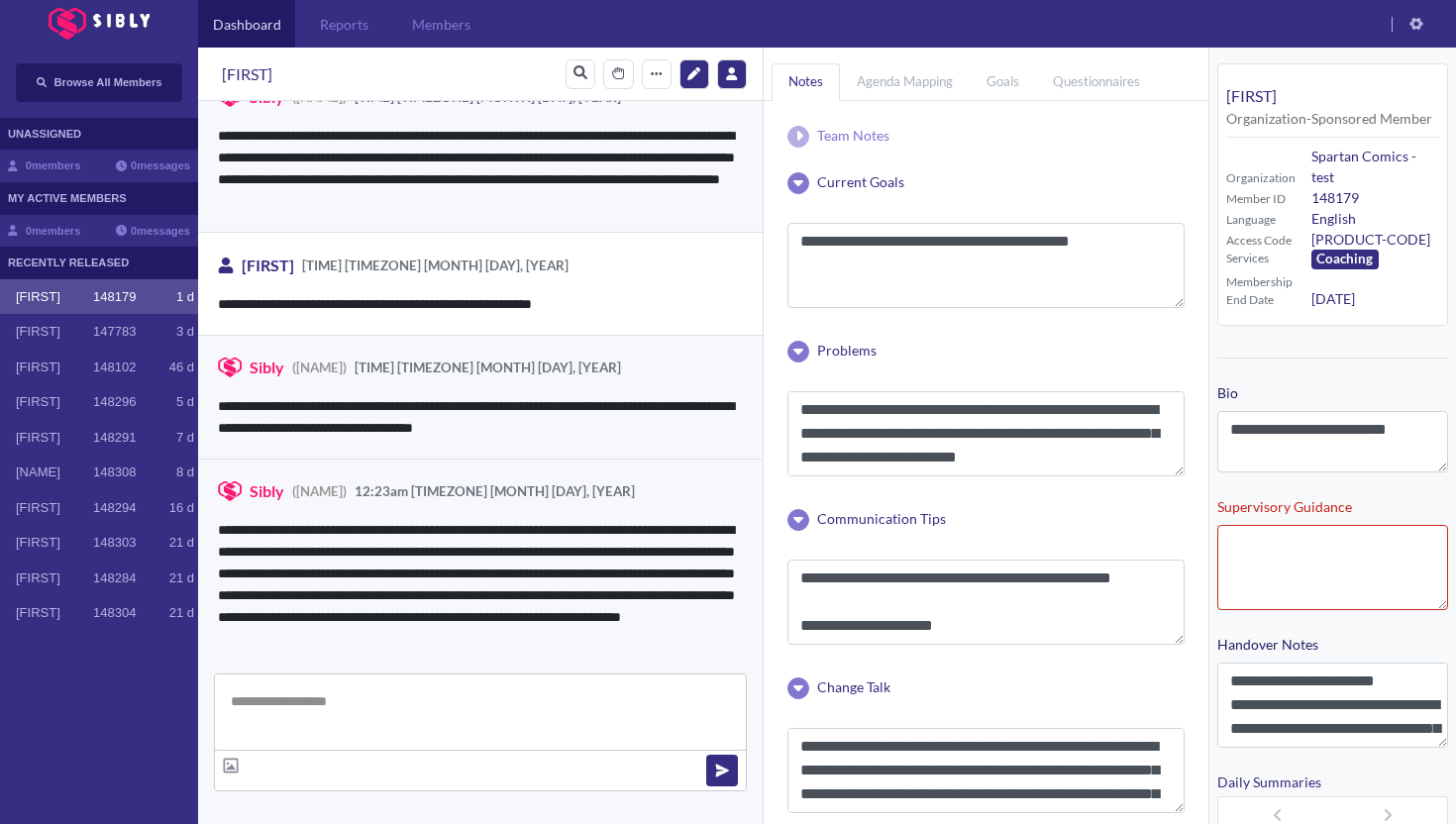scroll, scrollTop: 3726, scrollLeft: 0, axis: vertical 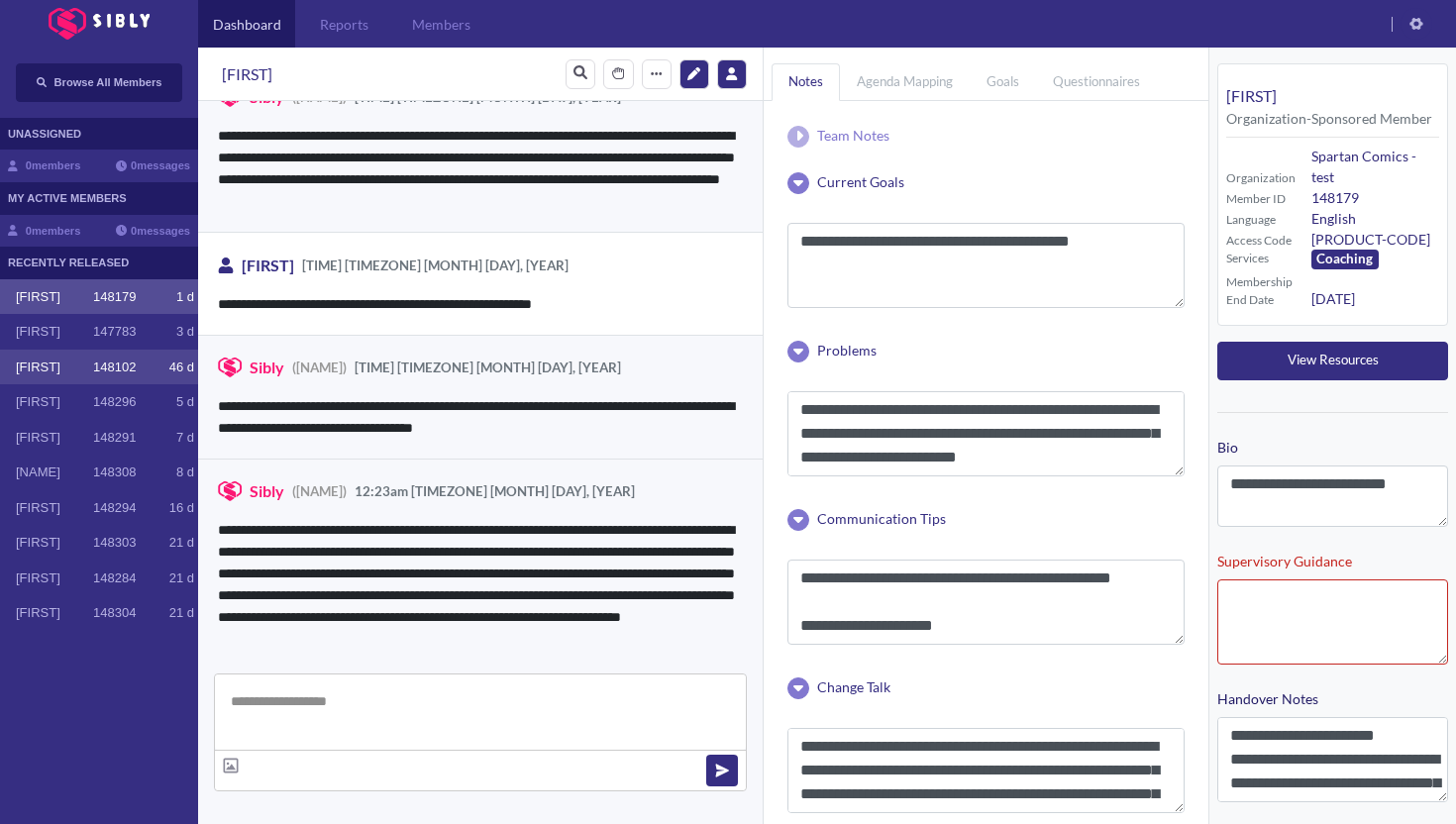 click at bounding box center [8, 367] 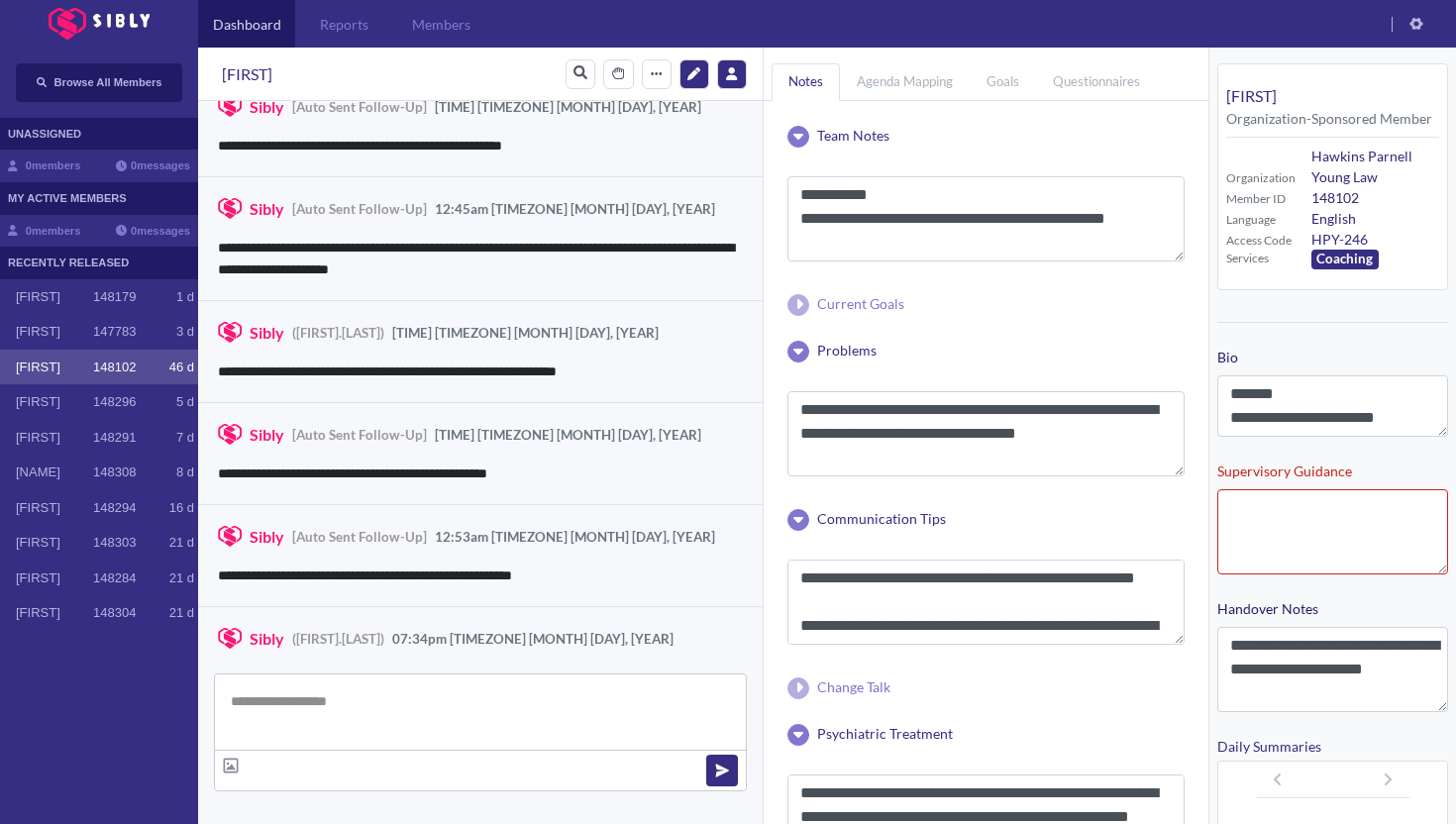 scroll, scrollTop: 2991, scrollLeft: 0, axis: vertical 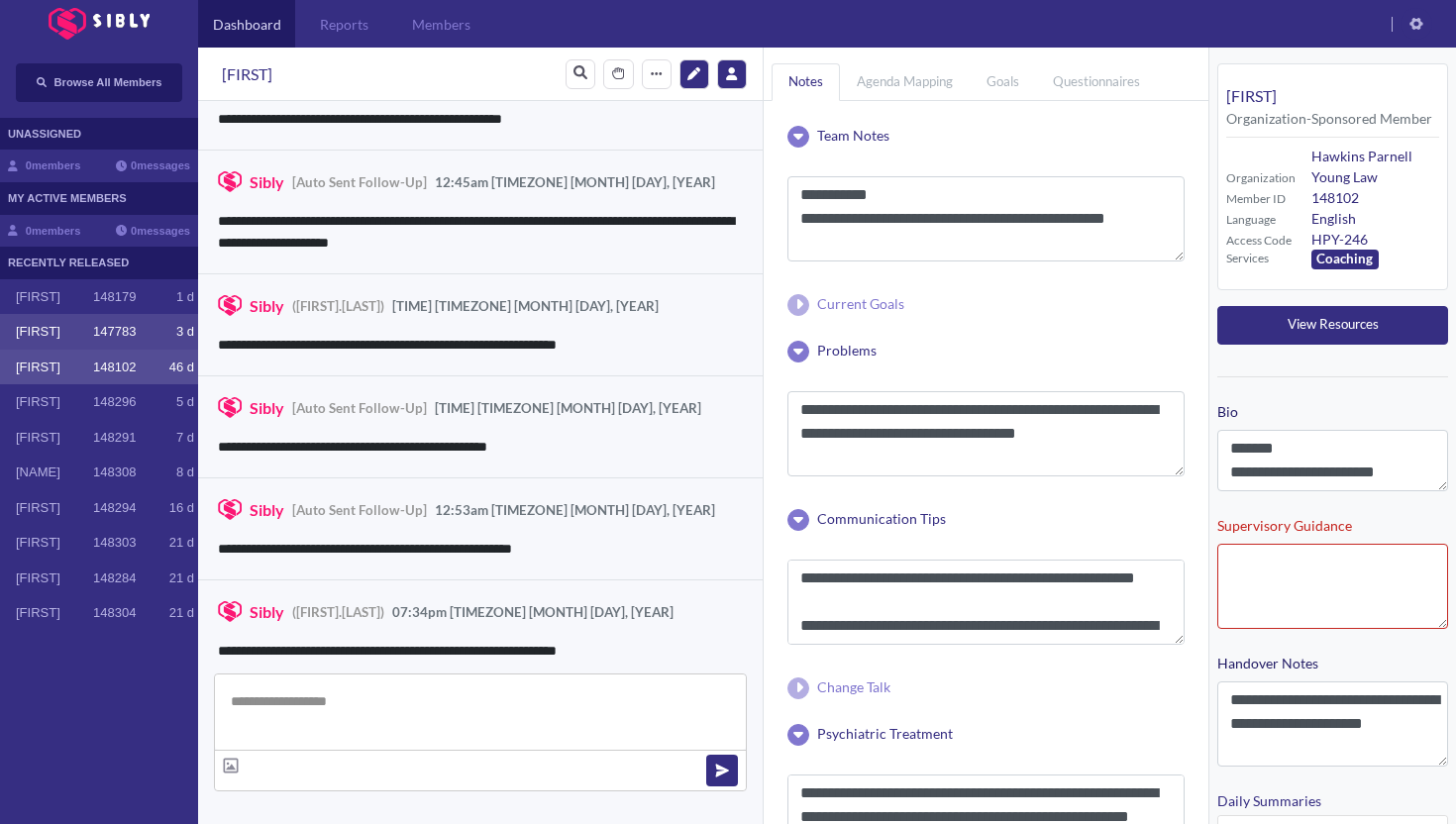 click at bounding box center [8, 332] 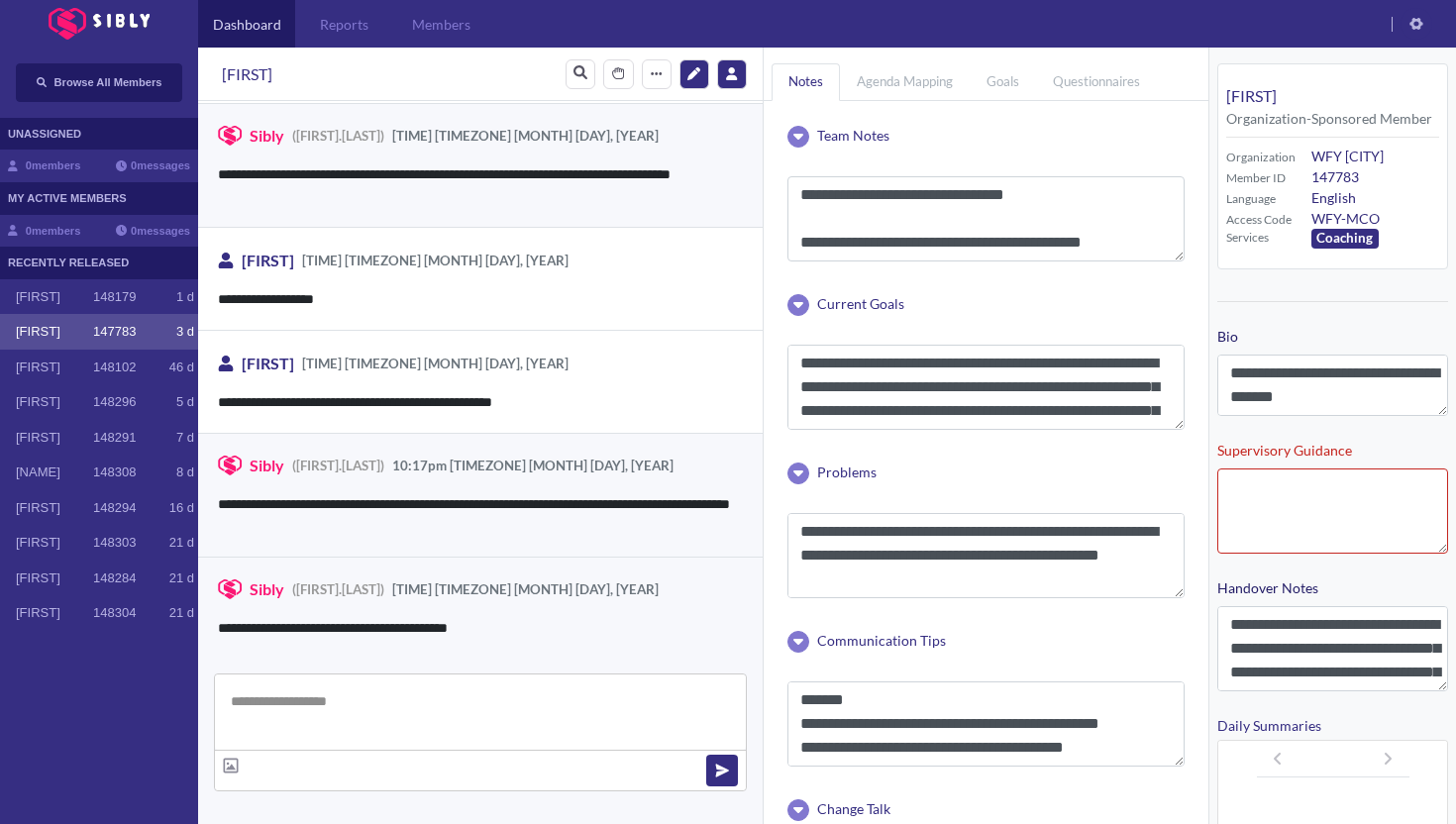 scroll, scrollTop: 3002, scrollLeft: 0, axis: vertical 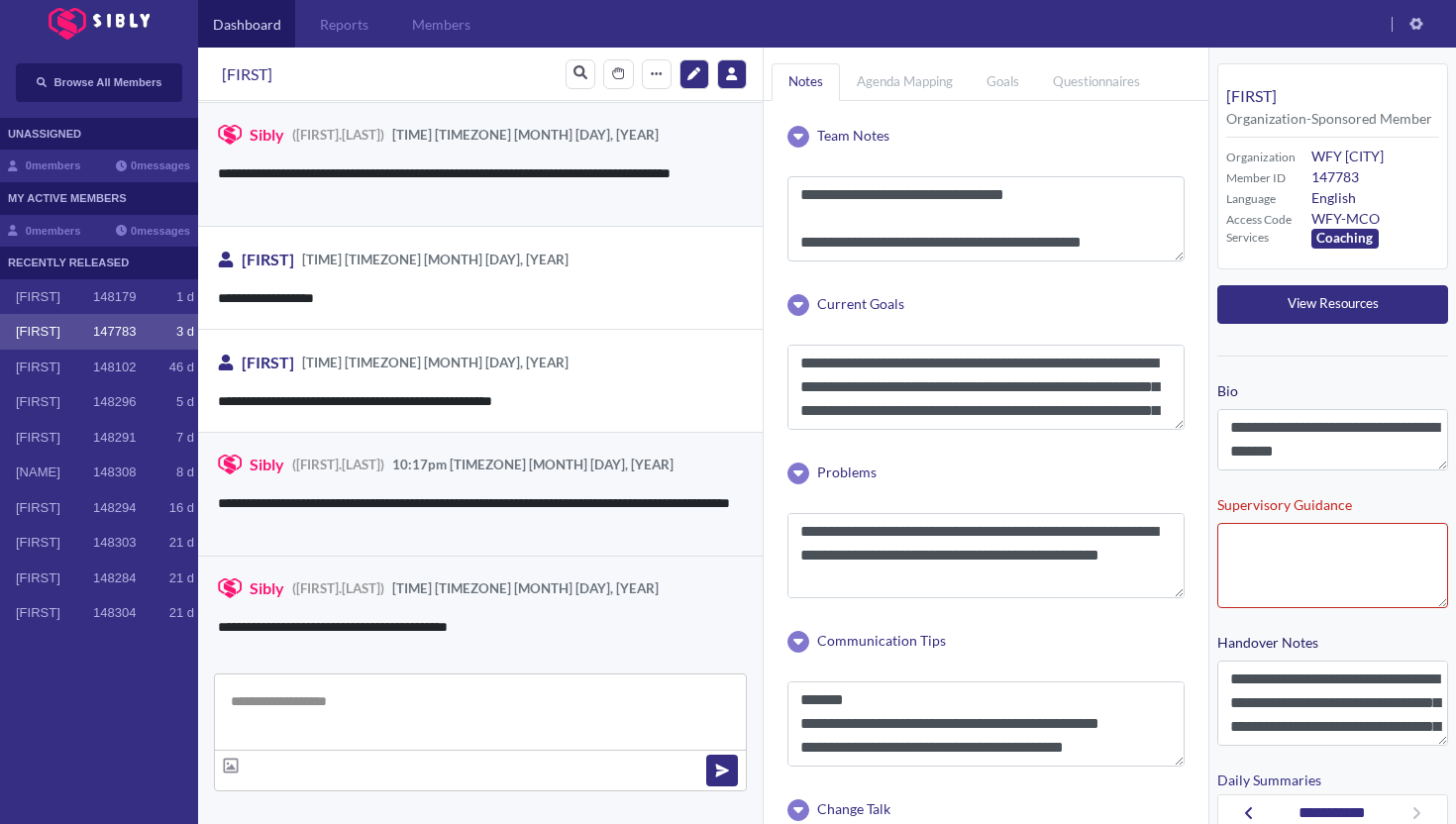 click on "[FIRST] [NUMBER] [NUMBER] [LETTER]" at bounding box center (99, 332) 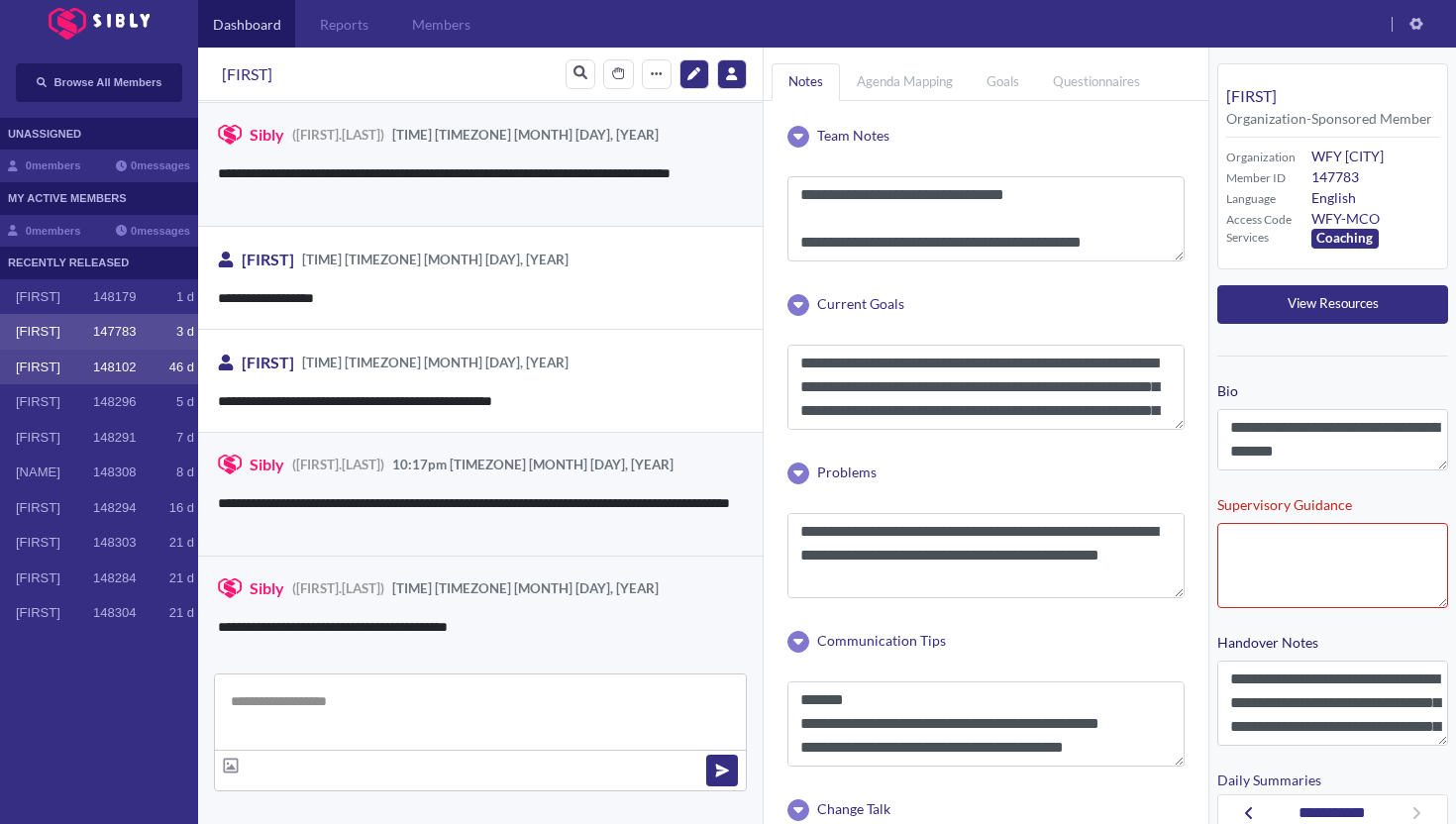click on "[FIRST] [NUMBER] [NUMBER] [LETTER]" at bounding box center [99, 367] 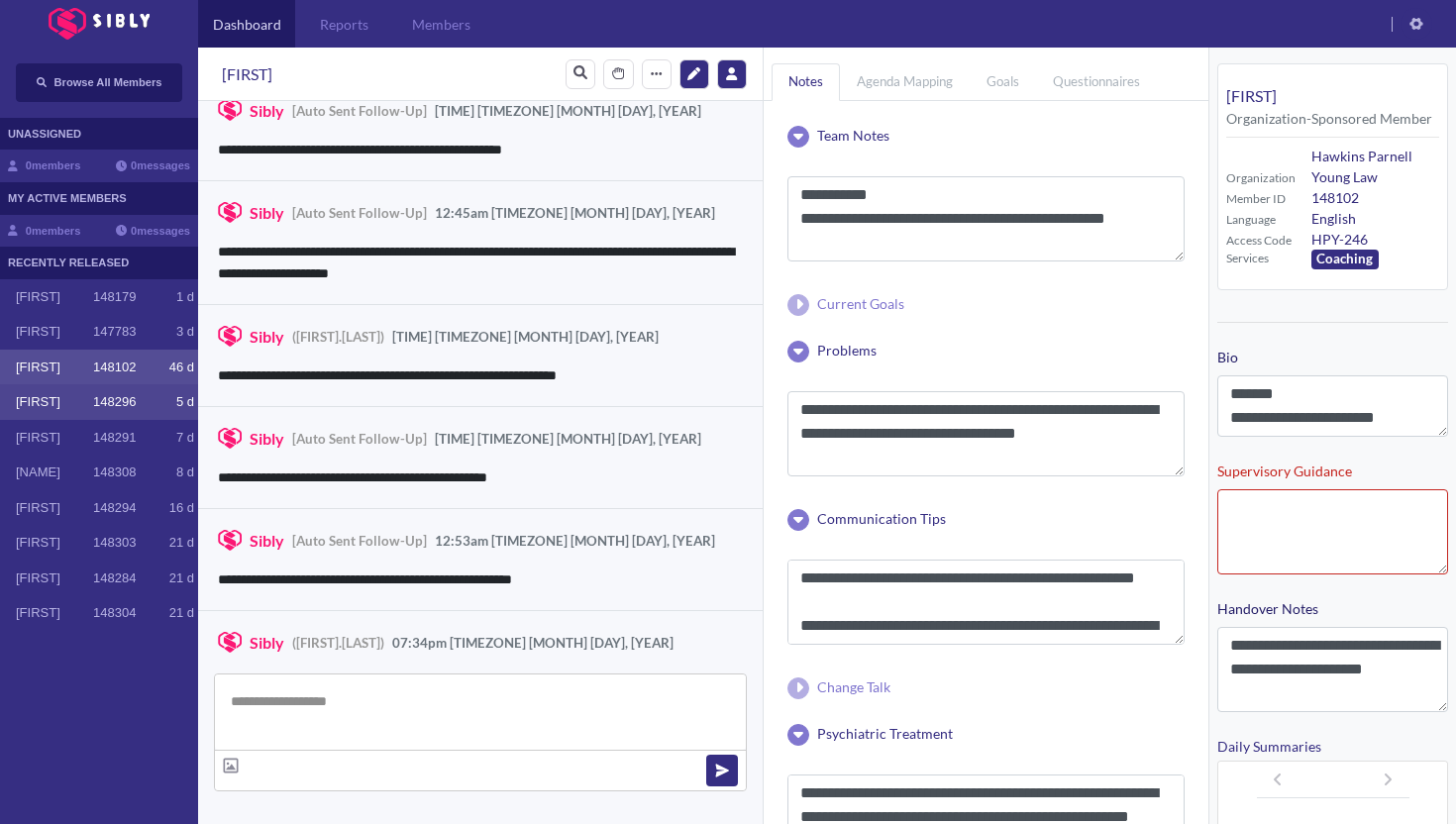 scroll, scrollTop: 2991, scrollLeft: 0, axis: vertical 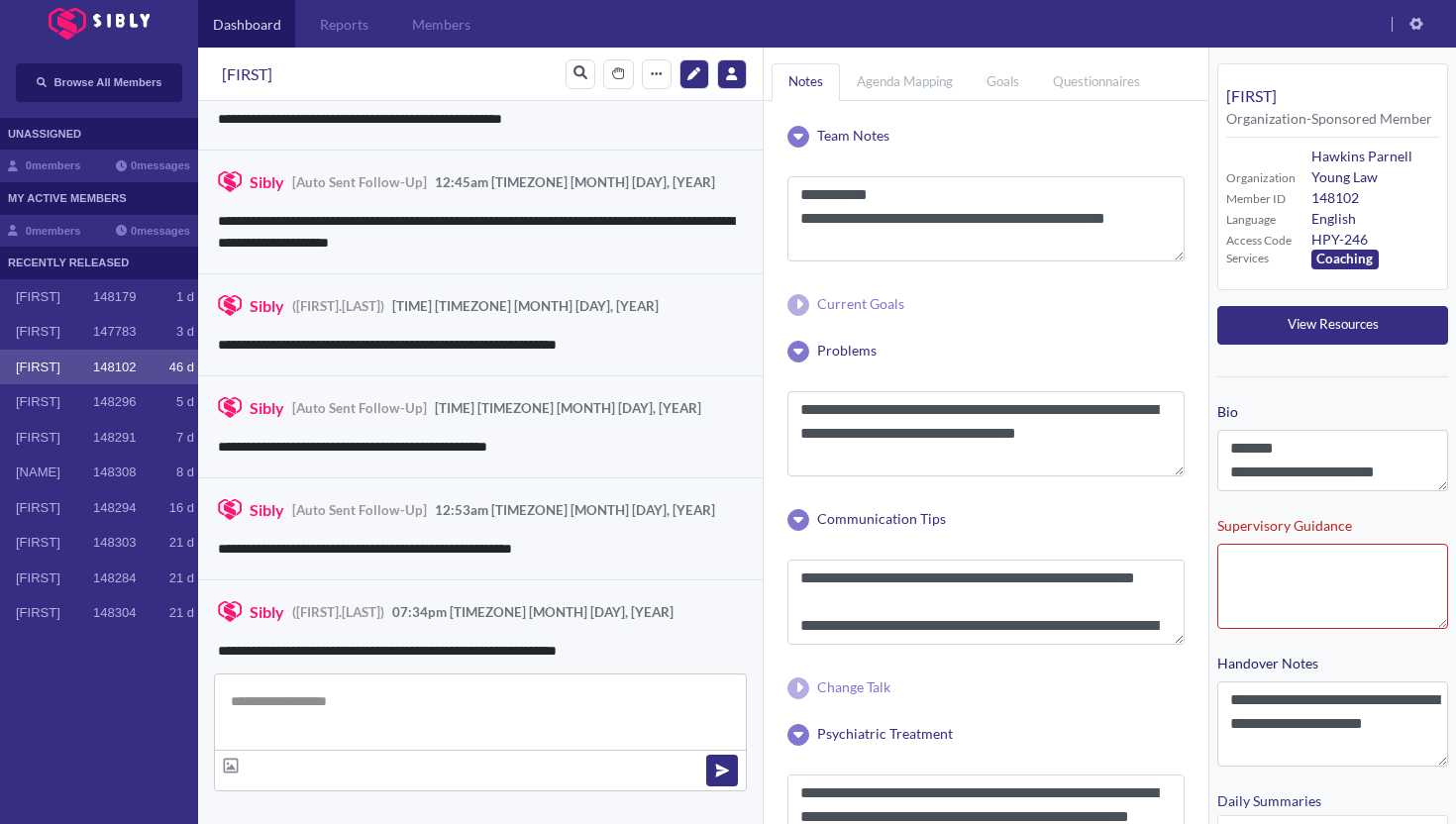 click on "[FIRST] [NUMBER] [NUMBER] [LETTER]" at bounding box center (99, 367) 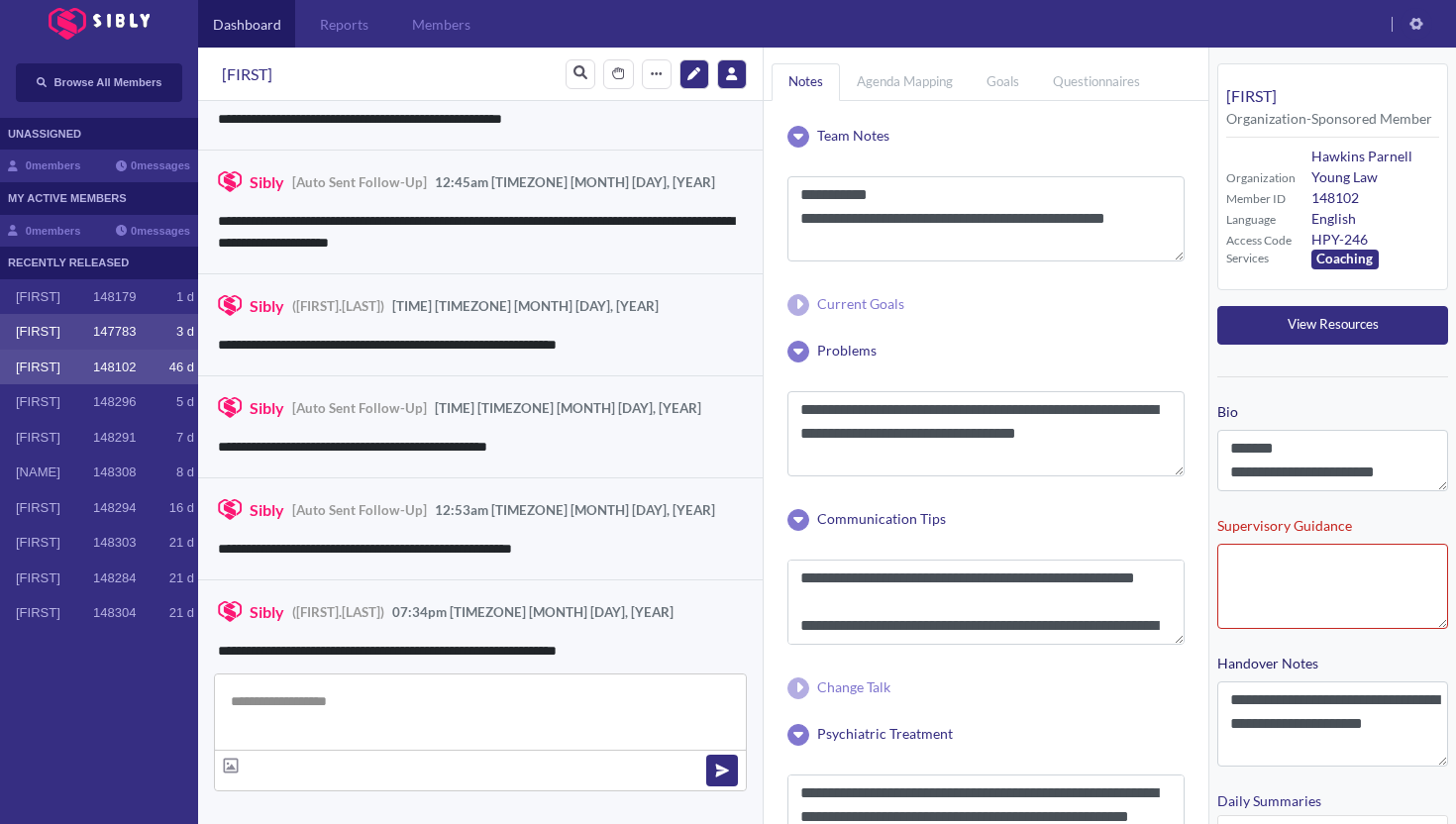 click on "[FIRST]" at bounding box center [54, 332] 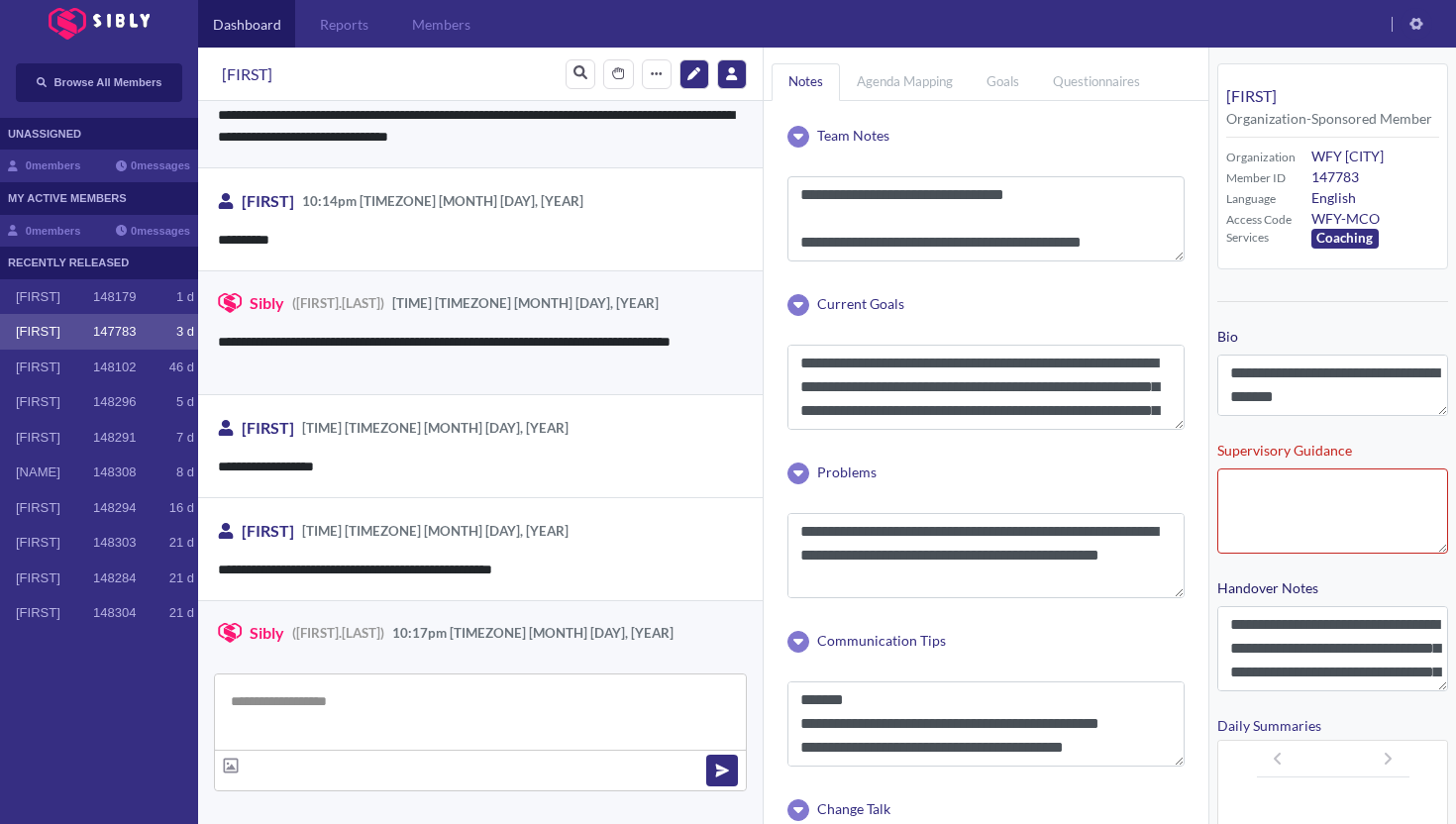 scroll, scrollTop: 3002, scrollLeft: 0, axis: vertical 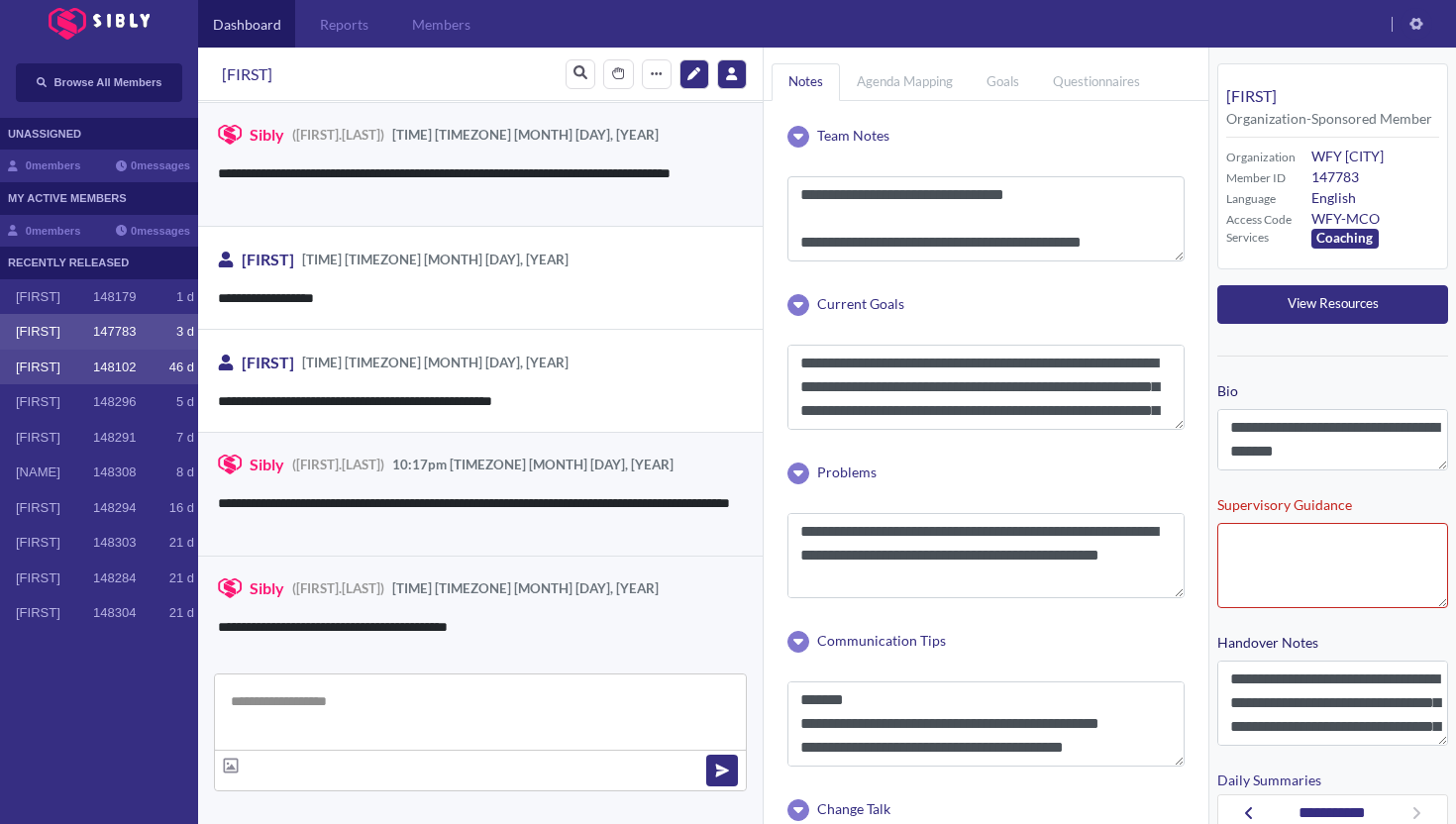 click on "[FIRST] [NUMBER] [NUMBER] [LETTER]" at bounding box center [99, 367] 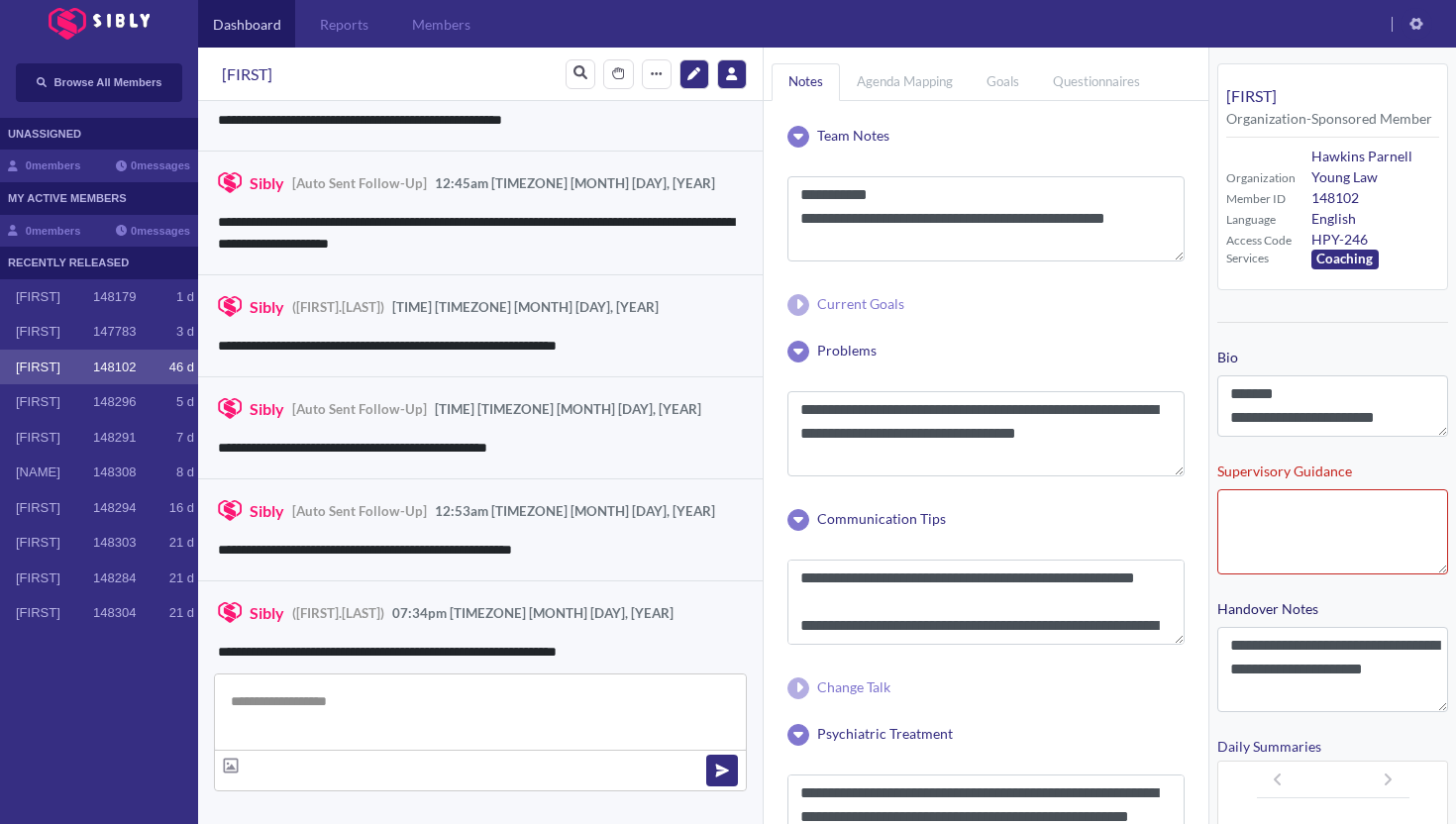 scroll, scrollTop: 2991, scrollLeft: 0, axis: vertical 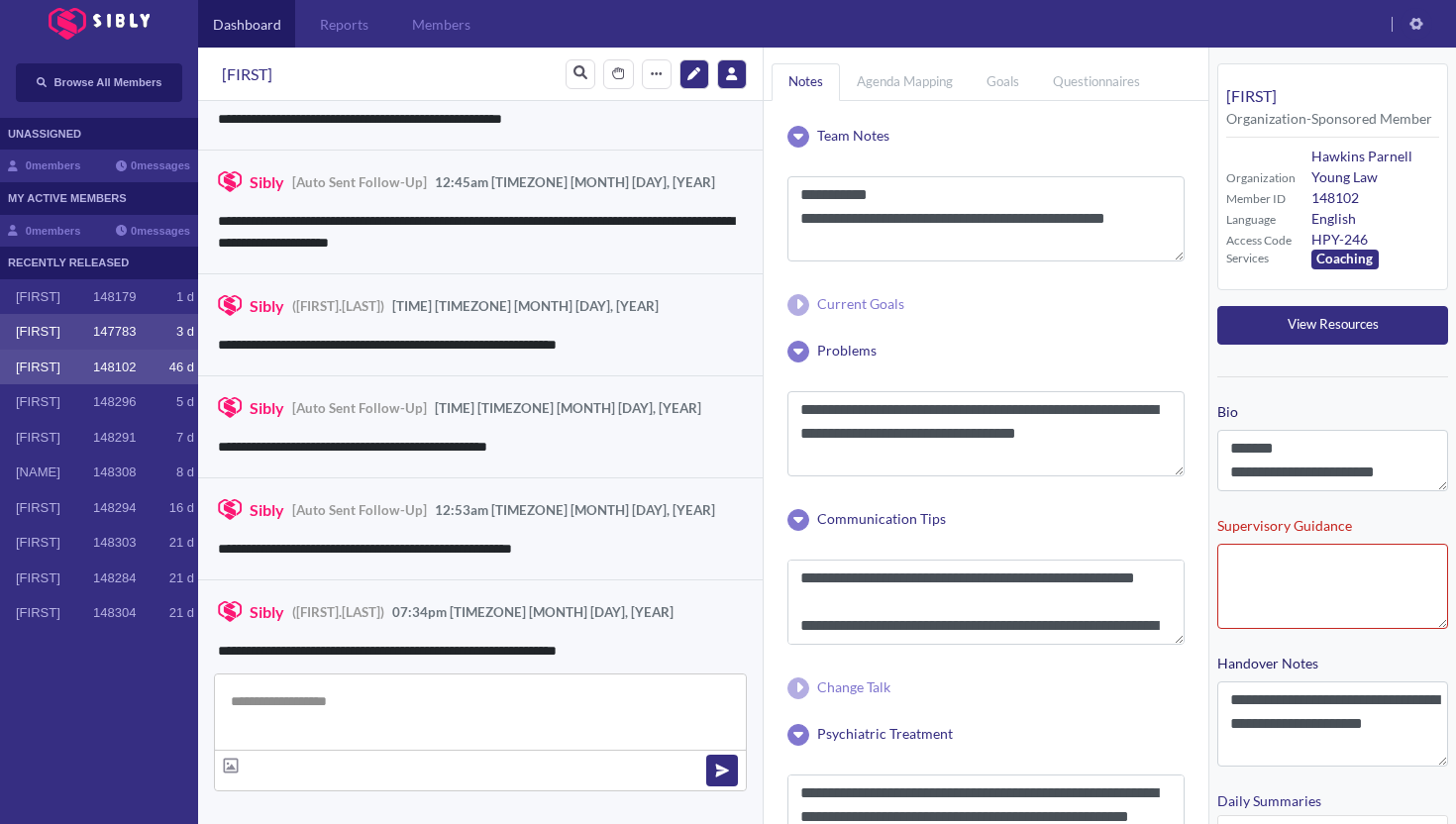 click on "[FIRST] [NUMBER] [NUMBER] [LETTER]" at bounding box center (99, 332) 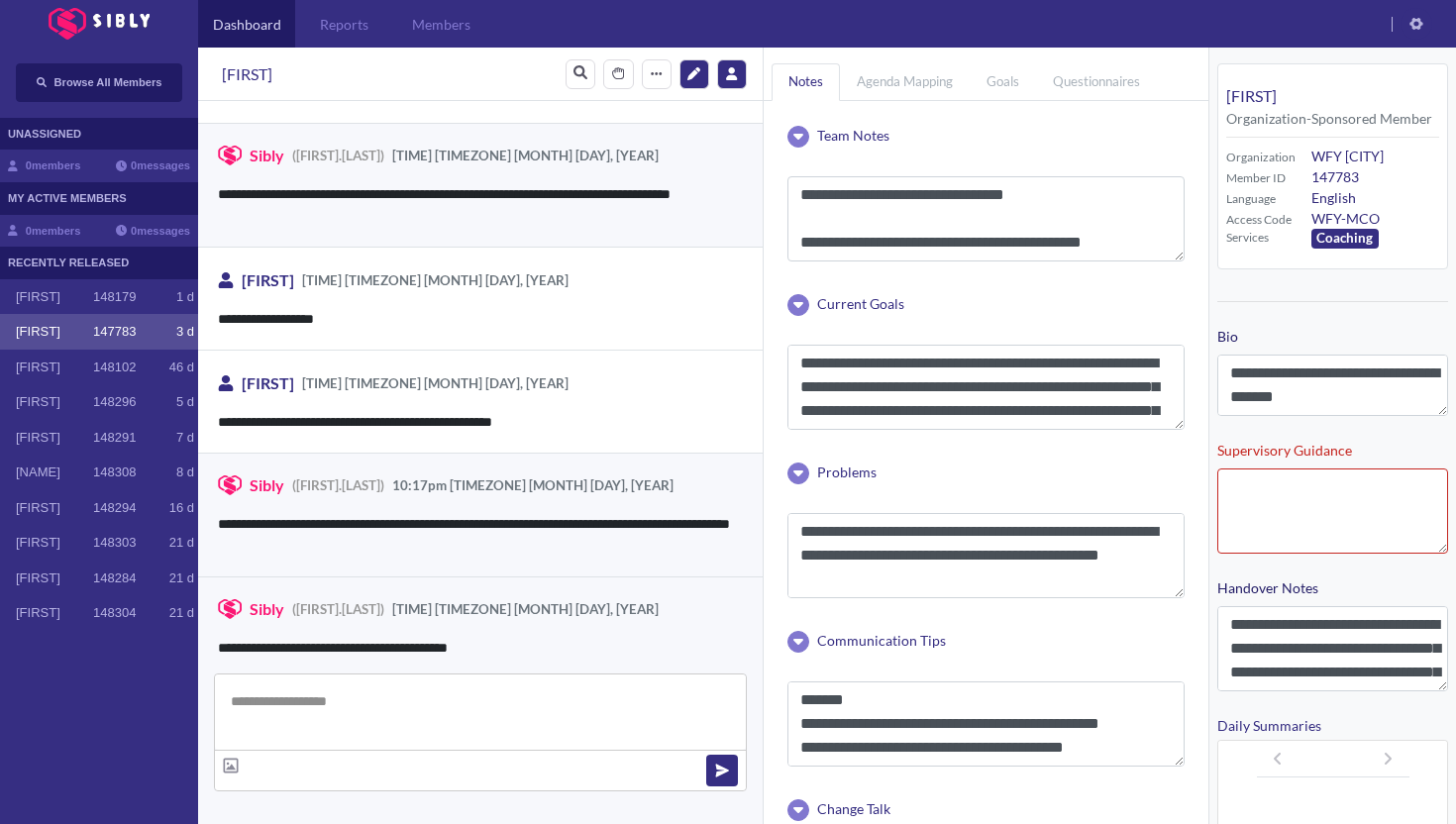 scroll, scrollTop: 3002, scrollLeft: 0, axis: vertical 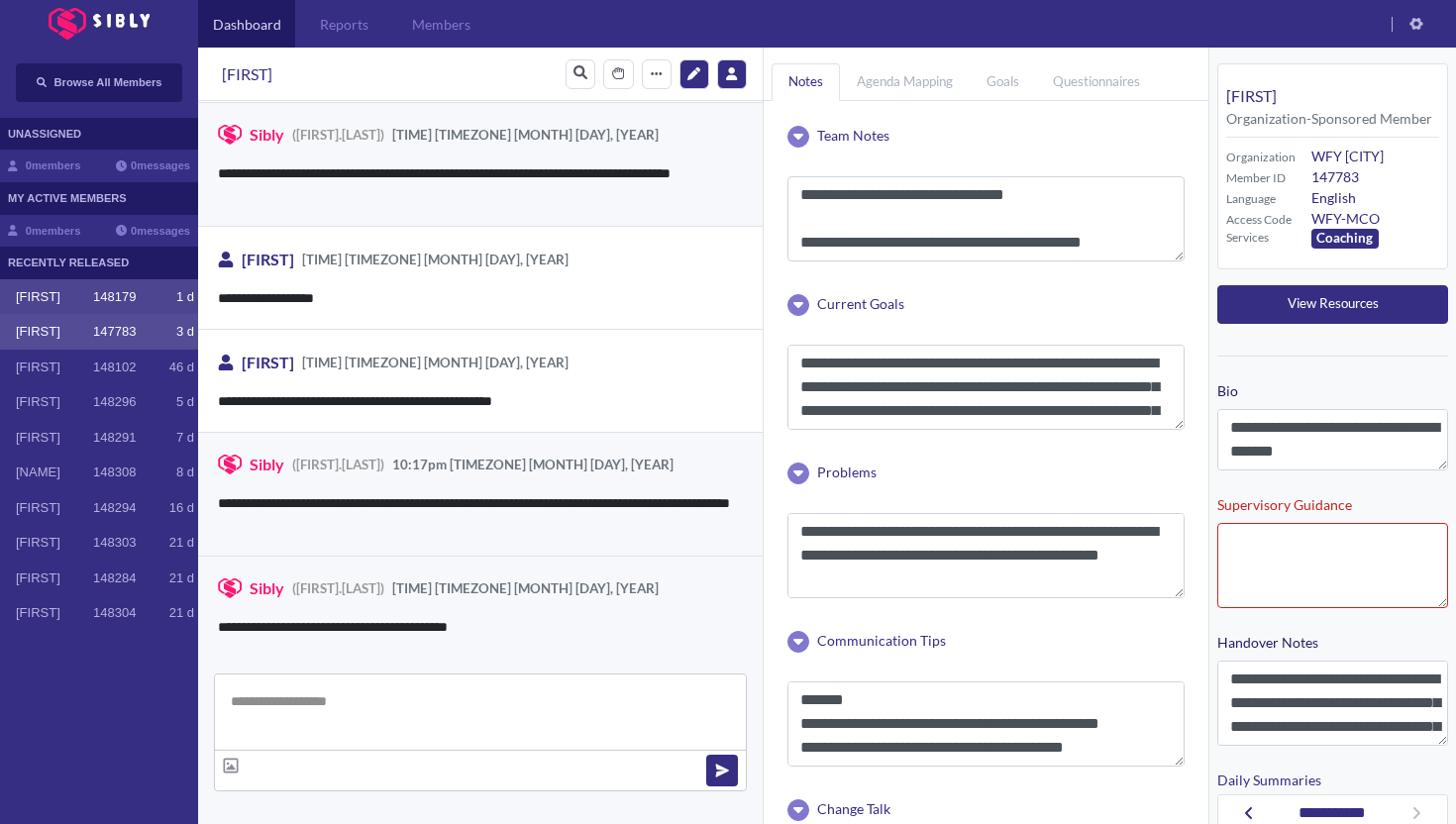 click on "[FIRST]" at bounding box center (54, 297) 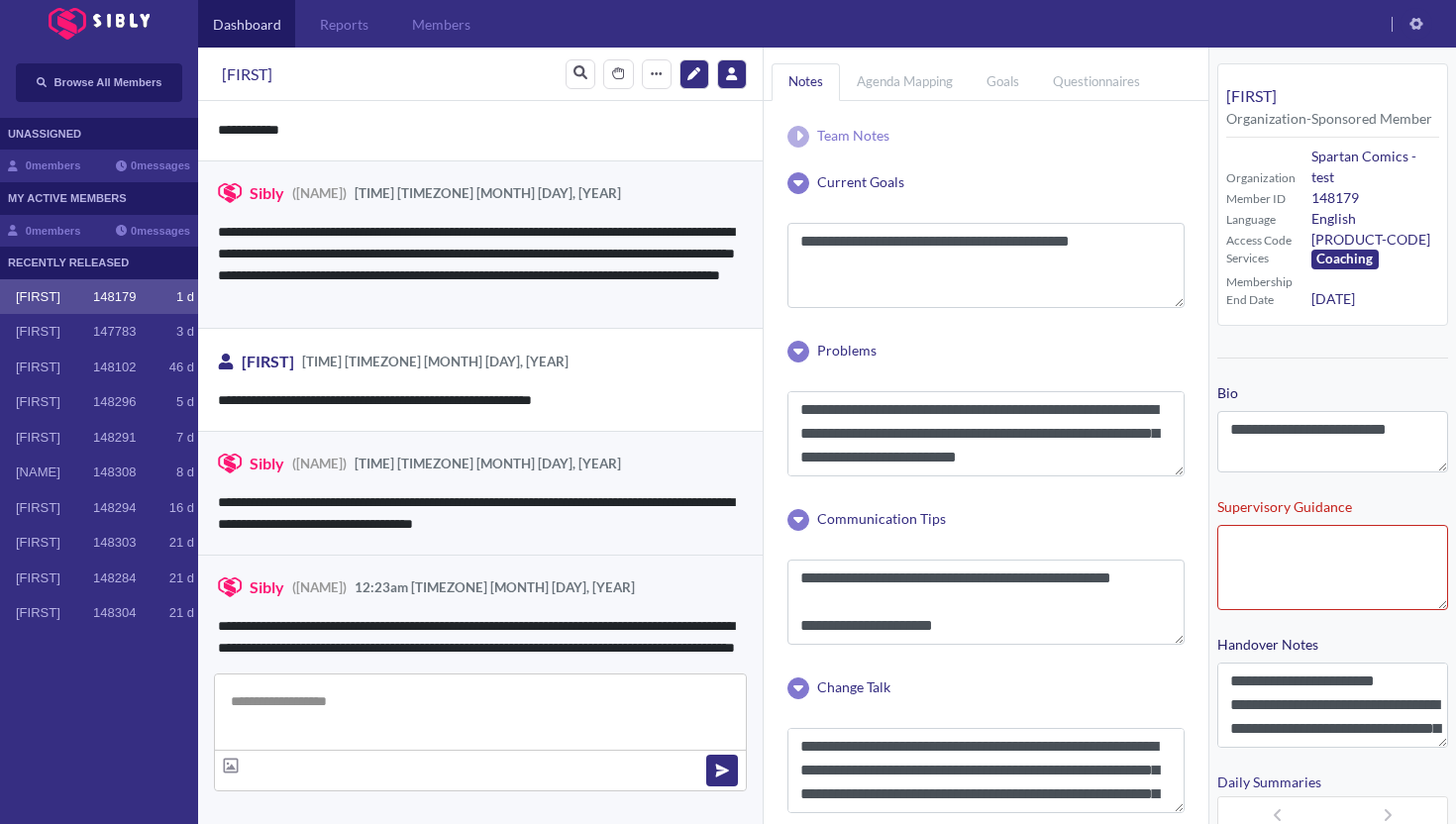 scroll, scrollTop: 3726, scrollLeft: 0, axis: vertical 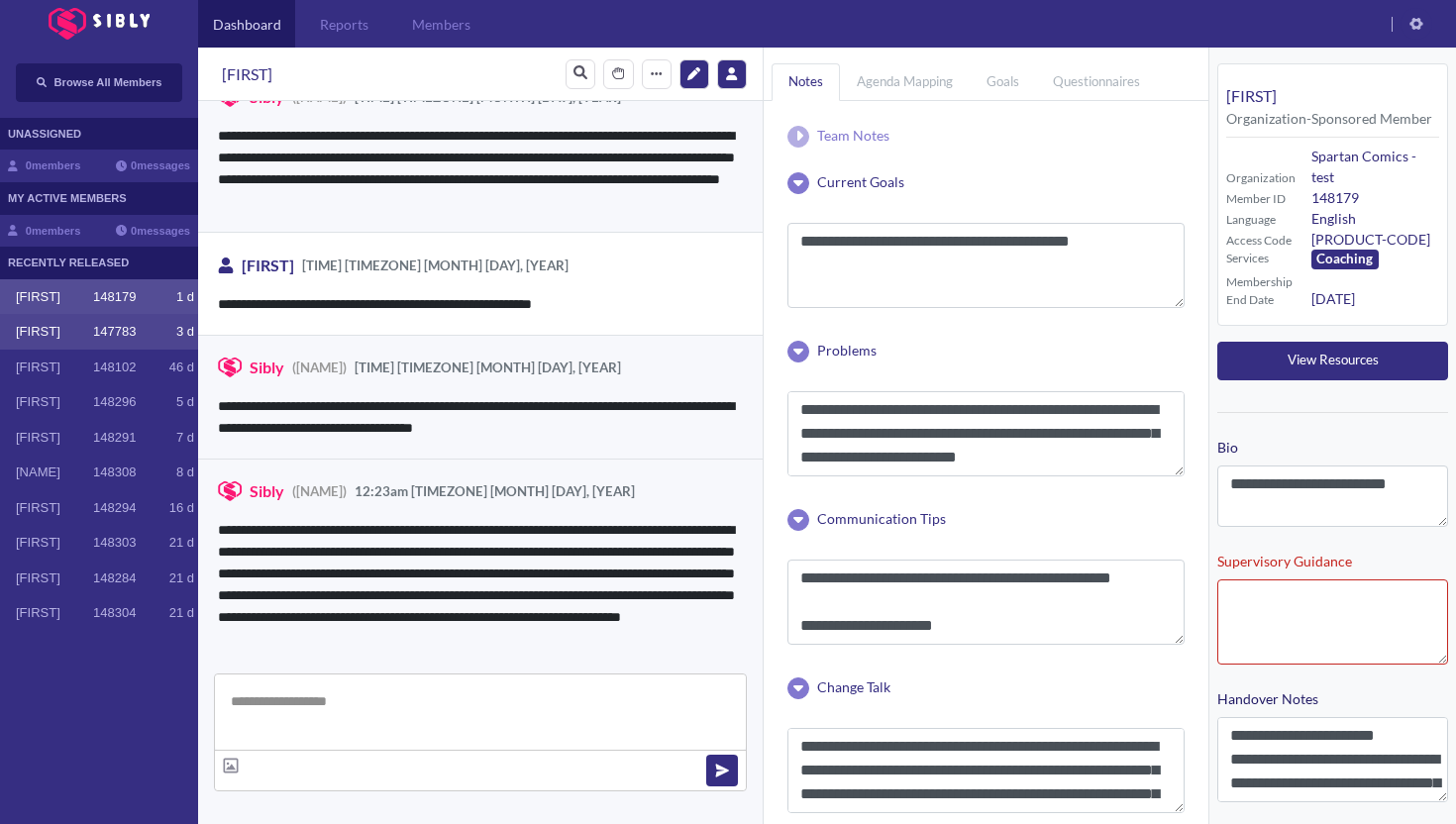 click on "[FIRST]" at bounding box center (54, 332) 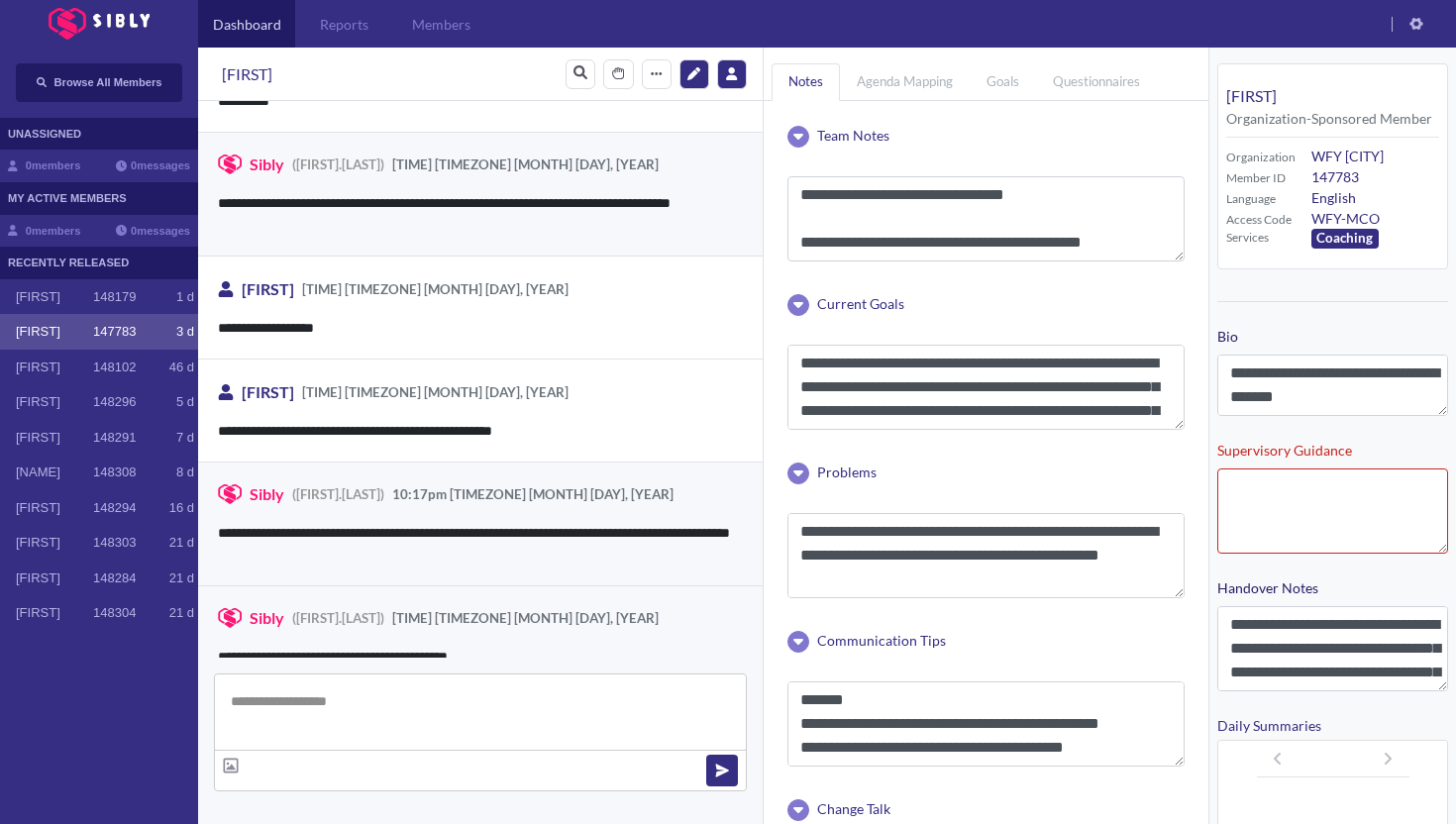 scroll, scrollTop: 3002, scrollLeft: 0, axis: vertical 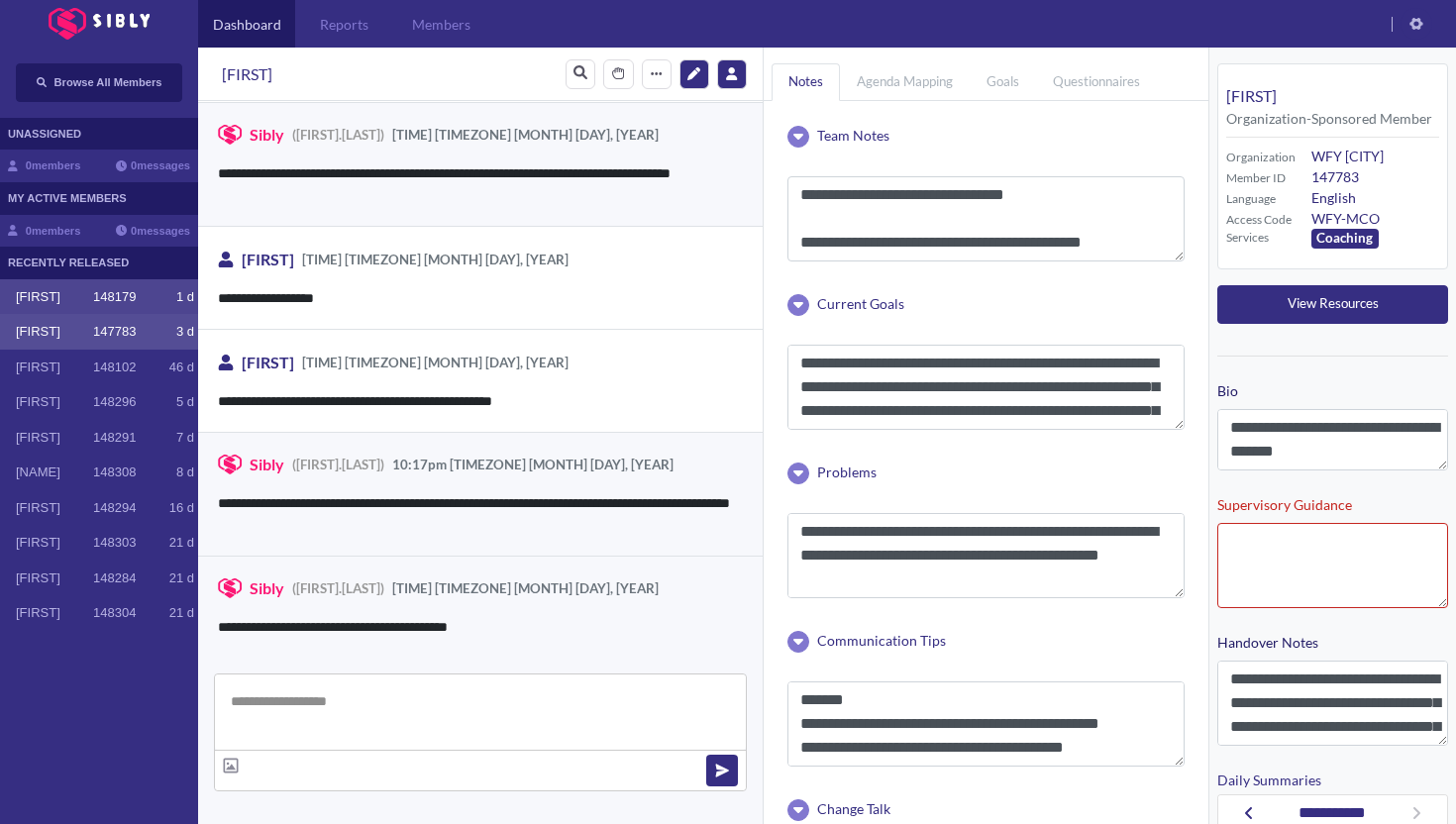 click on "[FIRST] [NUMBER] [NUMBER] [LETTER]" at bounding box center (99, 297) 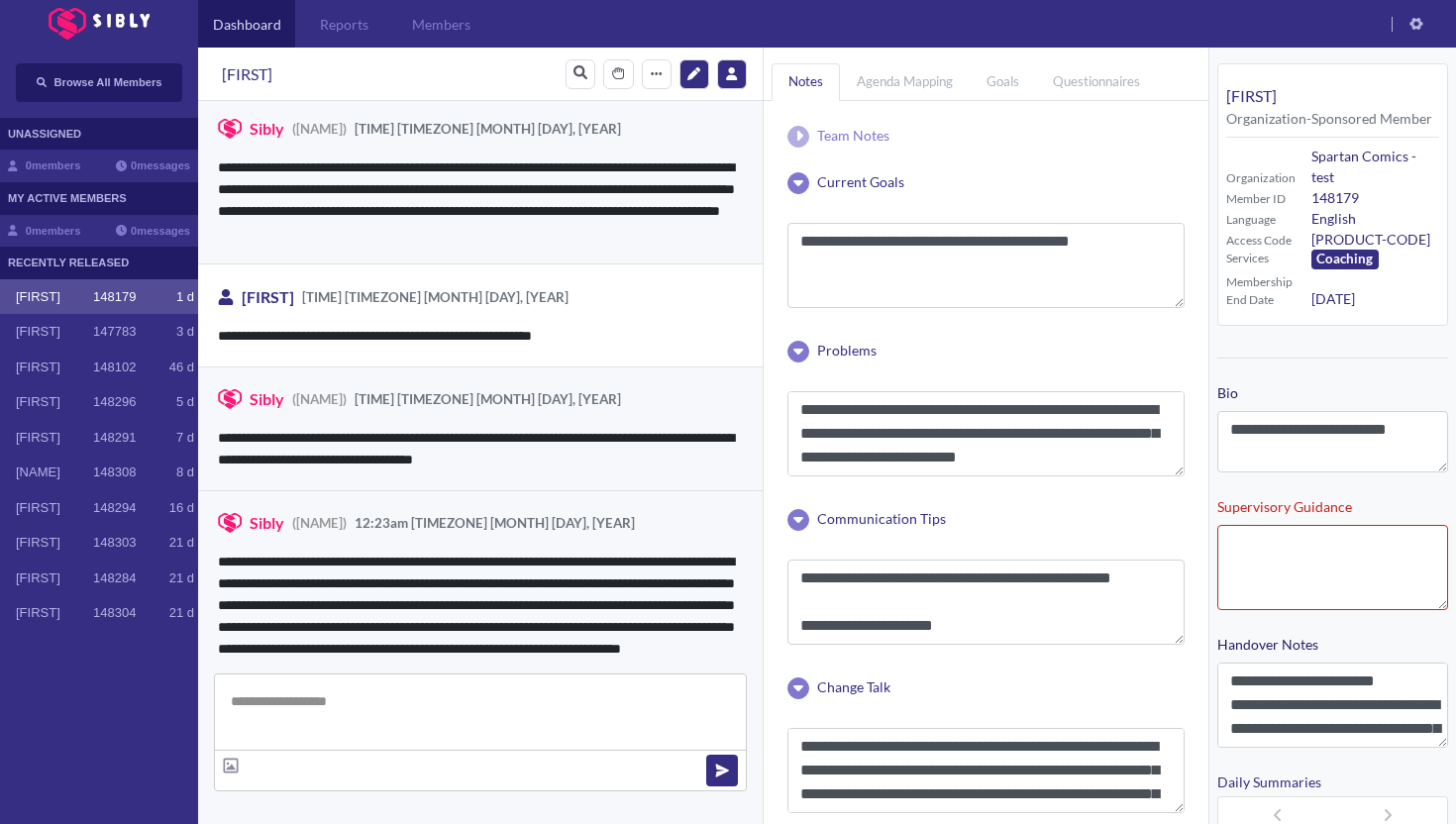 scroll, scrollTop: 3726, scrollLeft: 0, axis: vertical 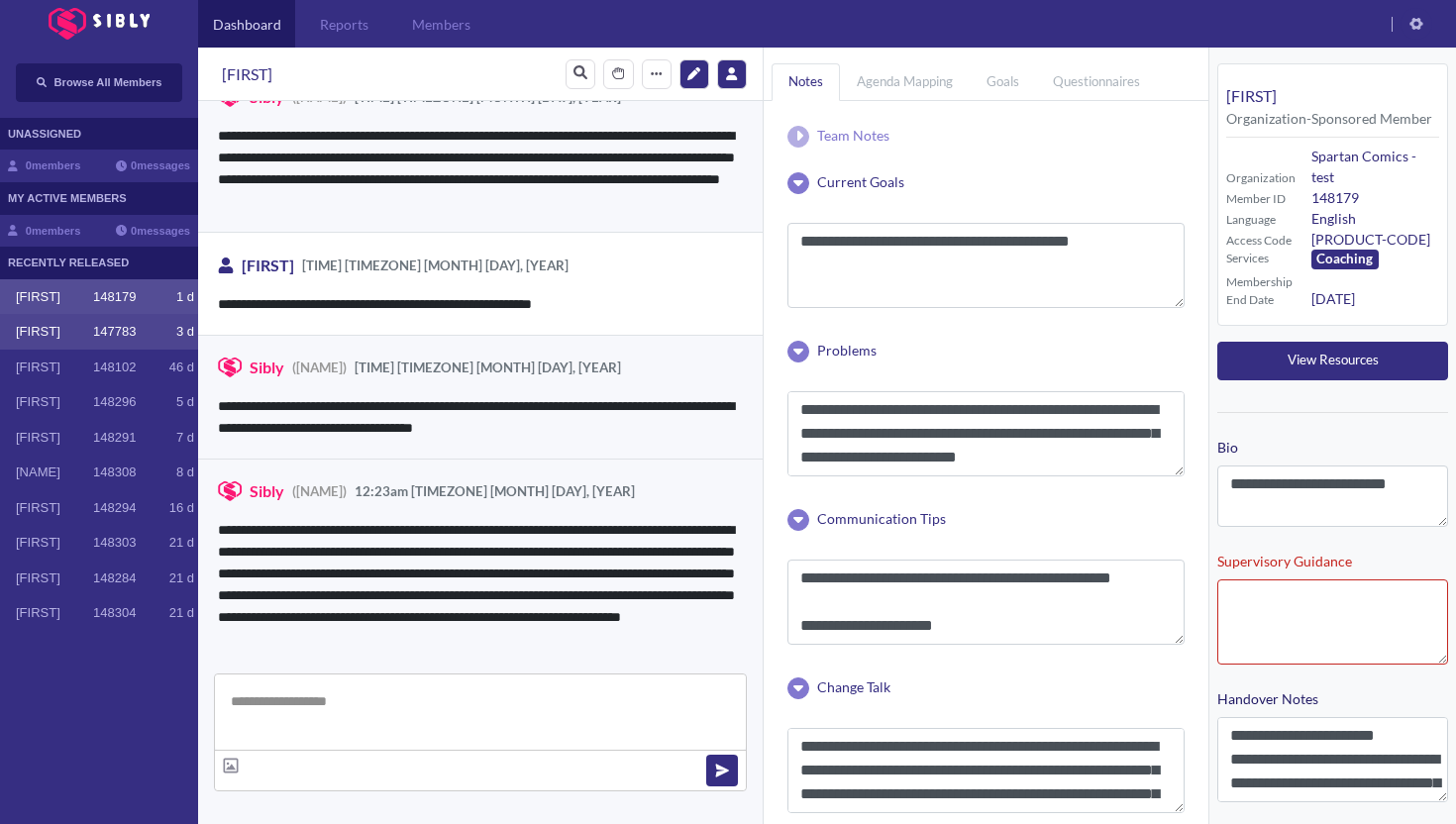 click on "[FIRST] [NUMBER] [NUMBER] [LETTER]" at bounding box center [99, 332] 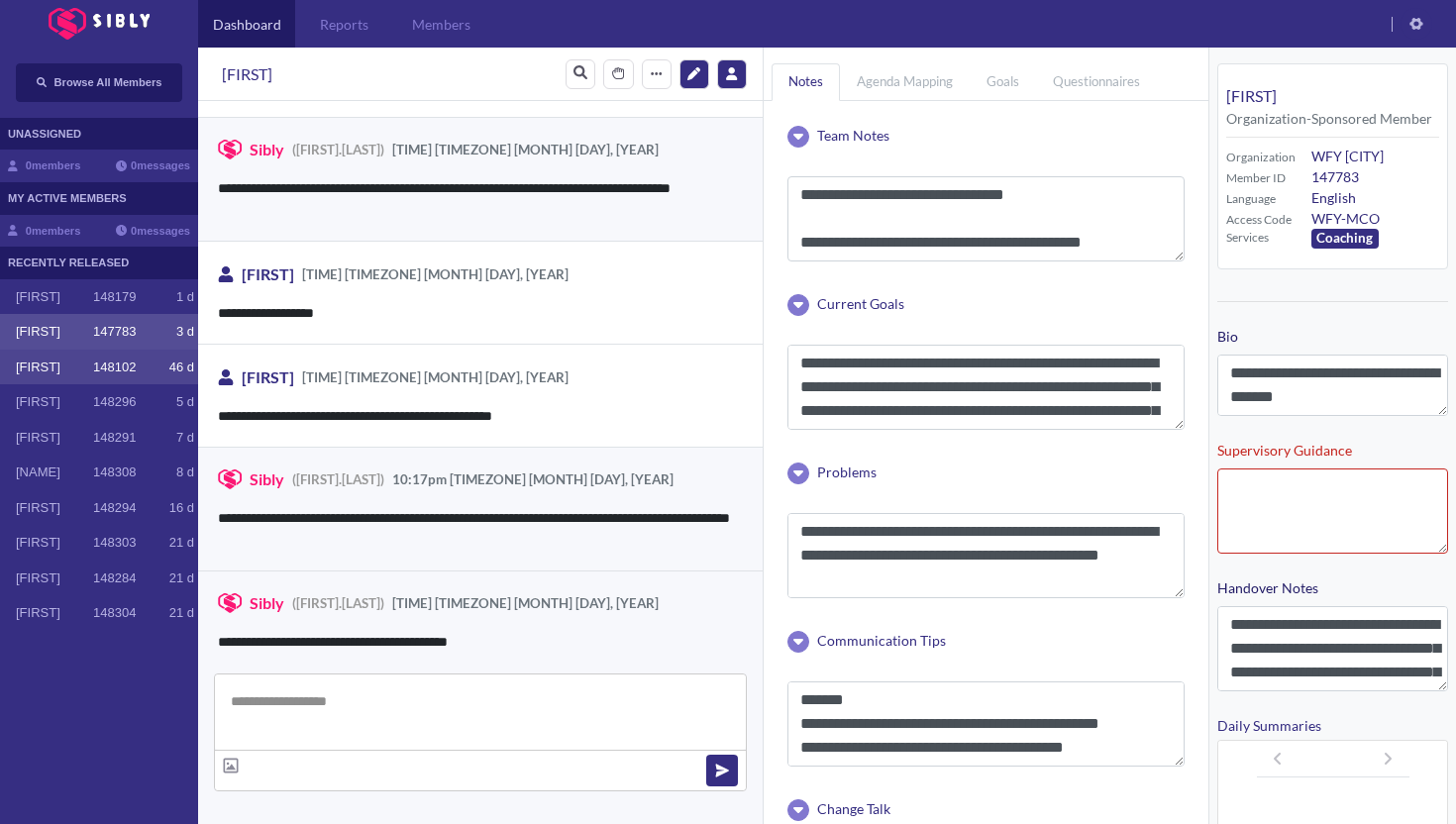 scroll, scrollTop: 3002, scrollLeft: 0, axis: vertical 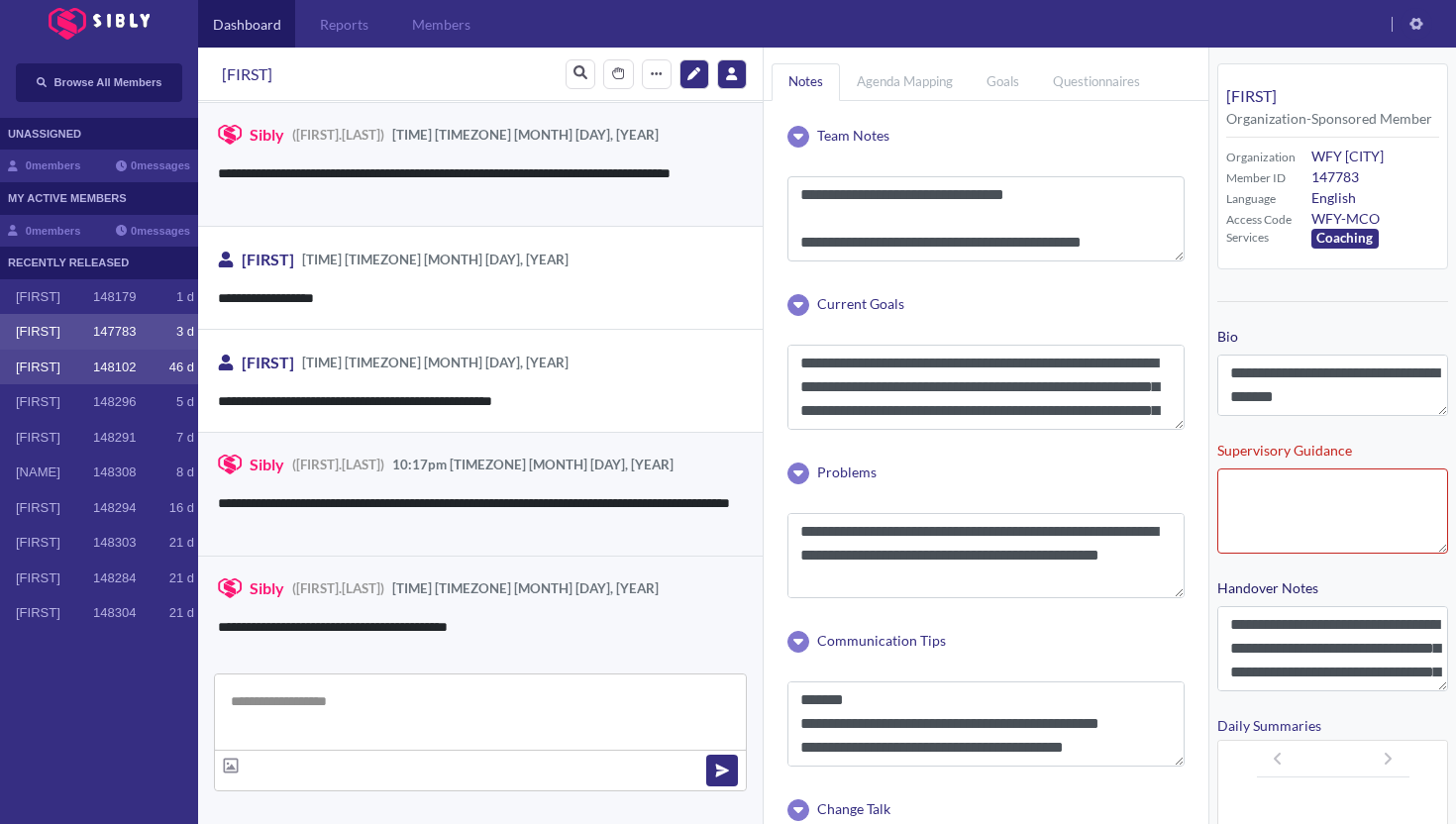click on "[FIRST] [NUMBER] [NUMBER] [LETTER]" at bounding box center (99, 367) 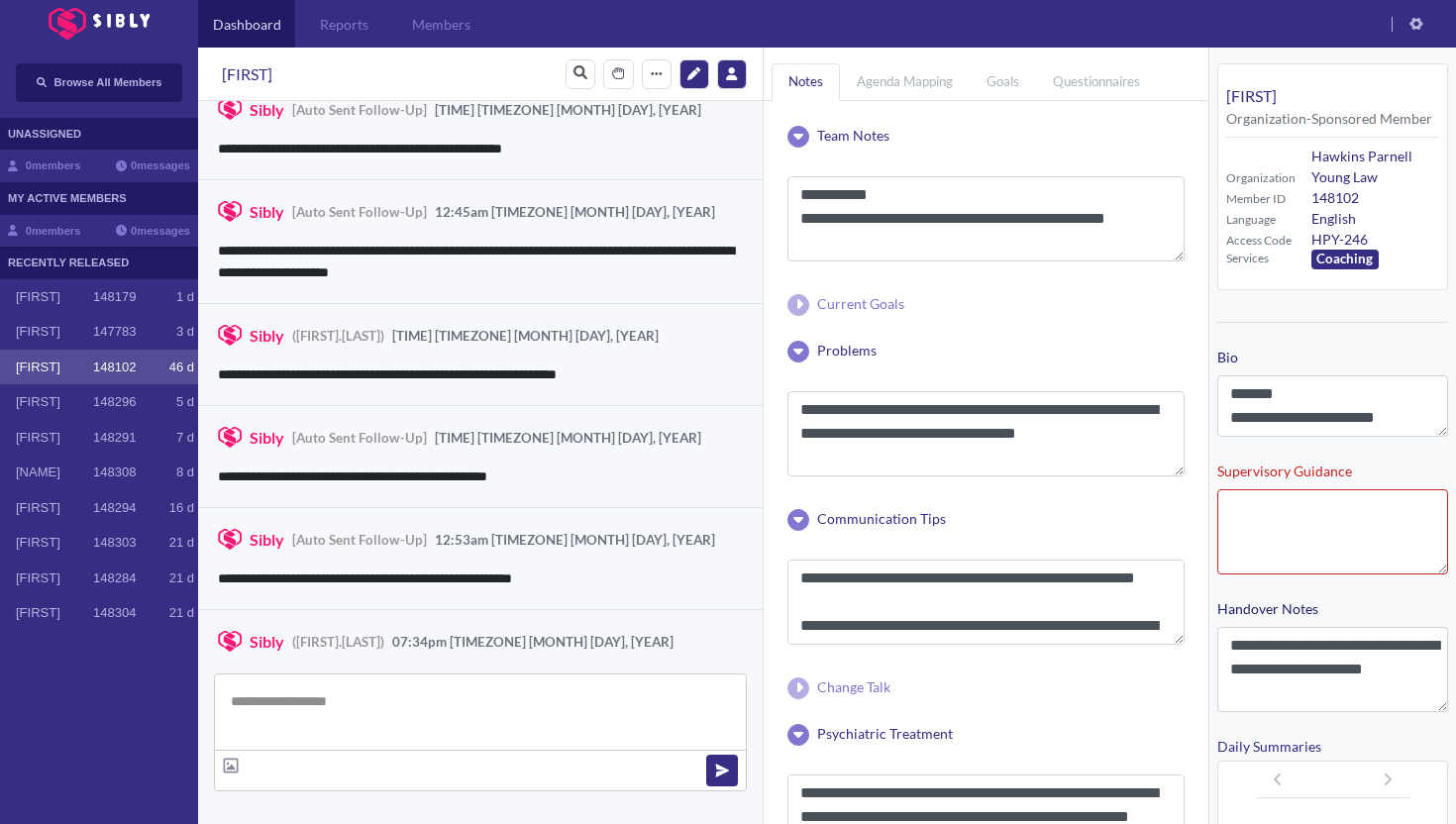 scroll, scrollTop: 2991, scrollLeft: 0, axis: vertical 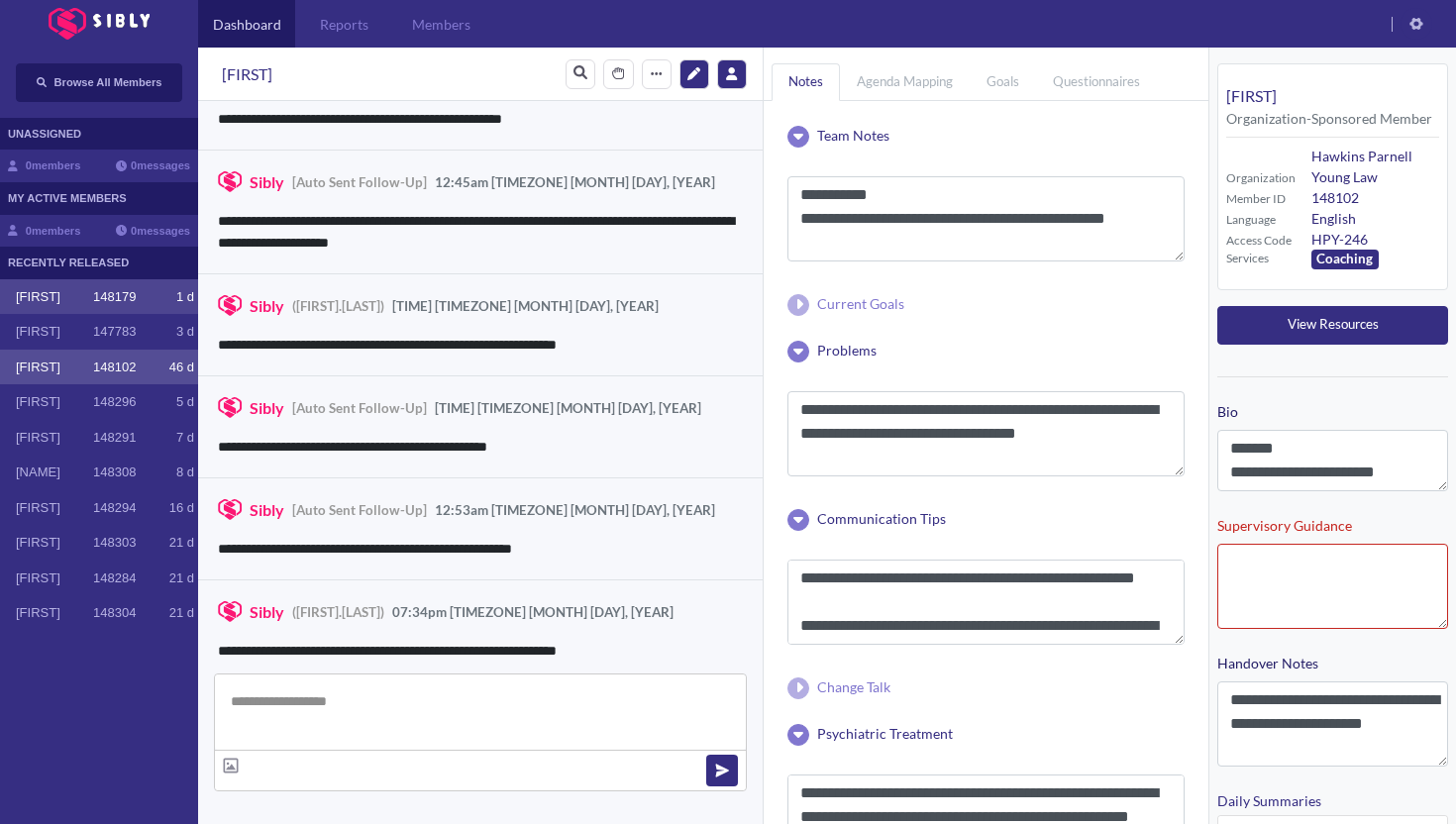 click on "[FIRST]" at bounding box center (54, 297) 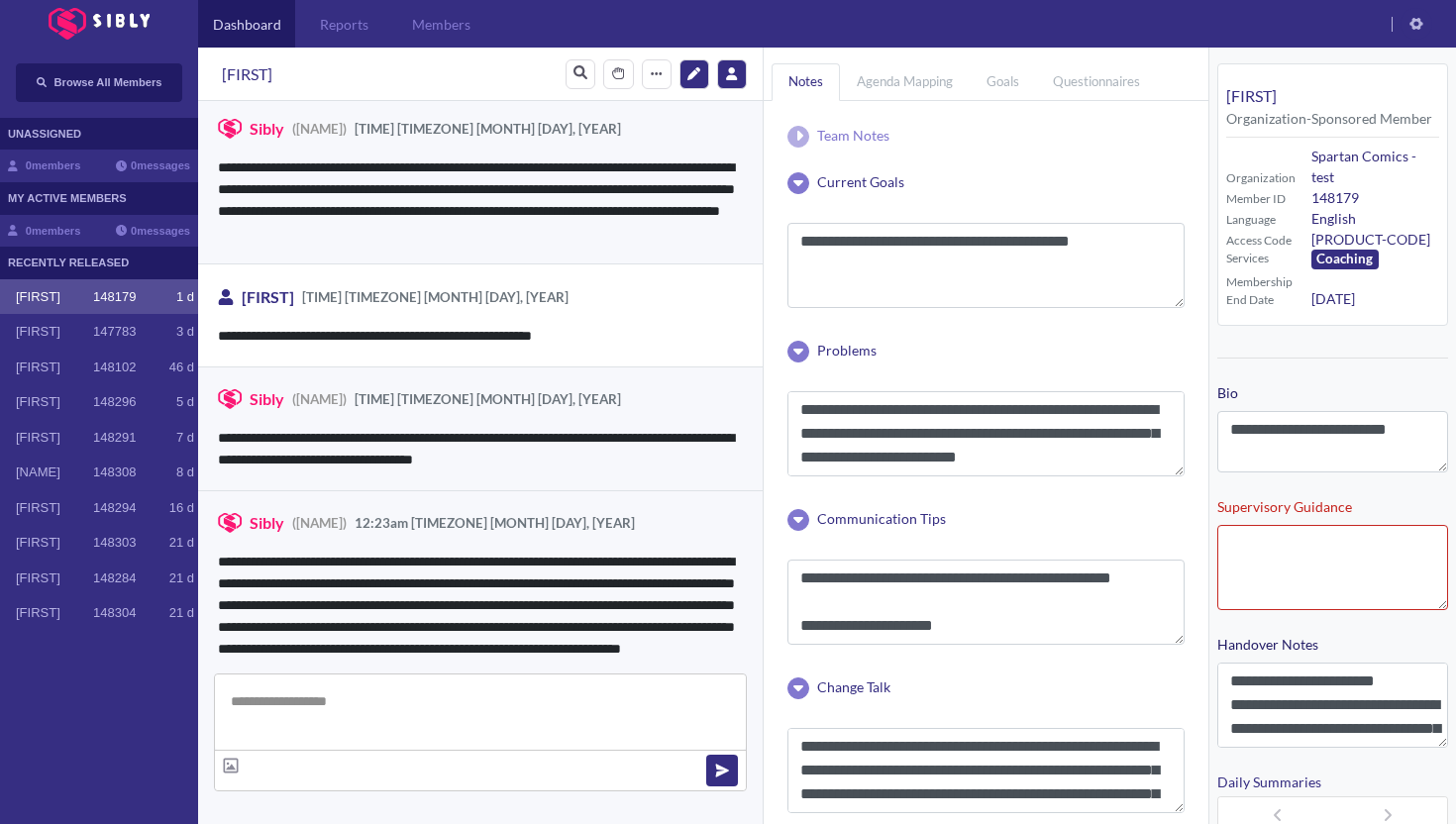 scroll, scrollTop: 3726, scrollLeft: 0, axis: vertical 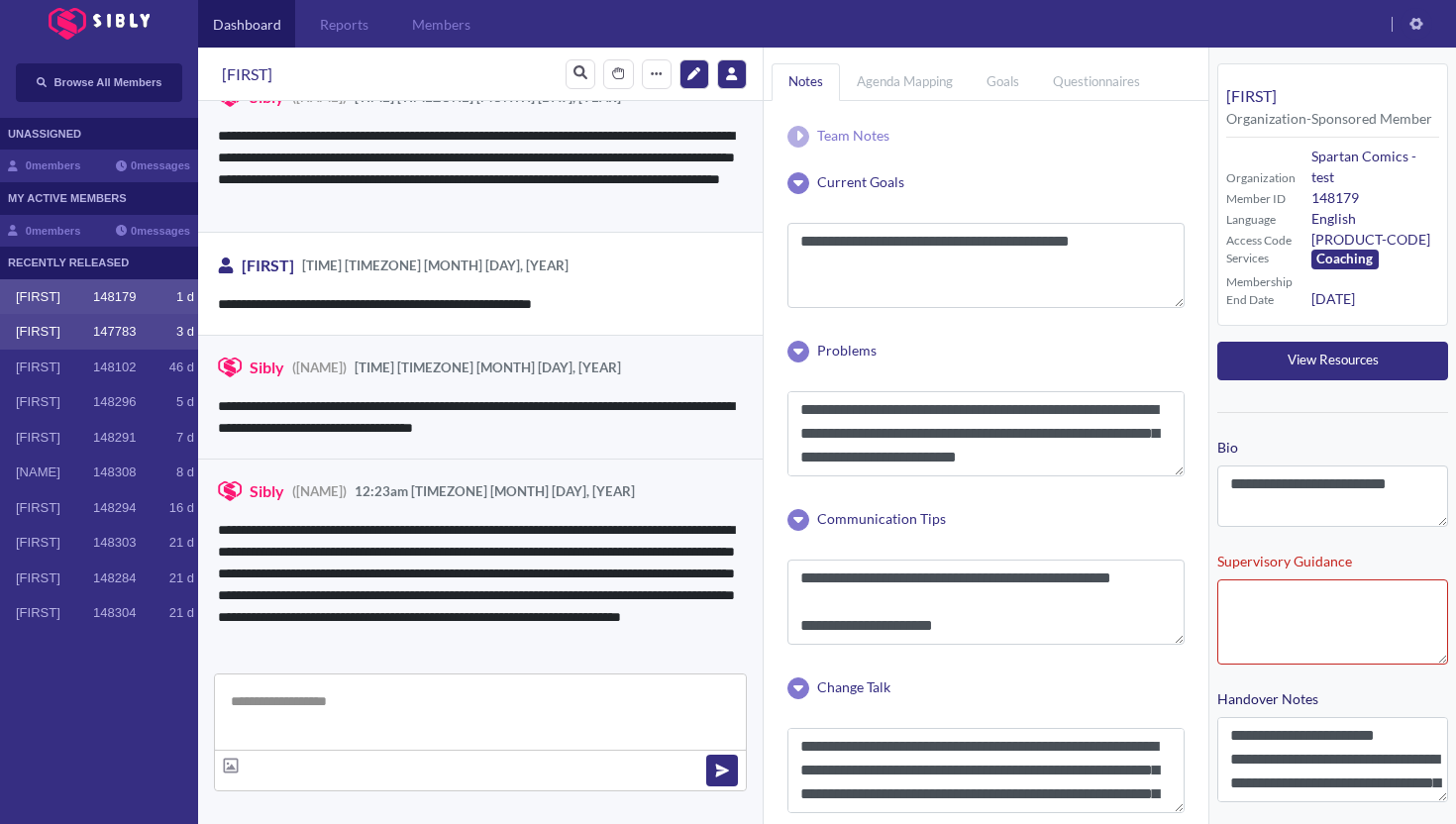 click on "[FIRST] [NUMBER] [NUMBER] [LETTER]" at bounding box center (99, 332) 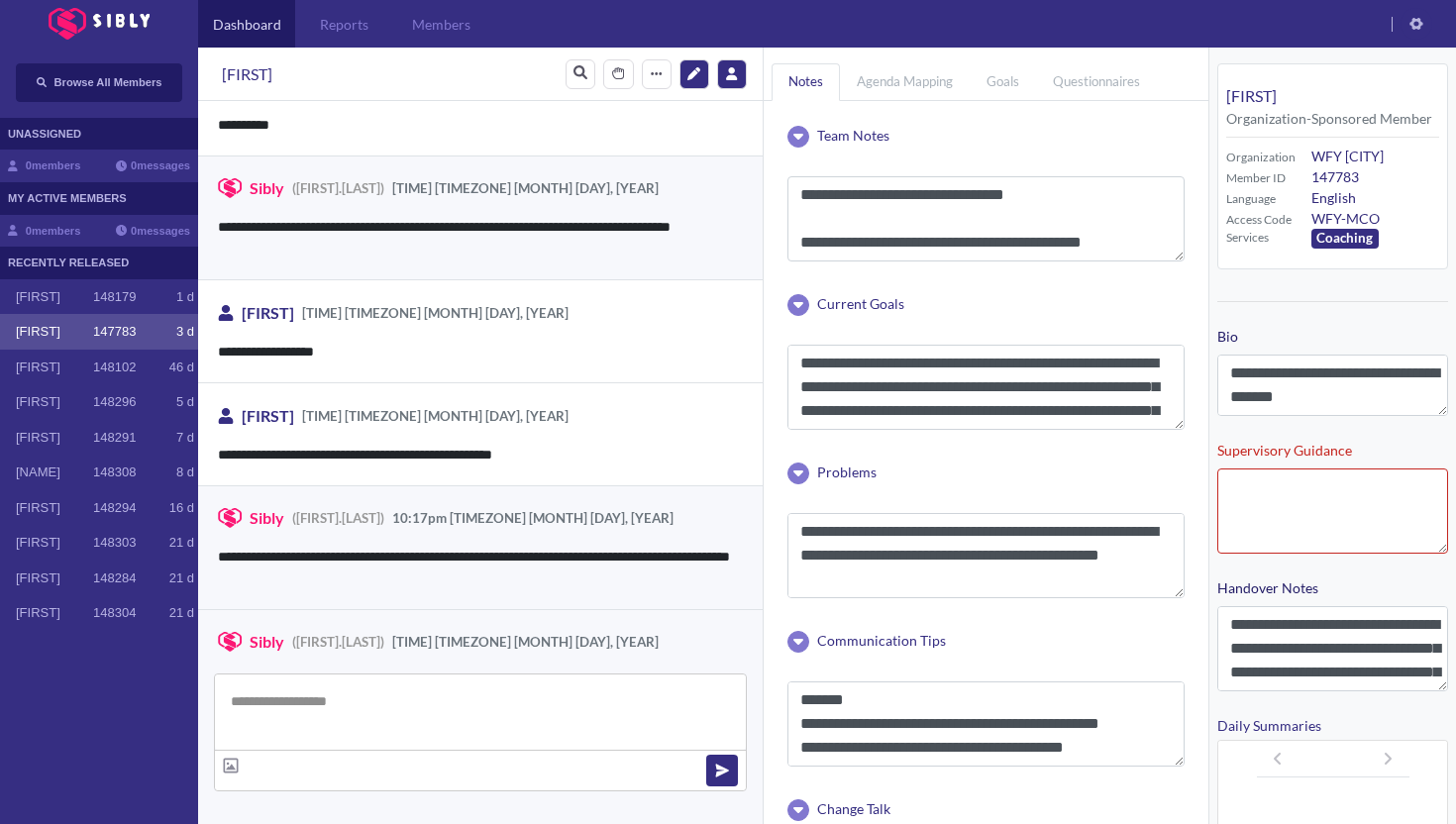 scroll, scrollTop: 3002, scrollLeft: 0, axis: vertical 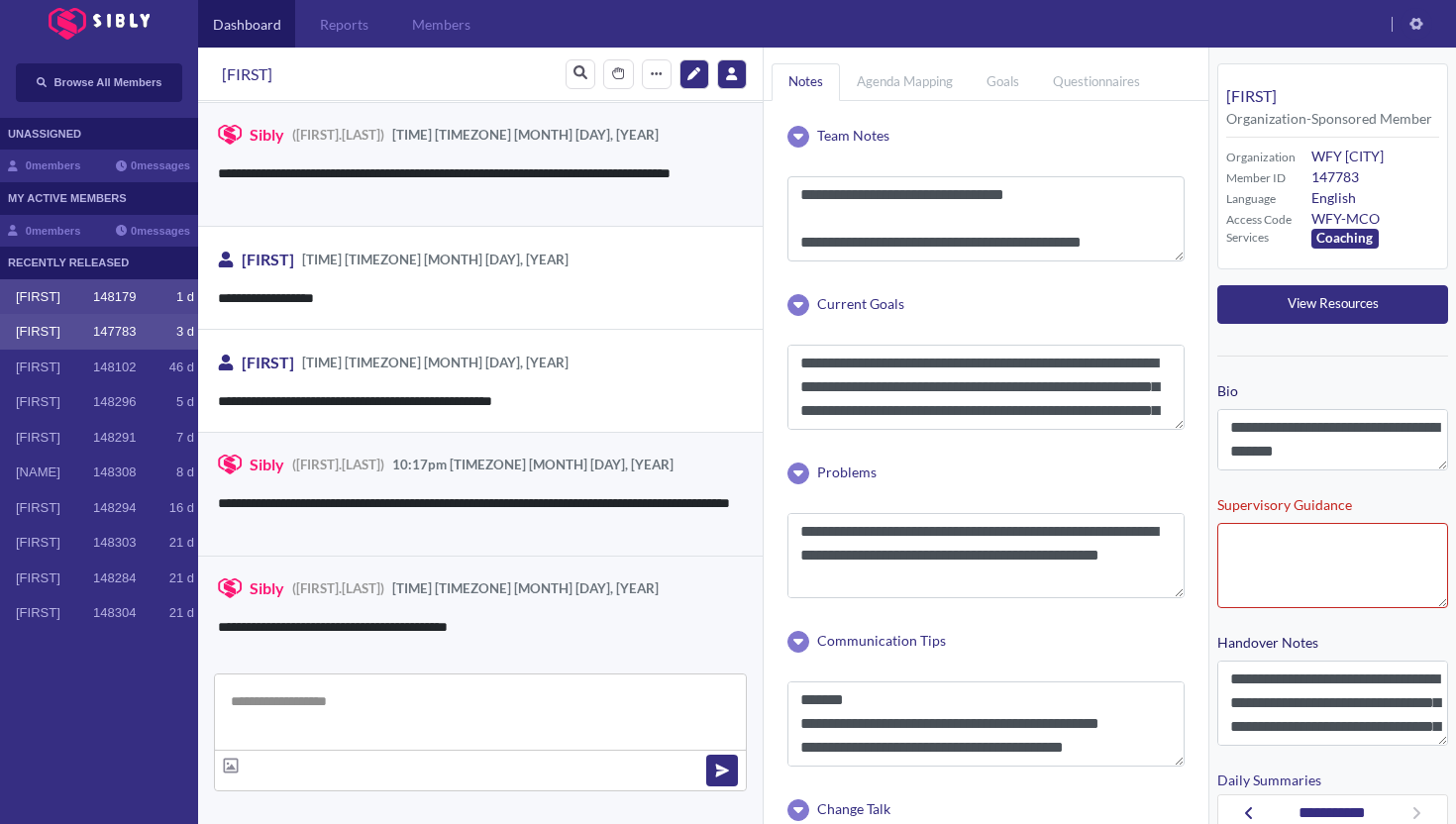 click on "[FIRST]" at bounding box center (54, 297) 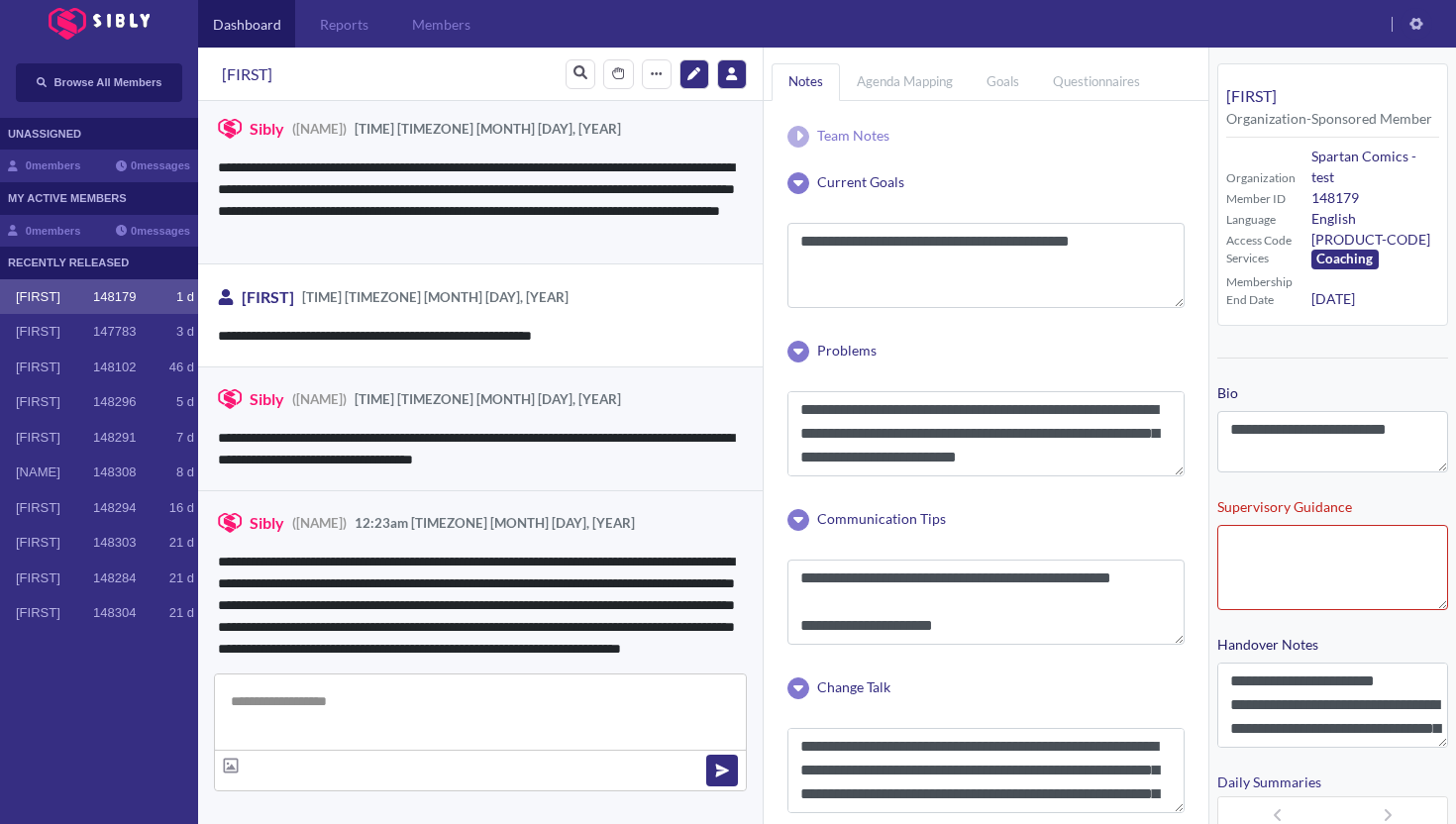 scroll, scrollTop: 3726, scrollLeft: 0, axis: vertical 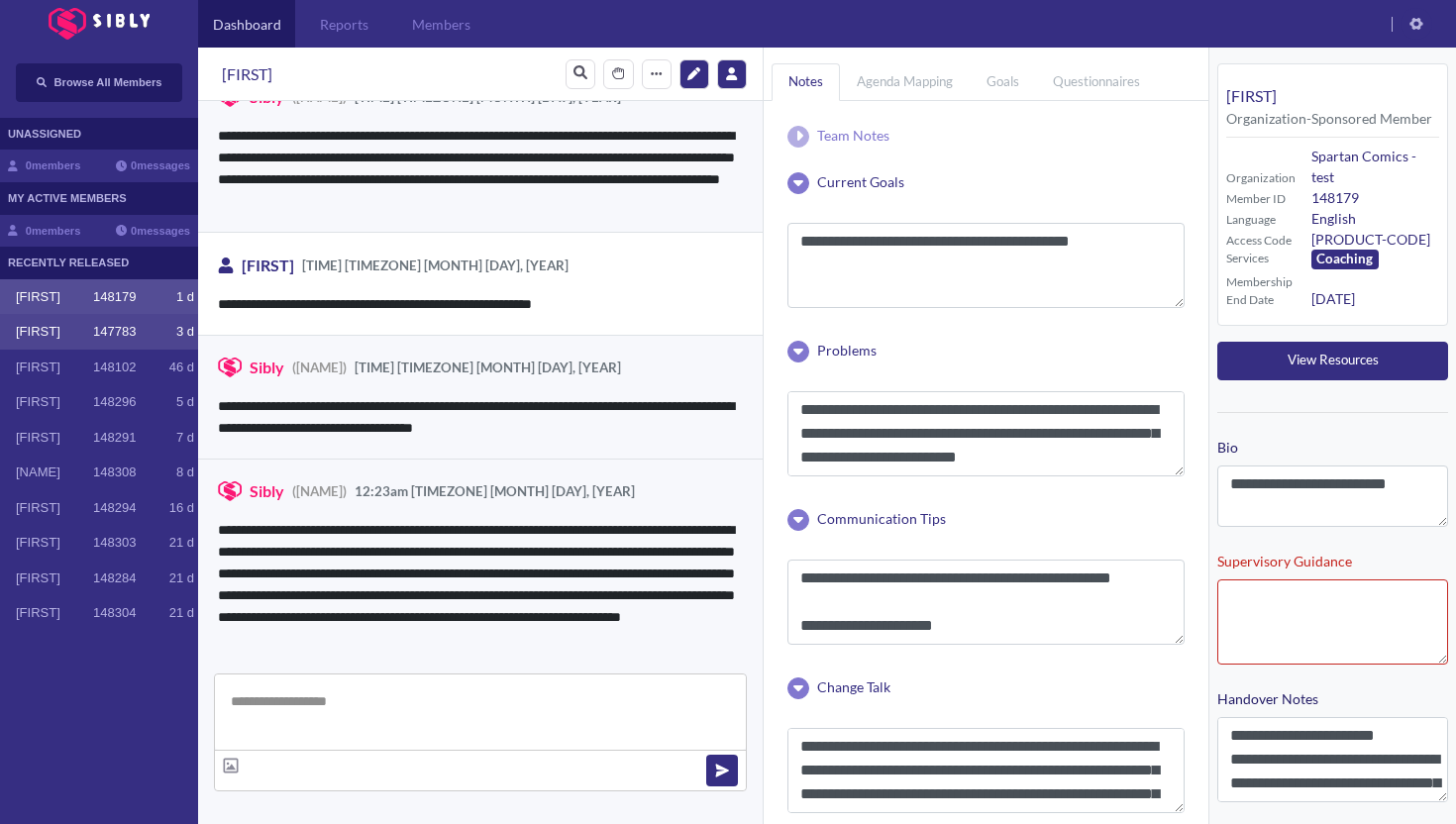 click on "[FIRST]" at bounding box center (54, 332) 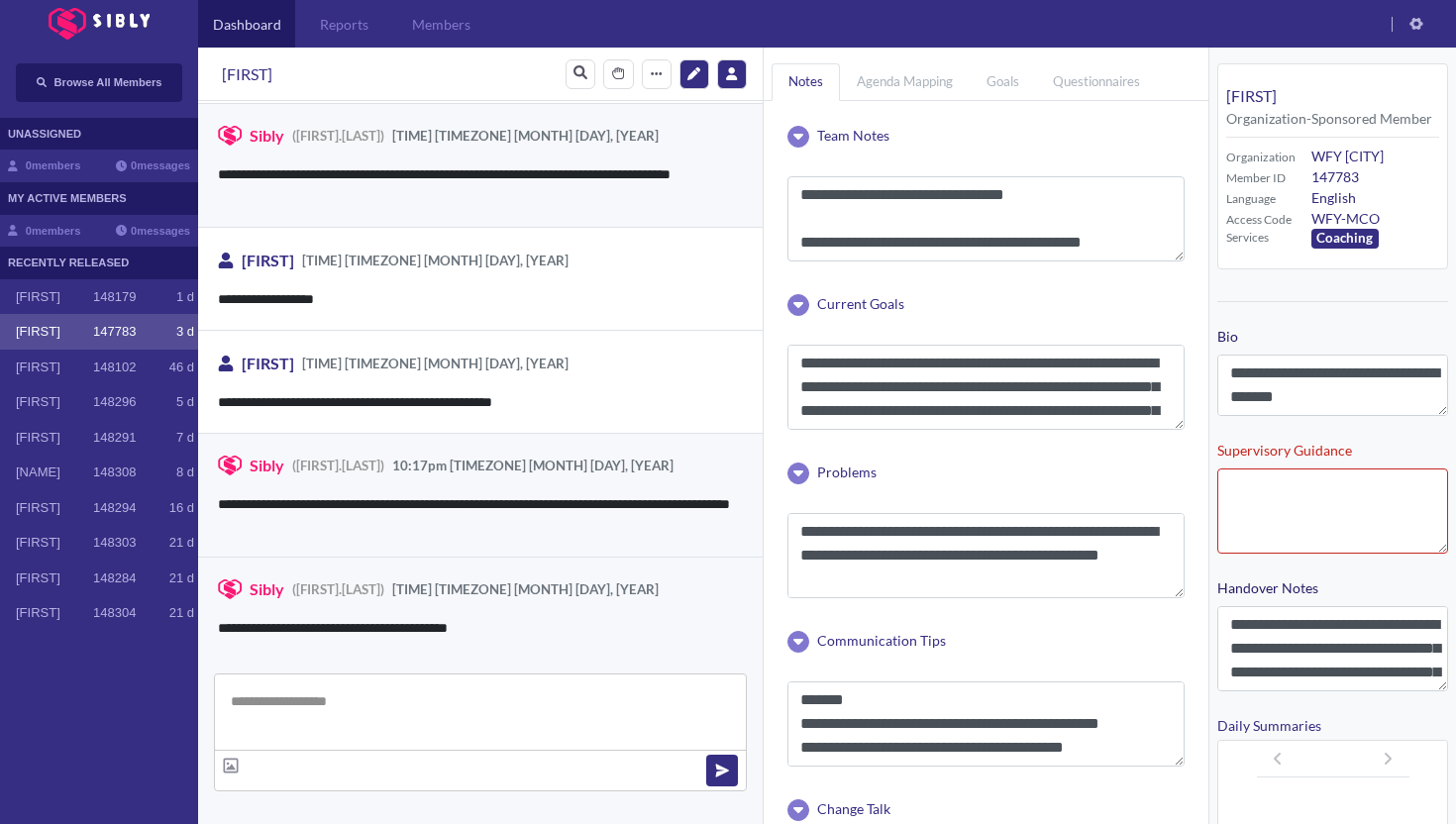 scroll, scrollTop: 3002, scrollLeft: 0, axis: vertical 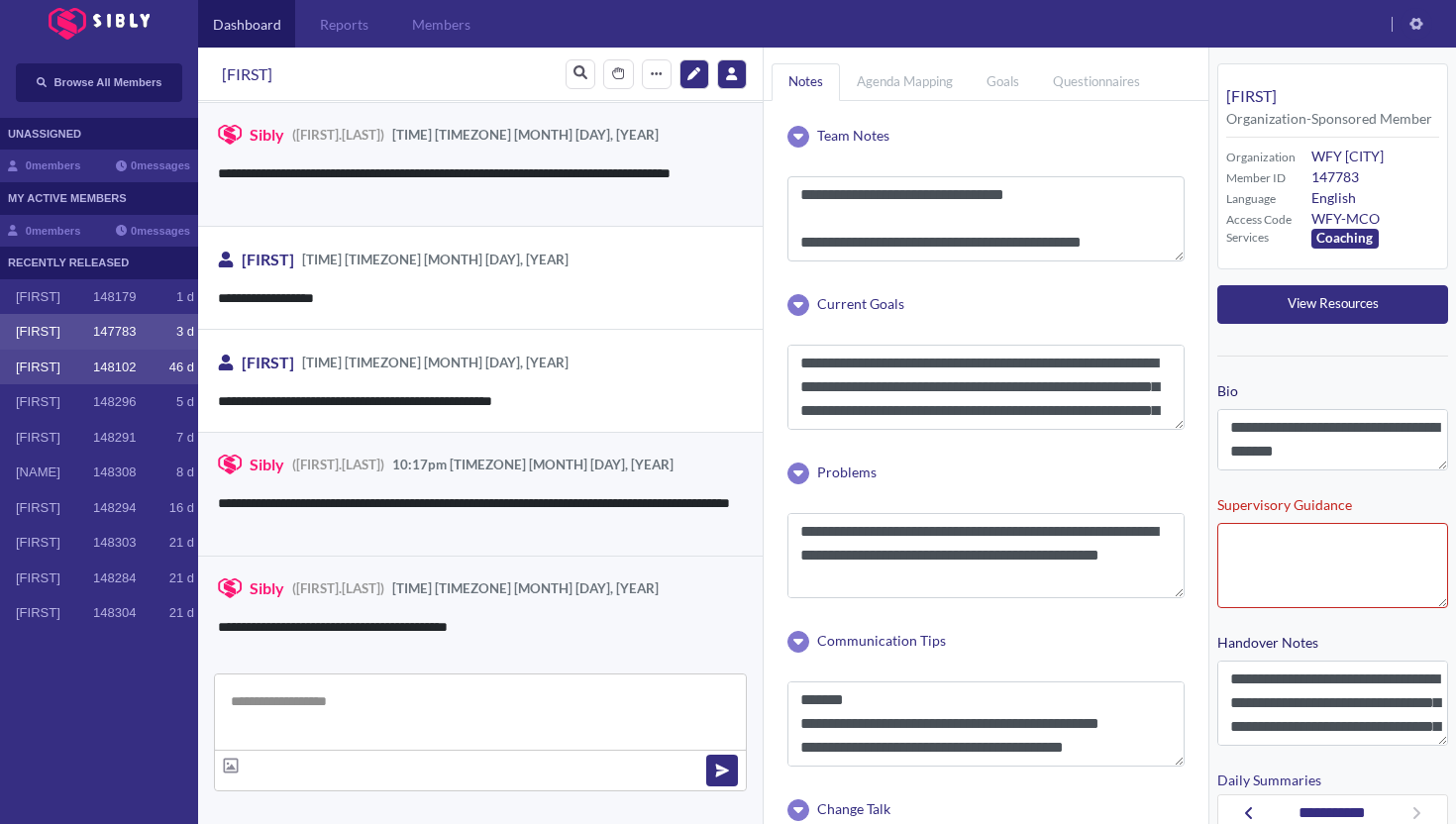 click on "[FIRST]" at bounding box center [54, 367] 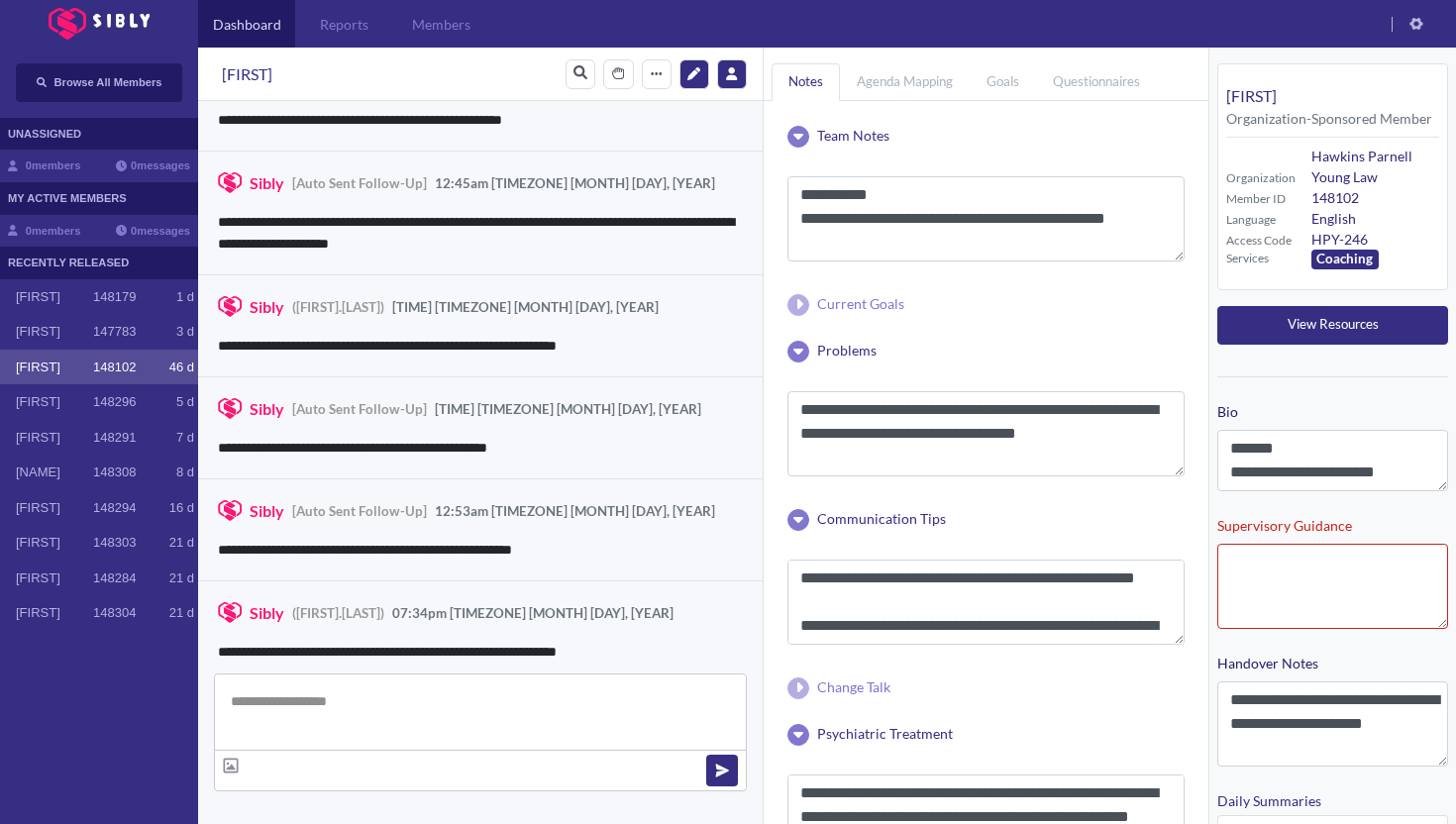 scroll, scrollTop: 2991, scrollLeft: 0, axis: vertical 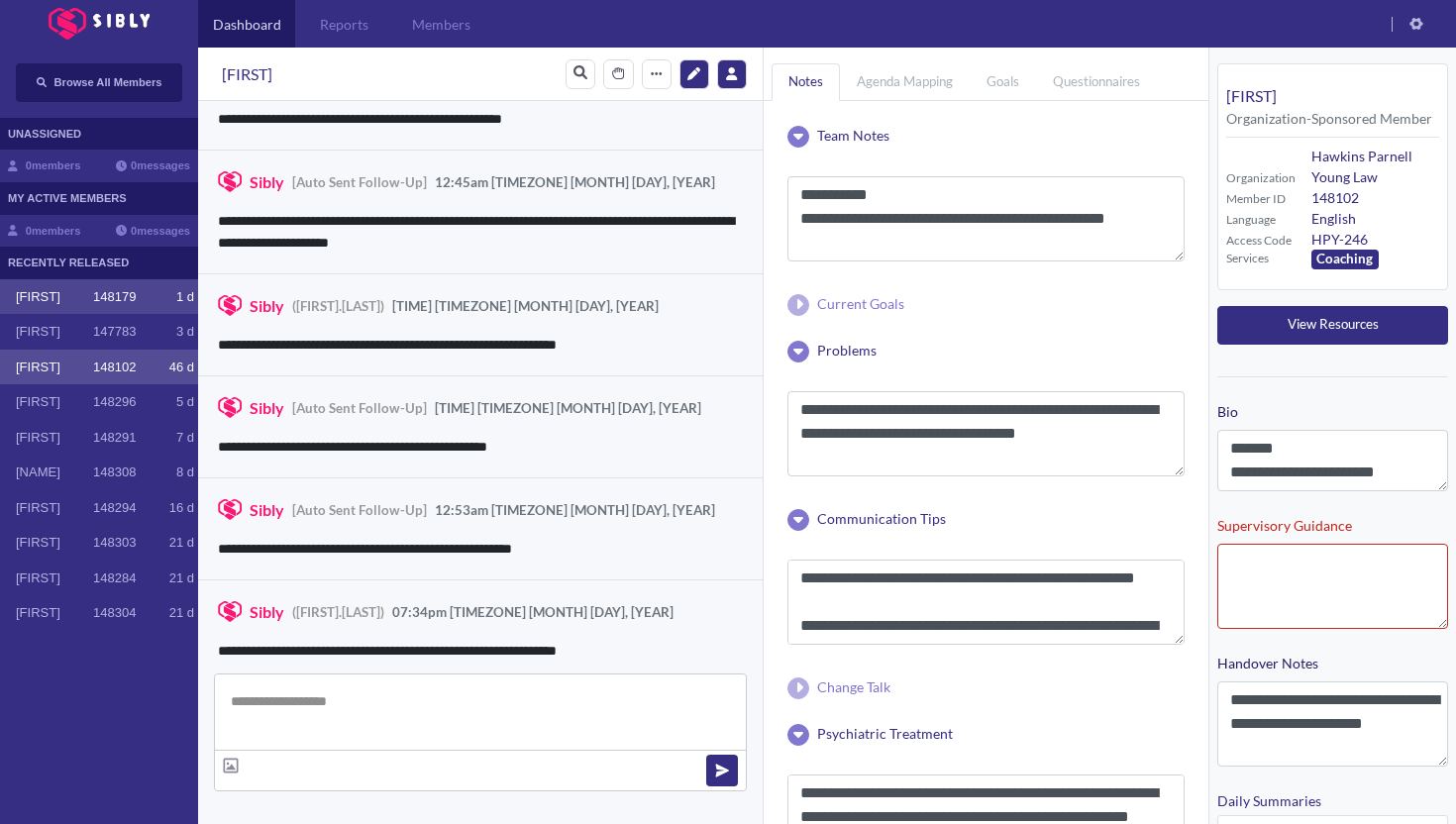 click on "[FIRST]" at bounding box center [54, 297] 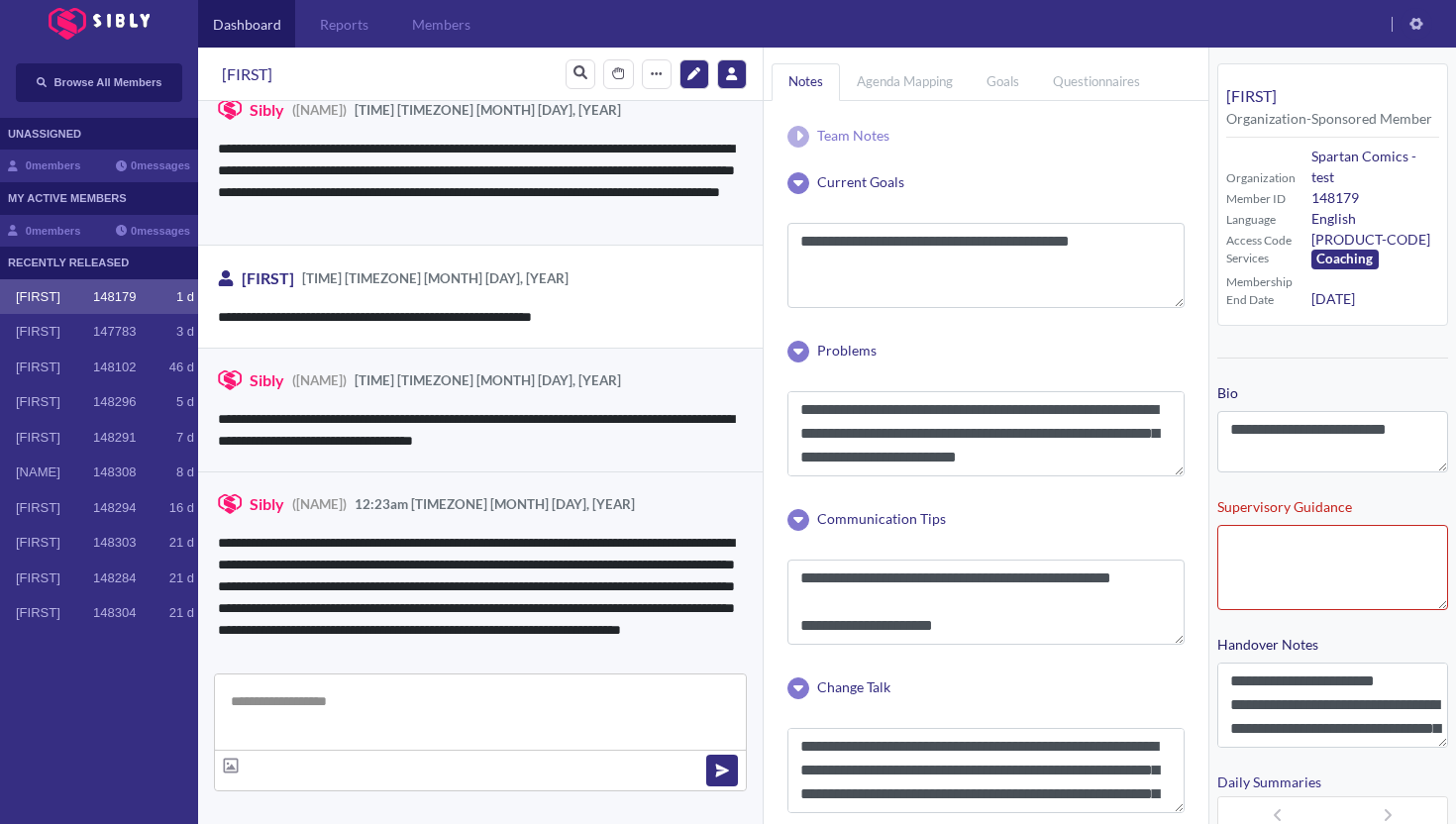 scroll, scrollTop: 3726, scrollLeft: 0, axis: vertical 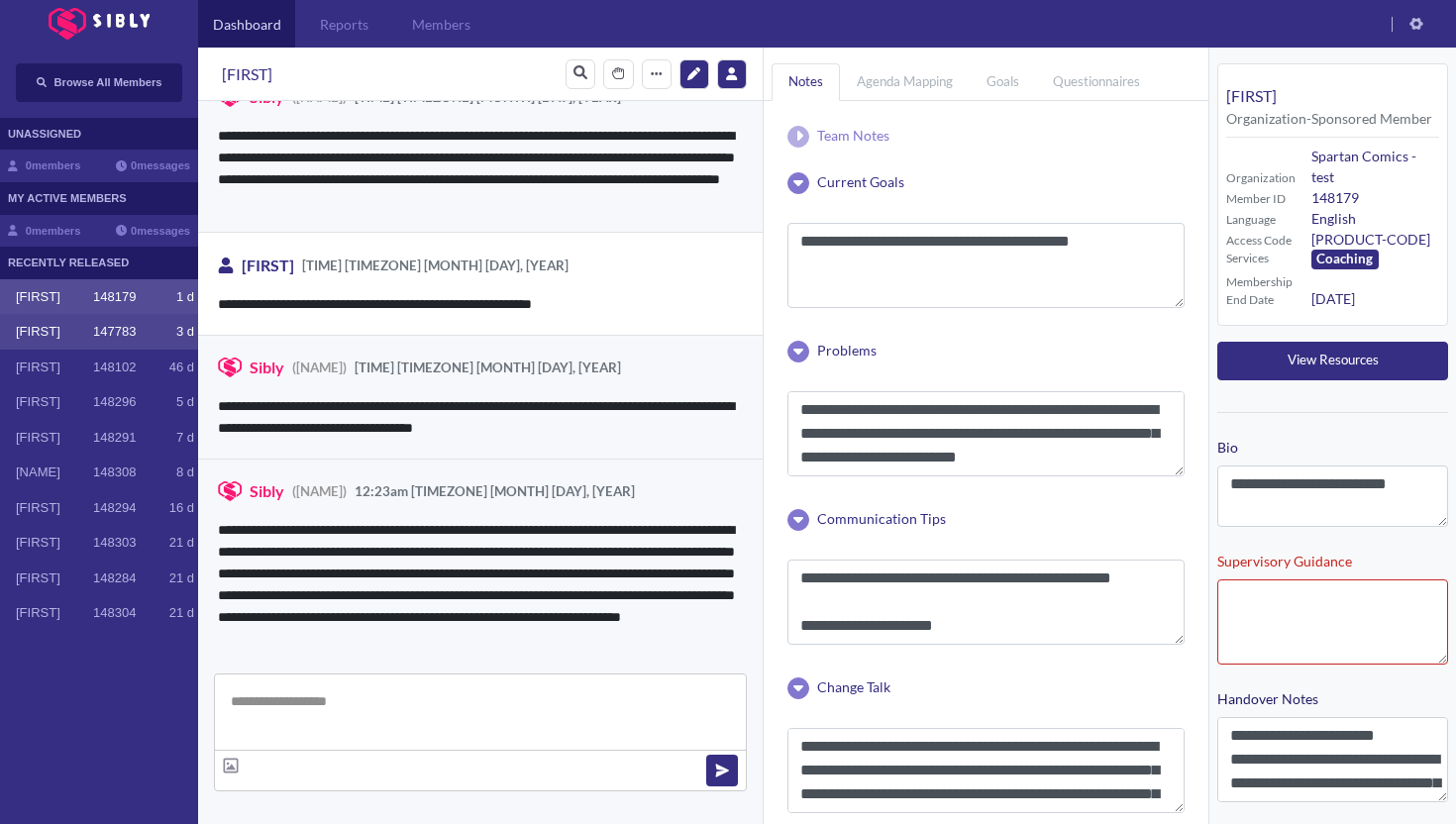 click on "[FIRST]" at bounding box center [54, 332] 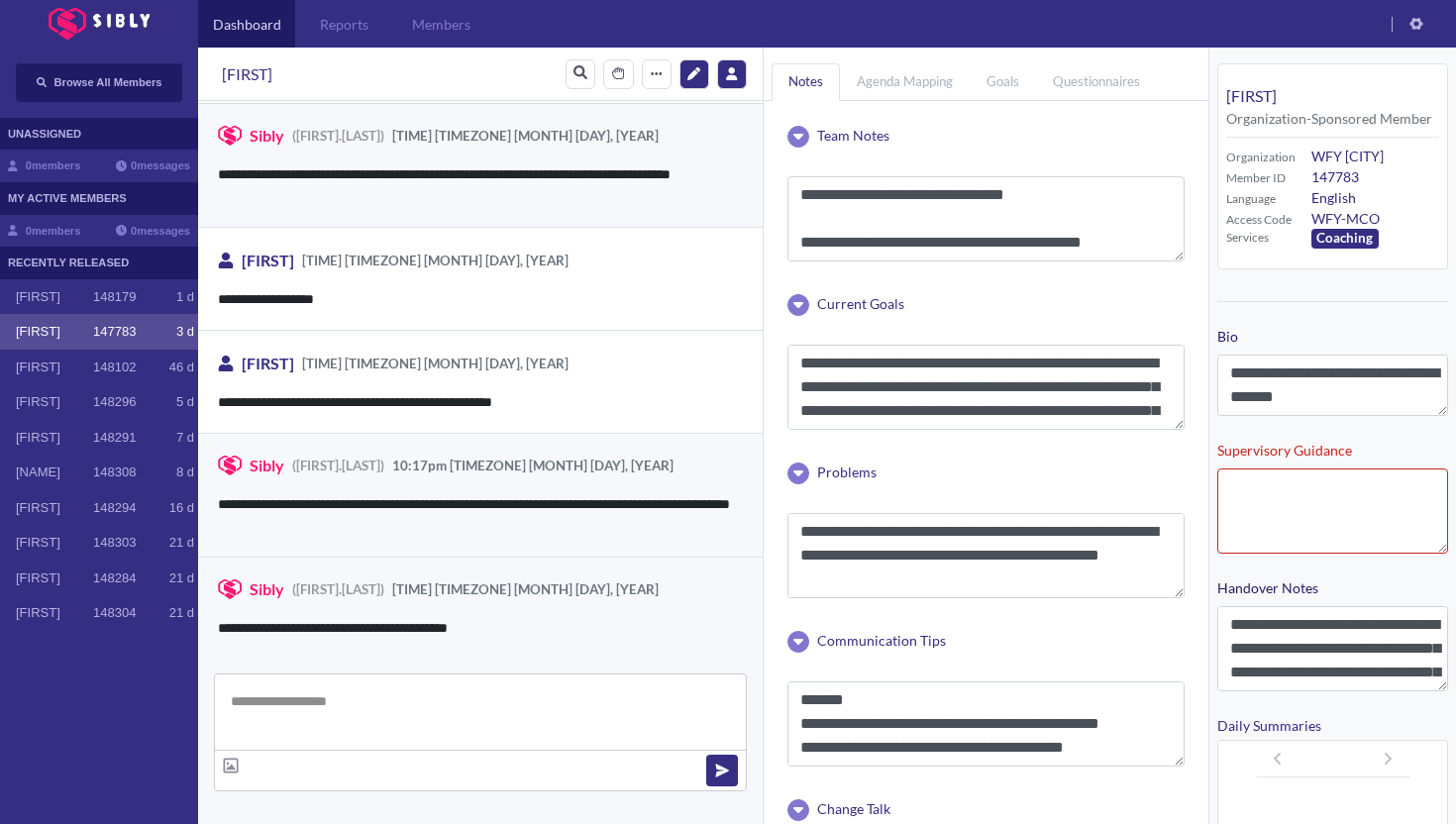 scroll, scrollTop: 3002, scrollLeft: 0, axis: vertical 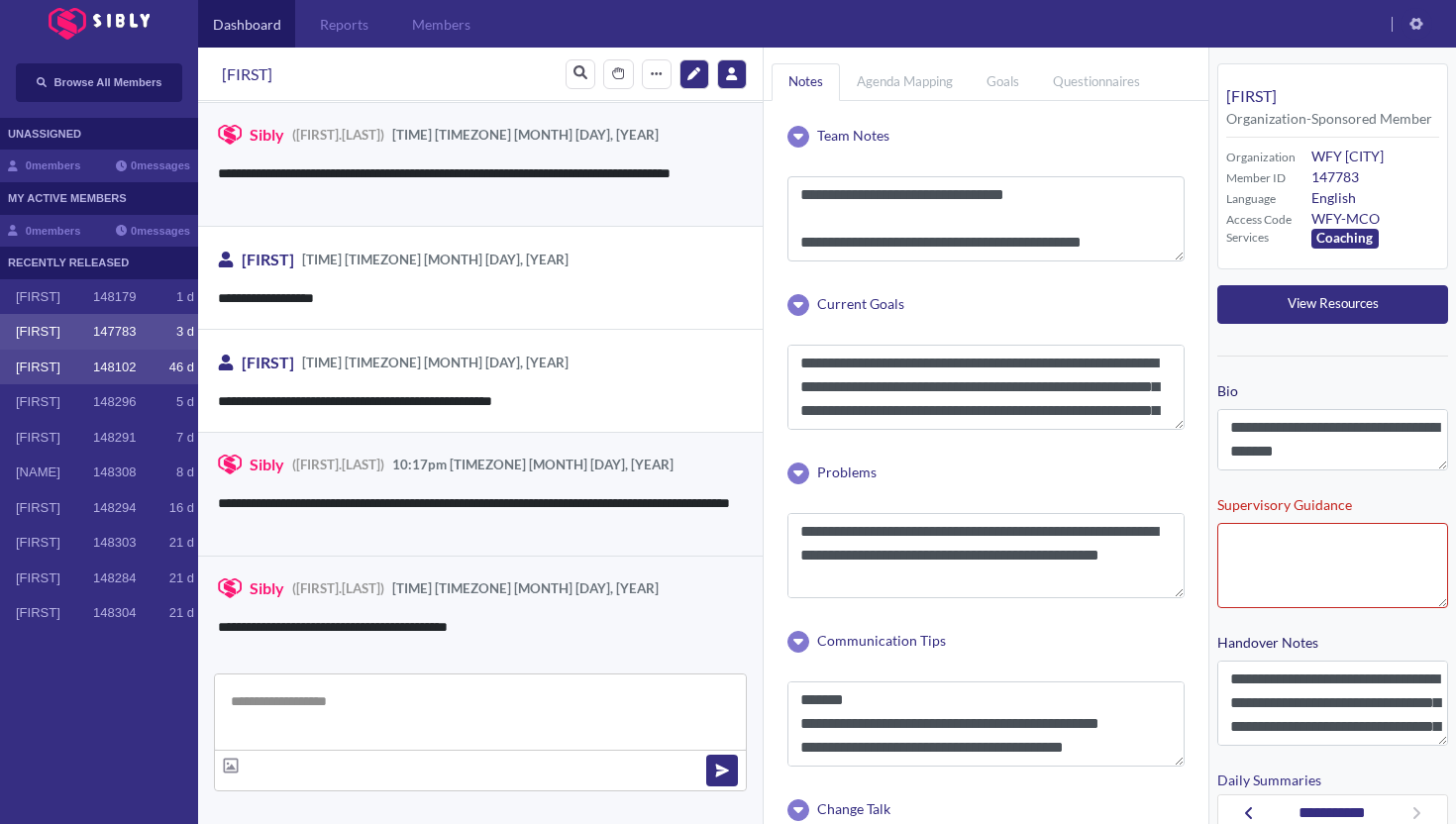click on "[FIRST] [NUMBER] [NUMBER] [LETTER]" at bounding box center [99, 367] 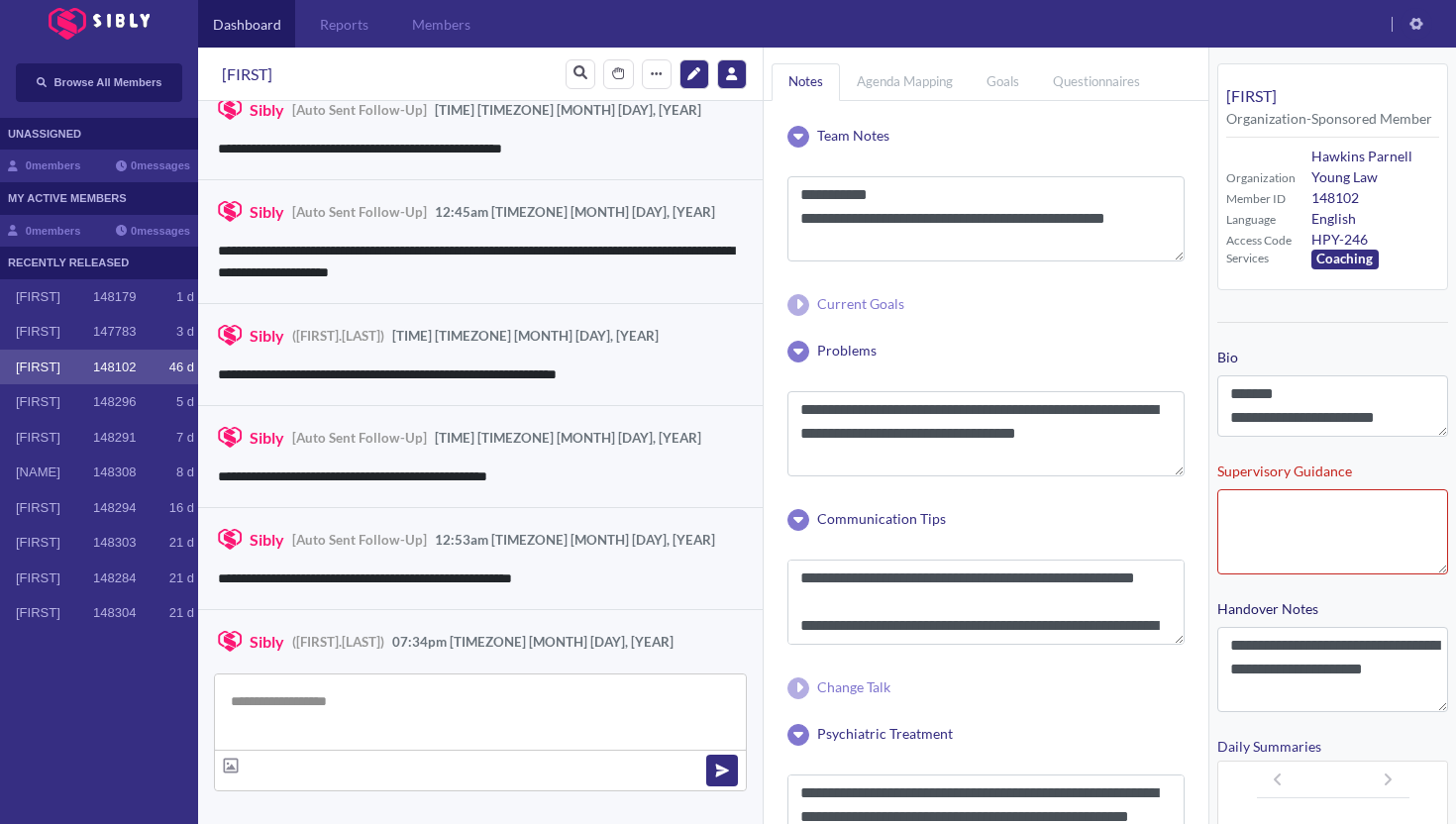 scroll, scrollTop: 2991, scrollLeft: 0, axis: vertical 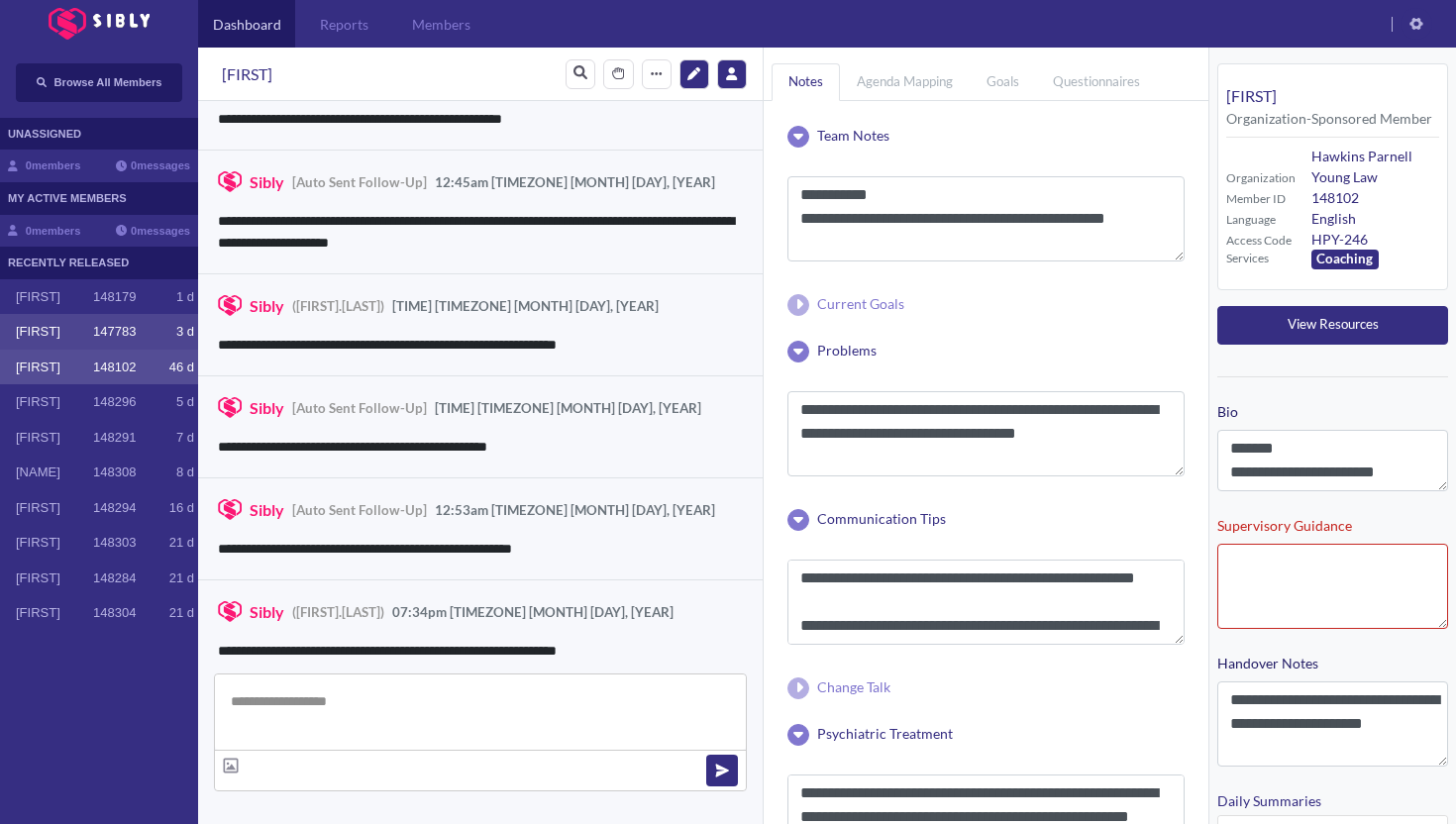 click on "[FIRST]" at bounding box center (54, 332) 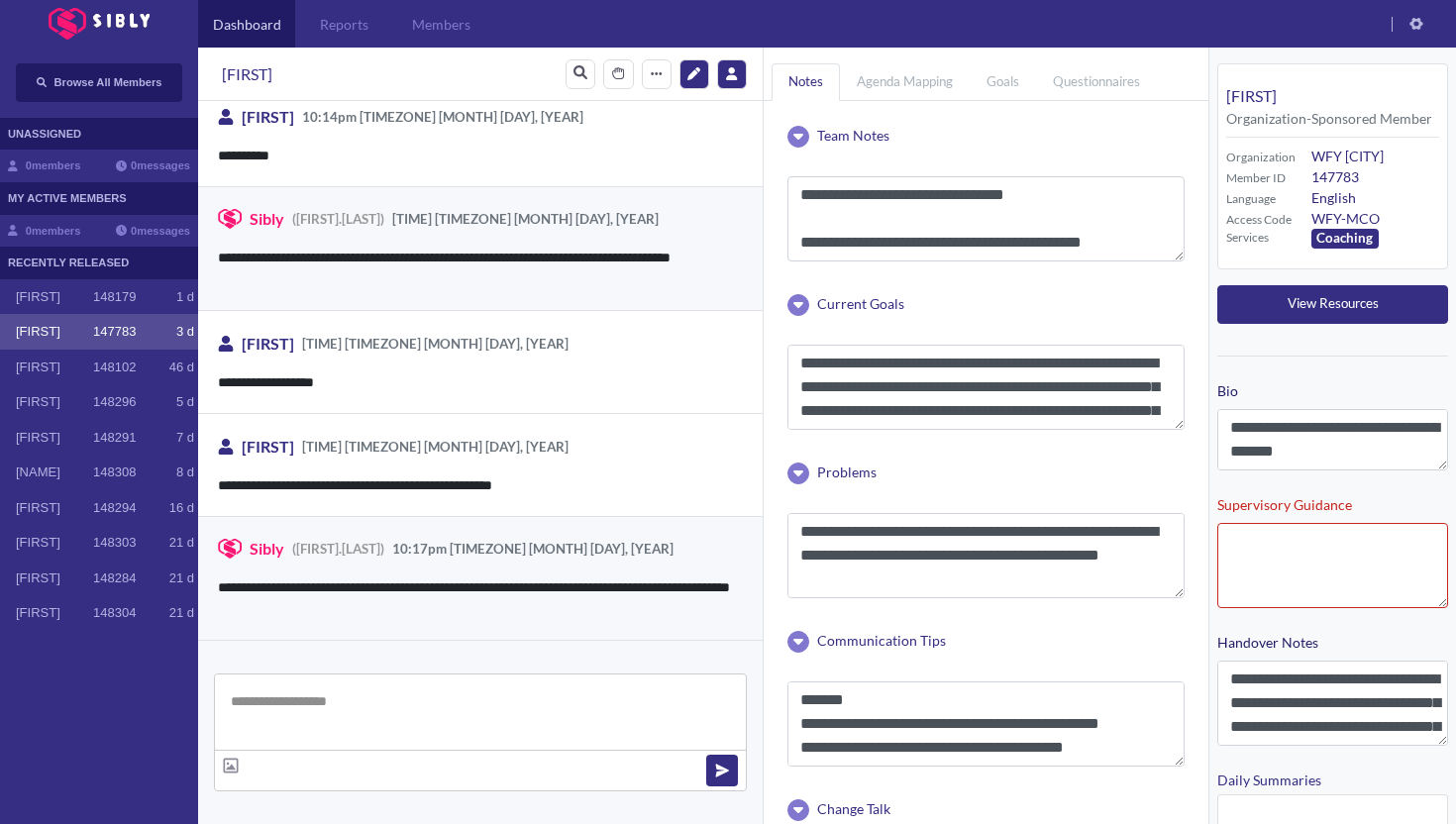 scroll, scrollTop: 3002, scrollLeft: 0, axis: vertical 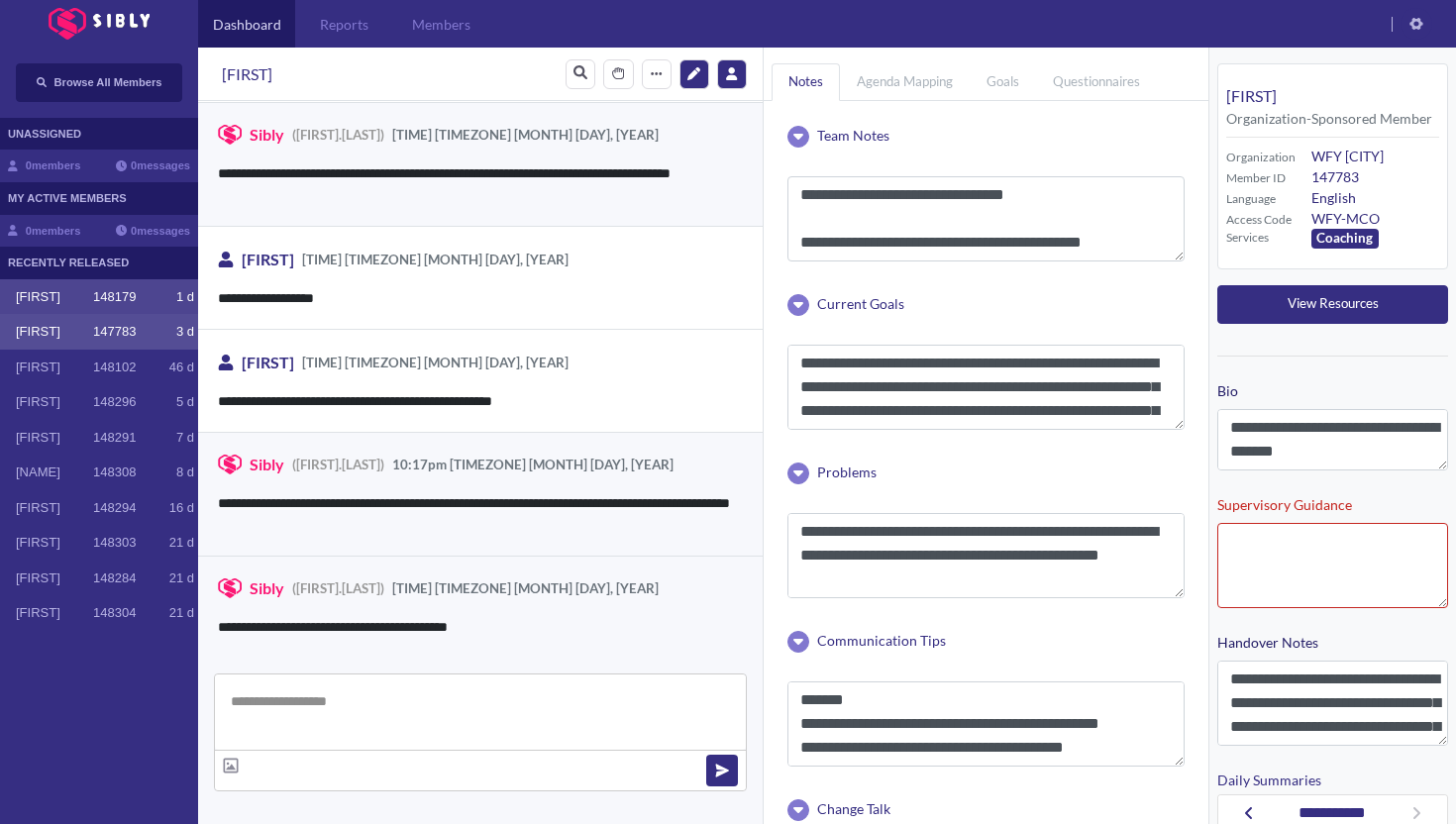click on "148179" at bounding box center (114, 297) 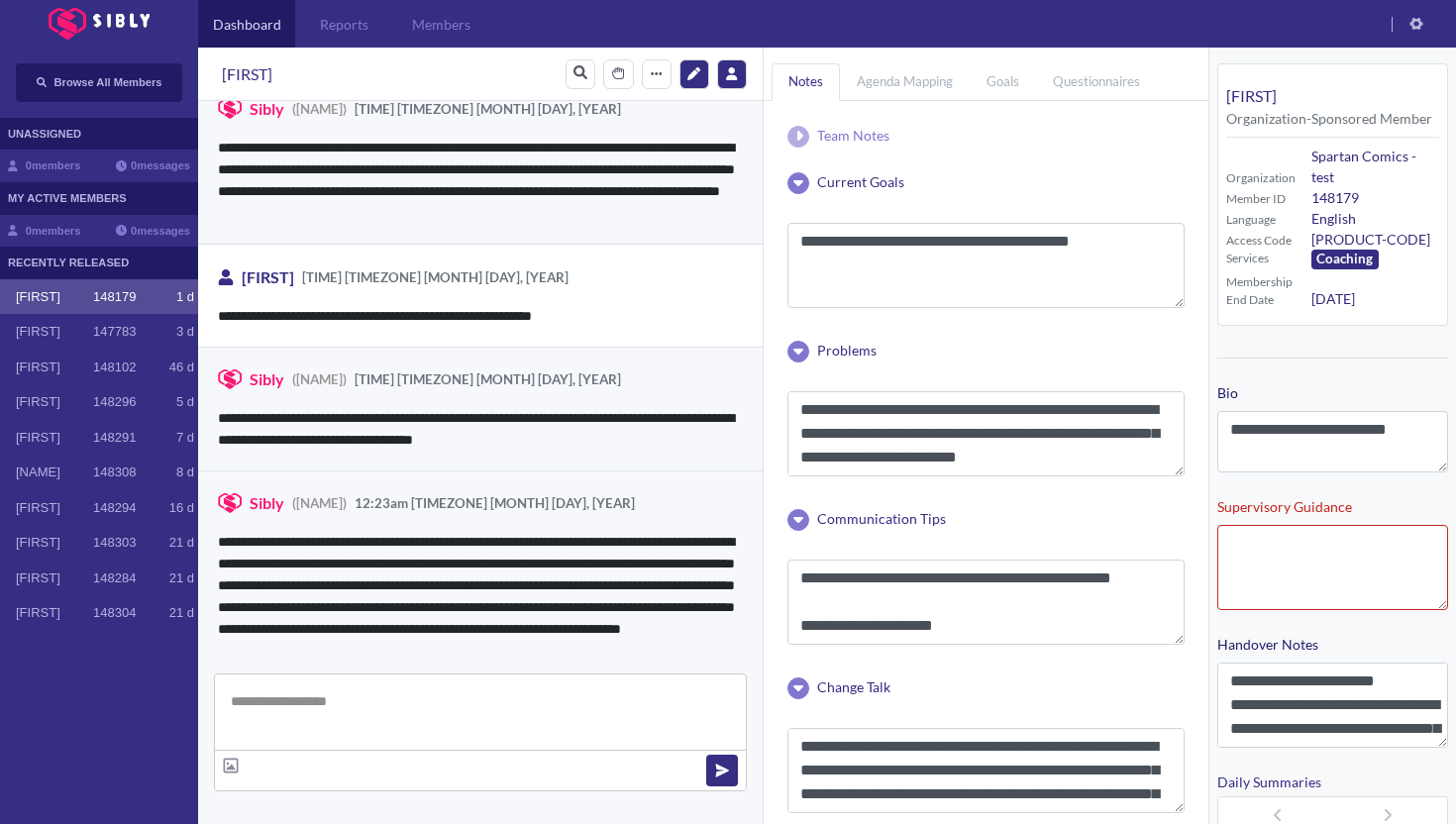 scroll, scrollTop: 3726, scrollLeft: 0, axis: vertical 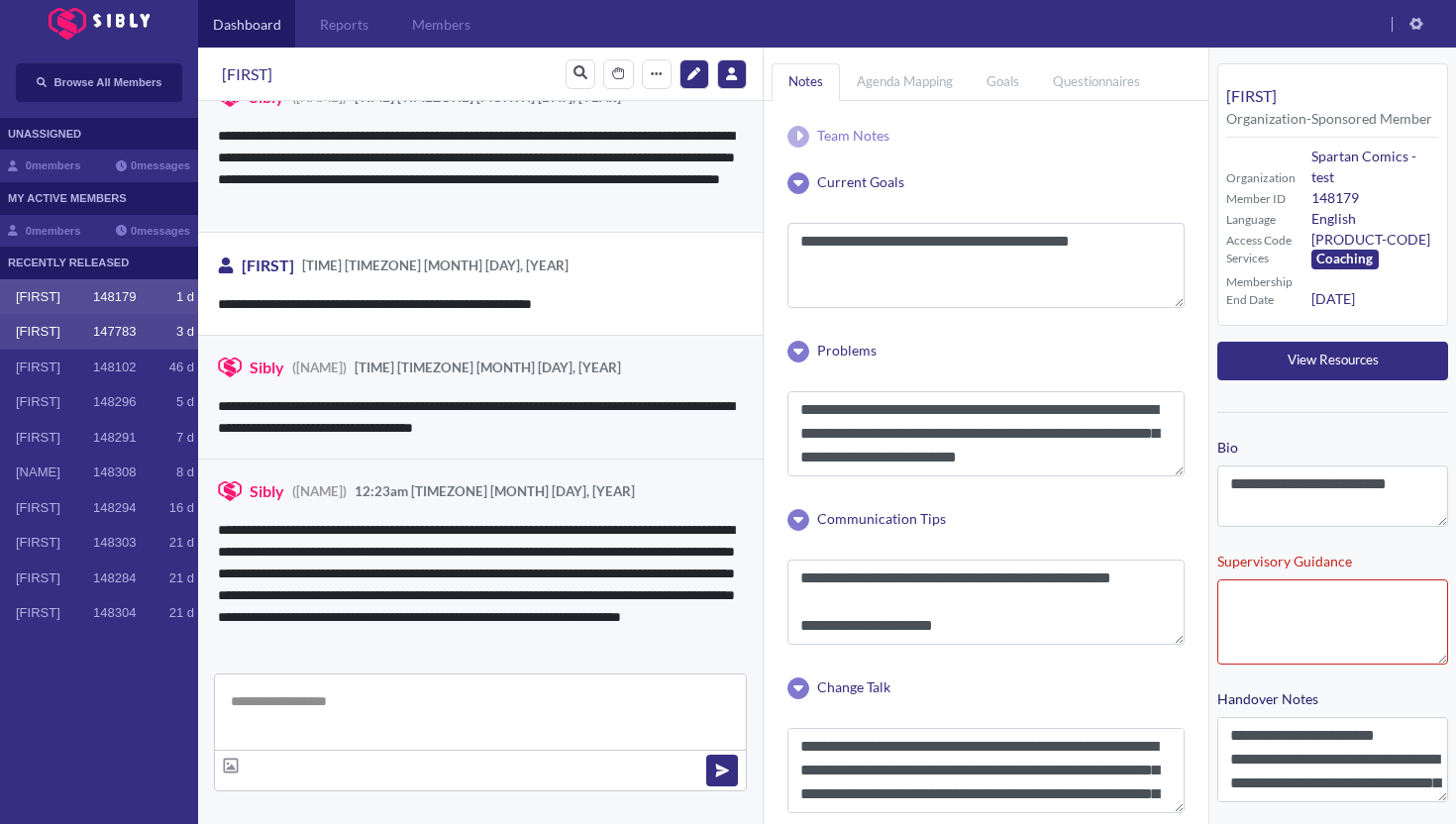click on "[FIRST]" at bounding box center [54, 332] 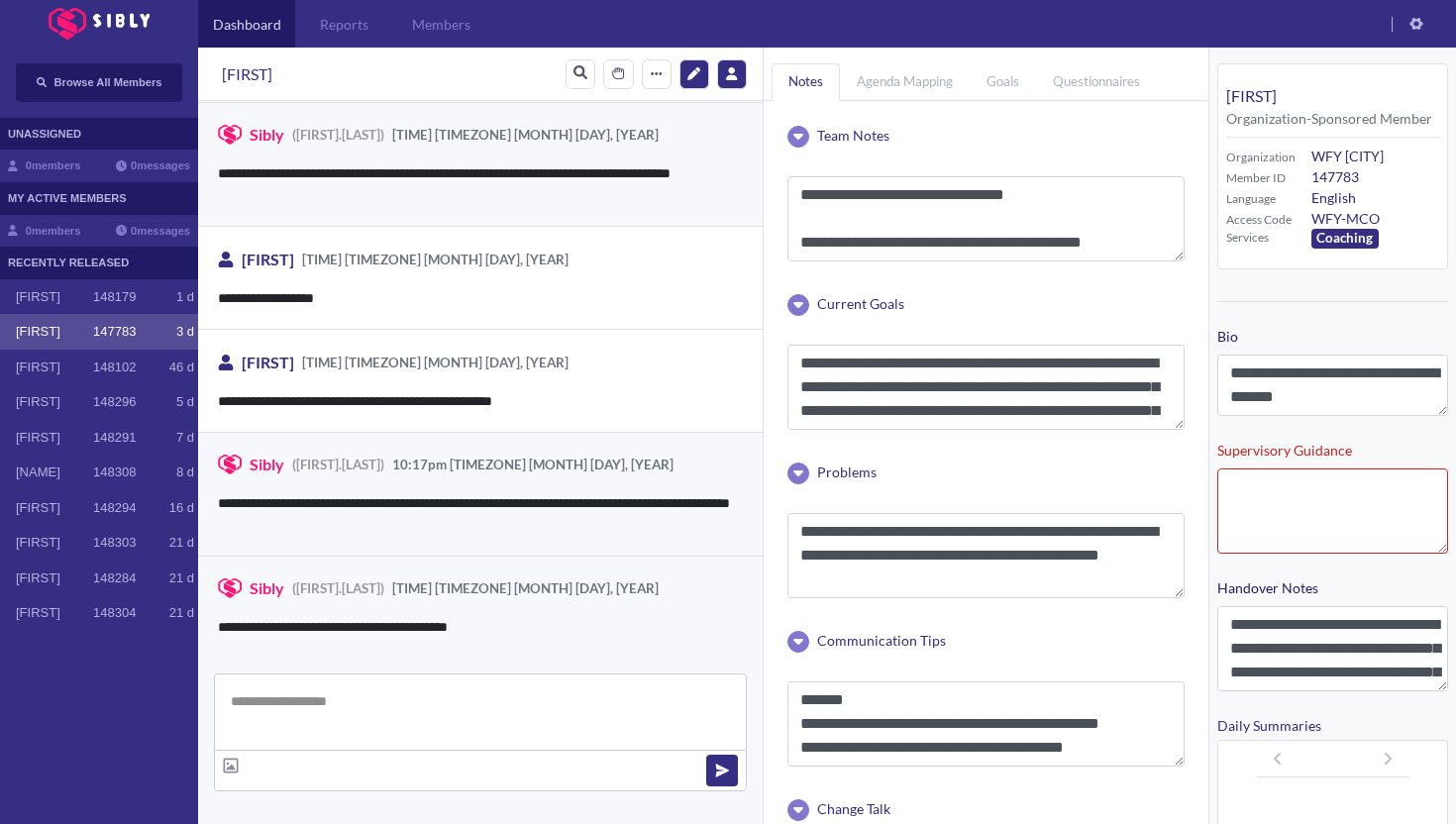 scroll, scrollTop: 3002, scrollLeft: 0, axis: vertical 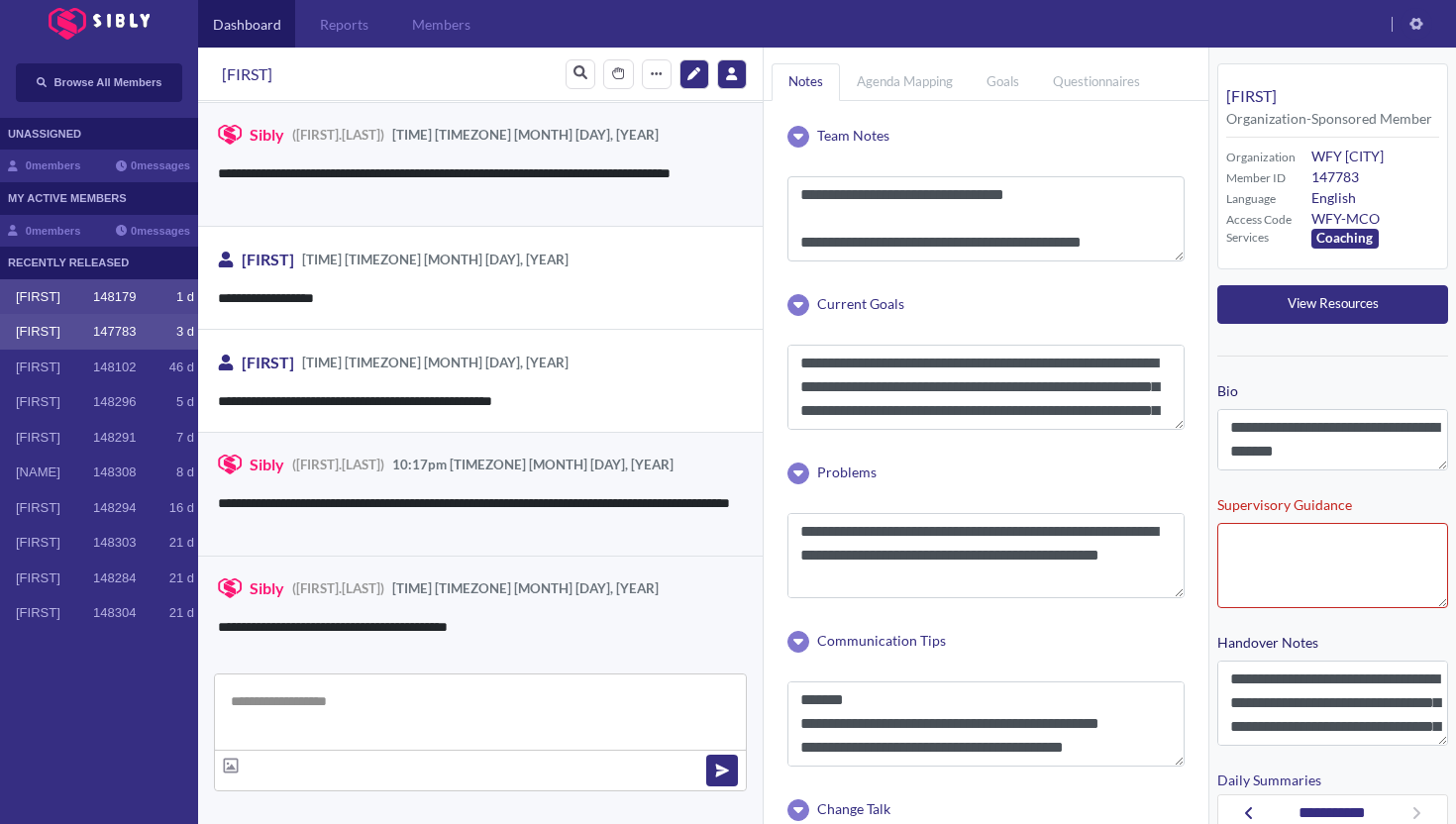 click on "[FIRST]" at bounding box center (54, 297) 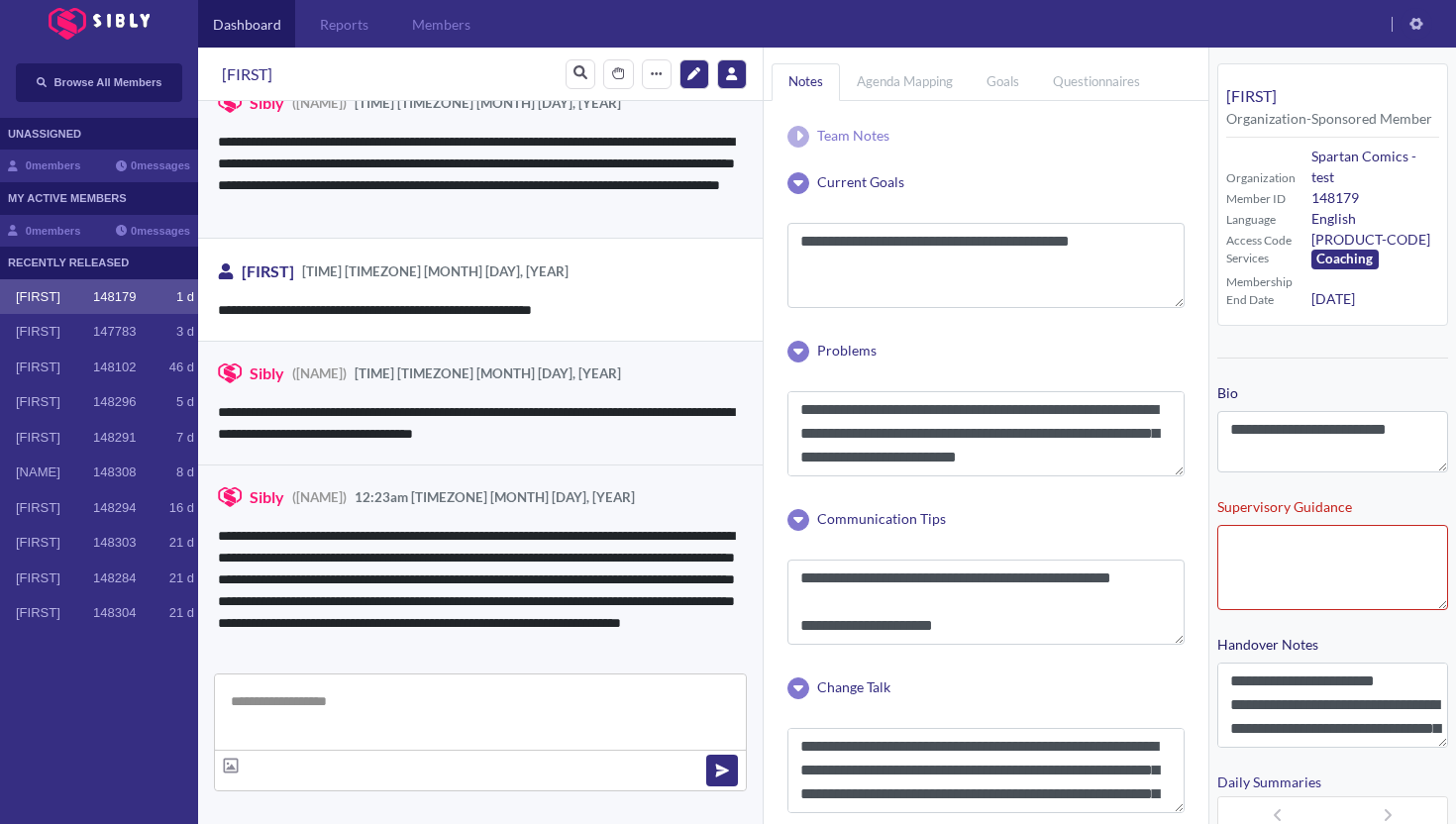 scroll, scrollTop: 3726, scrollLeft: 0, axis: vertical 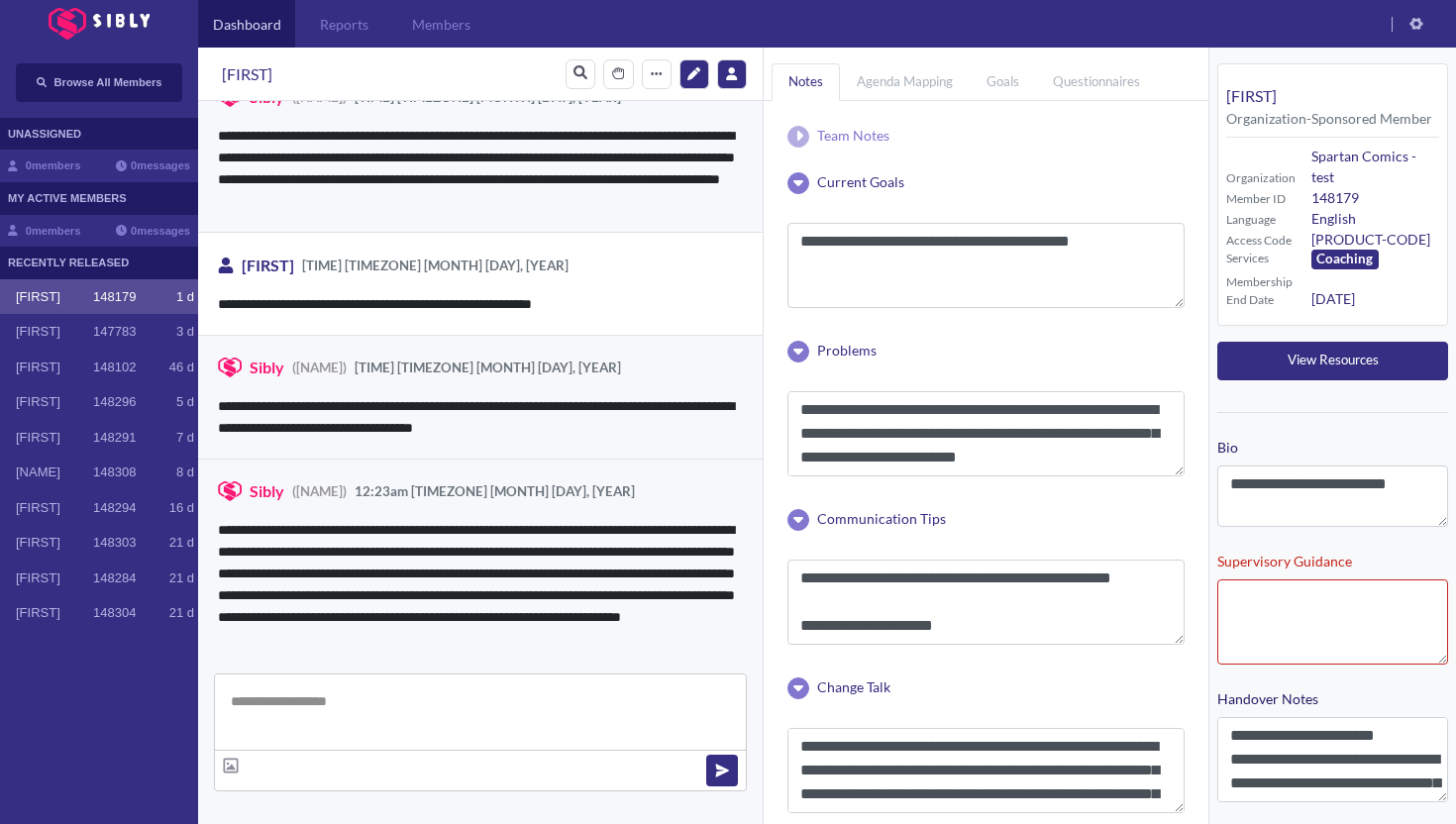 click on "[FIRST]" at bounding box center [54, 297] 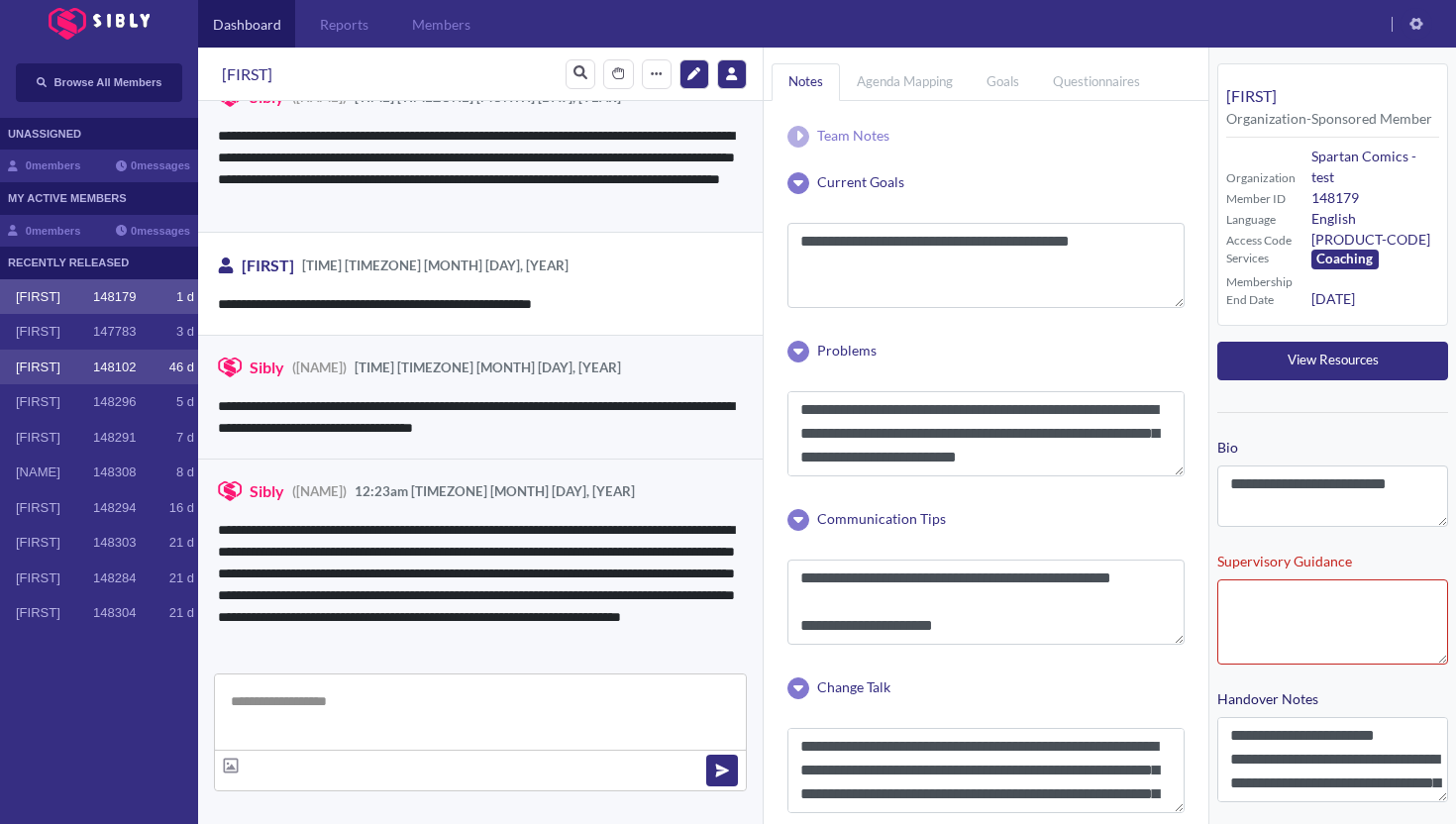 click on "[FIRST]" at bounding box center [54, 367] 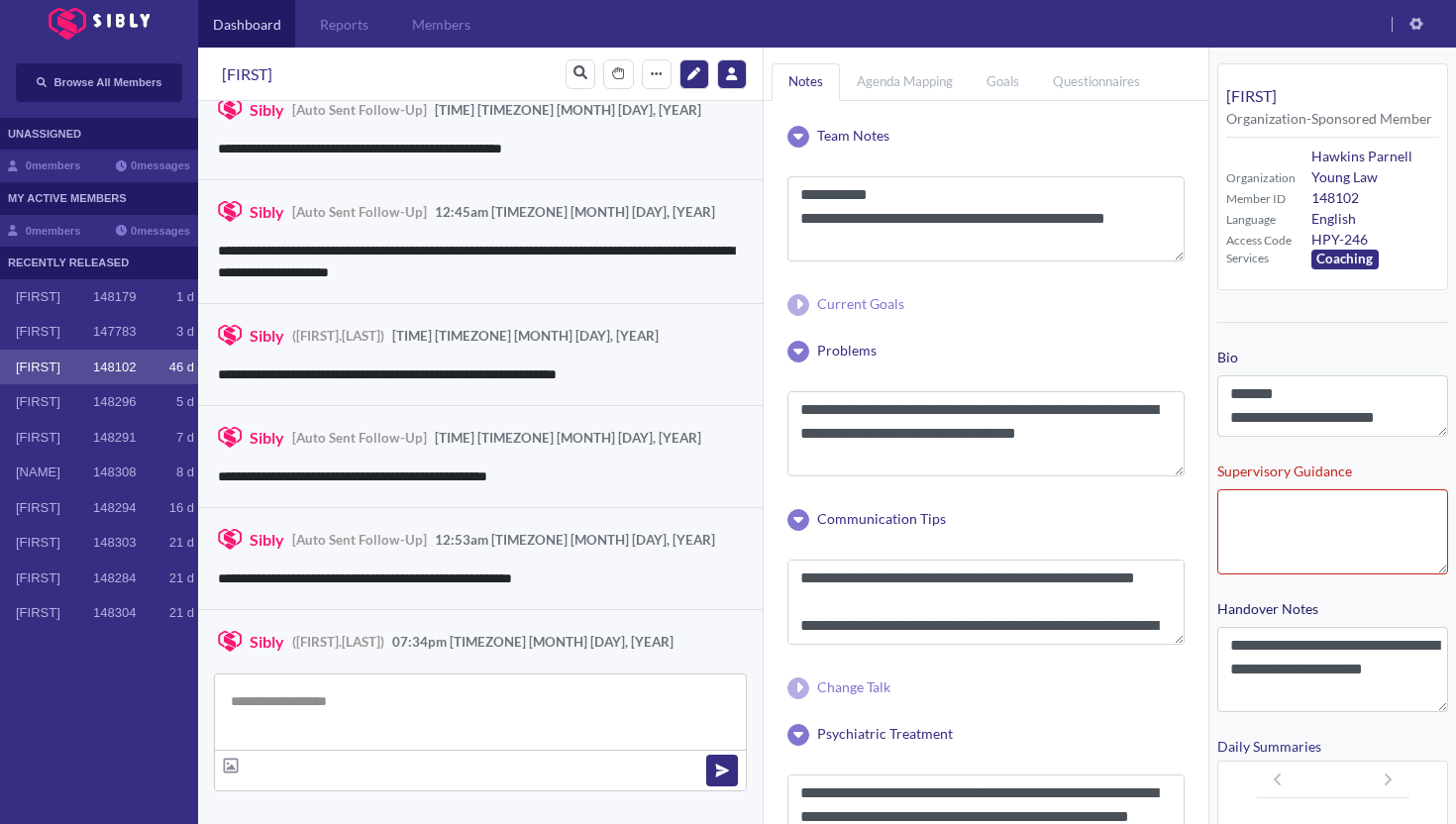 scroll, scrollTop: 2991, scrollLeft: 0, axis: vertical 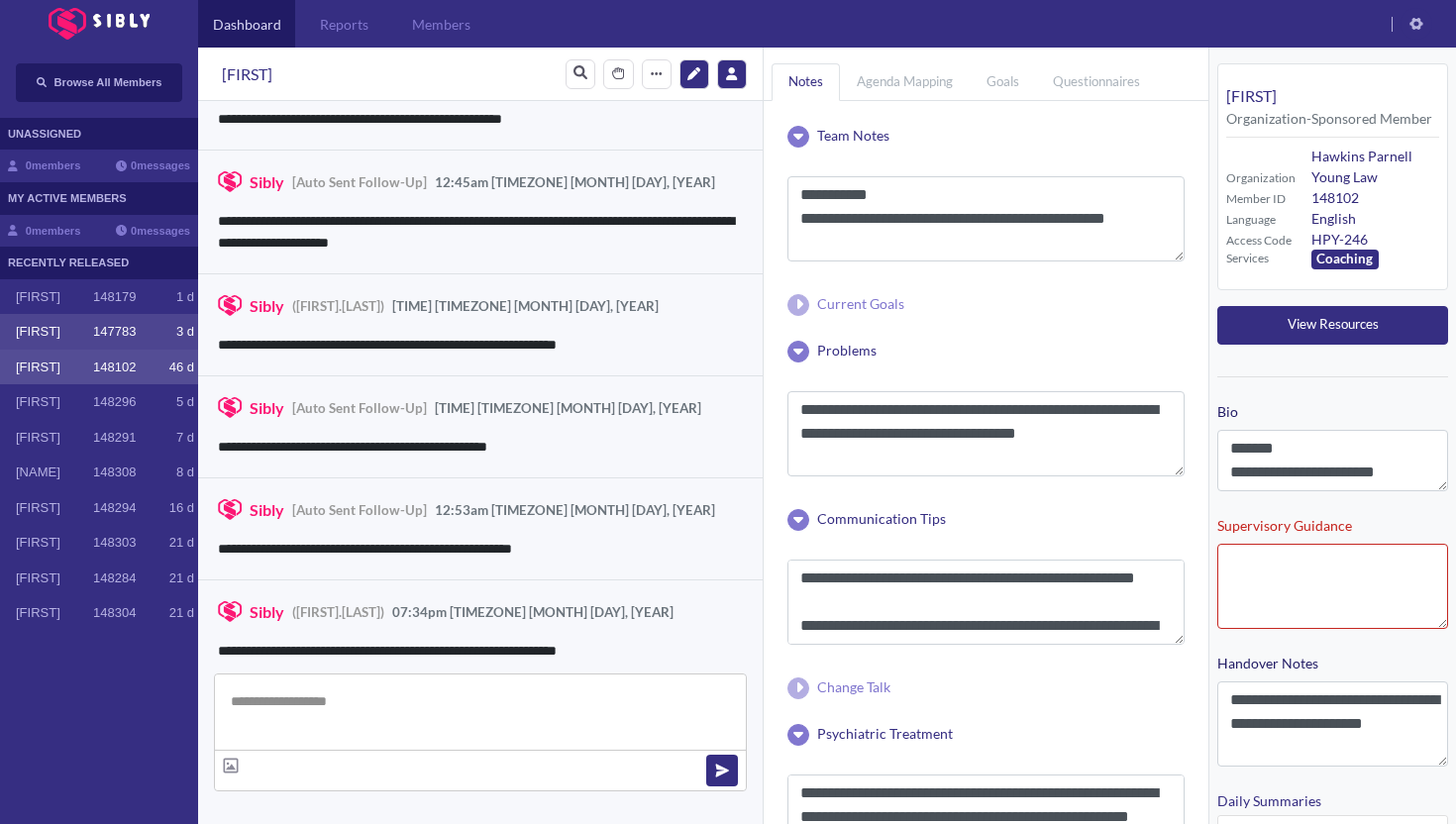 click on "[FIRST]" at bounding box center (54, 332) 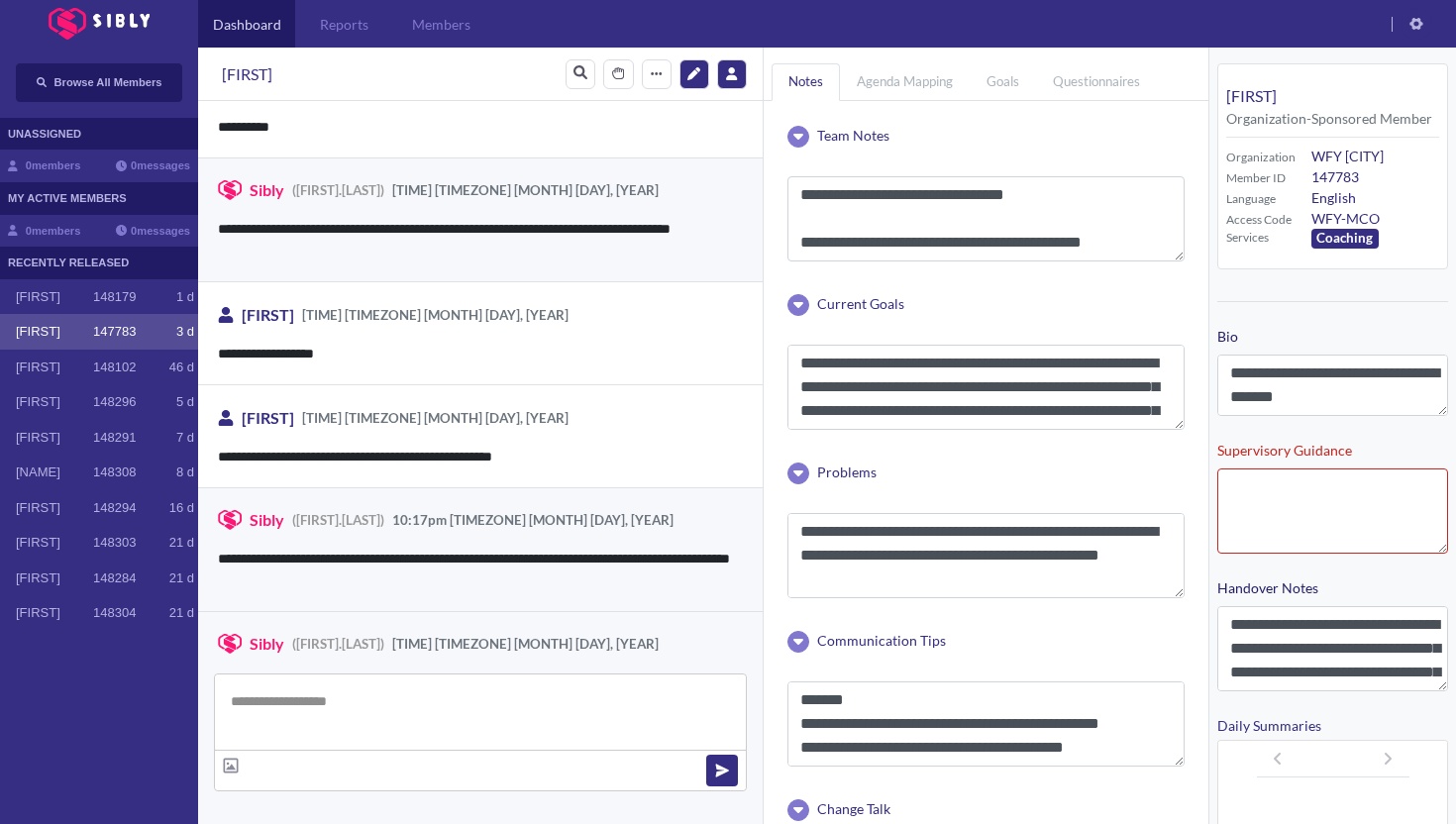 scroll, scrollTop: 3002, scrollLeft: 0, axis: vertical 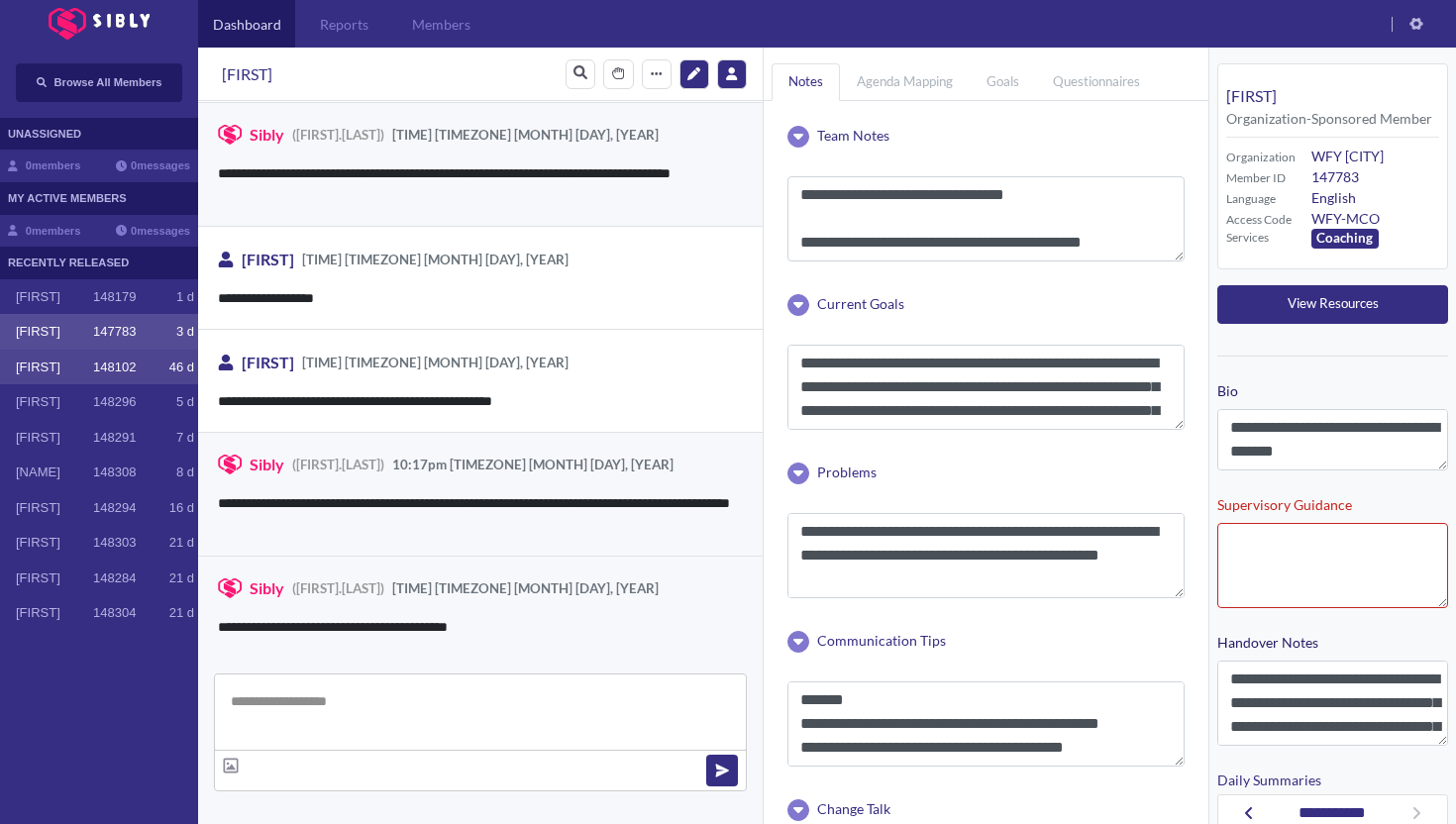 click on "[FIRST] [NUMBER] [NUMBER] [LETTER]" at bounding box center (99, 367) 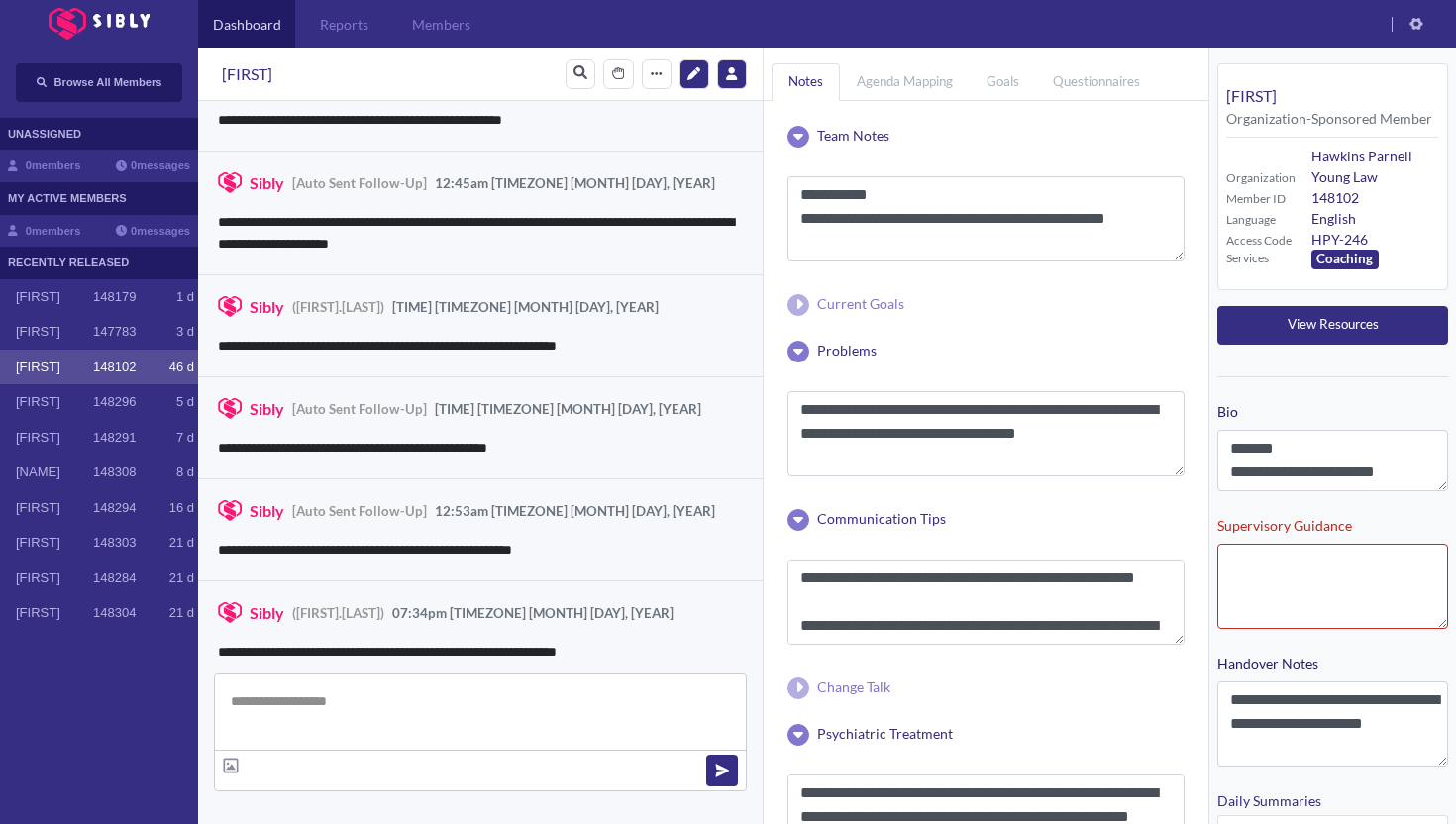 scroll, scrollTop: 2991, scrollLeft: 0, axis: vertical 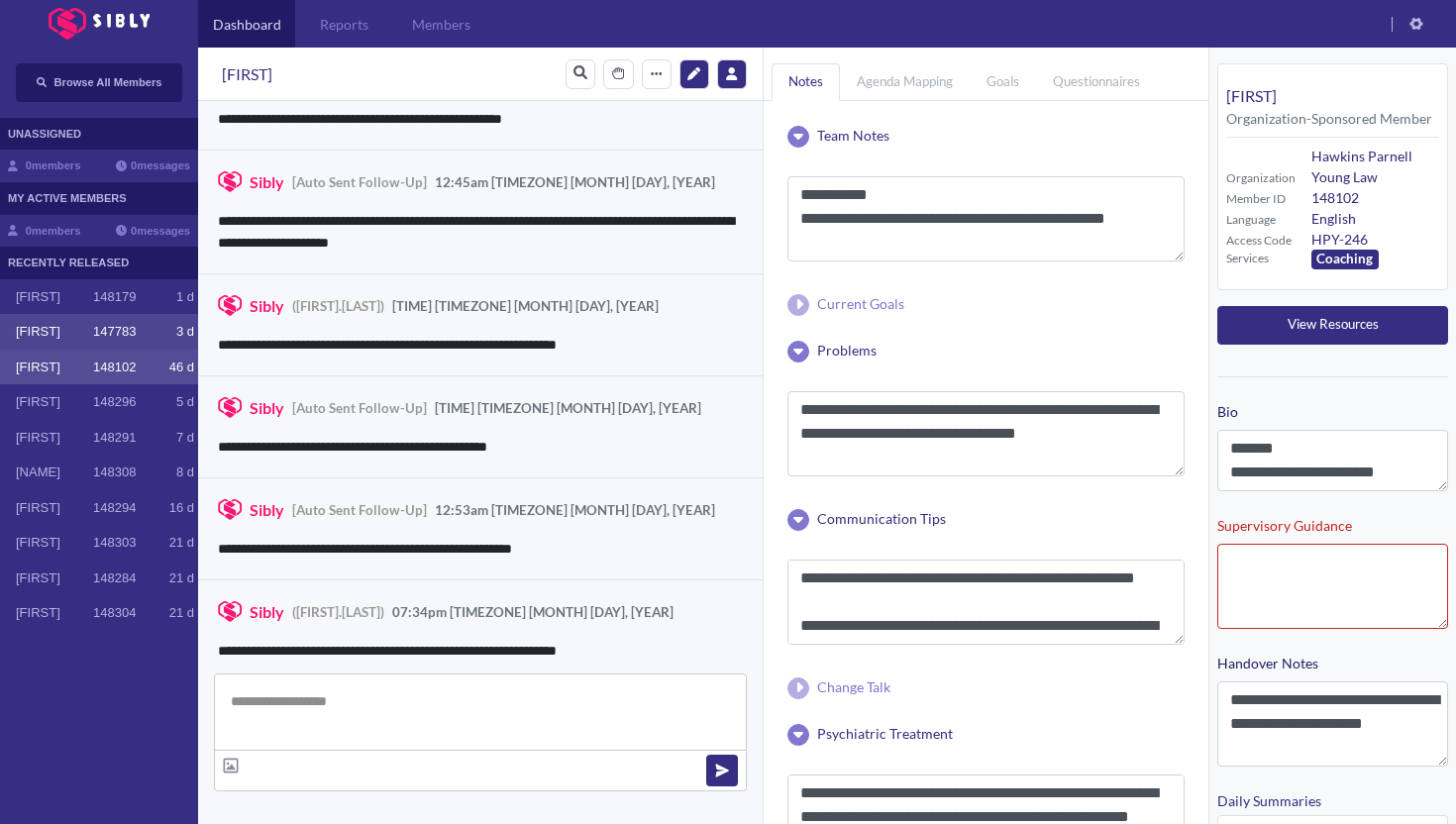 click on "[FIRST] [NUMBER] [NUMBER] [LETTER]" at bounding box center (99, 332) 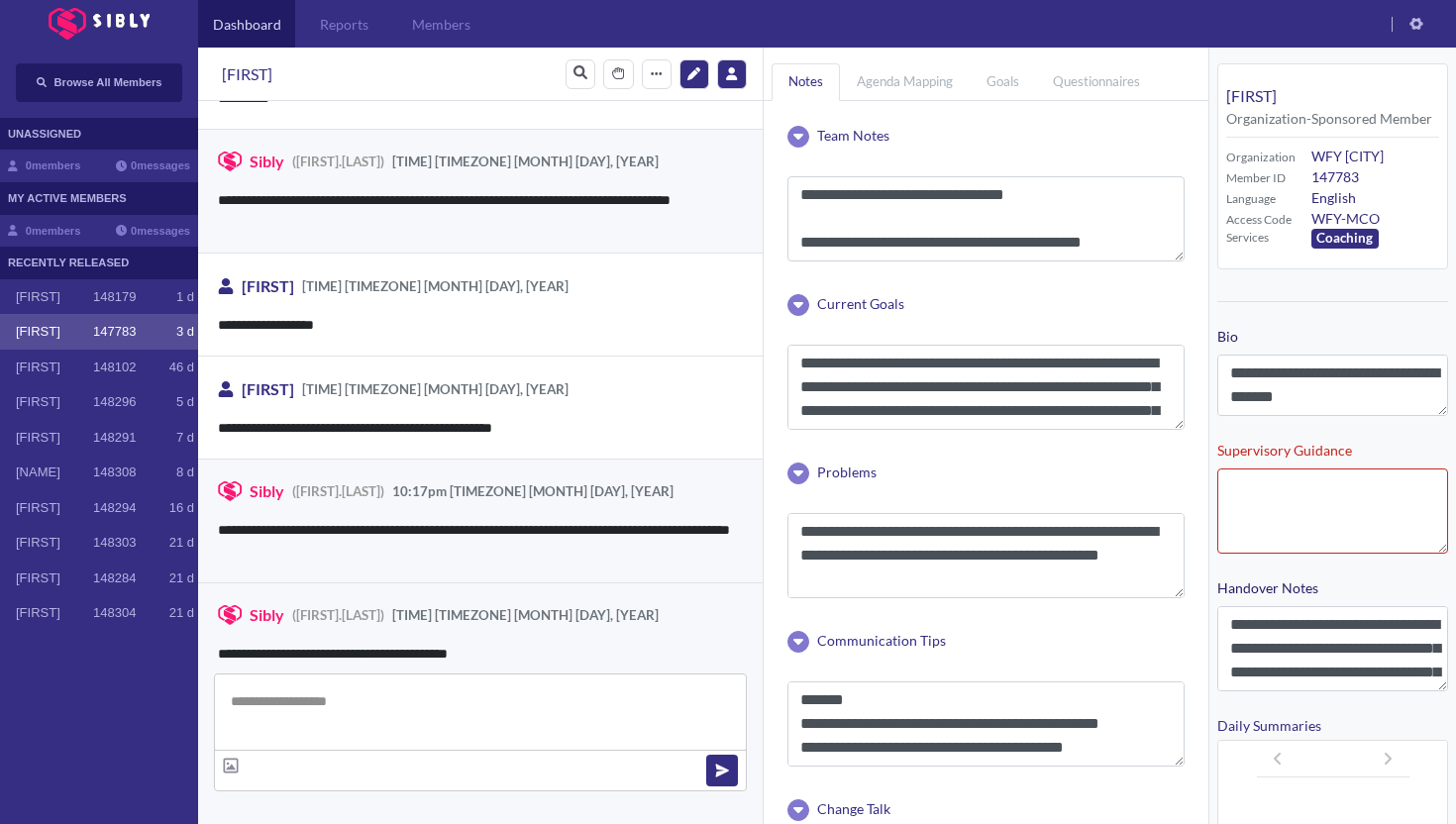 scroll, scrollTop: 3002, scrollLeft: 0, axis: vertical 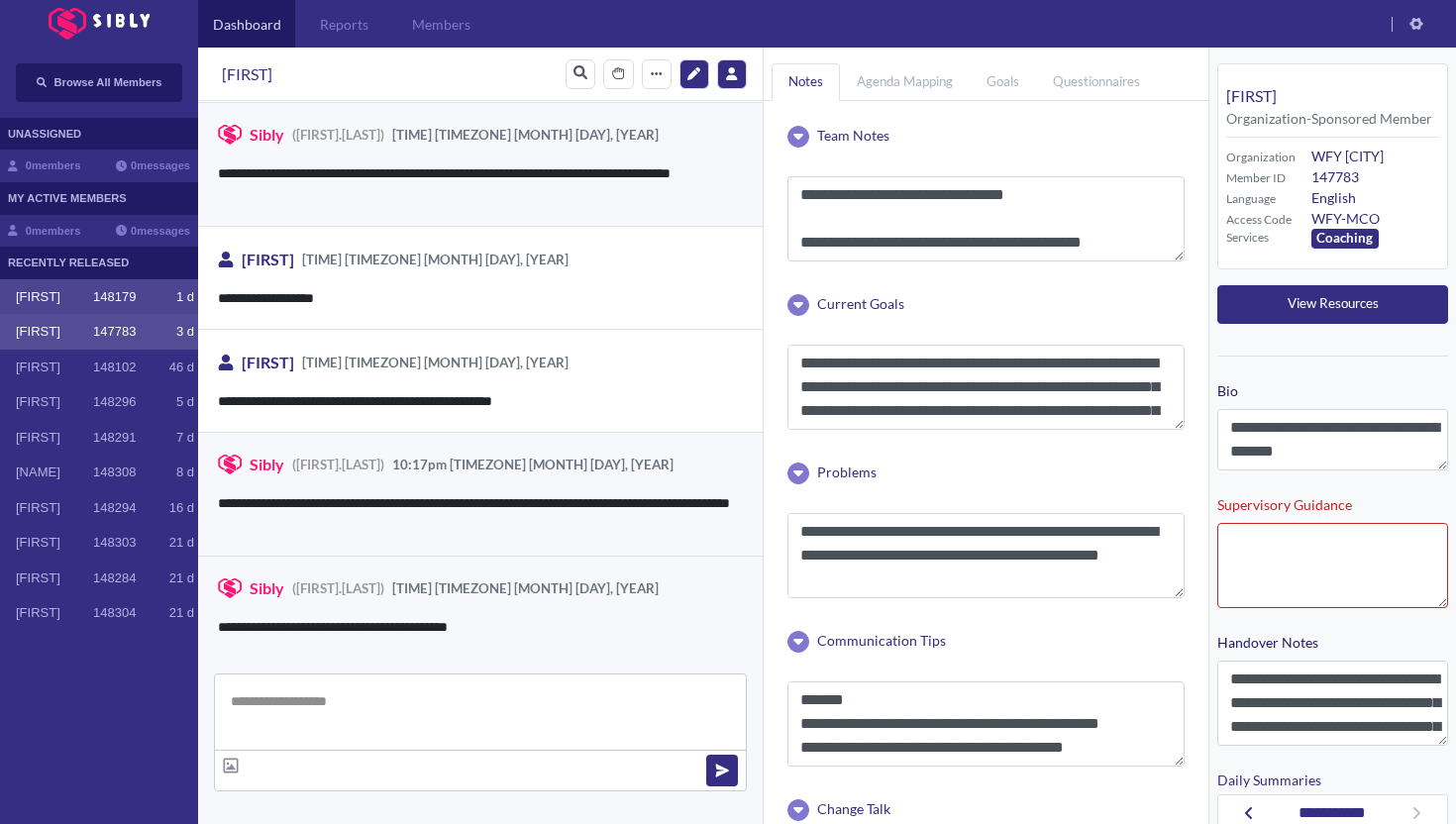 click on "[FIRST]" at bounding box center [54, 297] 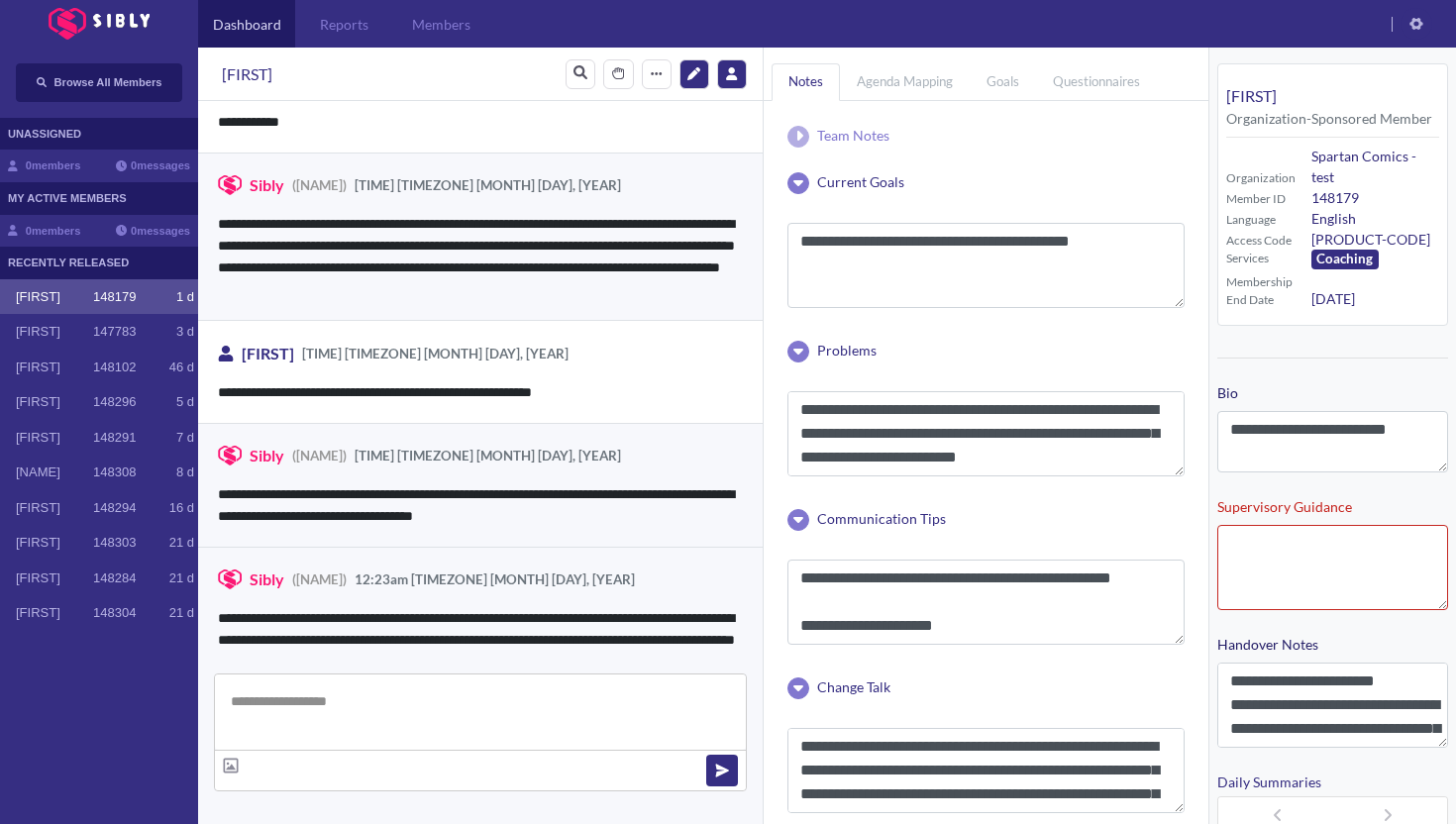 scroll, scrollTop: 3726, scrollLeft: 0, axis: vertical 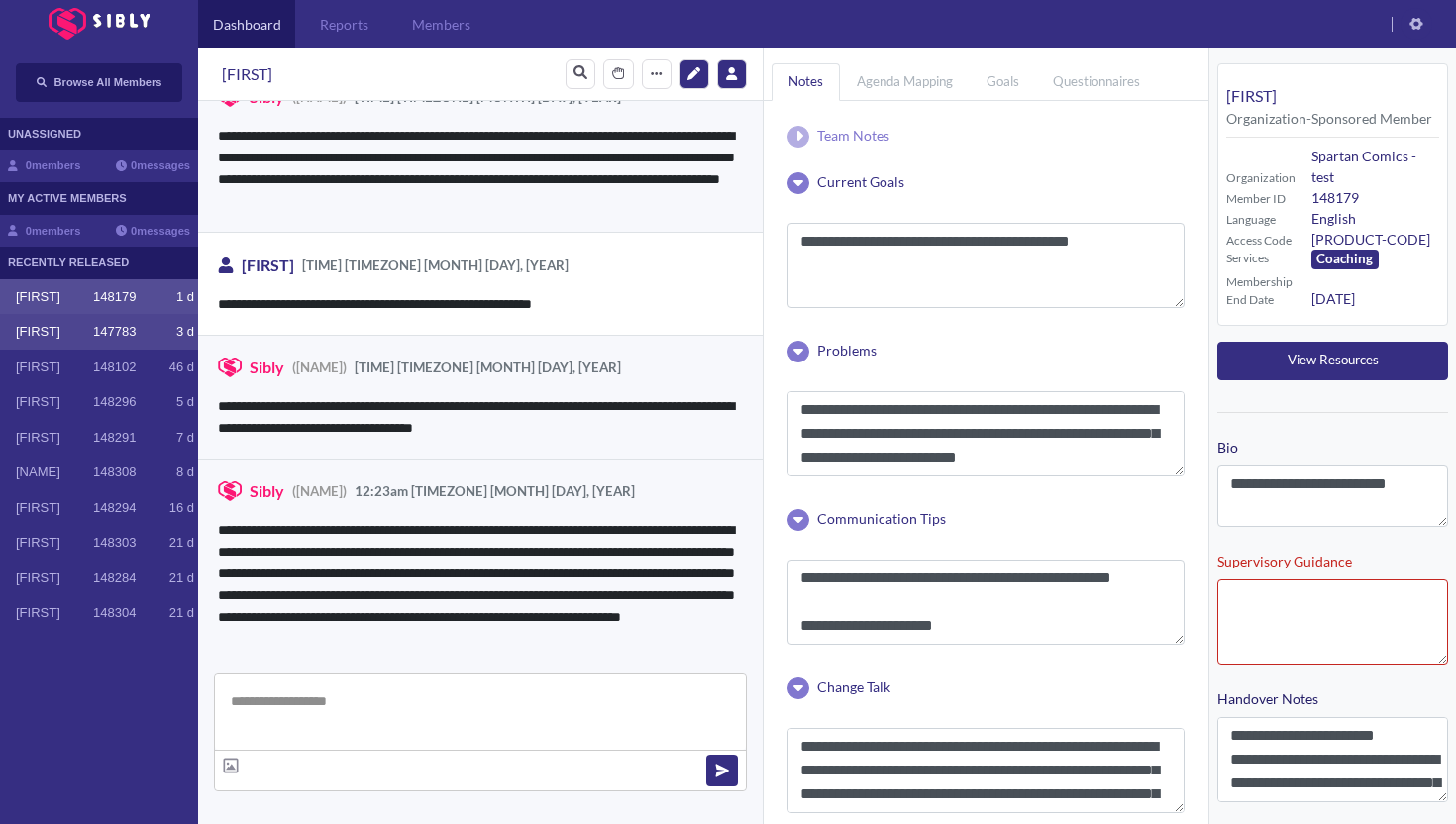 click on "[FIRST]" at bounding box center (54, 332) 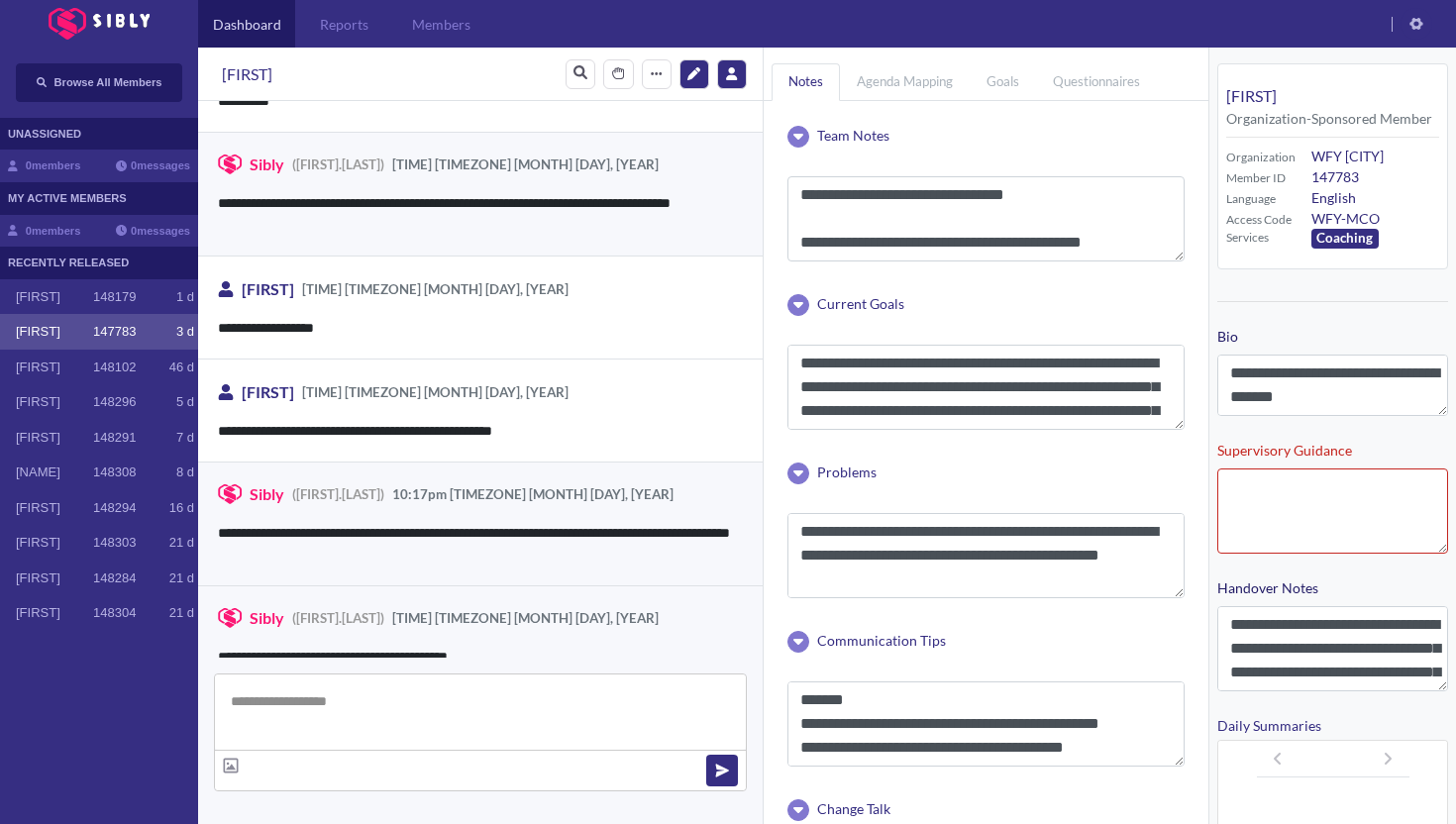 scroll, scrollTop: 3002, scrollLeft: 0, axis: vertical 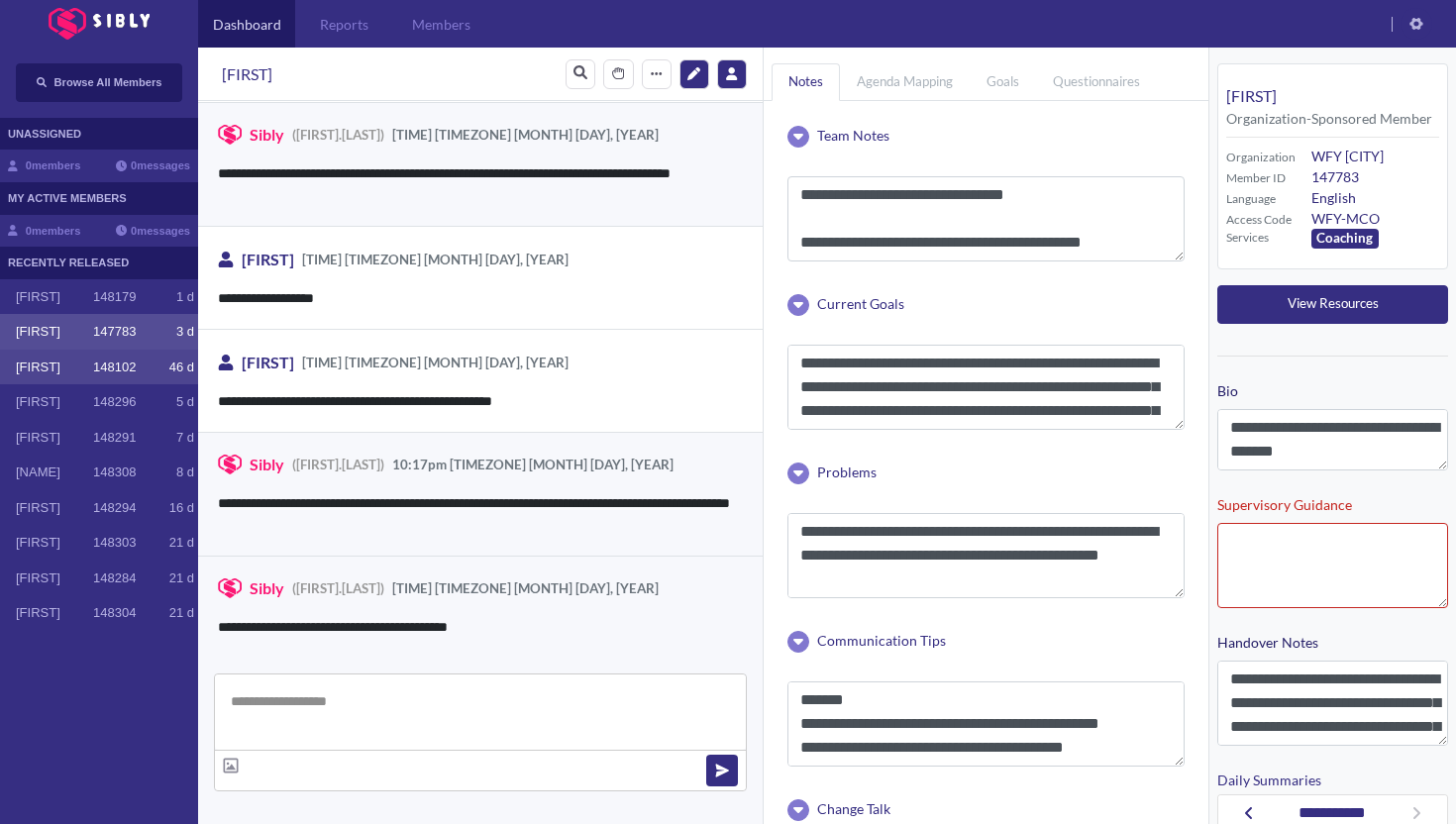click on "[FIRST] [NUMBER] [NUMBER] [LETTER]" at bounding box center (99, 367) 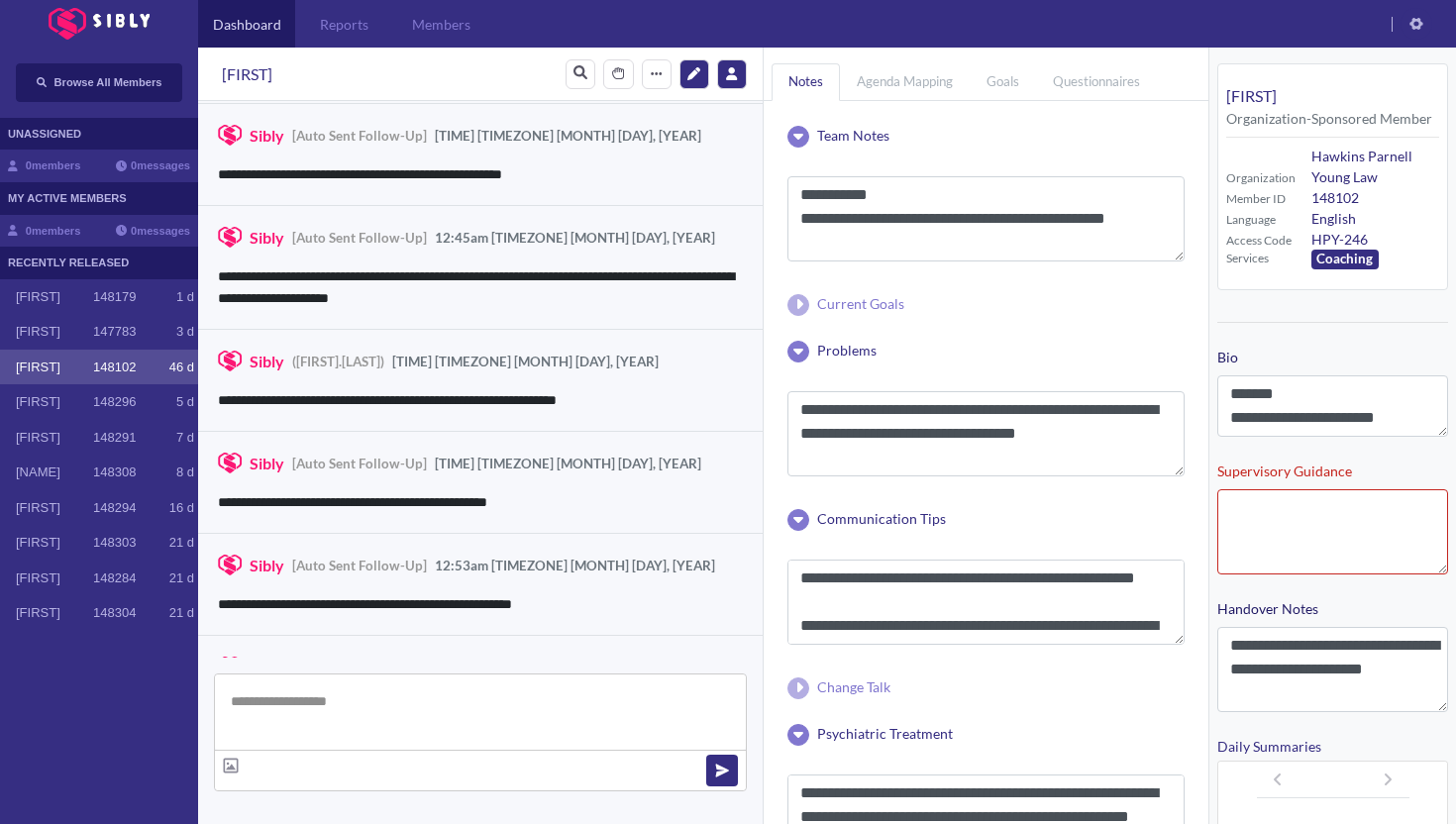 scroll, scrollTop: 2991, scrollLeft: 0, axis: vertical 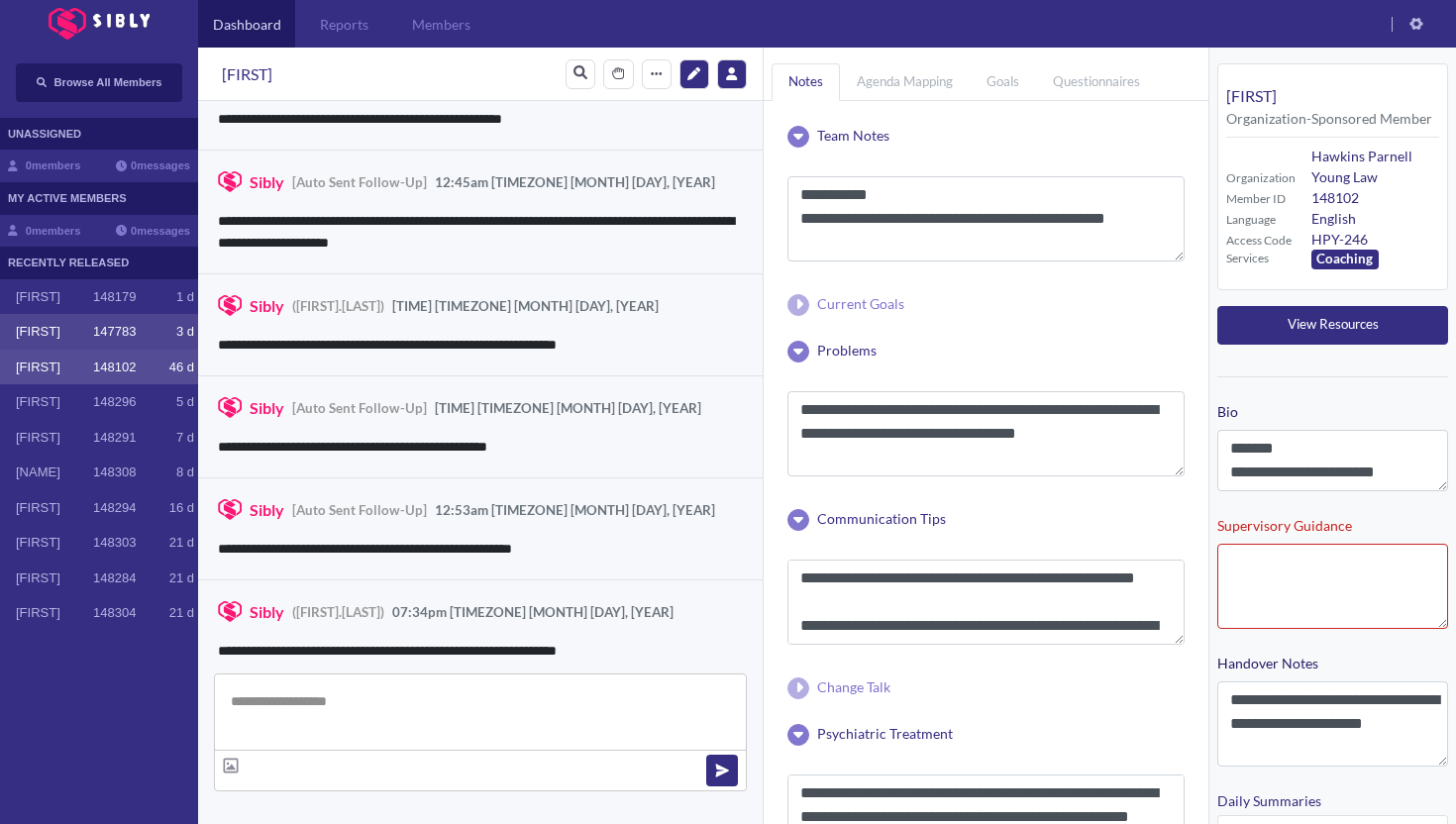 click on "[FIRST]" at bounding box center [54, 332] 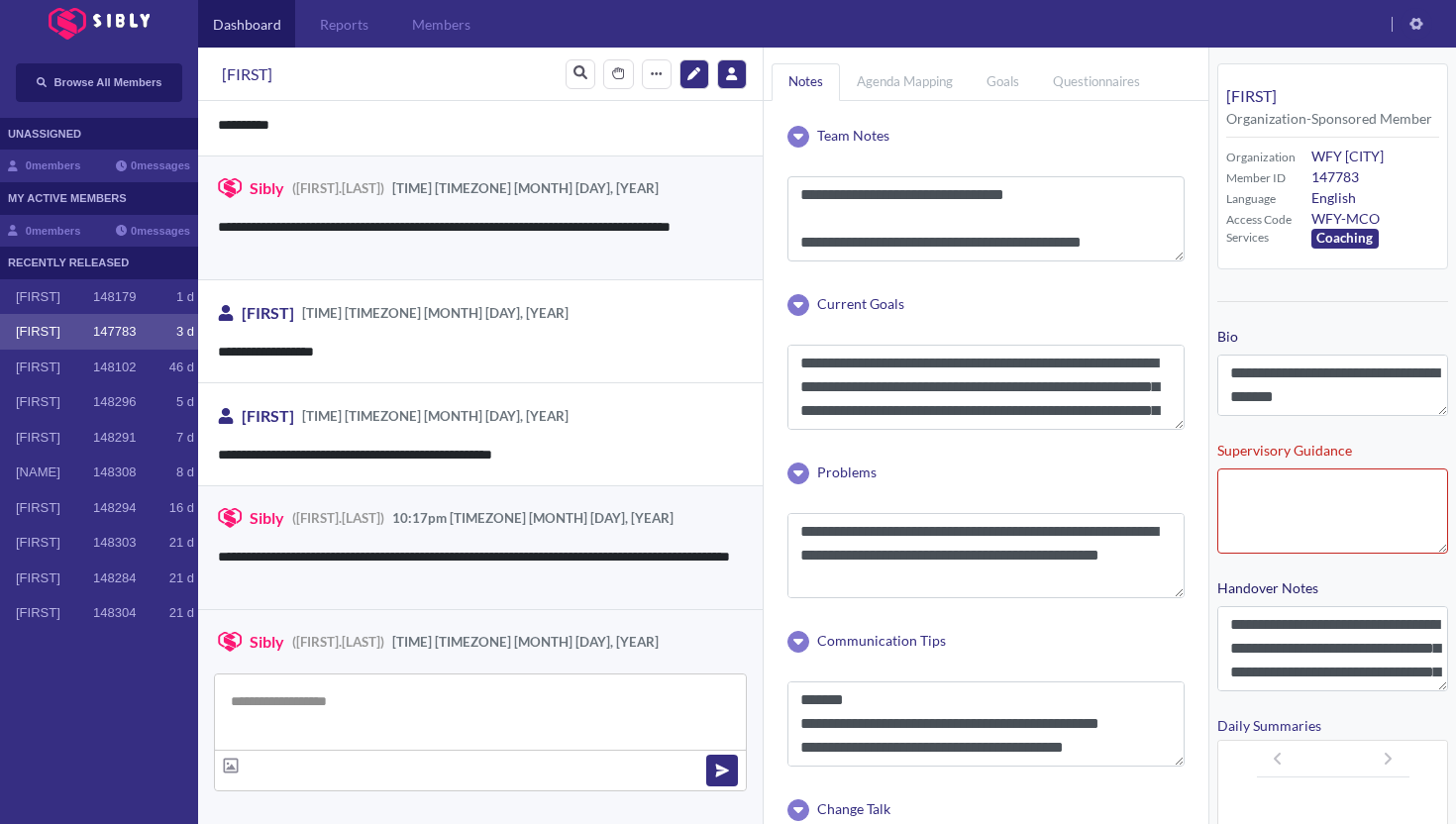 scroll, scrollTop: 3002, scrollLeft: 0, axis: vertical 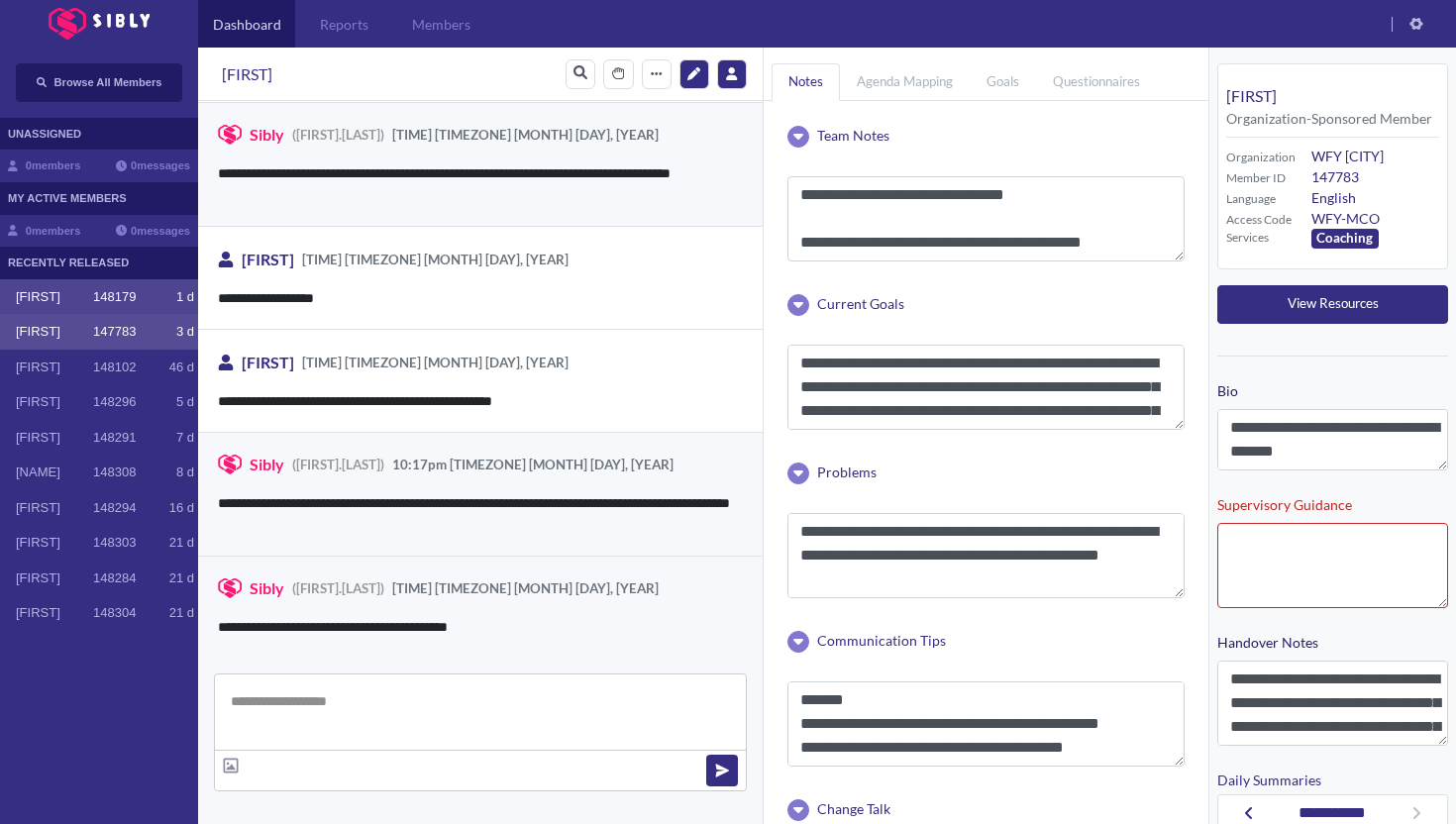 click on "[FIRST] [NUMBER] [NUMBER] [LETTER]" at bounding box center [99, 297] 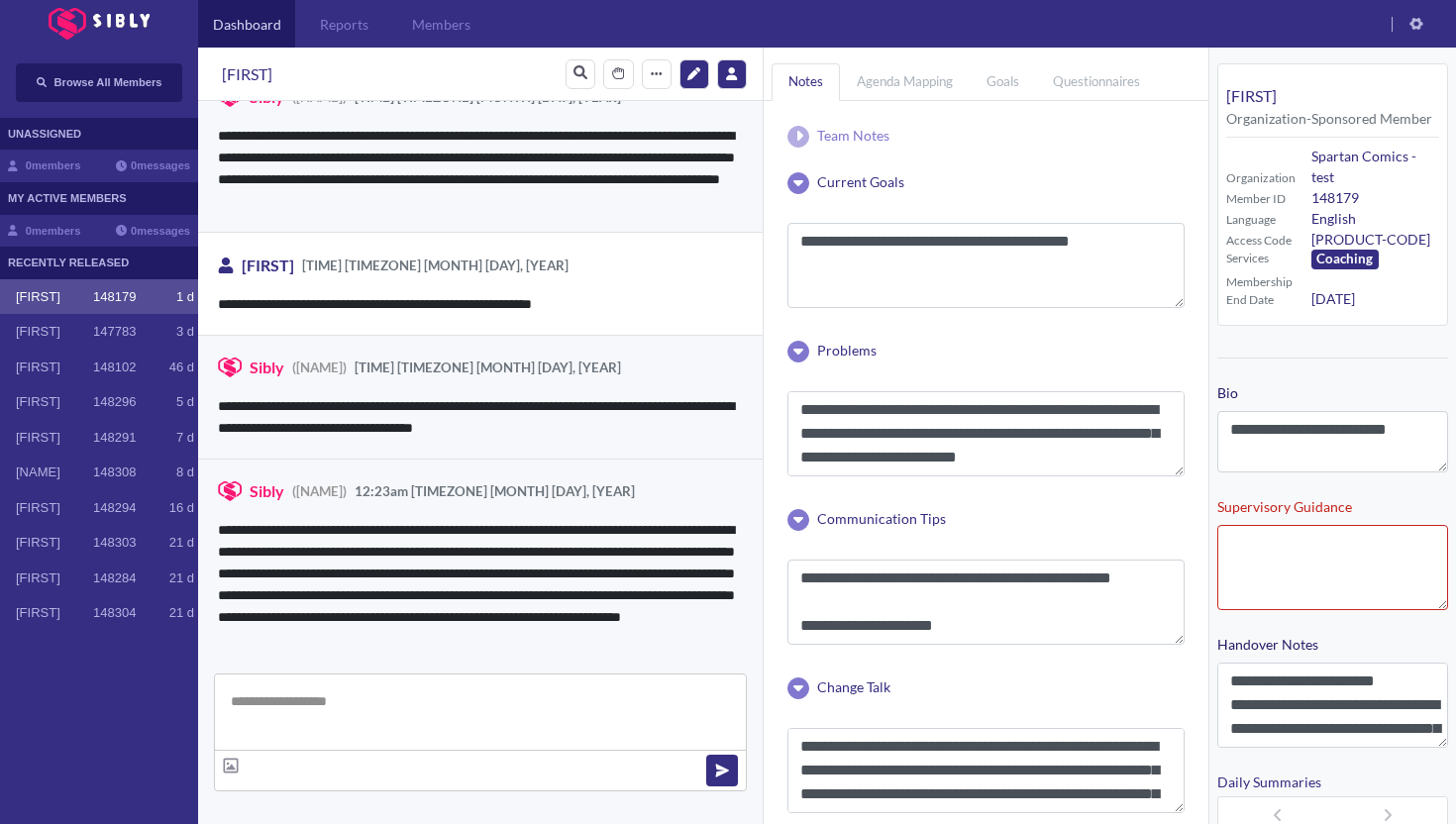 scroll, scrollTop: 3726, scrollLeft: 0, axis: vertical 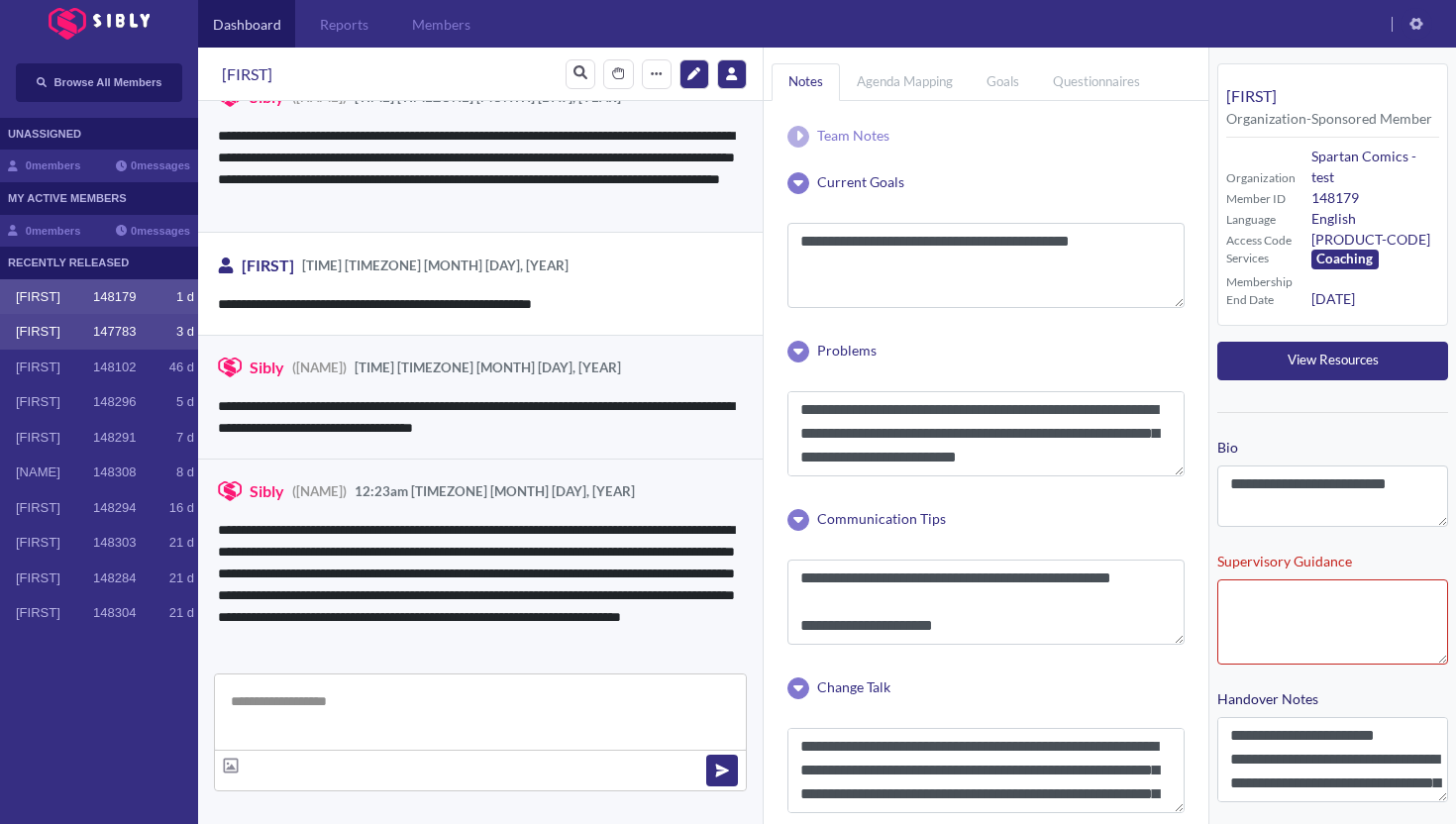 click on "[FIRST]" at bounding box center [54, 332] 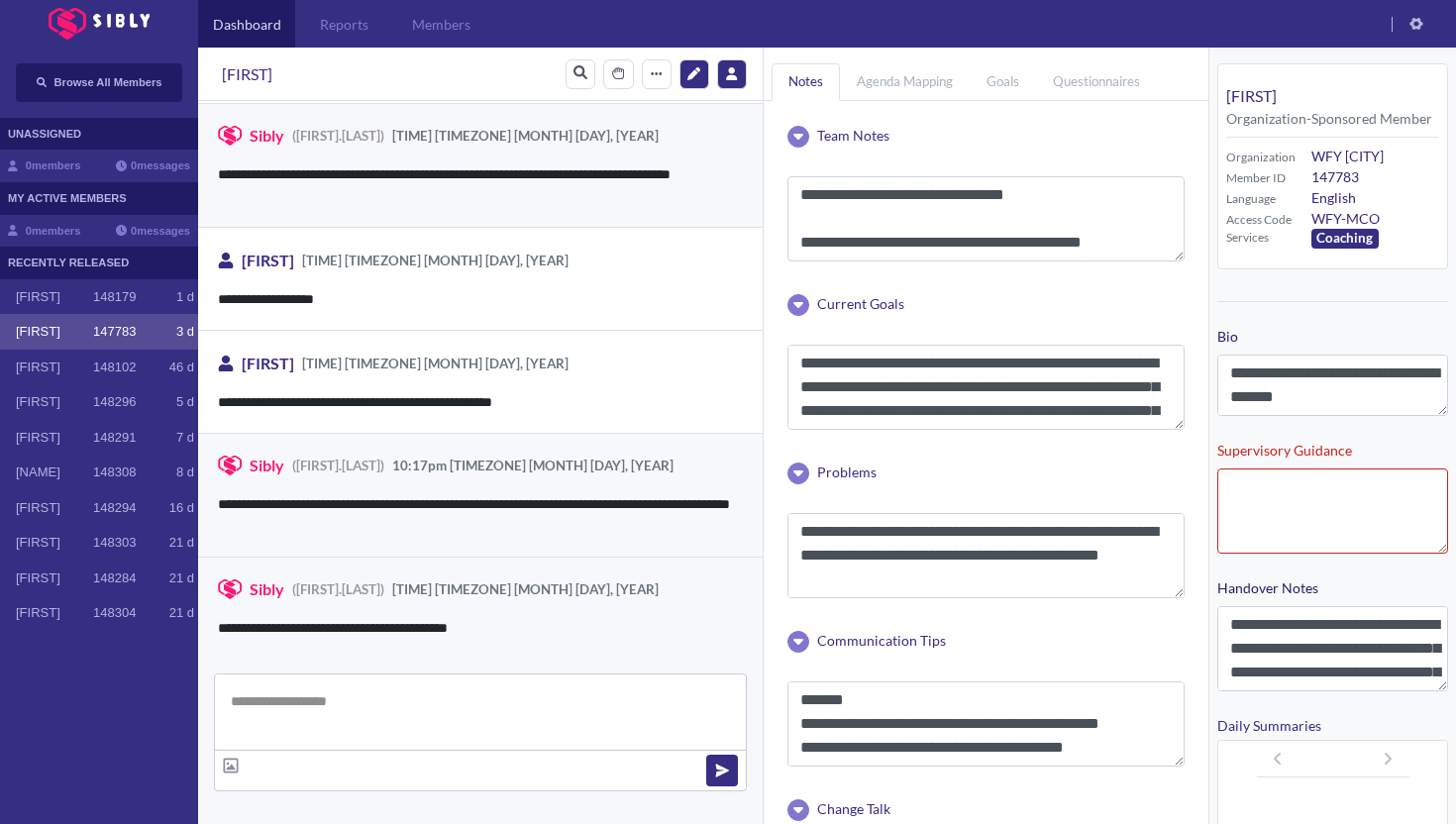 scroll, scrollTop: 3002, scrollLeft: 0, axis: vertical 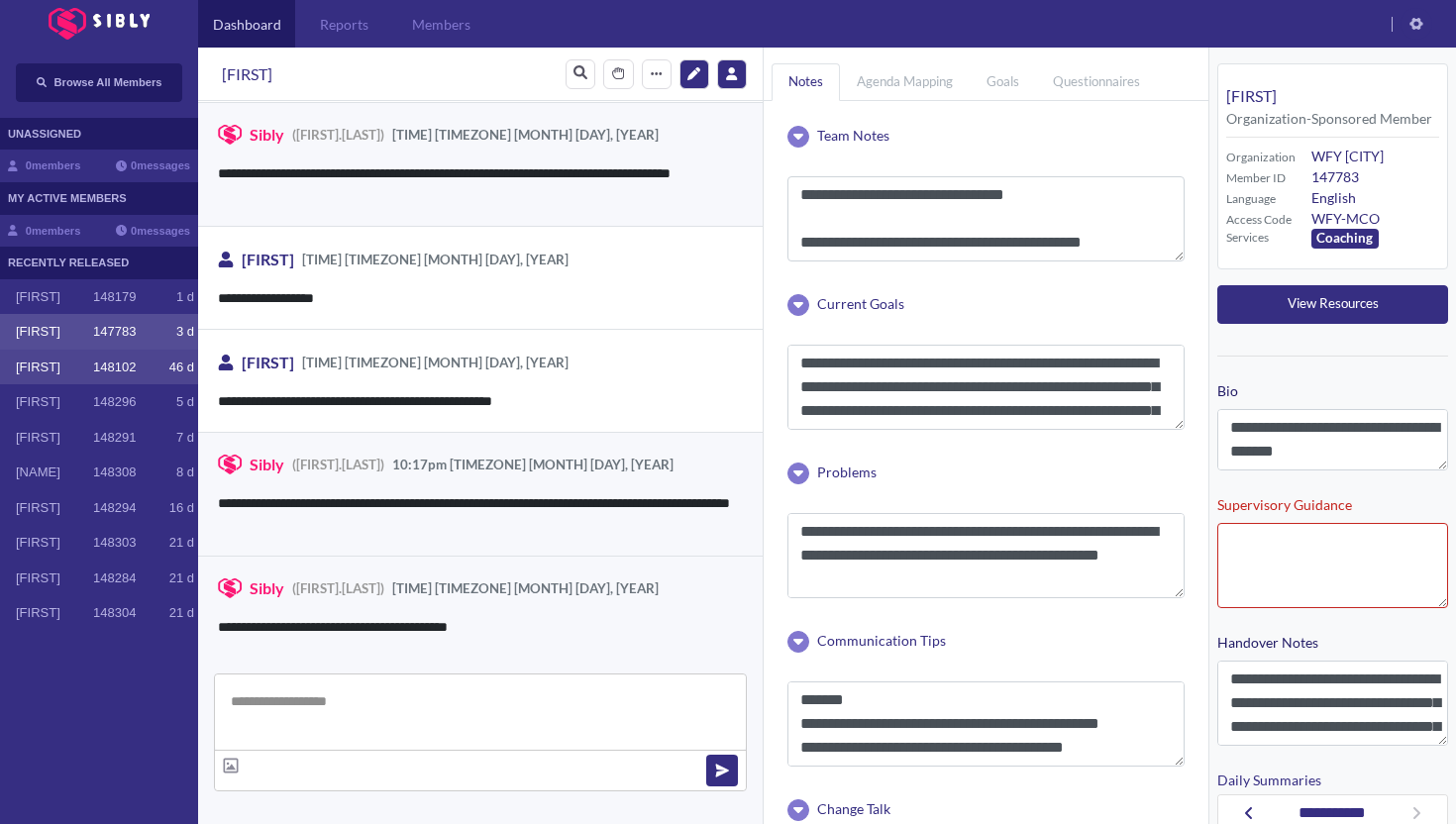 click on "[FIRST]" at bounding box center [54, 367] 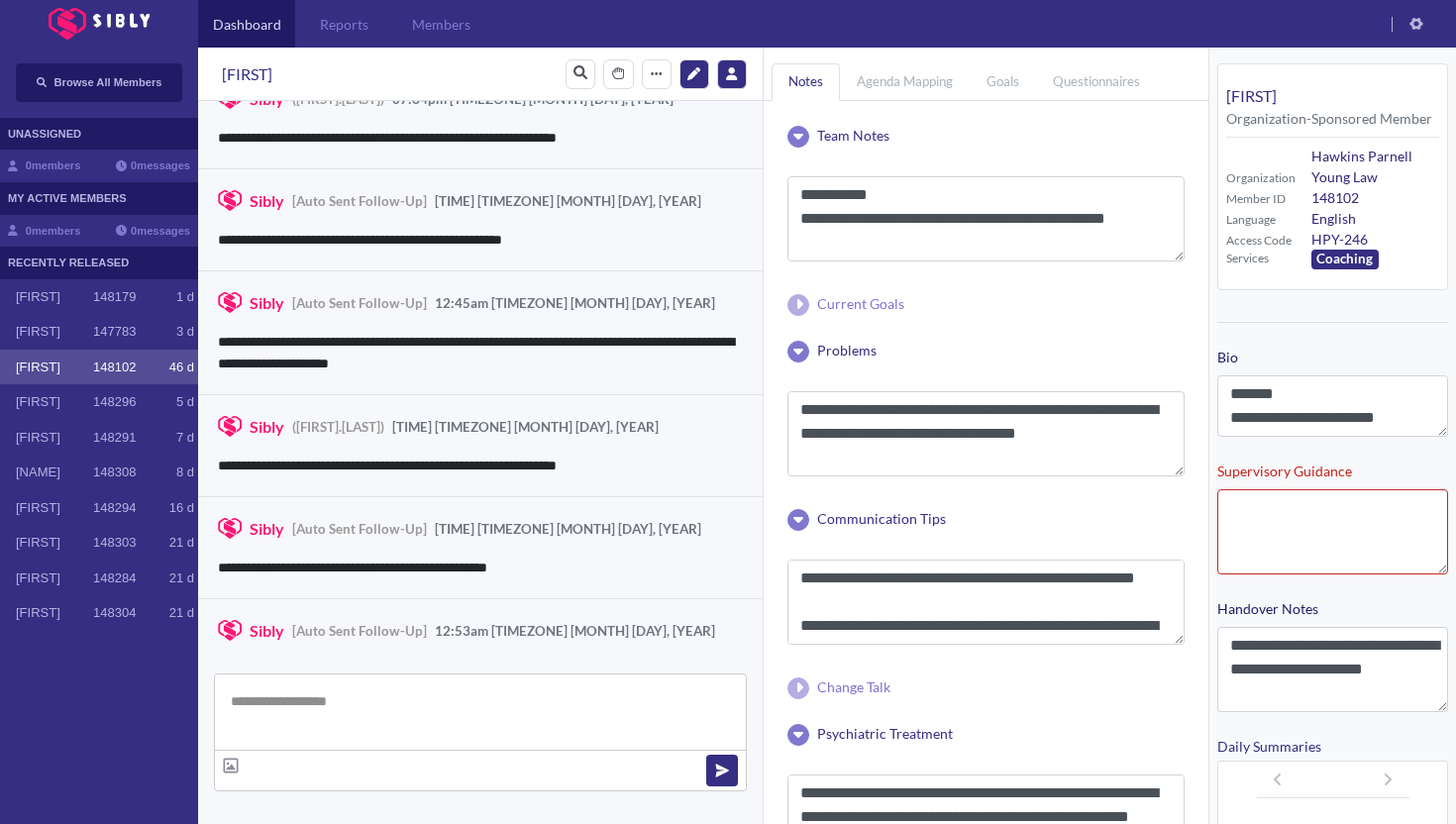scroll, scrollTop: 2991, scrollLeft: 0, axis: vertical 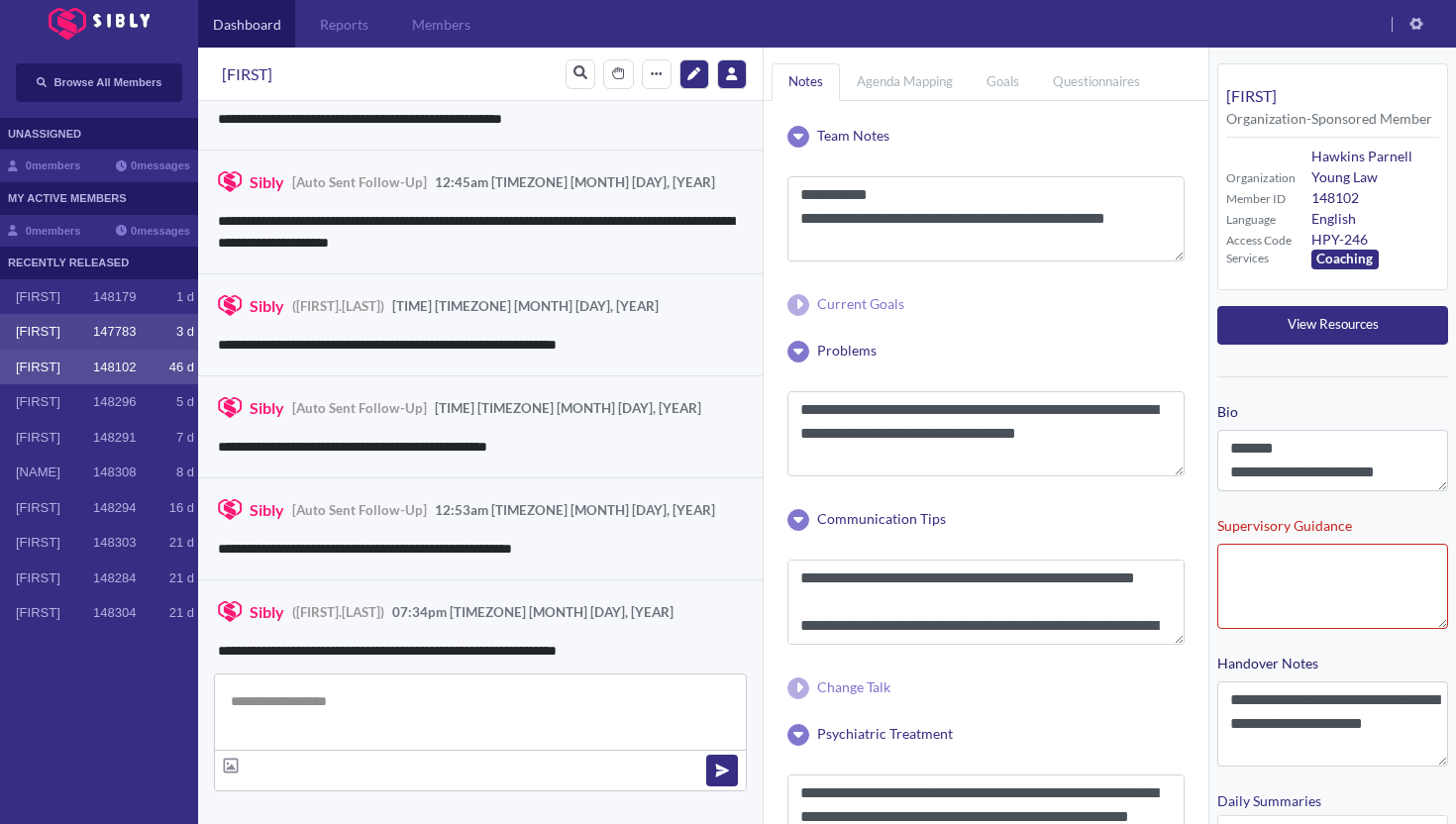 click on "[FIRST] [NUMBER] [NUMBER] [LETTER]" at bounding box center (99, 332) 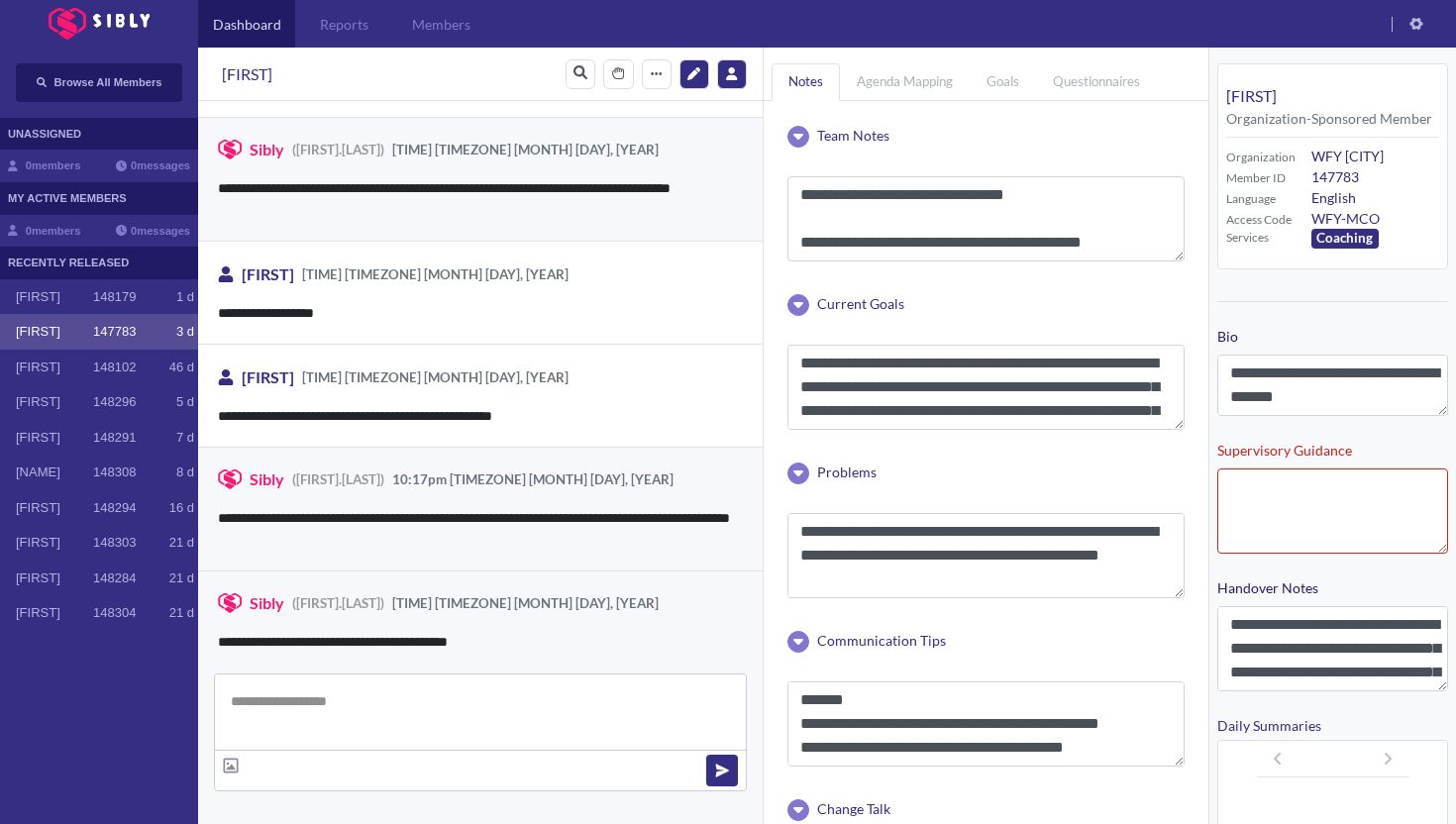 scroll, scrollTop: 3002, scrollLeft: 0, axis: vertical 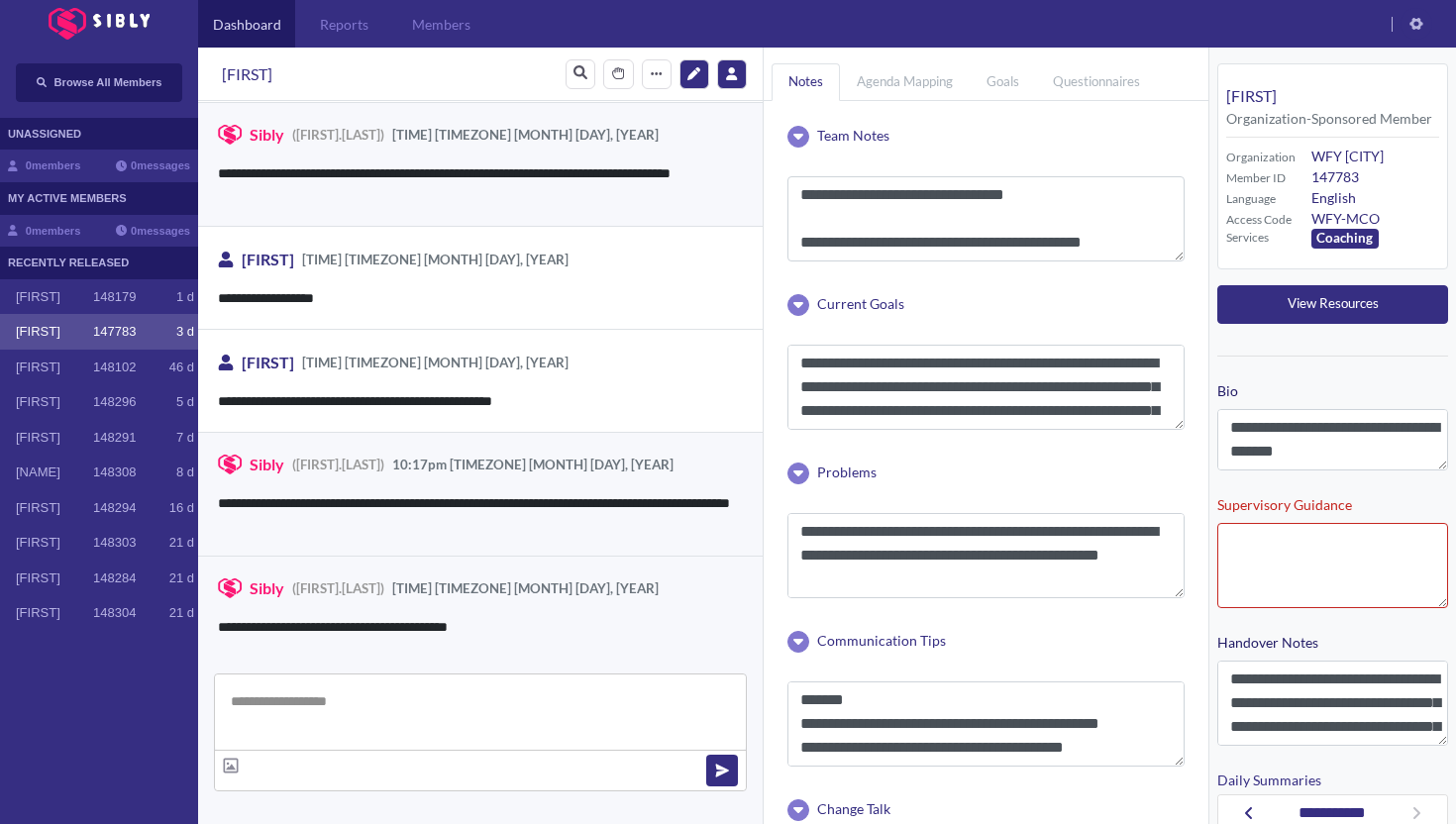click on "[FIRST] [NUMBER] [NUMBER] [LETTER]" at bounding box center [99, 332] 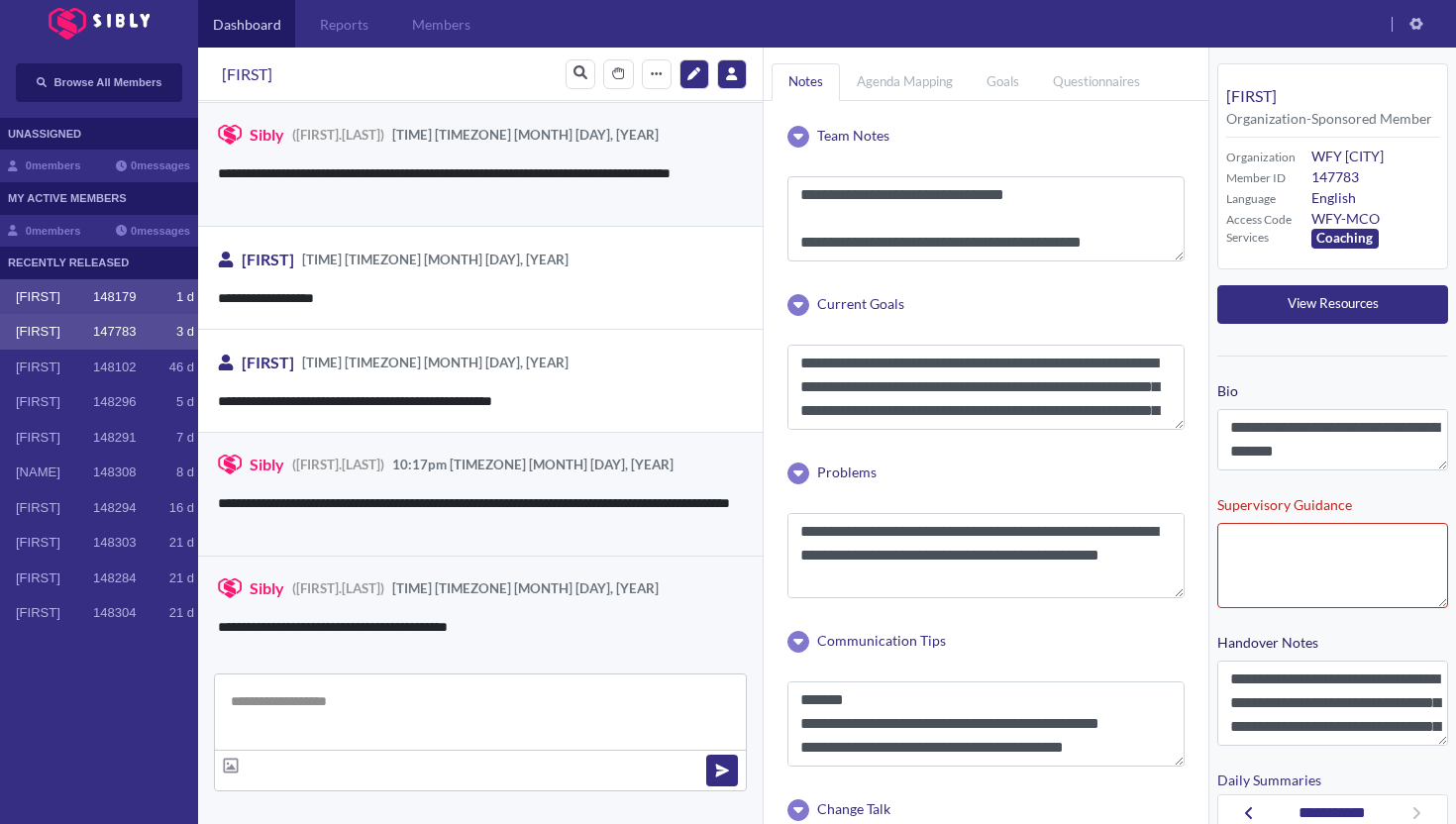 click on "[FIRST] [NUMBER] [NUMBER] [LETTER]" at bounding box center (99, 297) 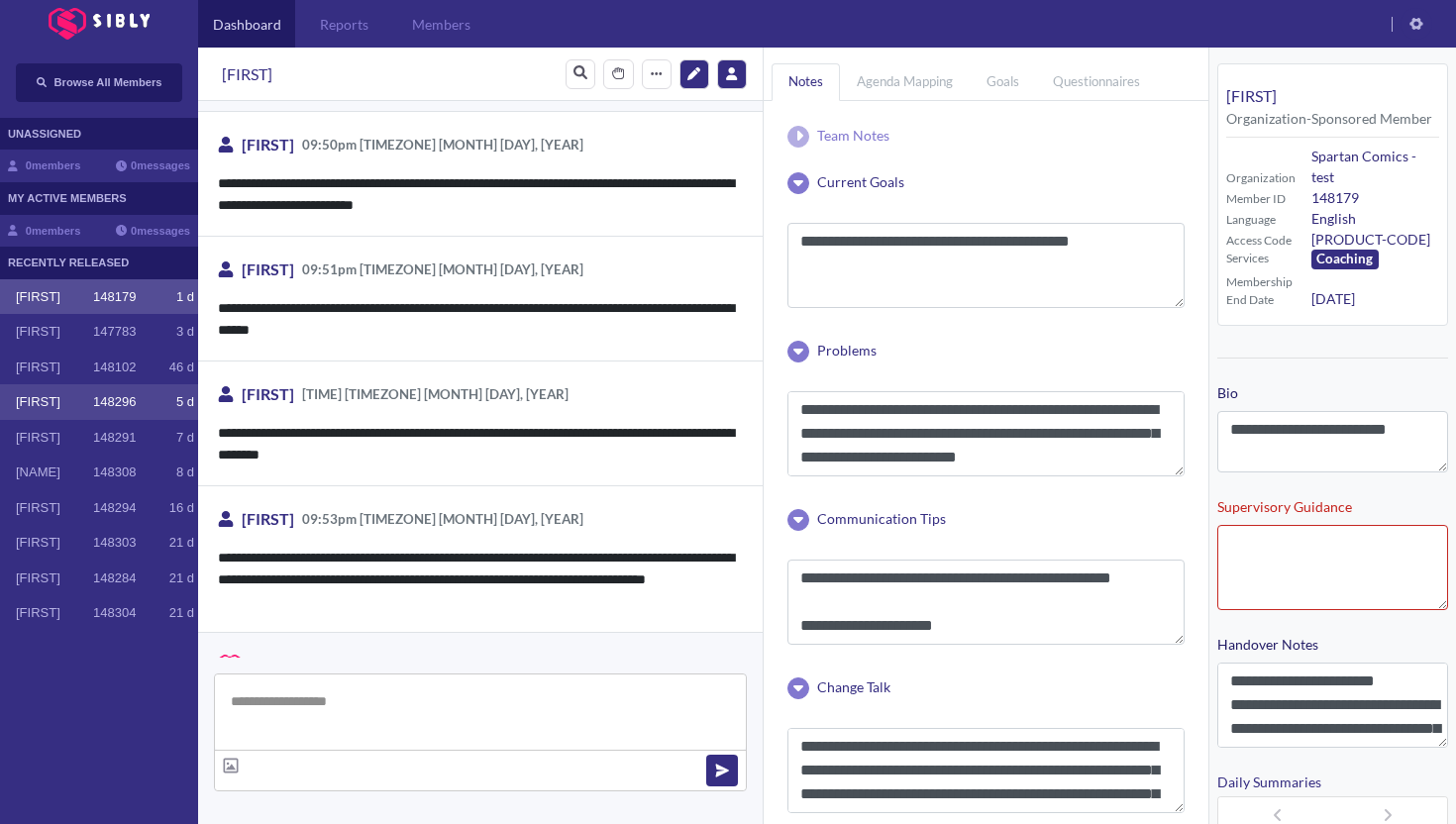 scroll, scrollTop: 1265, scrollLeft: 0, axis: vertical 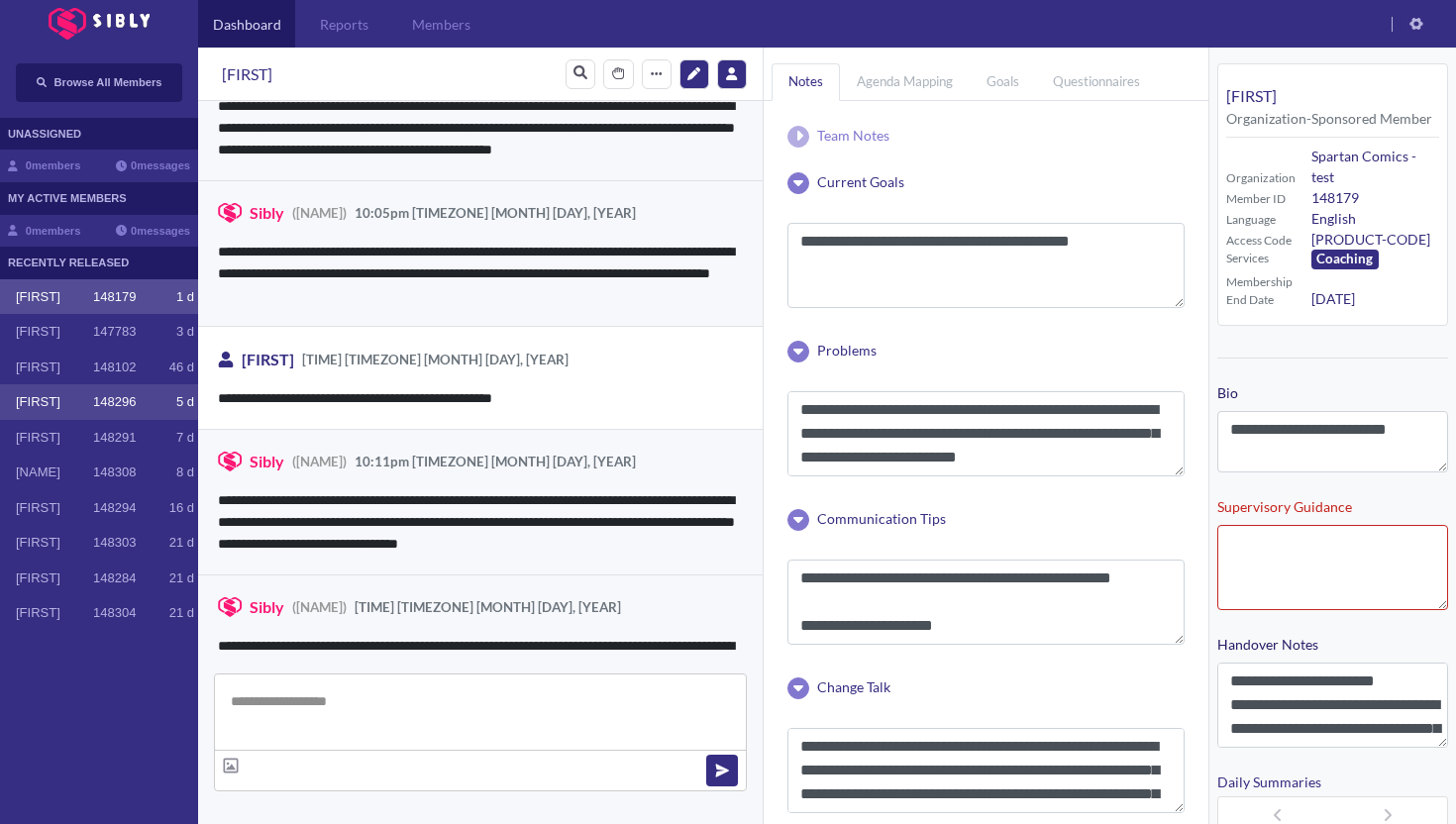 click on "[FIRST]" at bounding box center [54, 402] 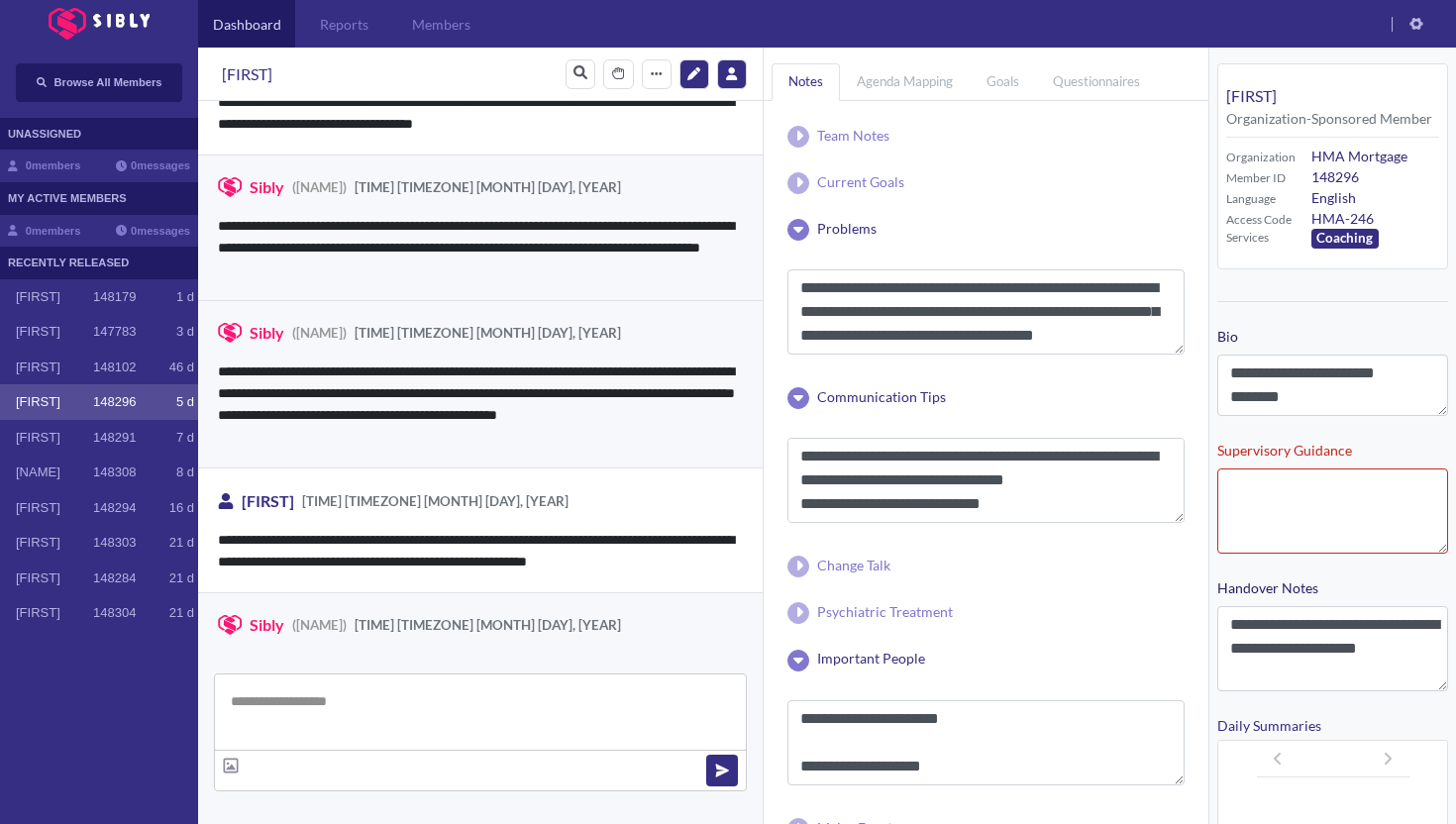 scroll, scrollTop: 3341, scrollLeft: 0, axis: vertical 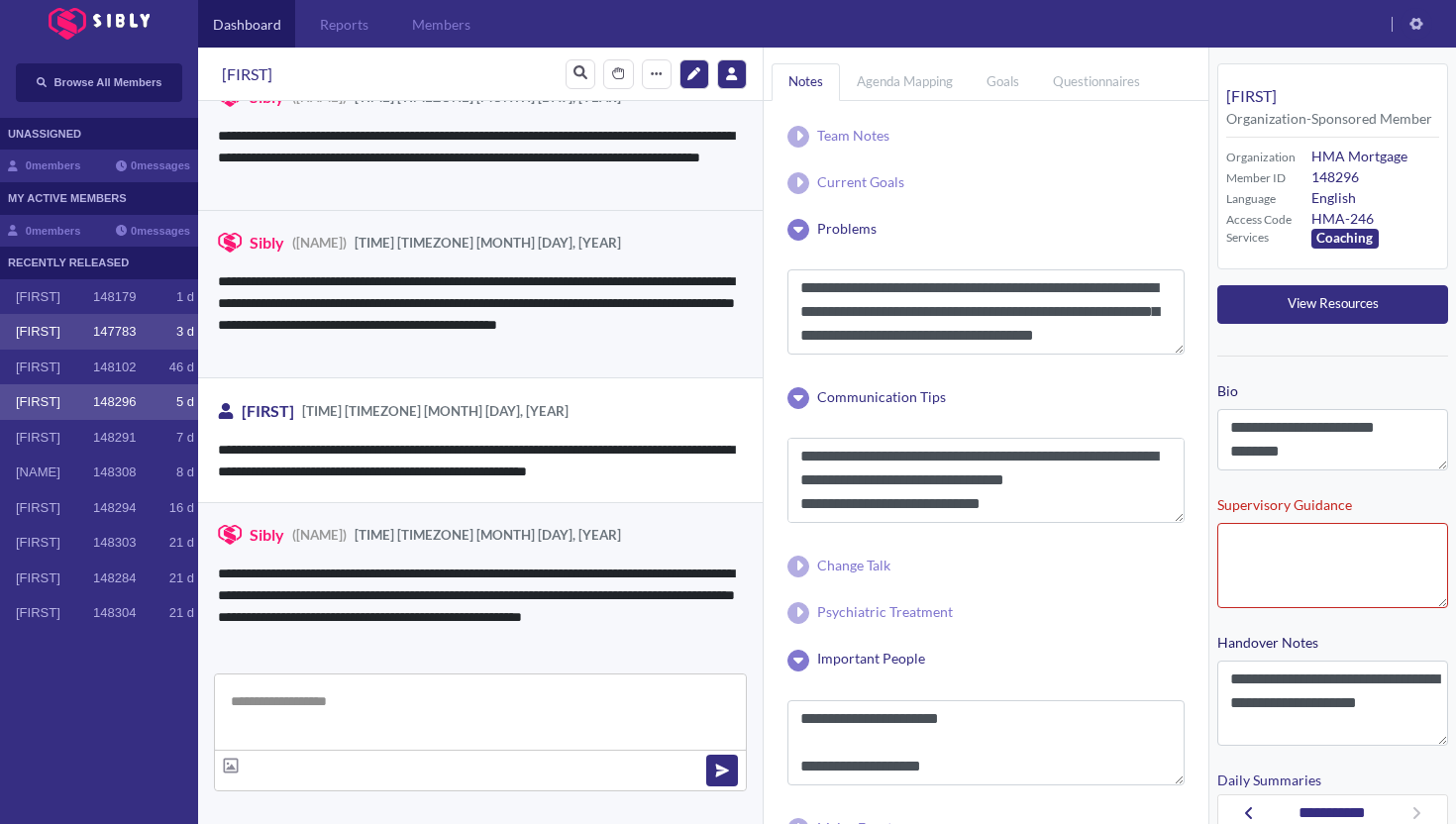 click on "[FIRST]" at bounding box center [54, 332] 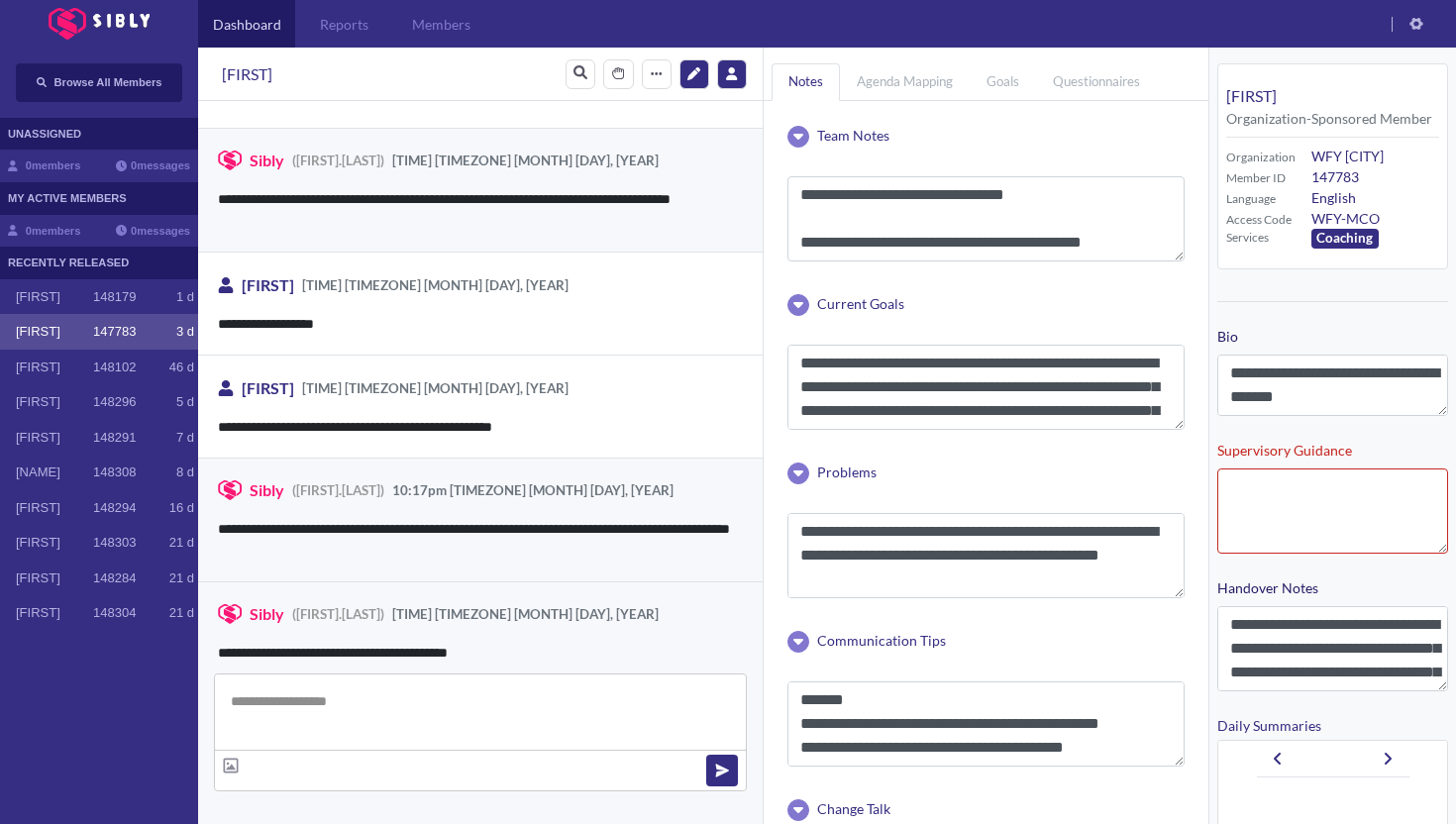 scroll, scrollTop: 3002, scrollLeft: 0, axis: vertical 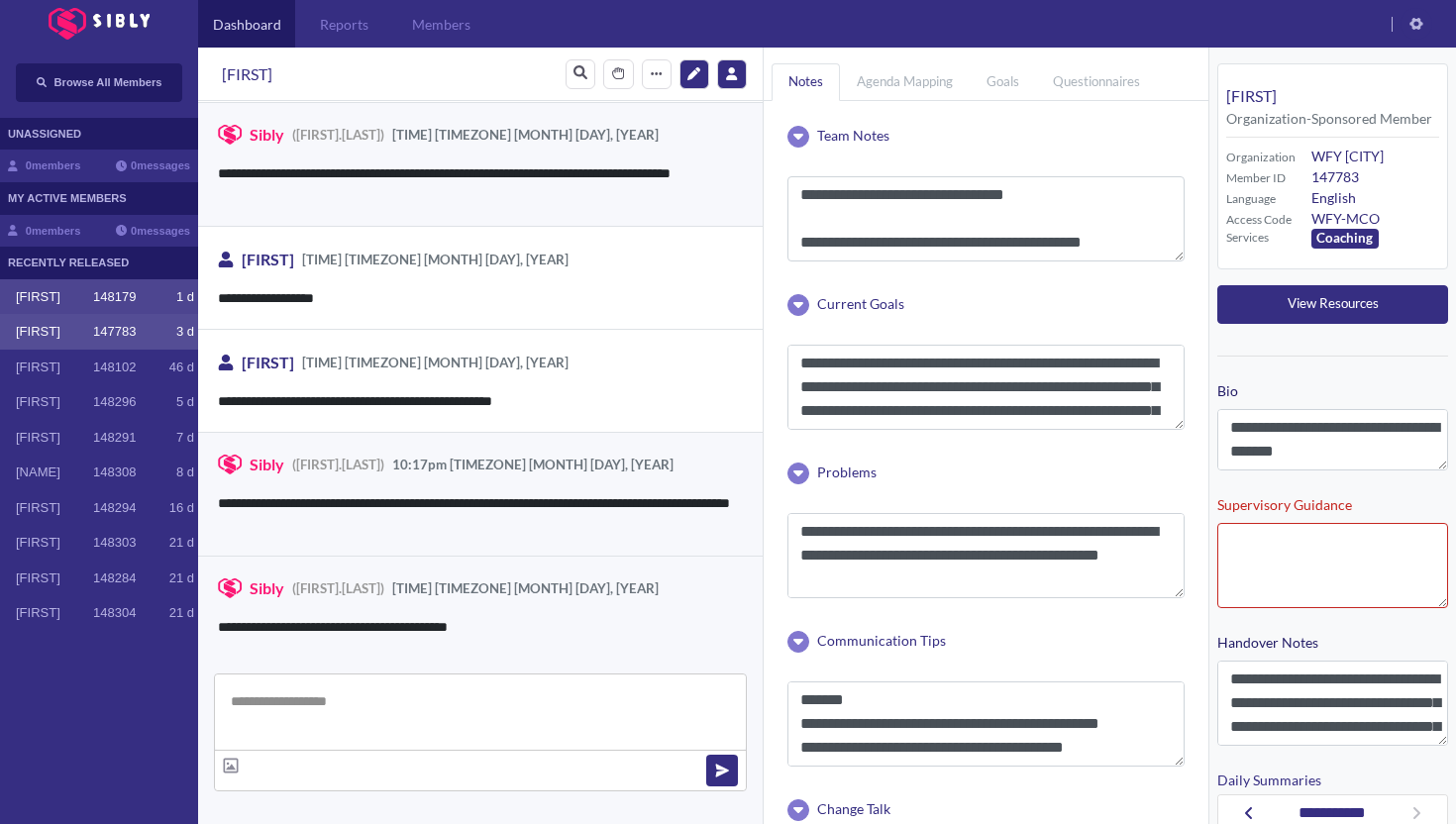 click on "[FIRST]" at bounding box center (54, 297) 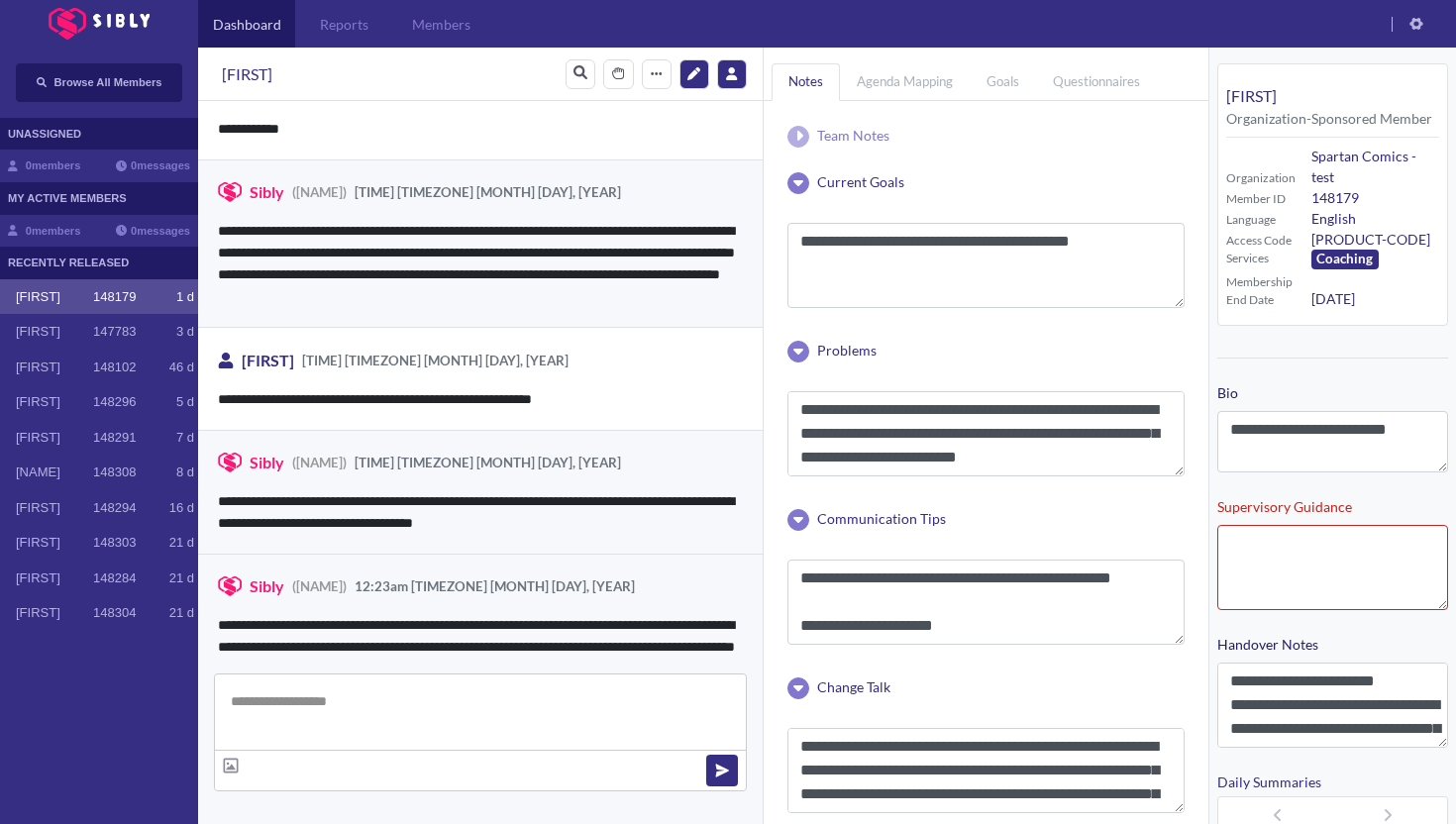 scroll, scrollTop: 3726, scrollLeft: 0, axis: vertical 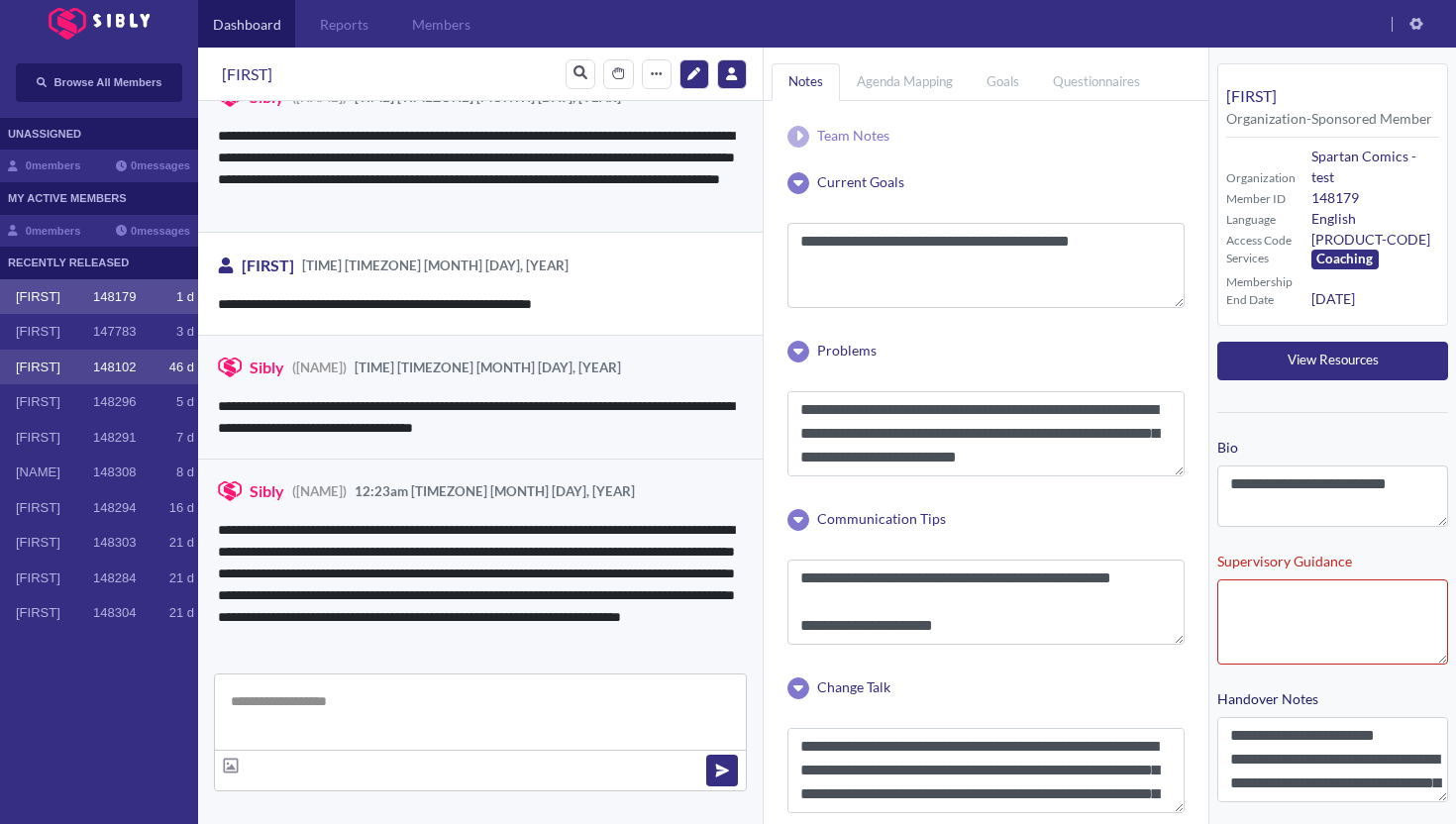 click on "[FIRST]" at bounding box center [54, 367] 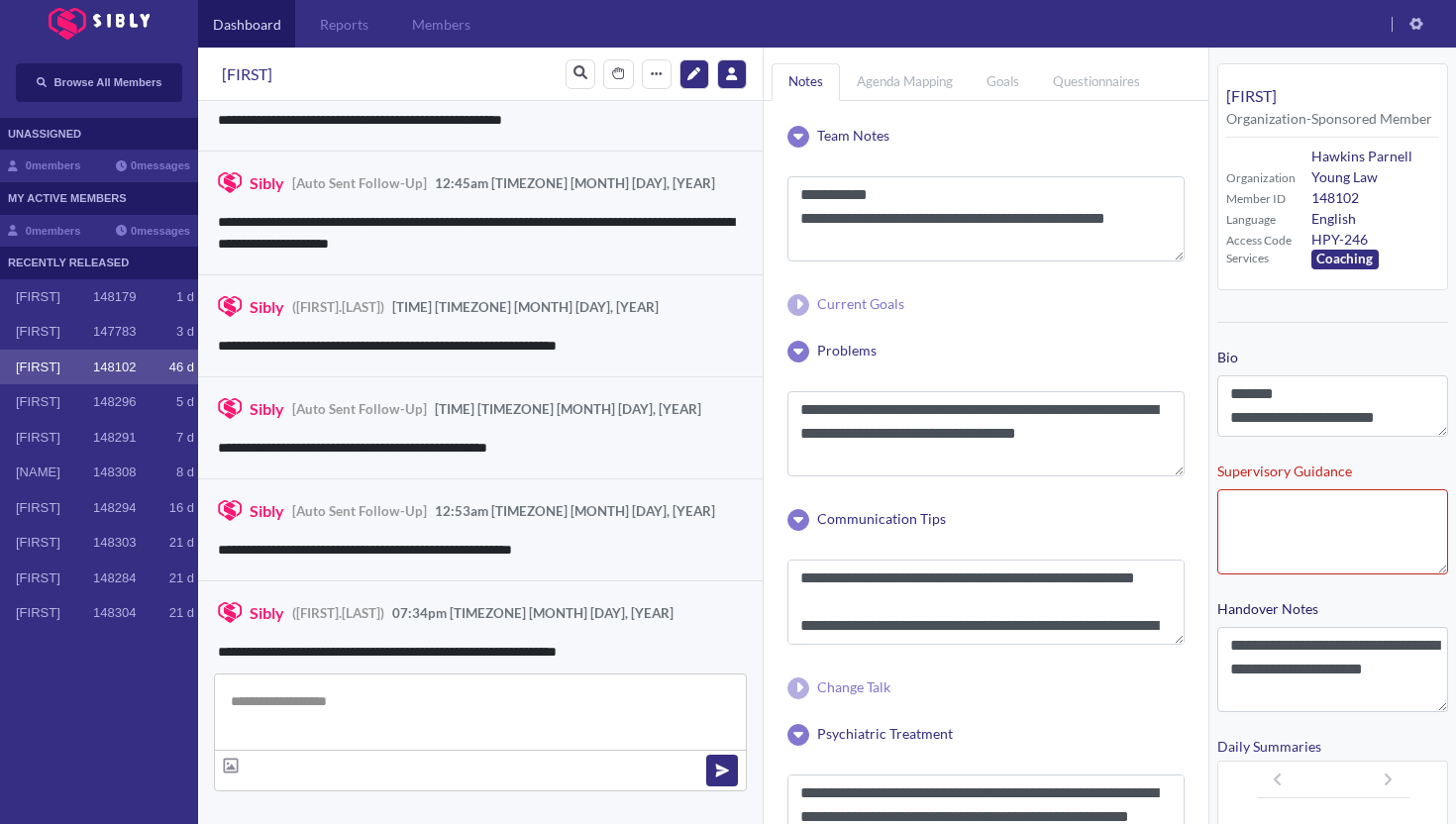 scroll, scrollTop: 2991, scrollLeft: 0, axis: vertical 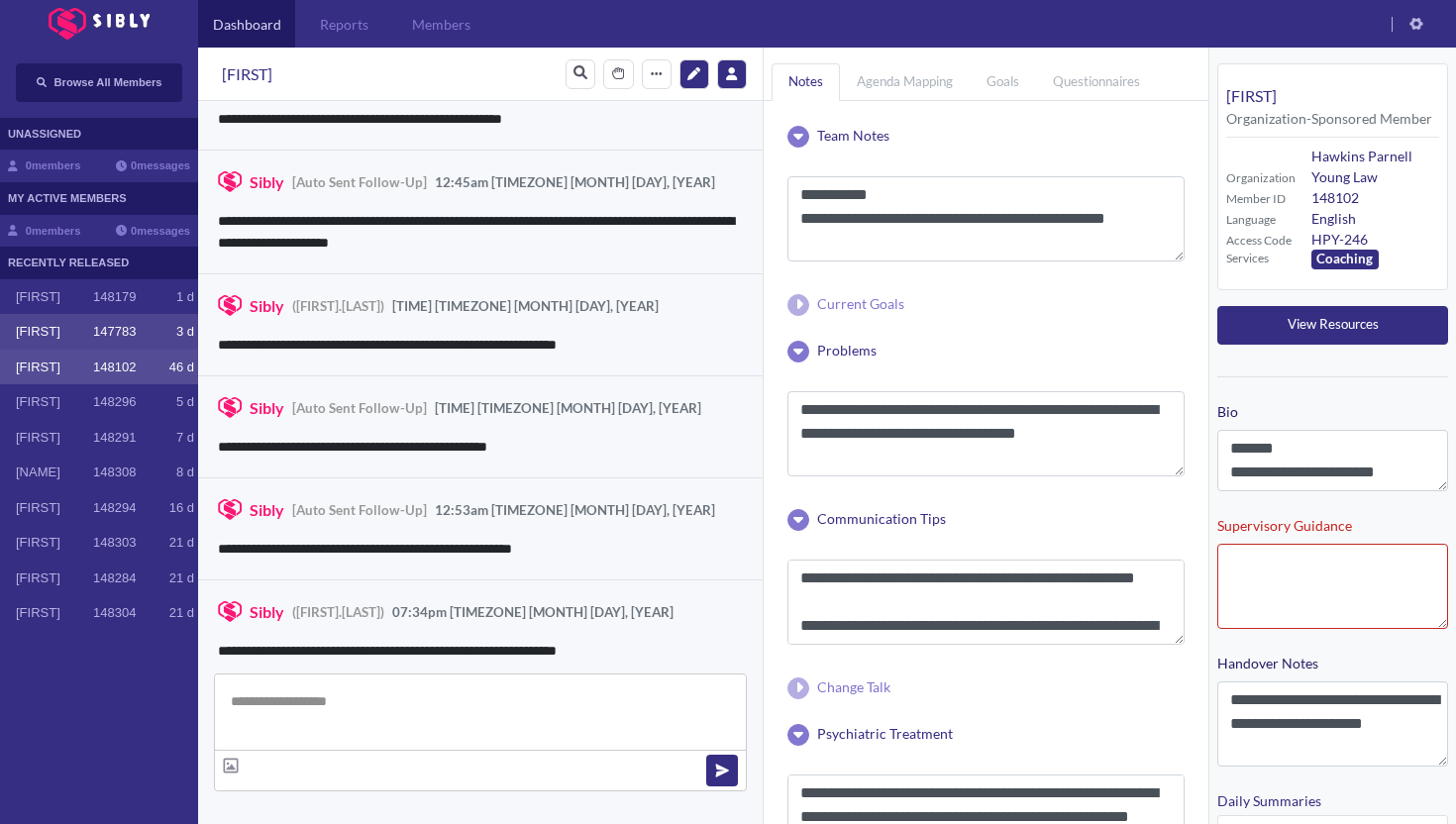 click on "[FIRST]" at bounding box center (54, 332) 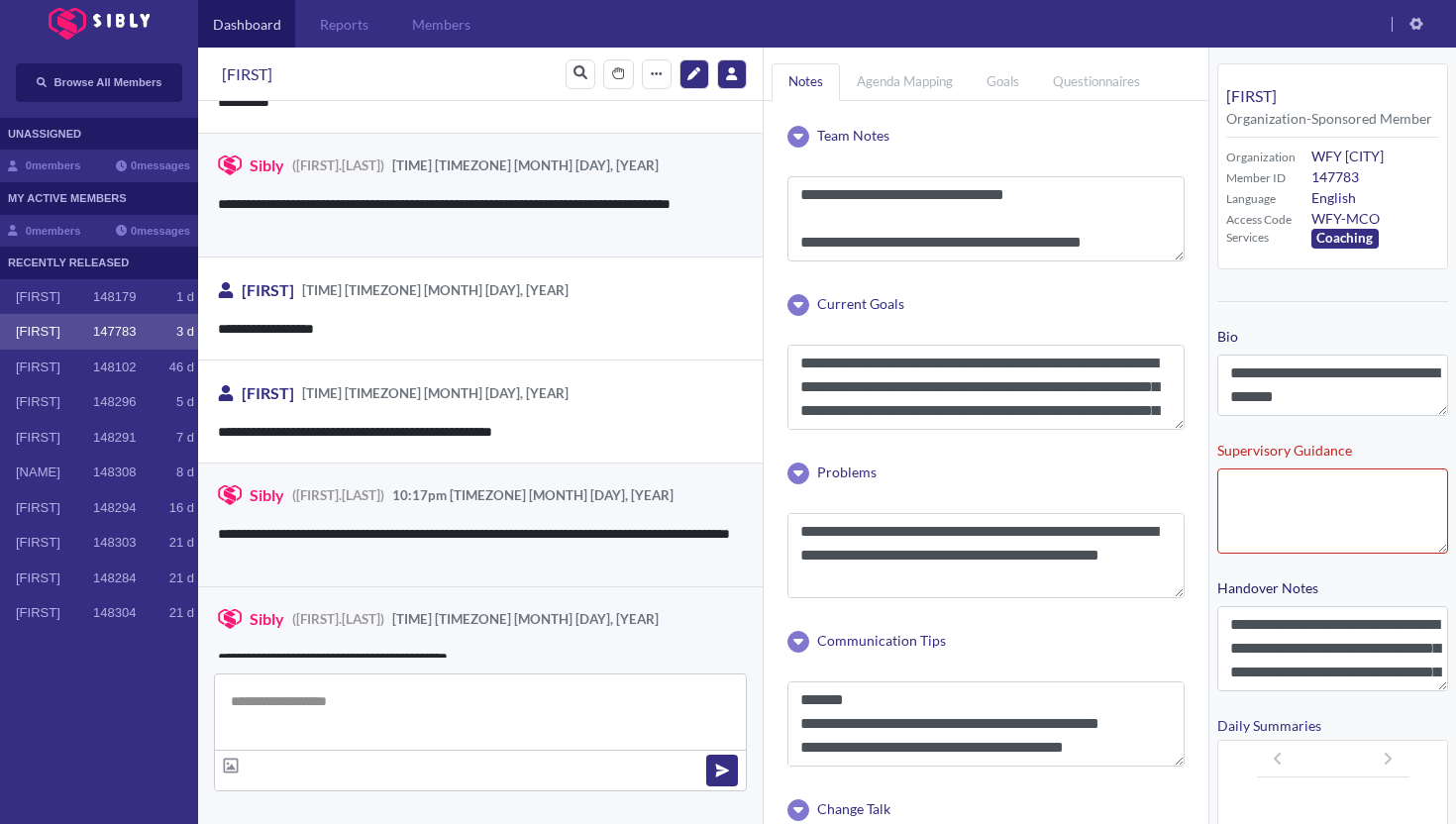 scroll, scrollTop: 3002, scrollLeft: 0, axis: vertical 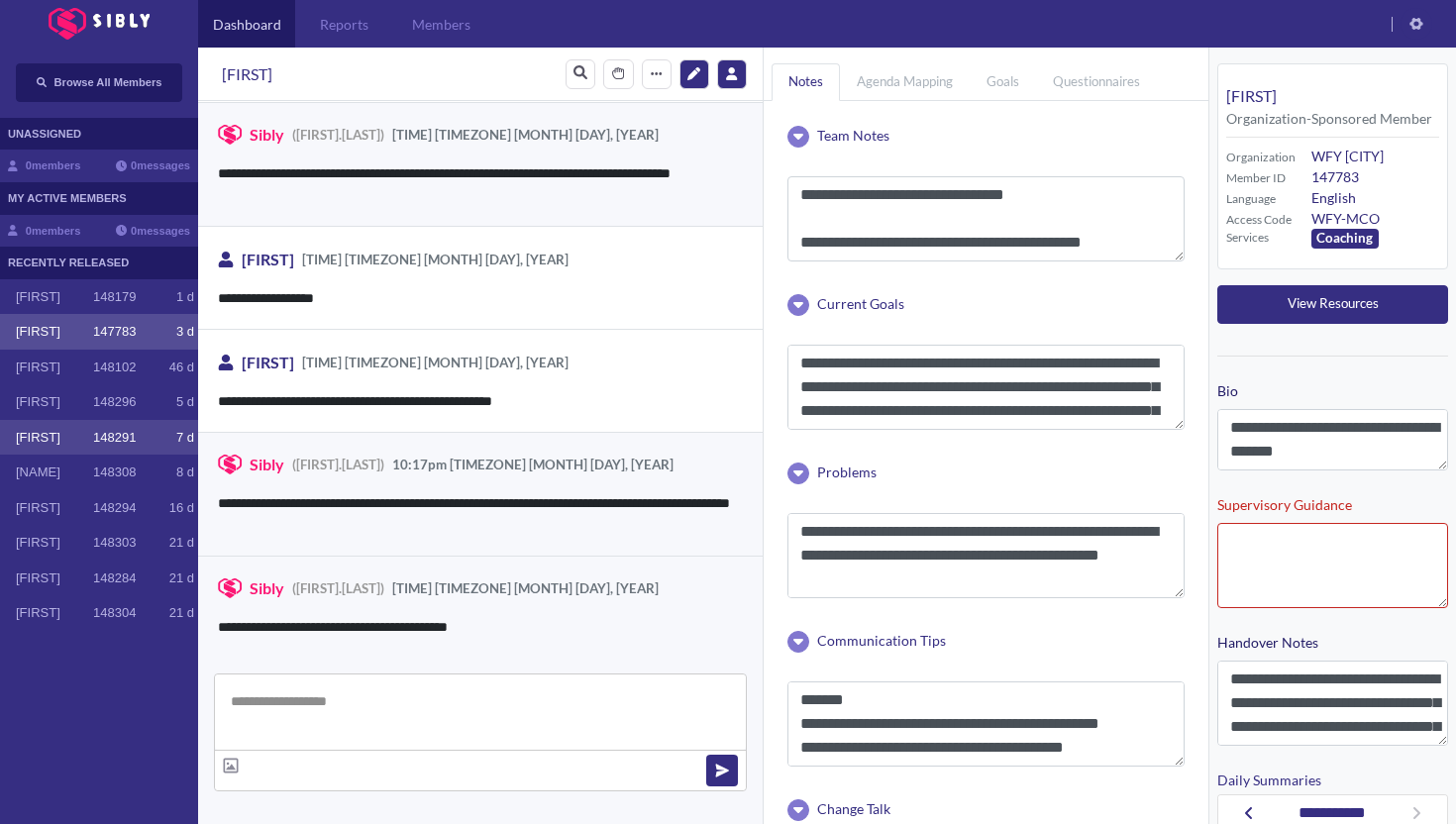 click on "[FIRST]" at bounding box center (54, 438) 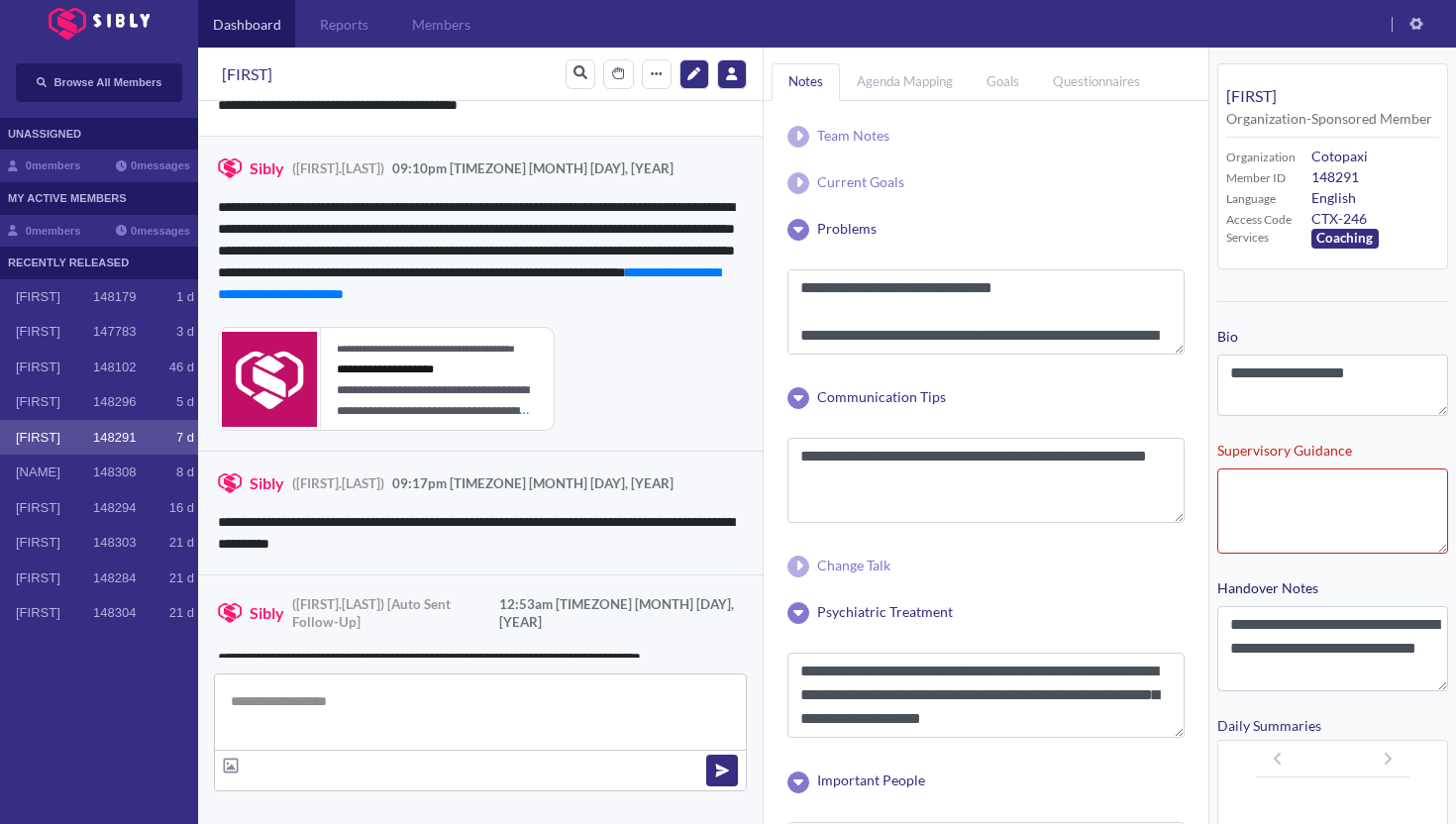 scroll, scrollTop: 4362, scrollLeft: 0, axis: vertical 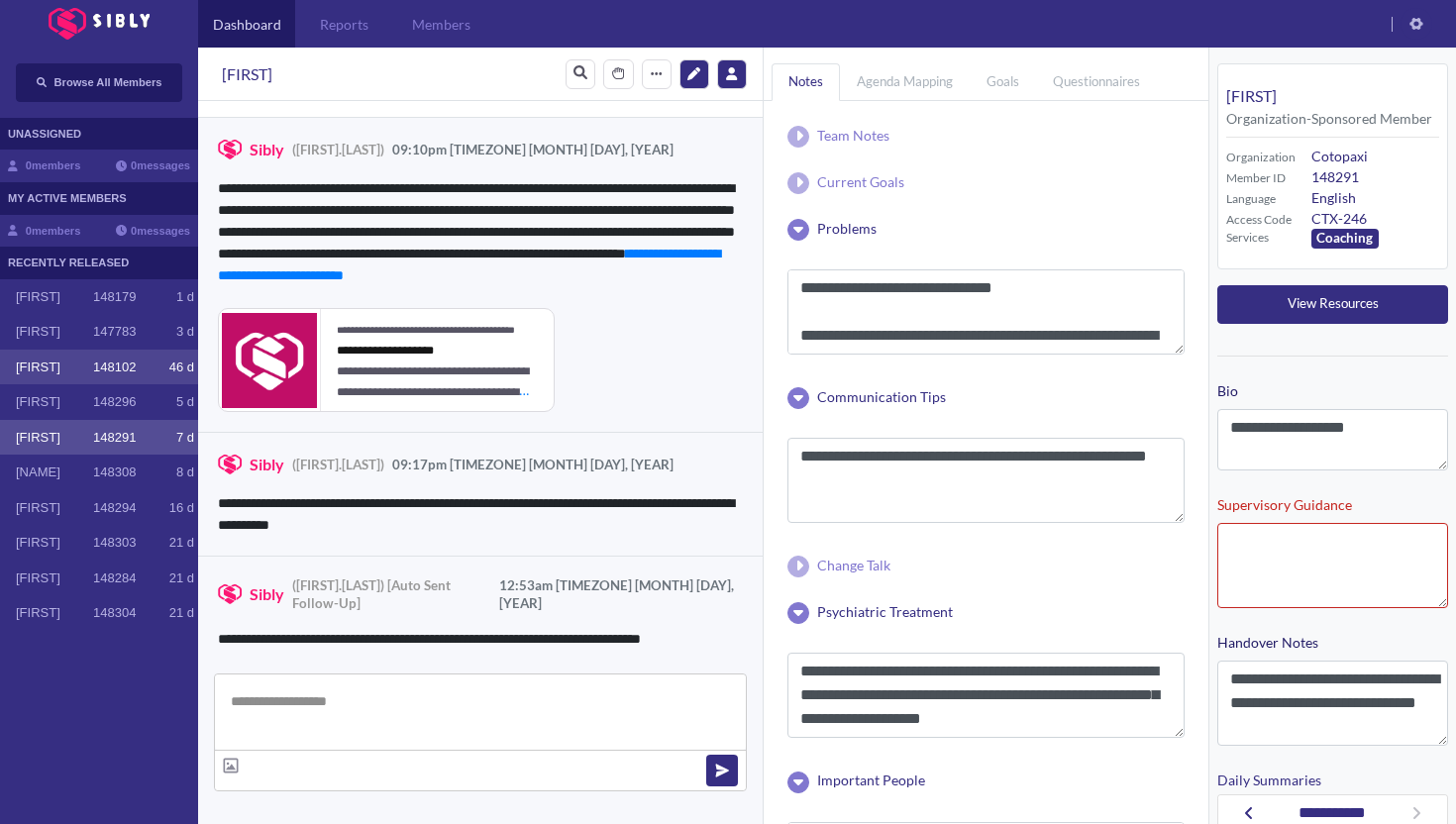 click on "[FIRST] [NUMBER] [NUMBER] [LETTER]" at bounding box center (99, 367) 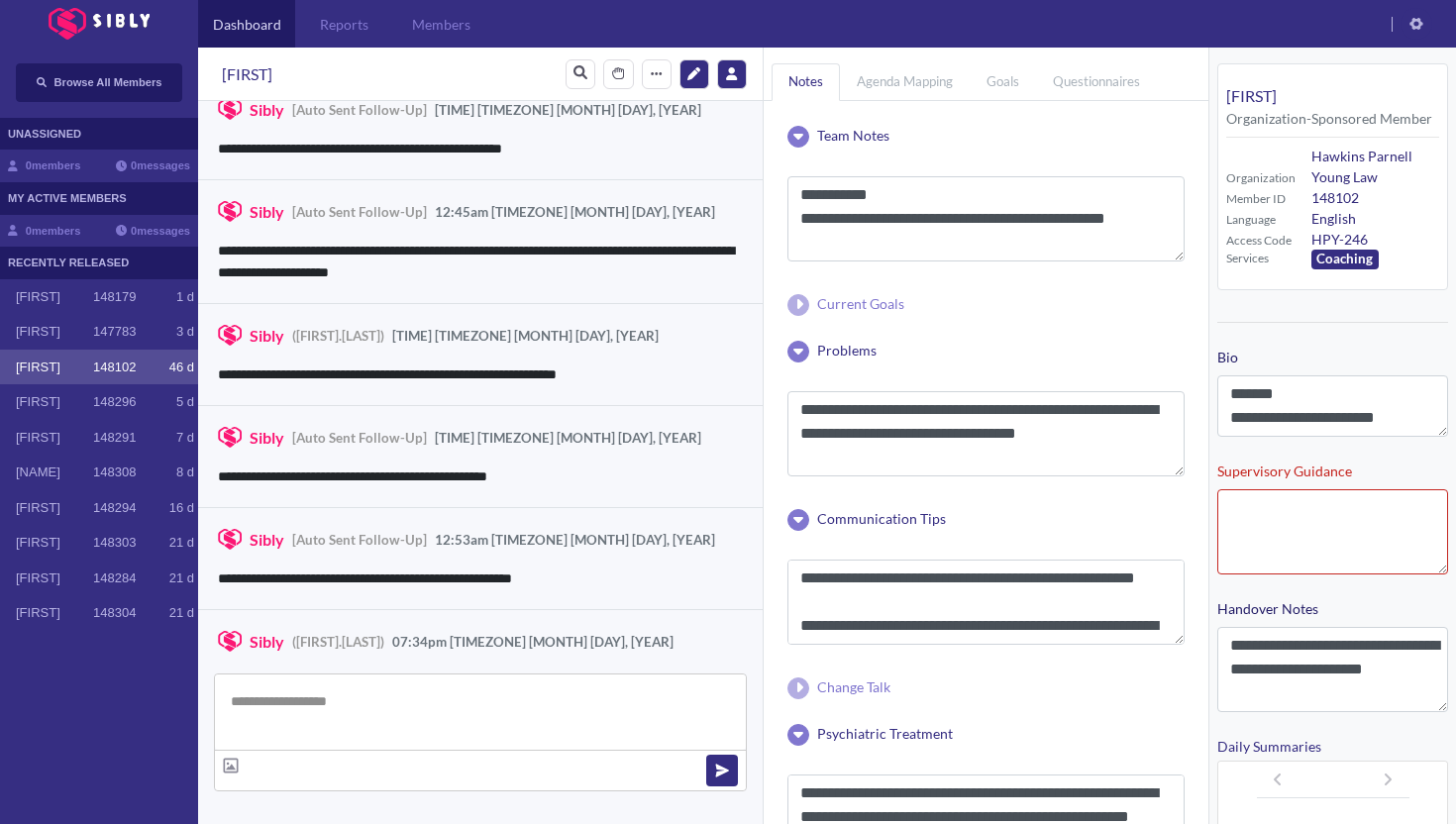scroll, scrollTop: 2991, scrollLeft: 0, axis: vertical 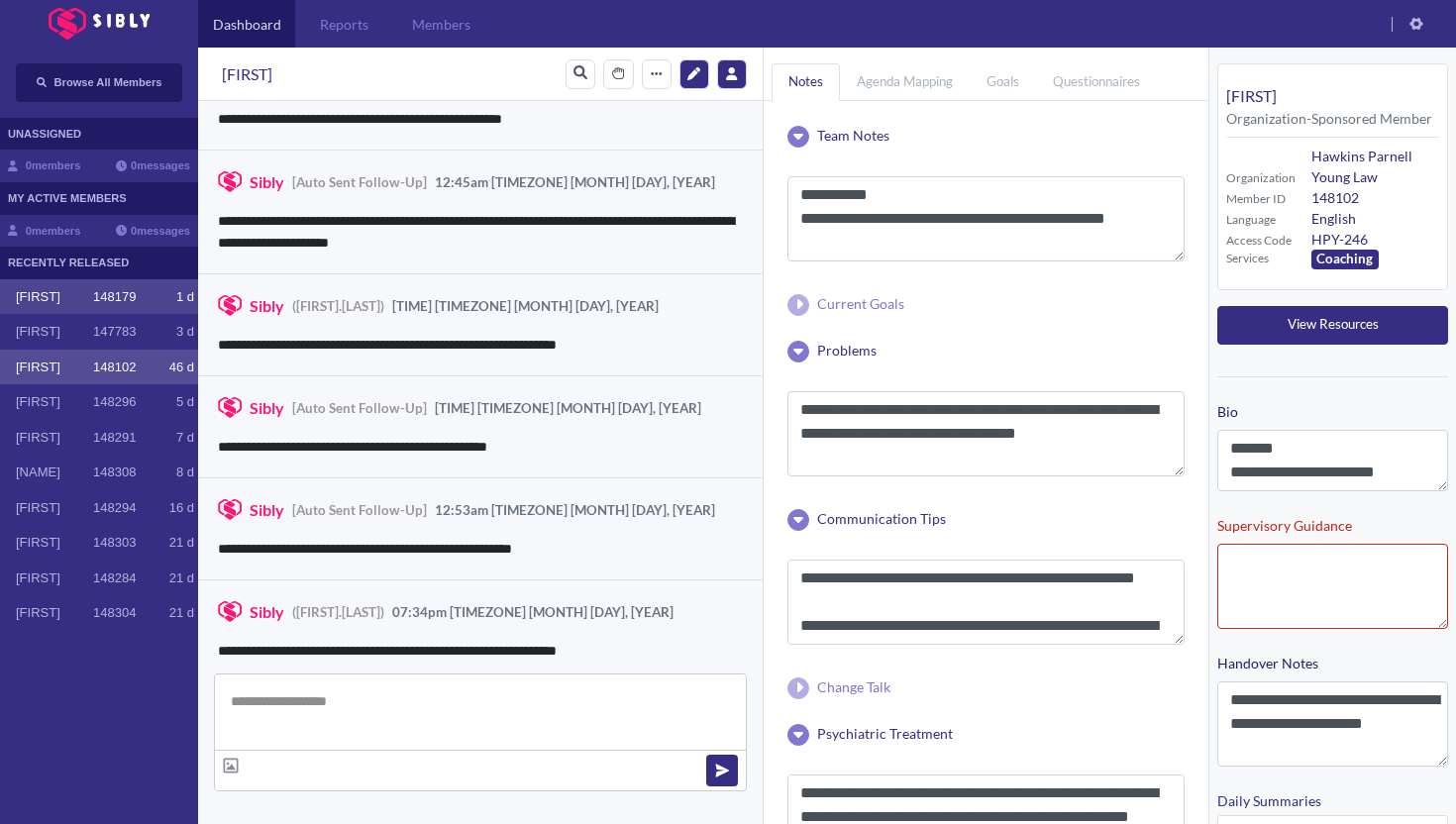 click on "[FIRST]" at bounding box center [54, 297] 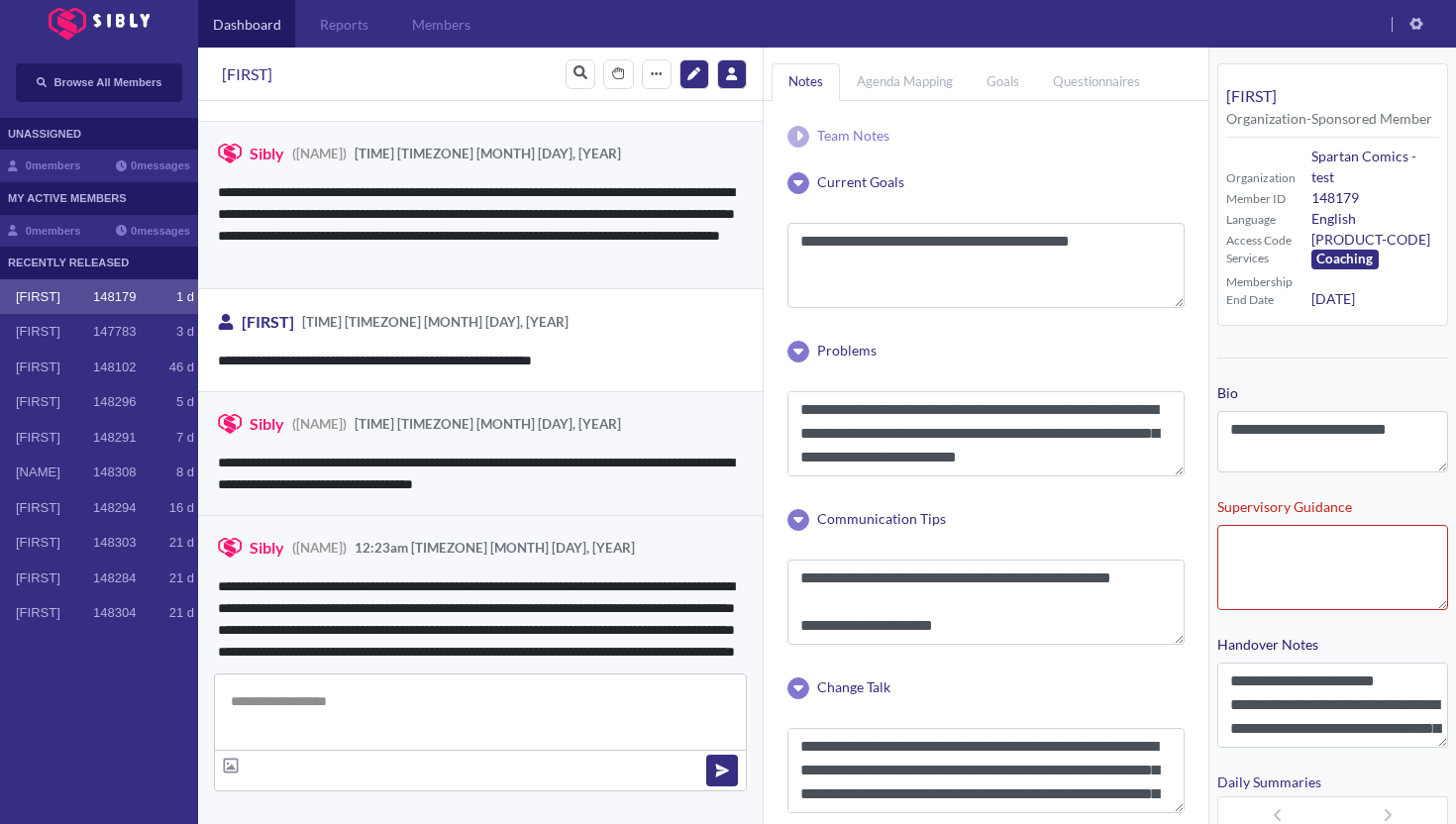 scroll, scrollTop: 3726, scrollLeft: 0, axis: vertical 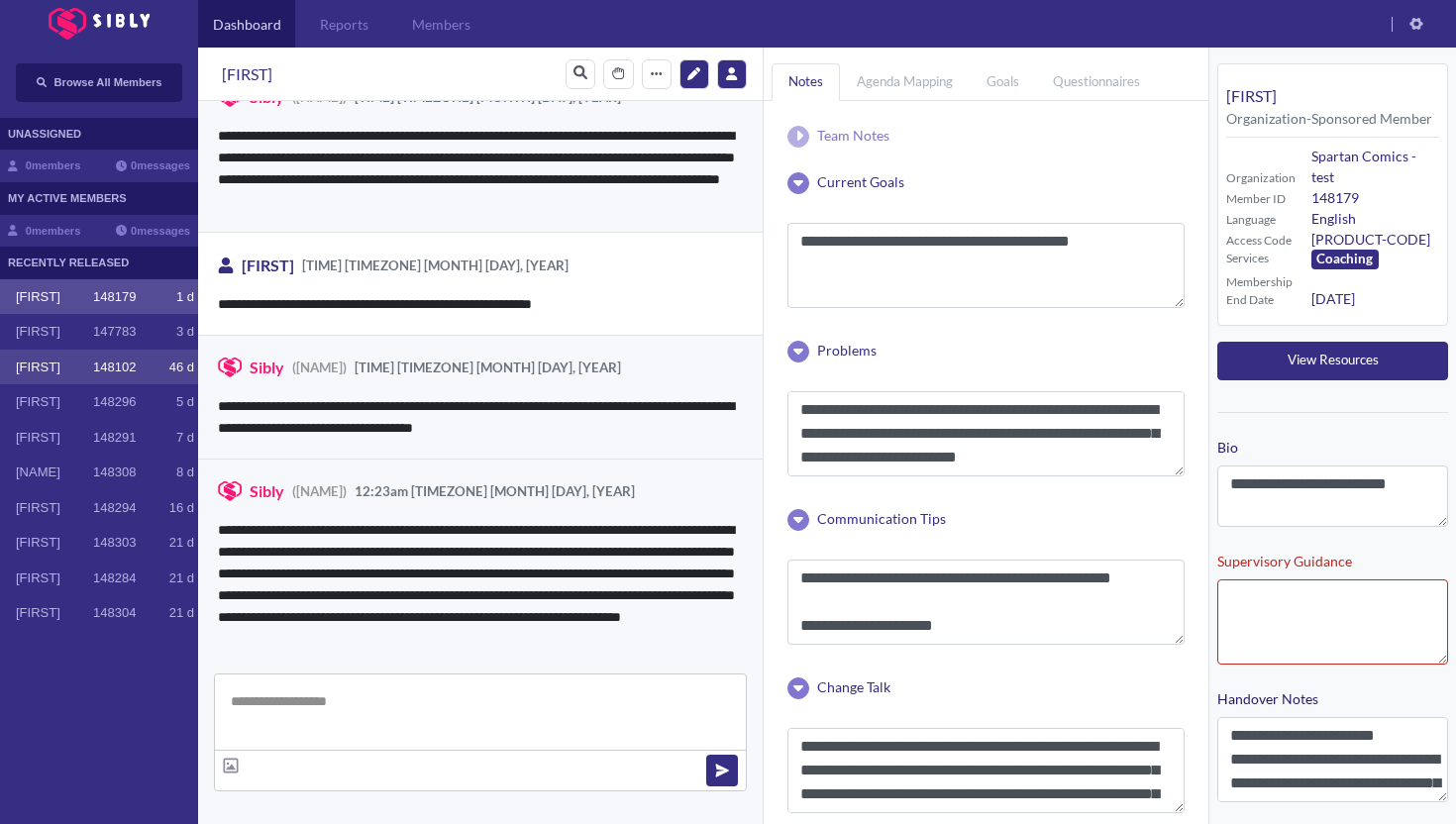 click on "[FIRST]" at bounding box center (54, 367) 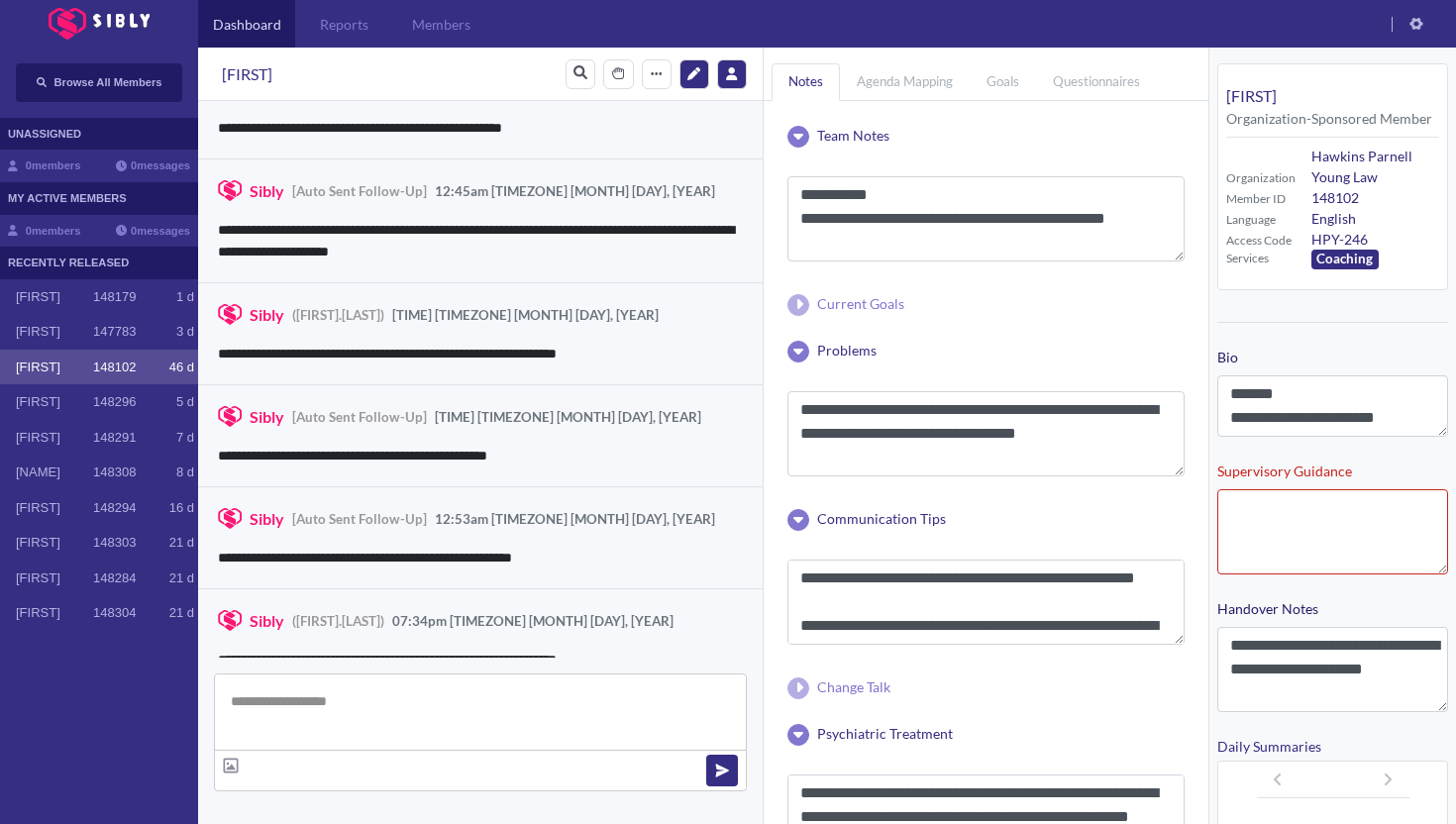 scroll, scrollTop: 2991, scrollLeft: 0, axis: vertical 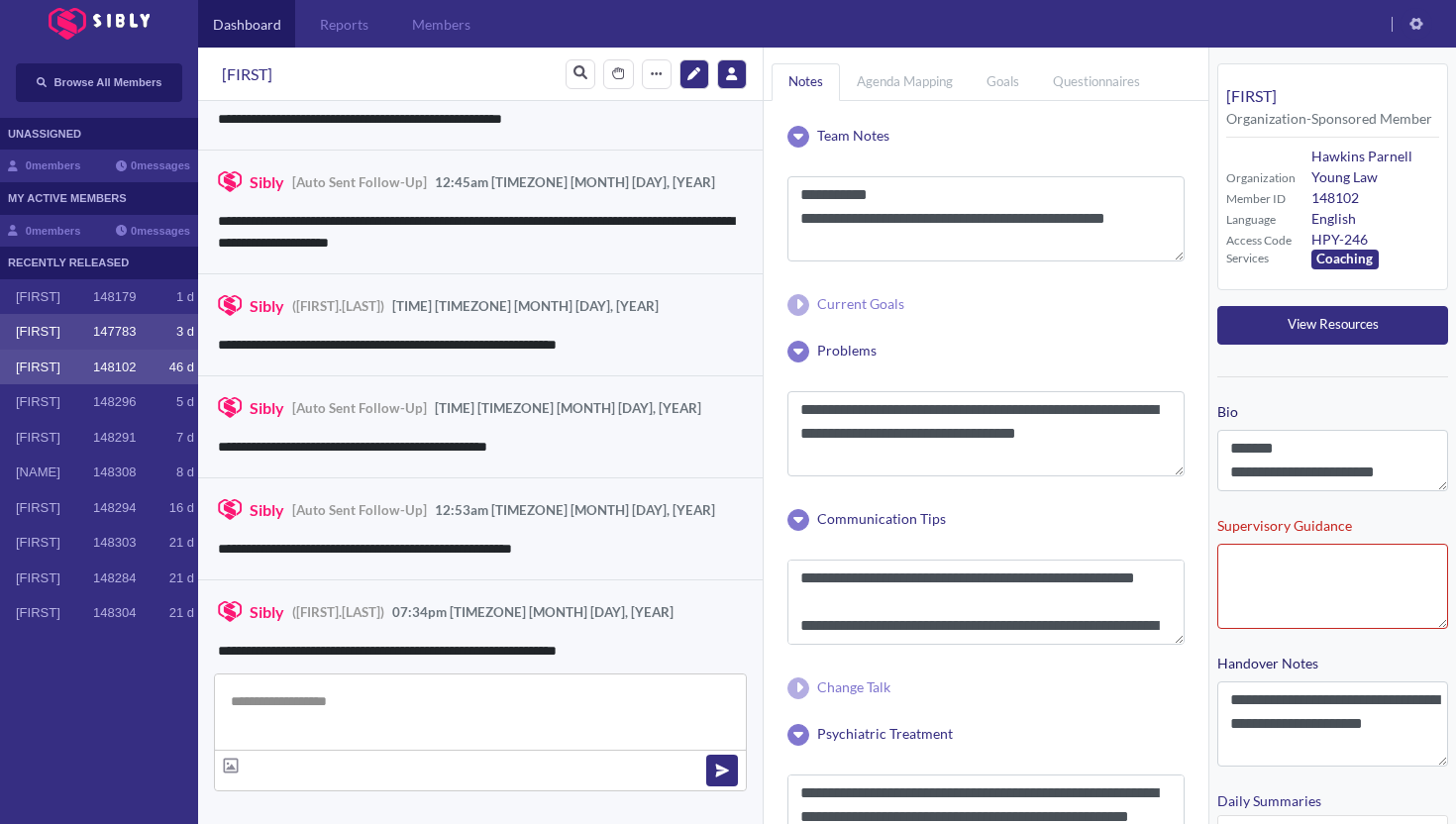 click on "[FIRST] [NUMBER] [NUMBER] [LETTER]" at bounding box center (99, 332) 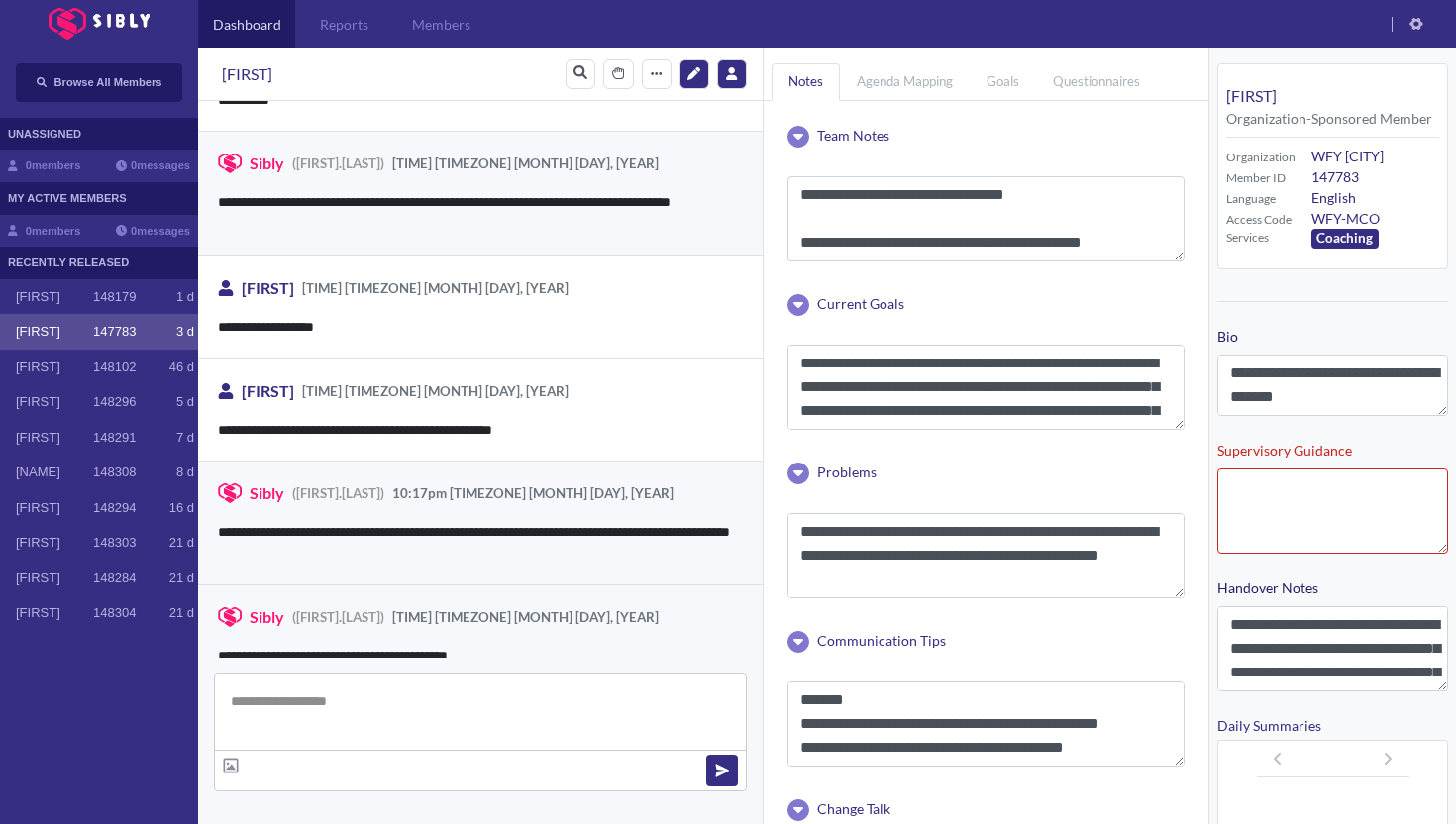 scroll, scrollTop: 3002, scrollLeft: 0, axis: vertical 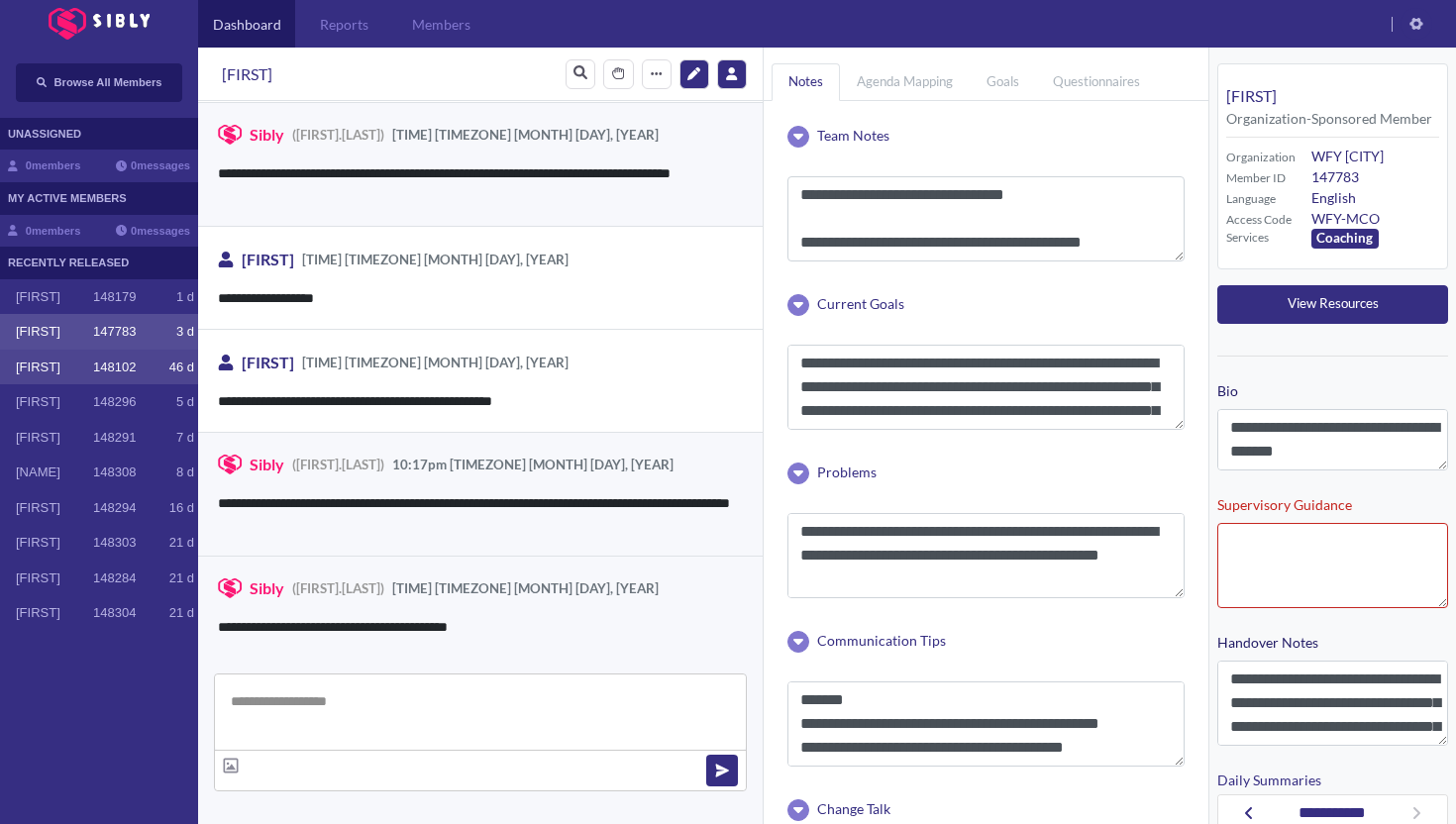 click on "[FIRST]" at bounding box center (54, 367) 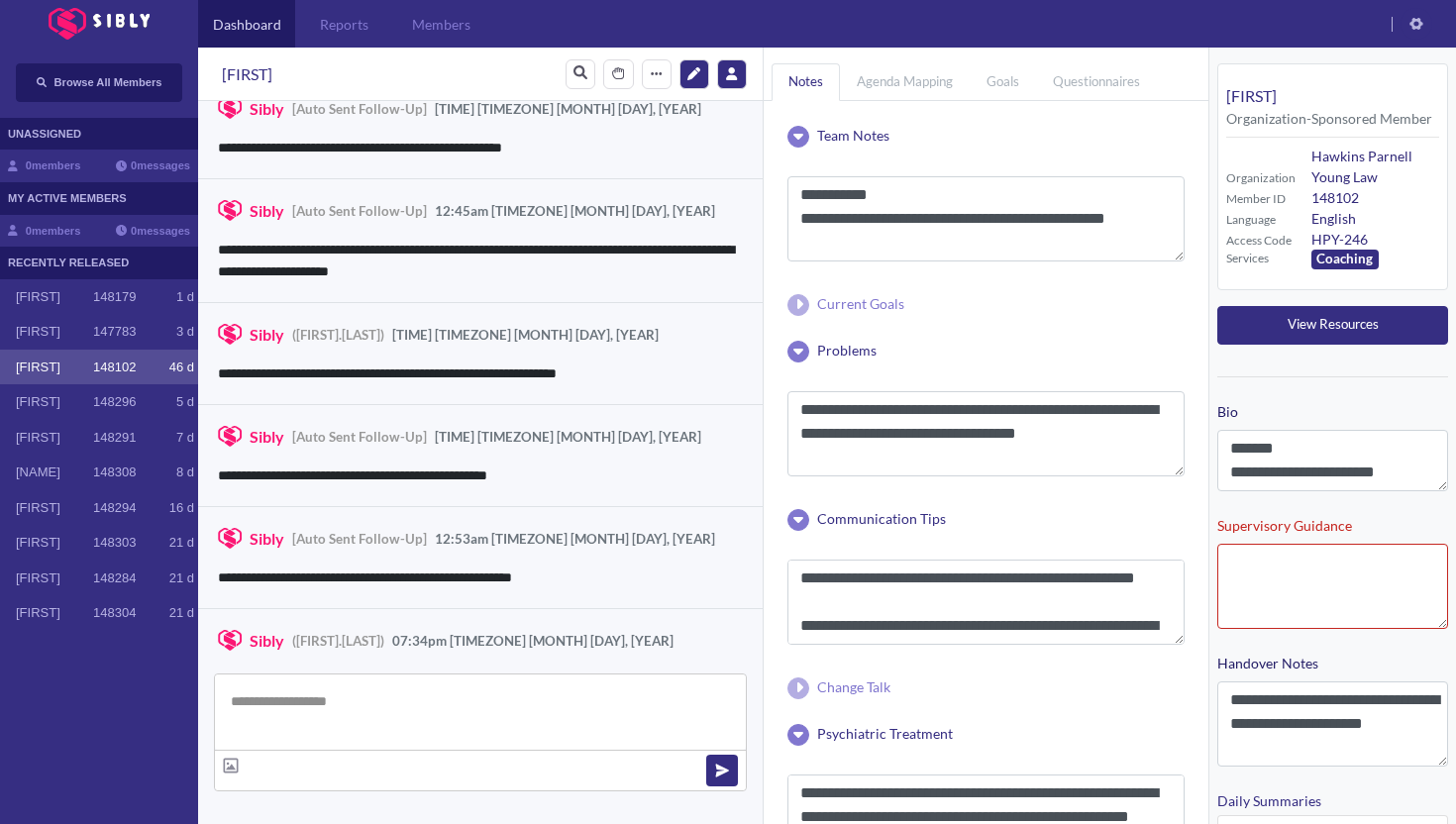 scroll, scrollTop: 2991, scrollLeft: 0, axis: vertical 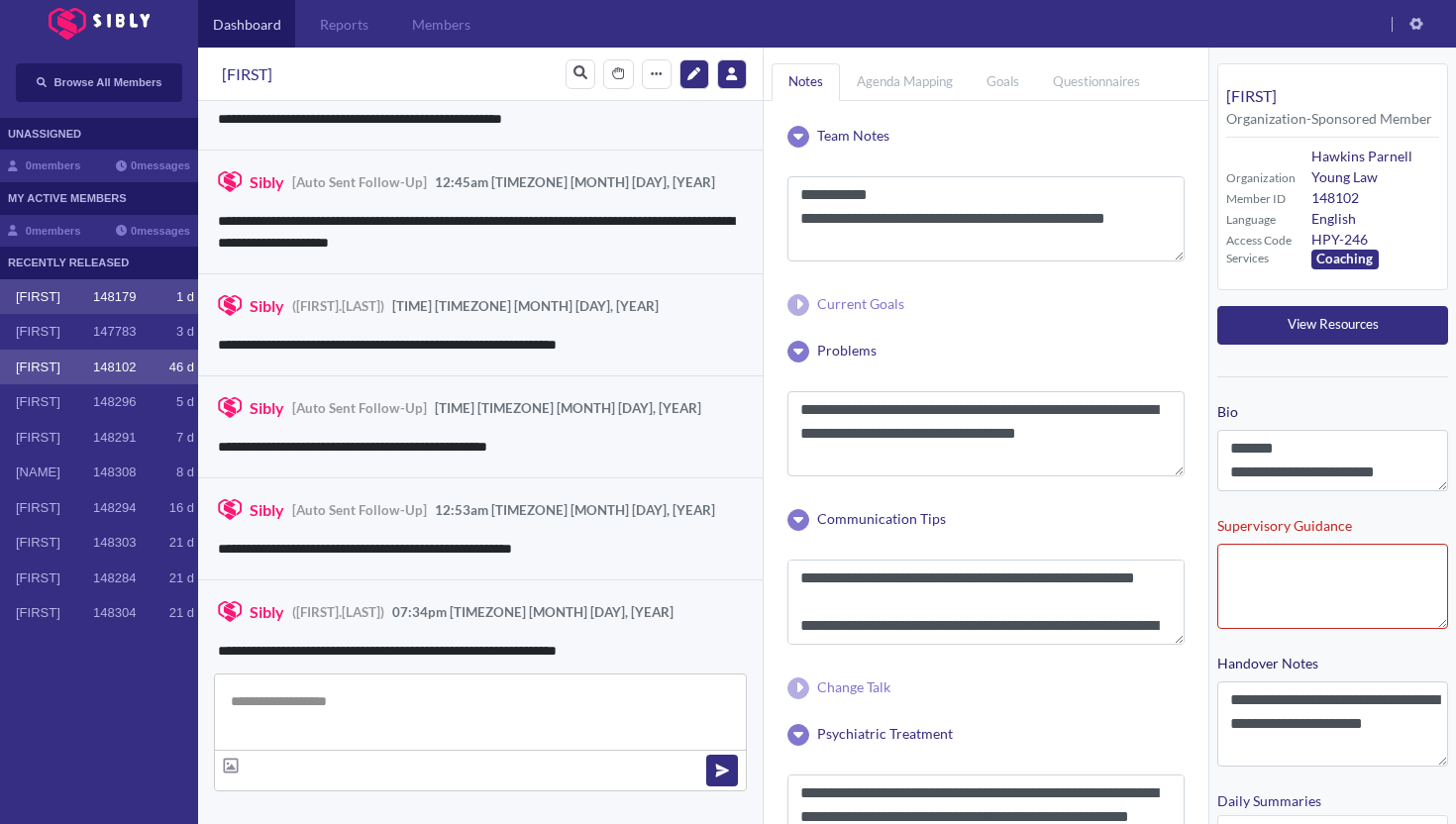 click on "[FIRST]" at bounding box center (54, 297) 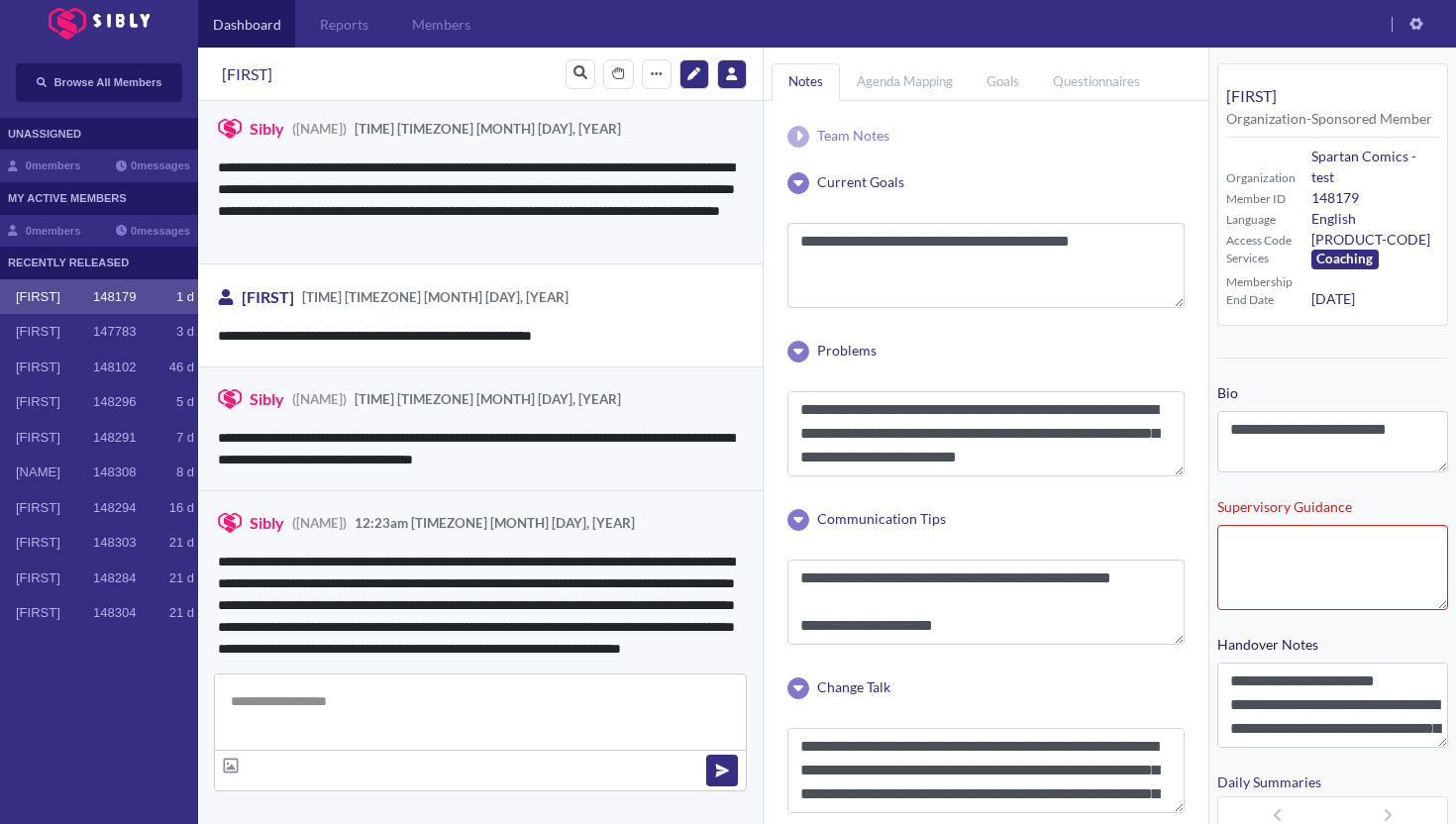 scroll, scrollTop: 3726, scrollLeft: 0, axis: vertical 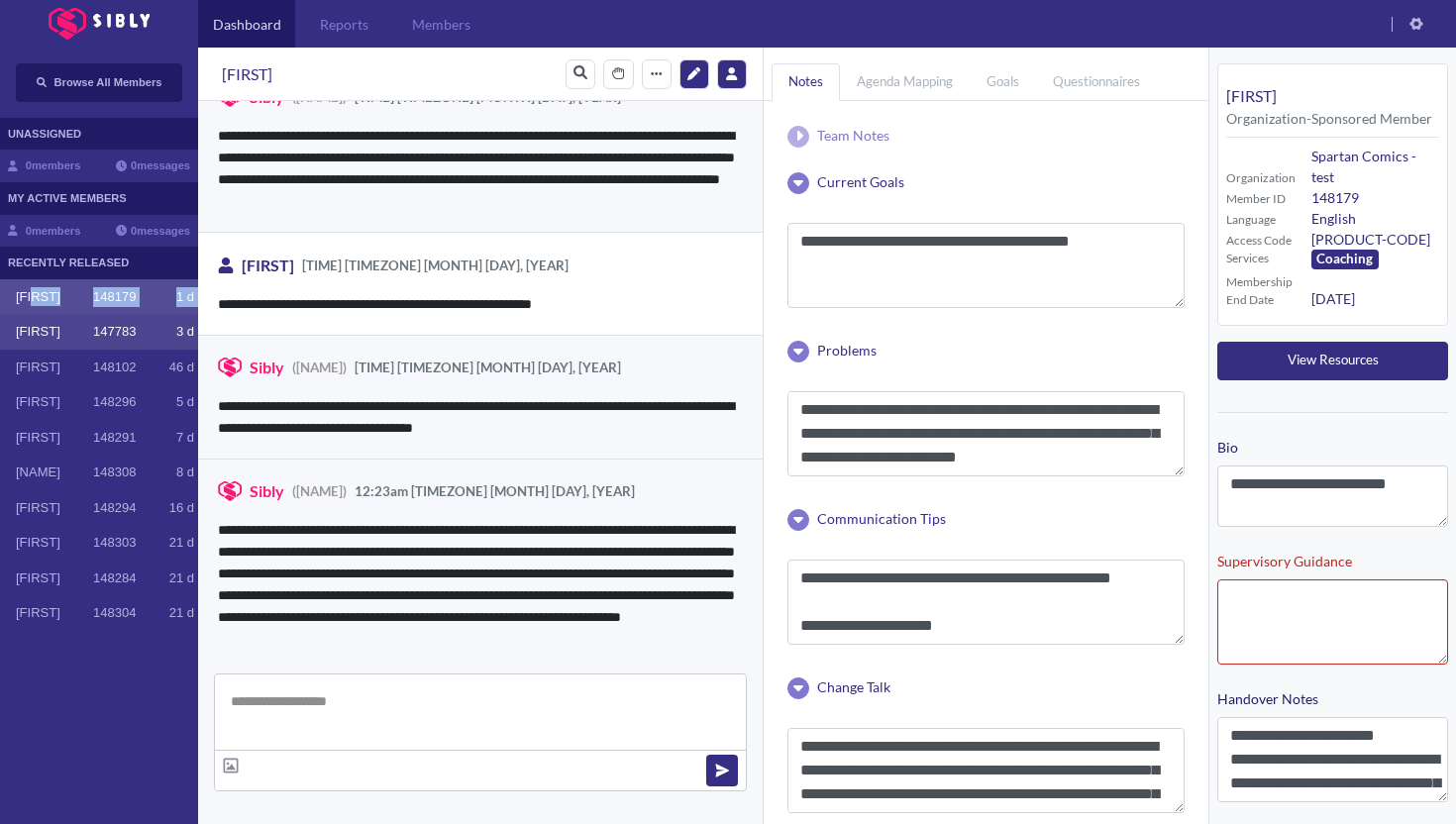 click on "Amy 148179 1 d sara 147783 3 d Jacob 148102 46 d Melanie 148296 5 d Luis 148291 7 d Nicole 148308 8 d Whitney 148294 16 d Nikki 148303 21 d Julie 148284 21 d michelle 148304 21 d" at bounding box center (99, 455) 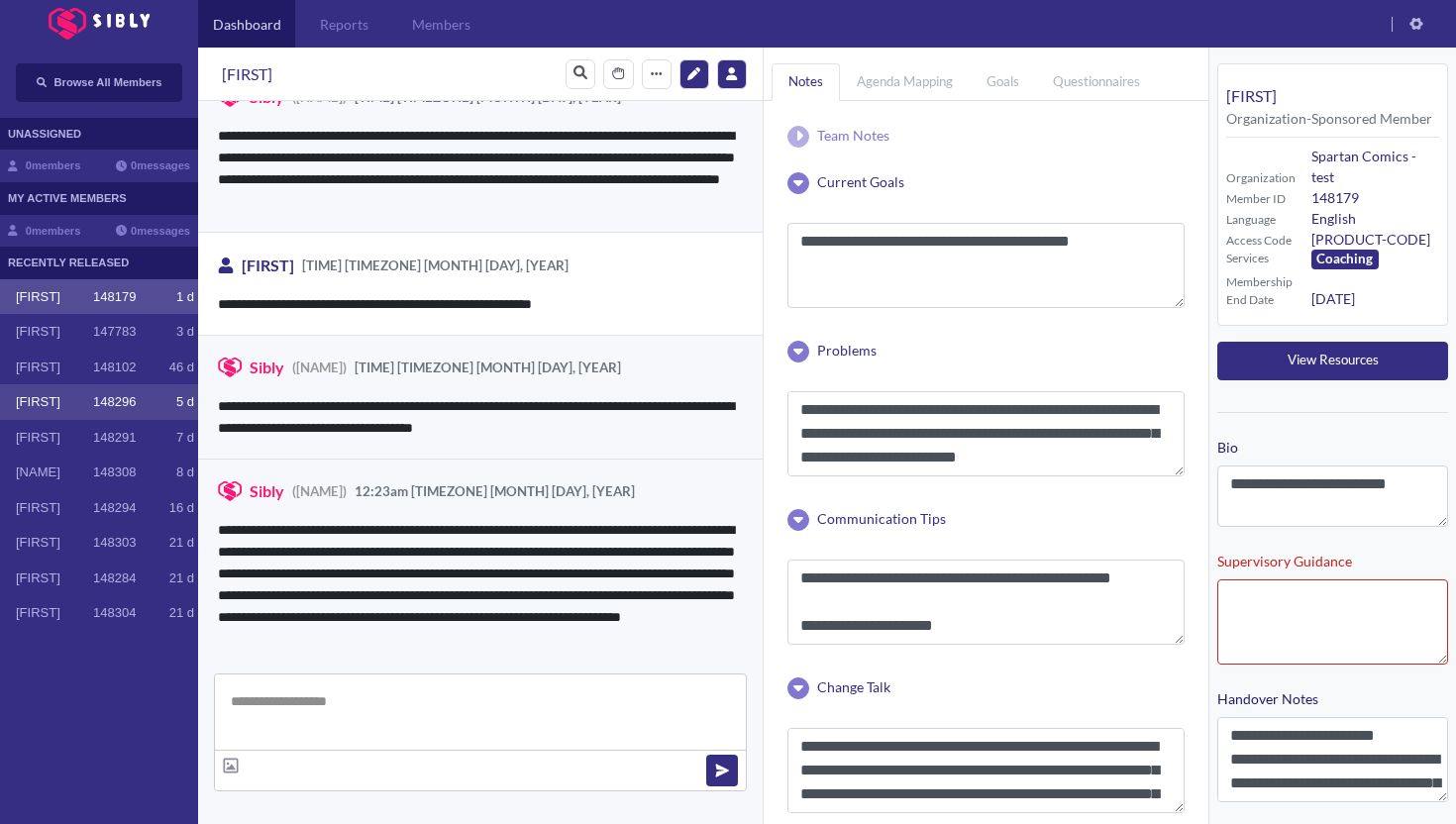 click on "[FIRST]" at bounding box center [54, 402] 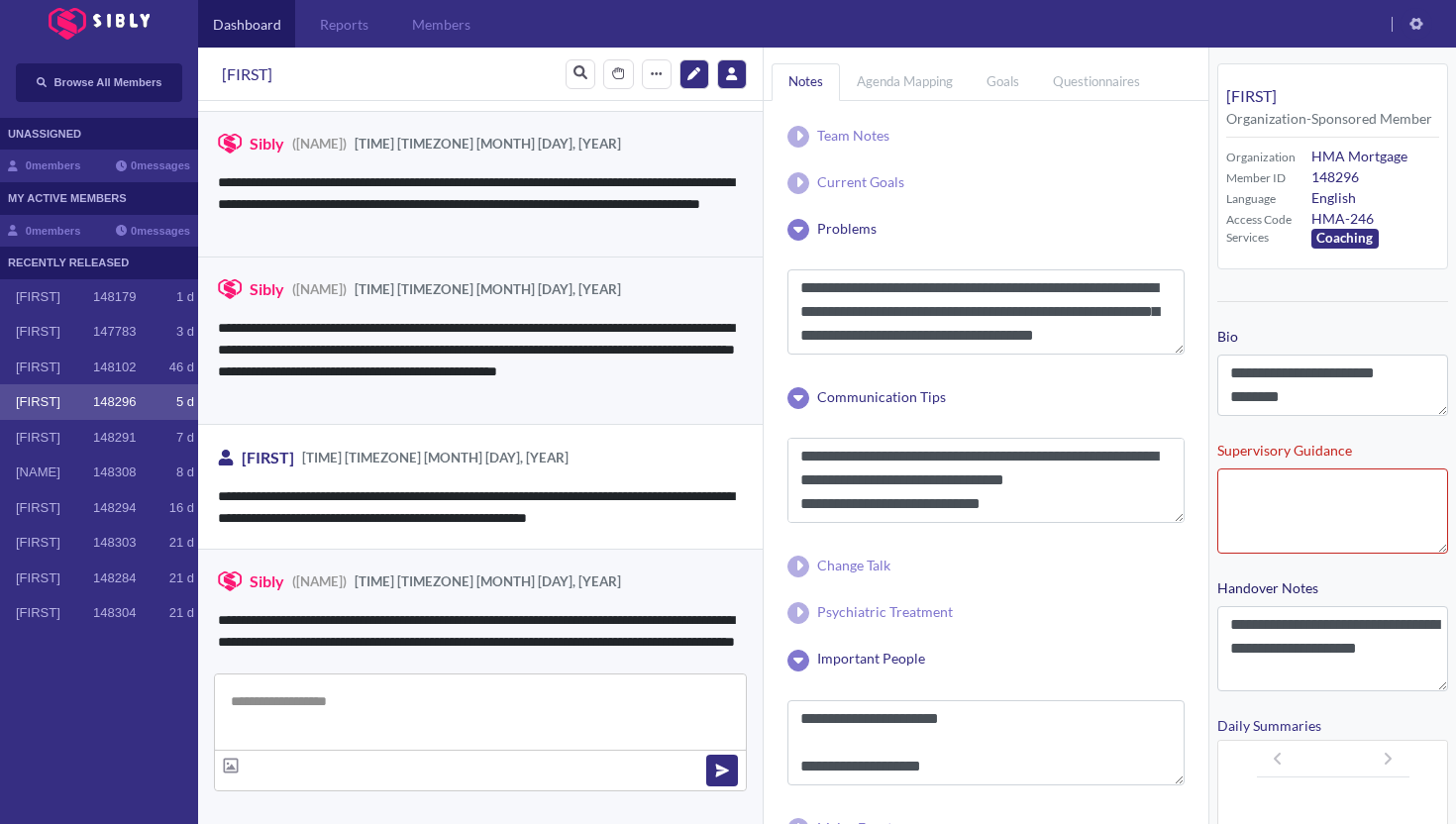 scroll, scrollTop: 3341, scrollLeft: 0, axis: vertical 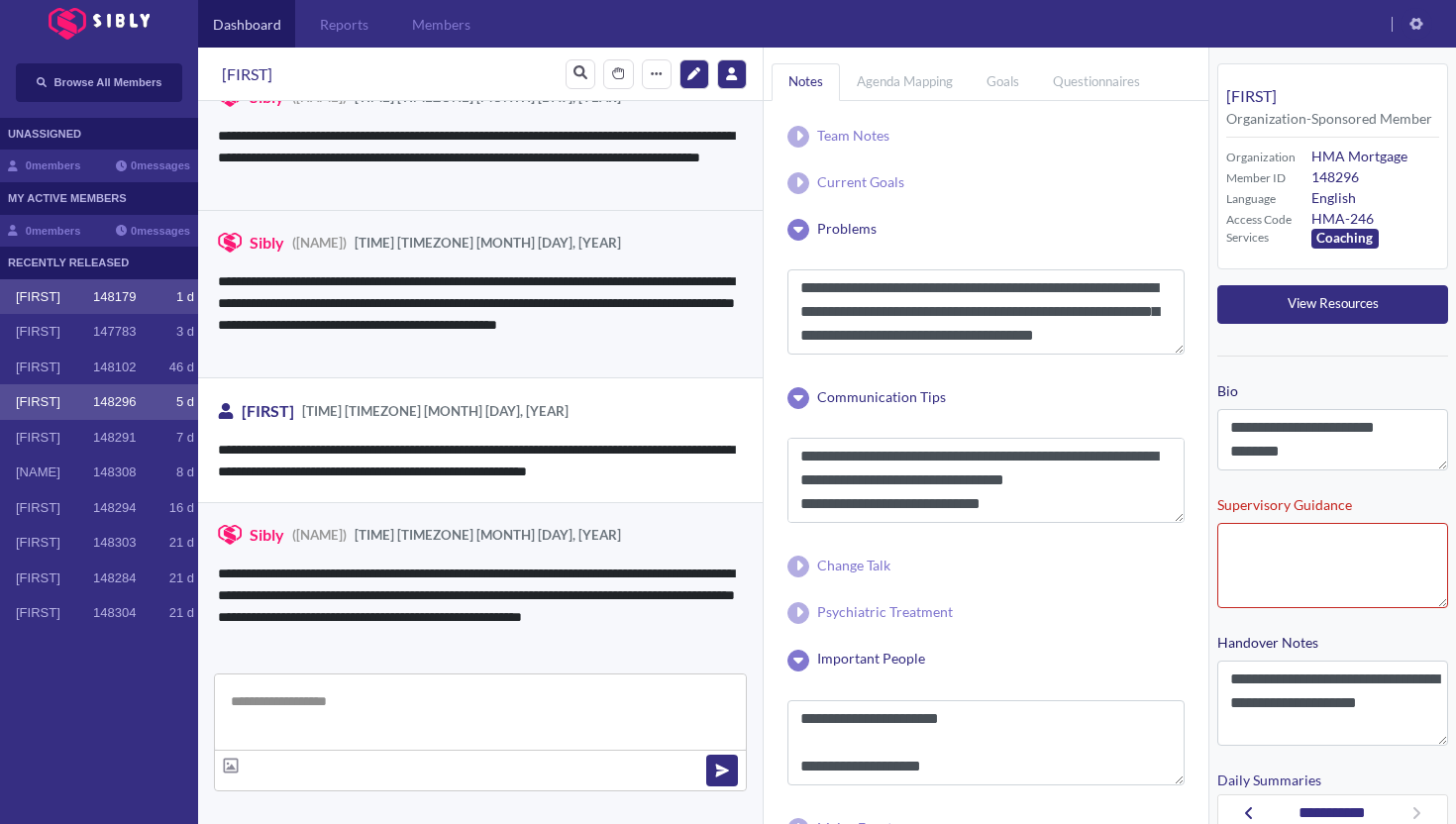 click on "[FIRST]" at bounding box center (54, 297) 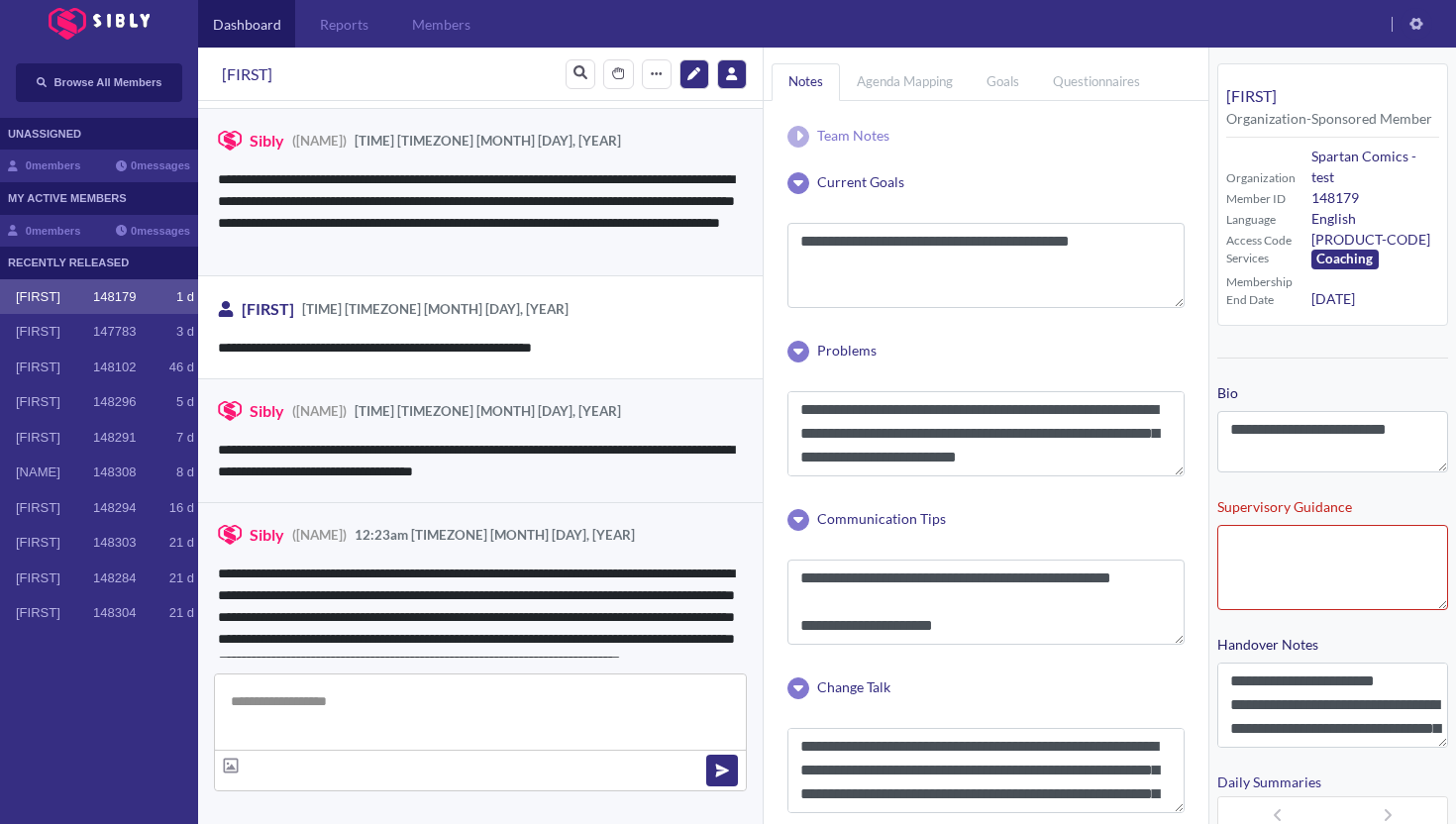 scroll, scrollTop: 3726, scrollLeft: 0, axis: vertical 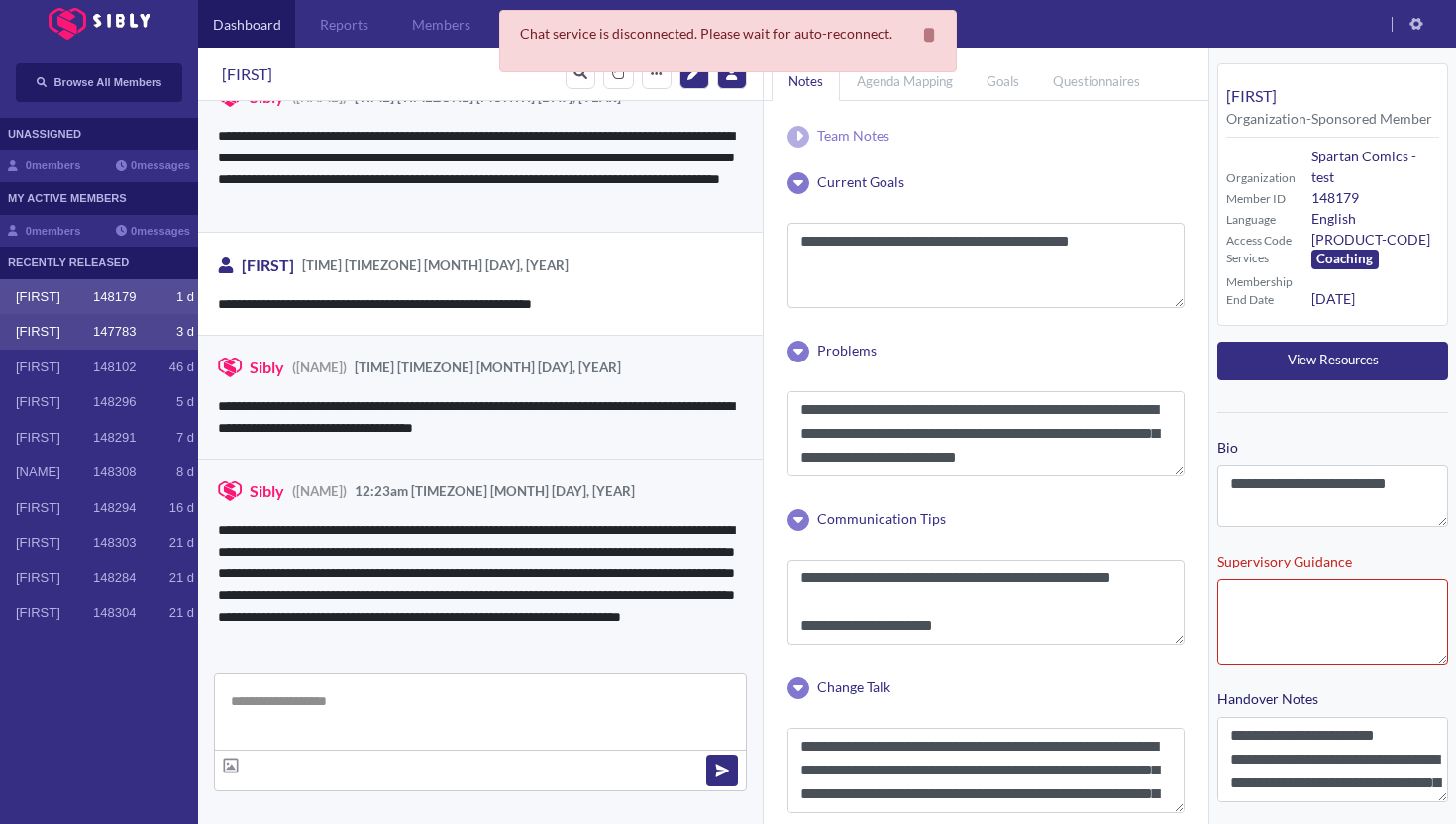 click on "[FIRST] [NUMBER] [NUMBER] [LETTER]" at bounding box center (99, 332) 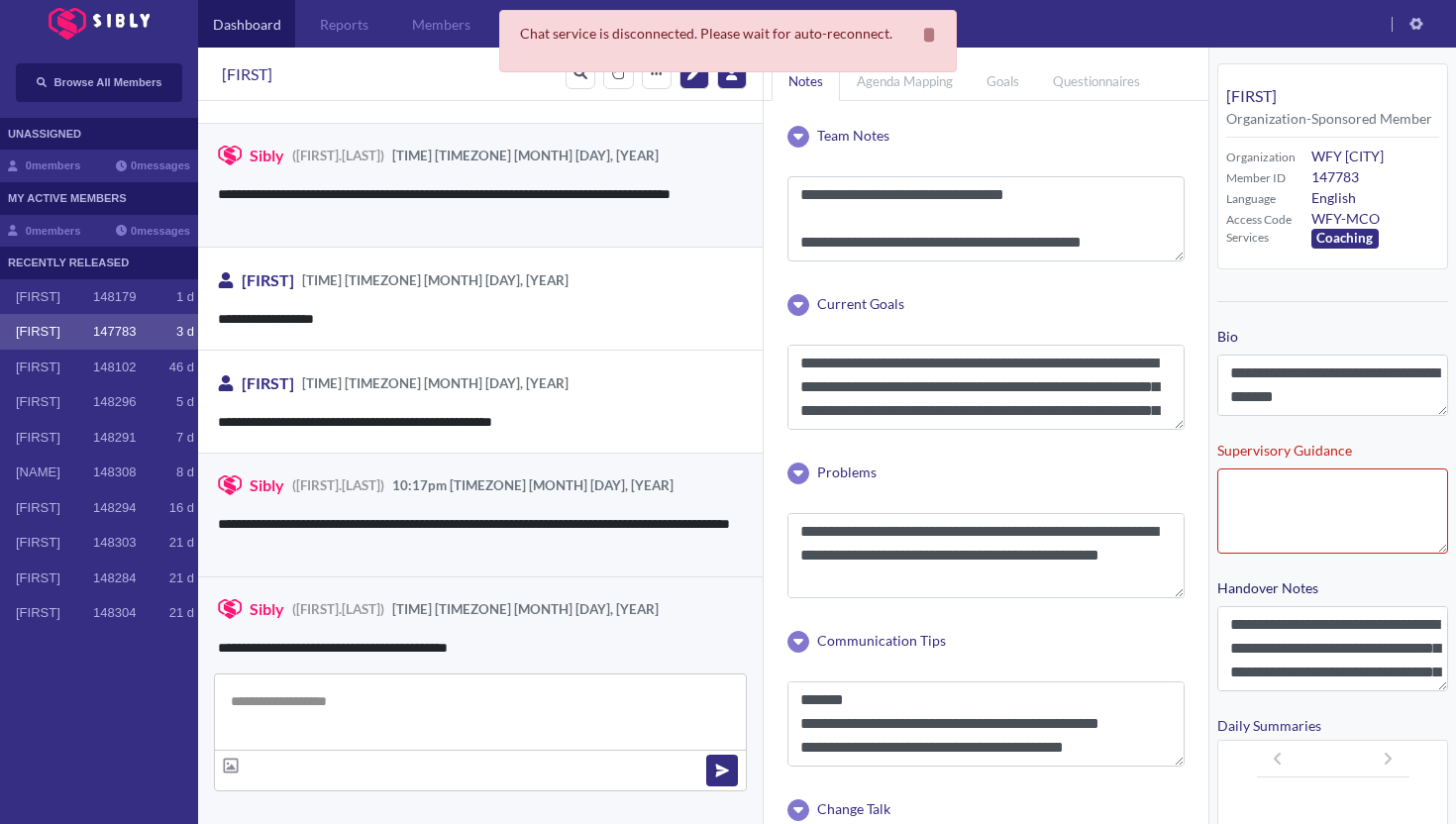 scroll, scrollTop: 3002, scrollLeft: 0, axis: vertical 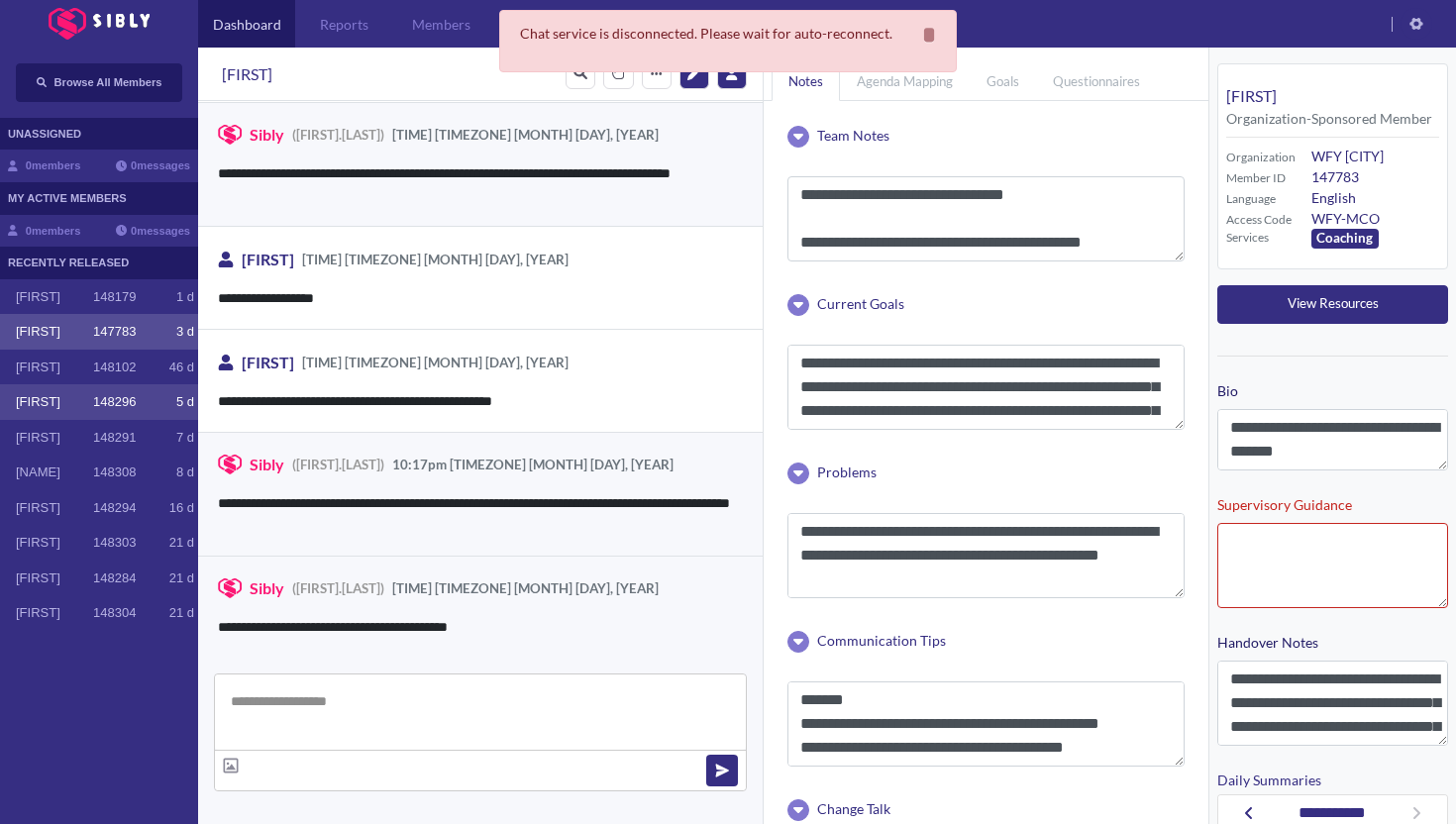 click on "148296" at bounding box center [114, 402] 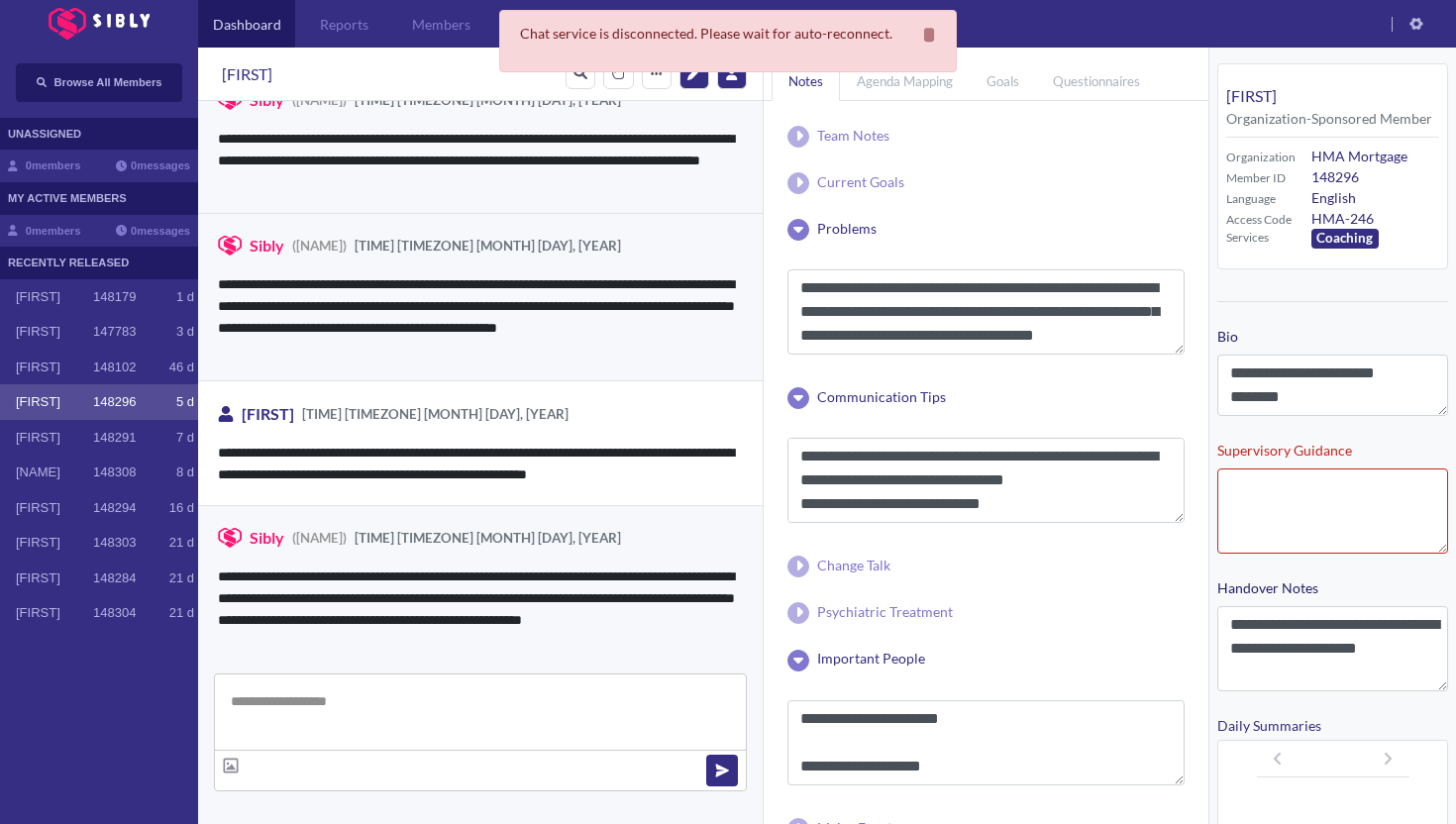 scroll, scrollTop: 3341, scrollLeft: 0, axis: vertical 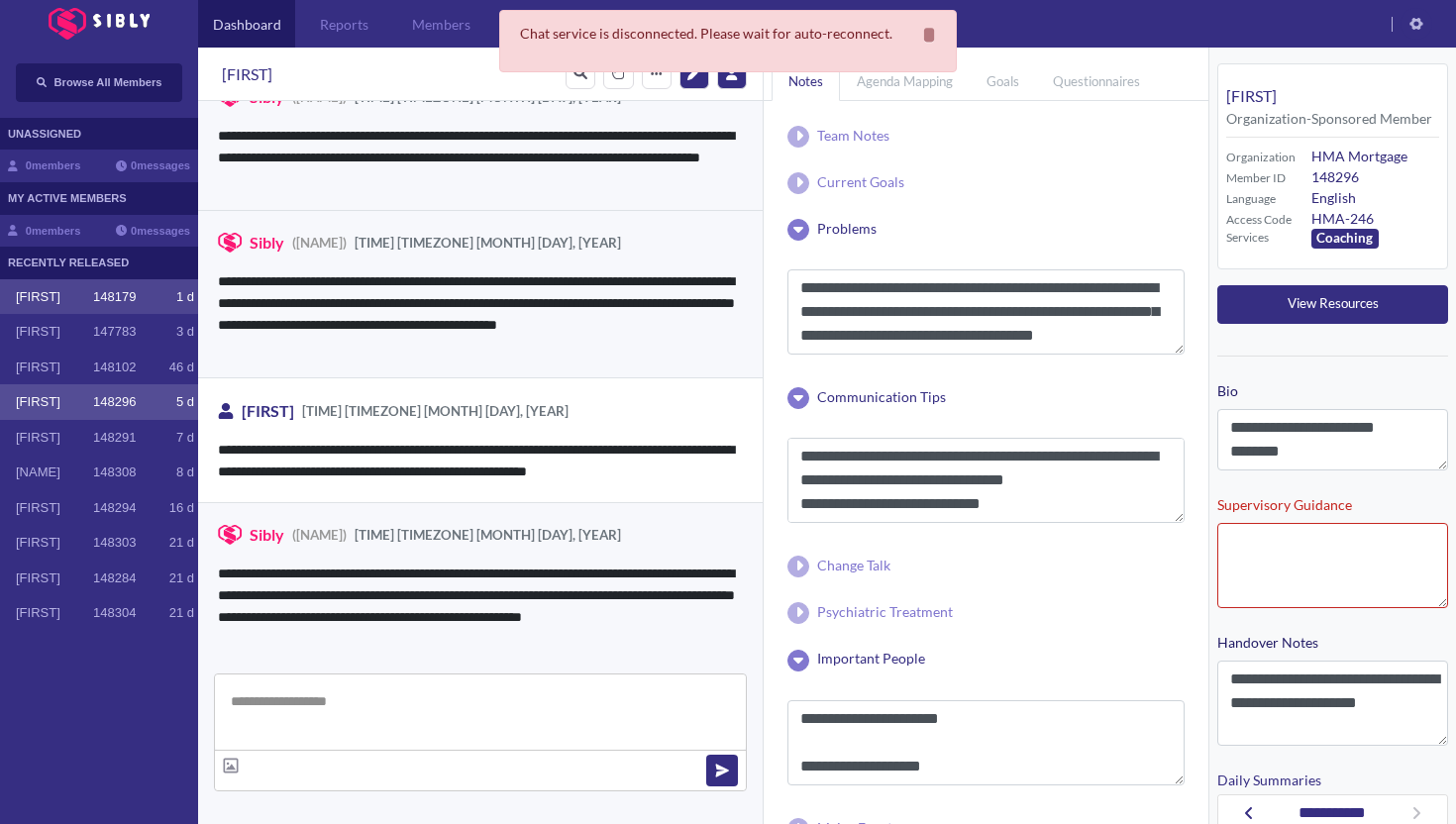 click on "148179" at bounding box center (114, 297) 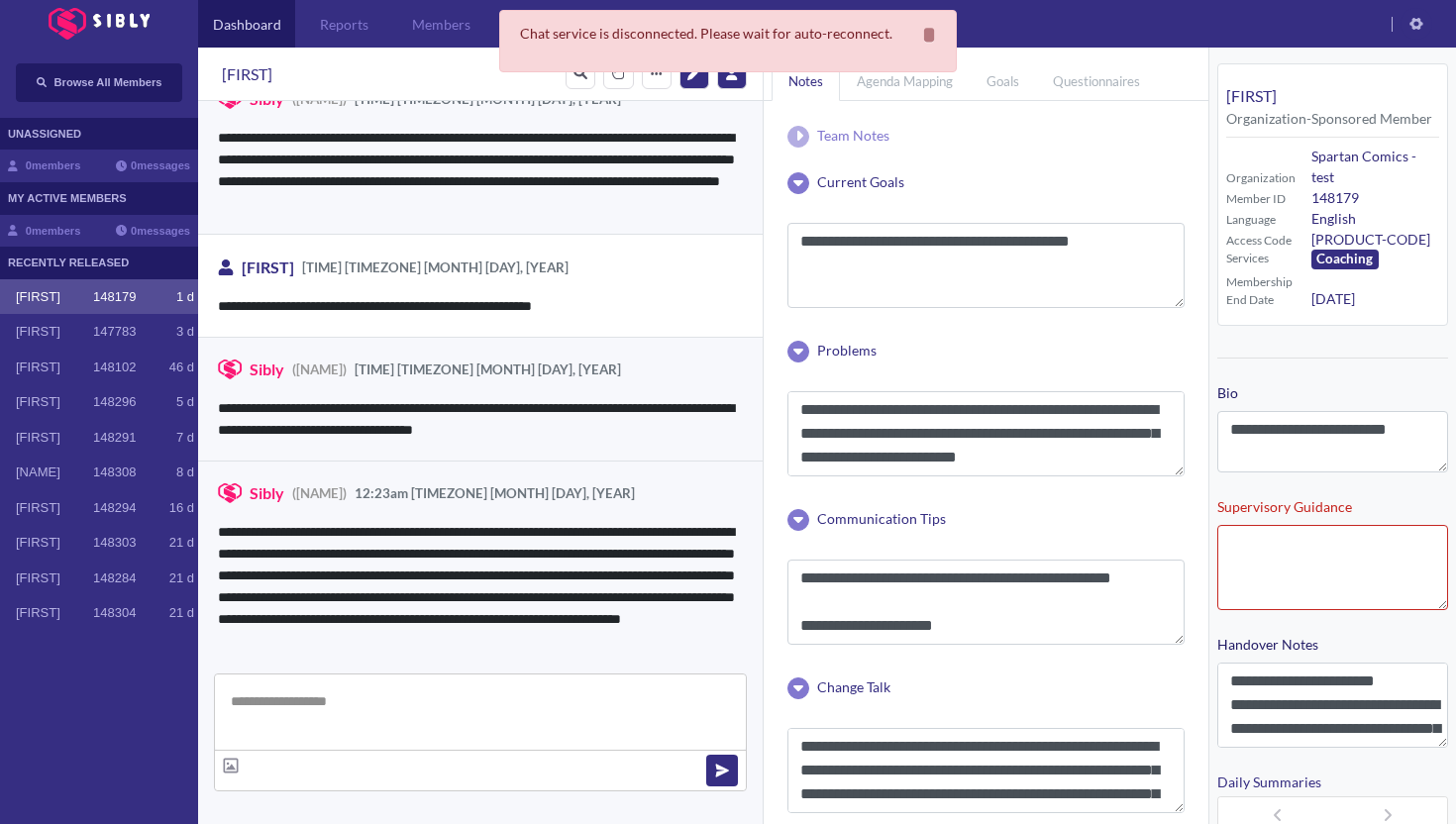 scroll, scrollTop: 3726, scrollLeft: 0, axis: vertical 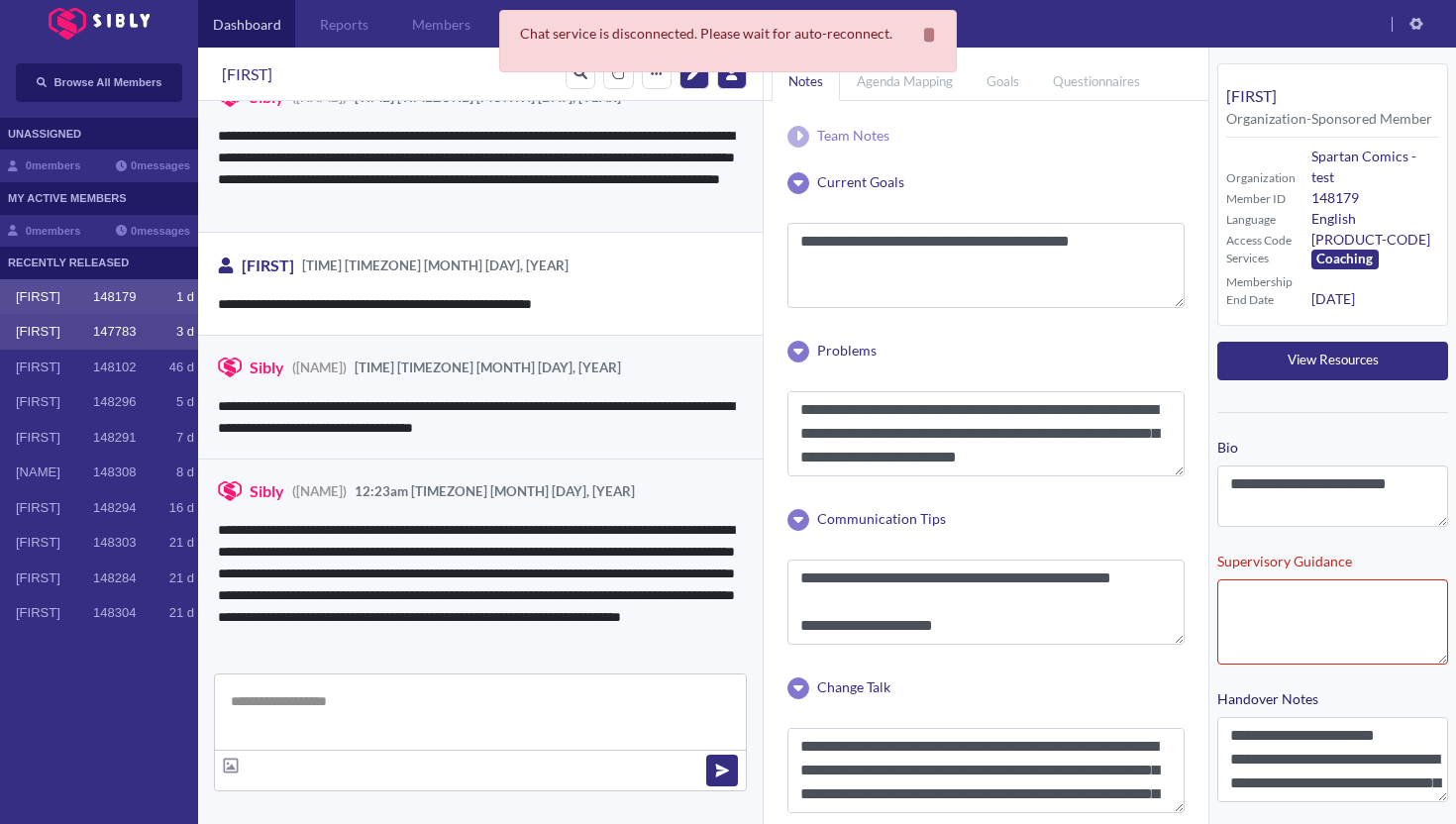 click on "[FIRST] [NUMBER] [NUMBER] [LETTER]" at bounding box center [99, 332] 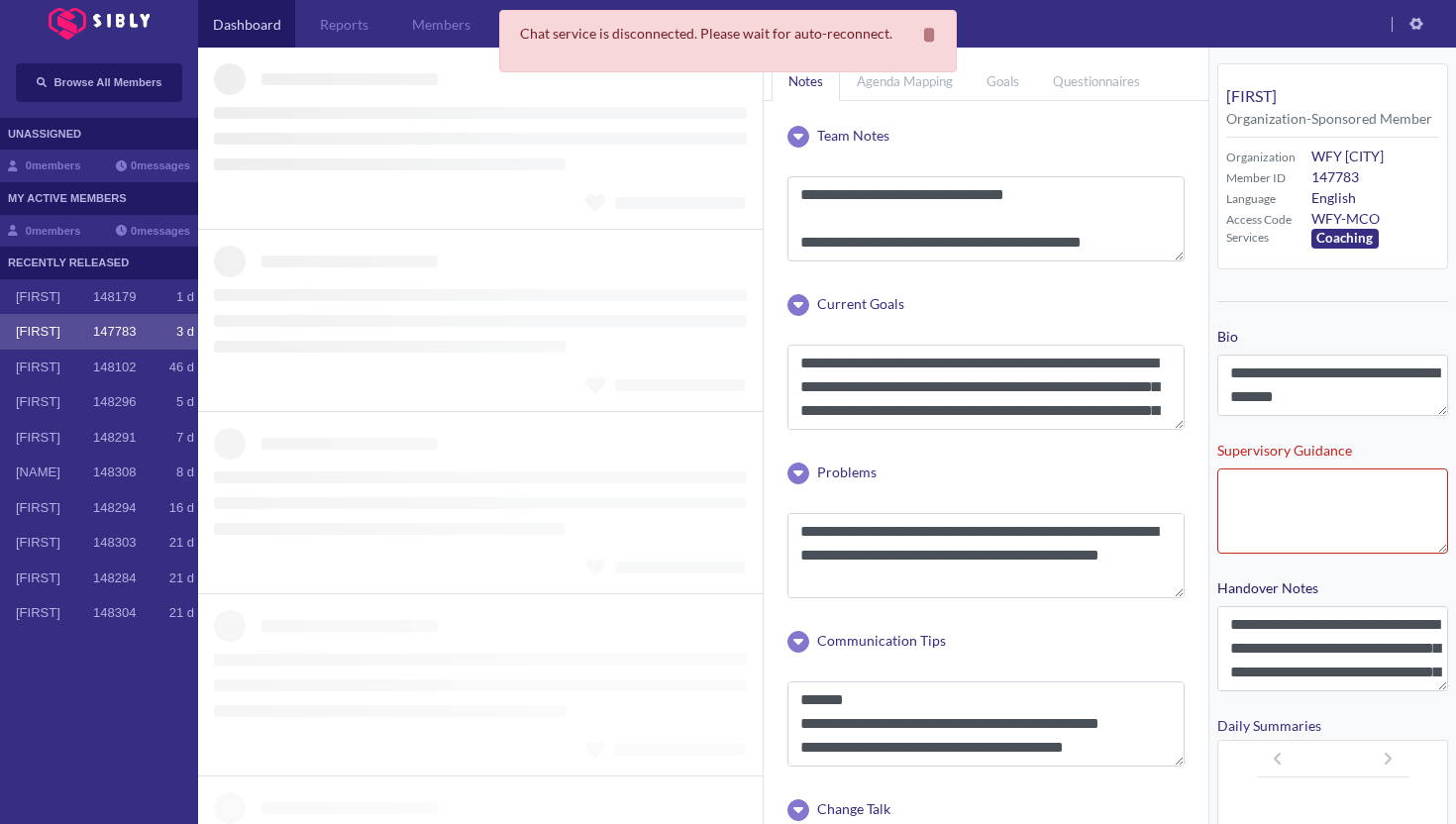 click on "[FIRST] [NUMBER] [NUMBER] [LETTER]" at bounding box center (99, 332) 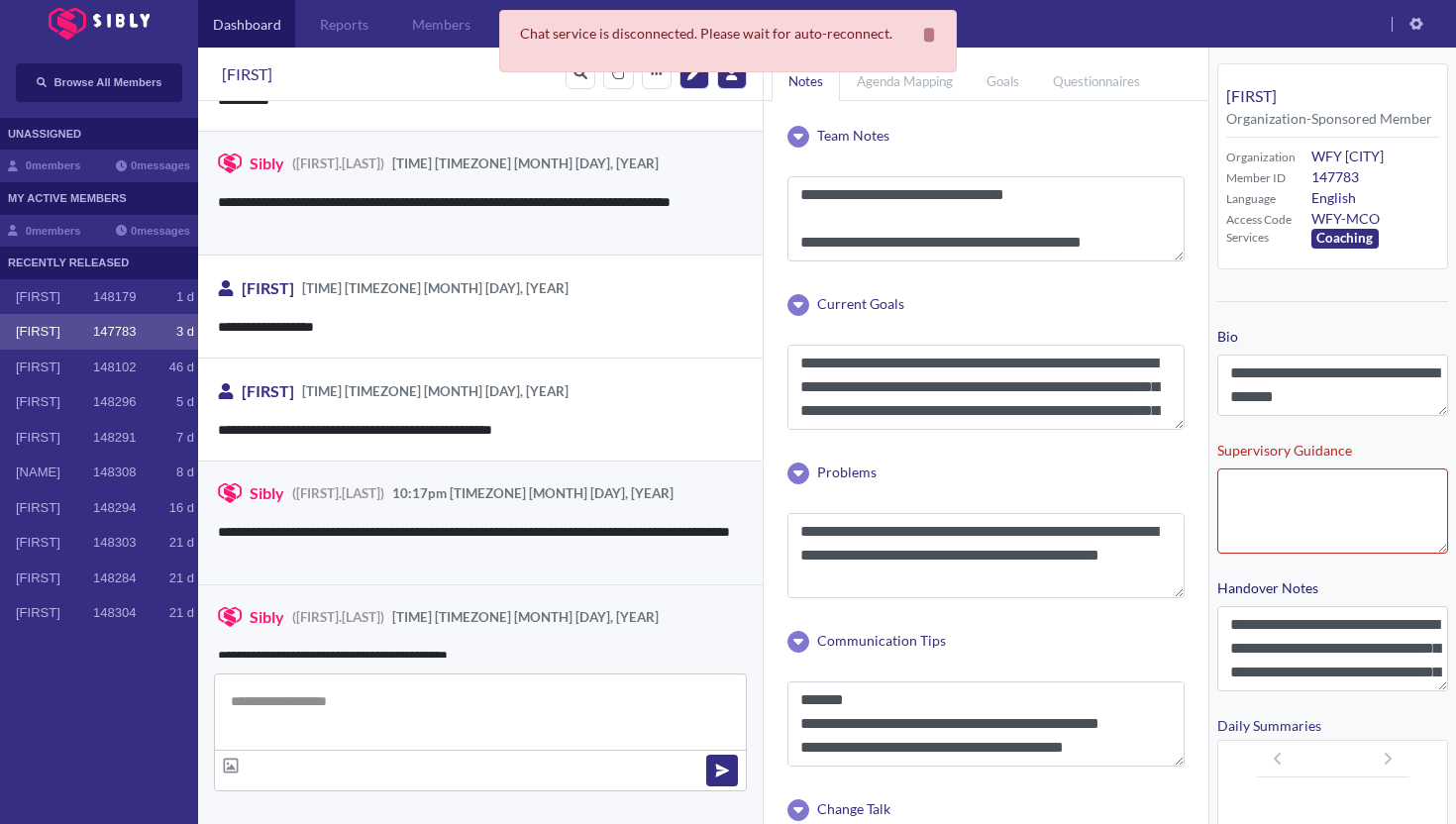 scroll, scrollTop: 3002, scrollLeft: 0, axis: vertical 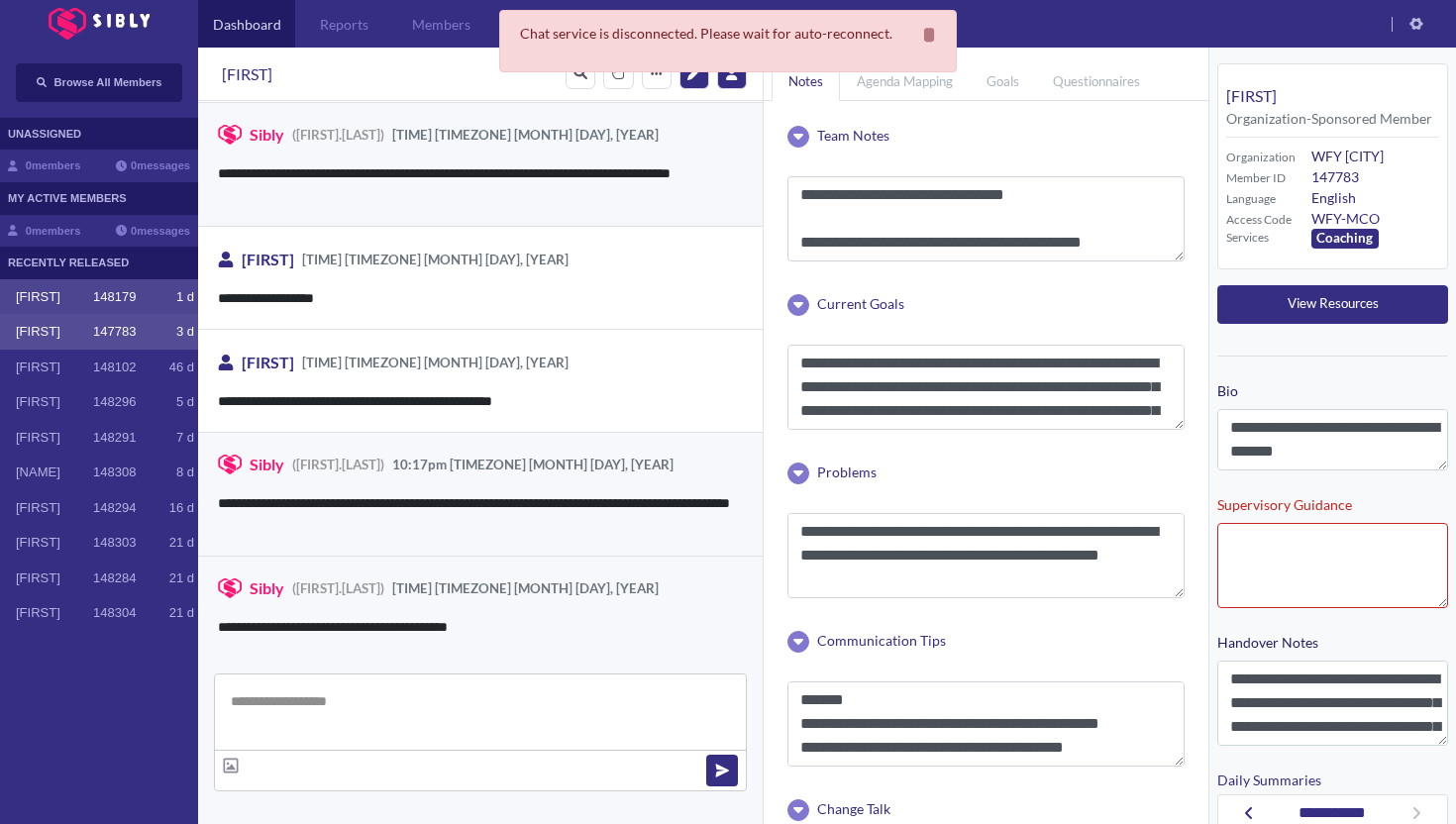 click on "[FIRST]" at bounding box center (54, 297) 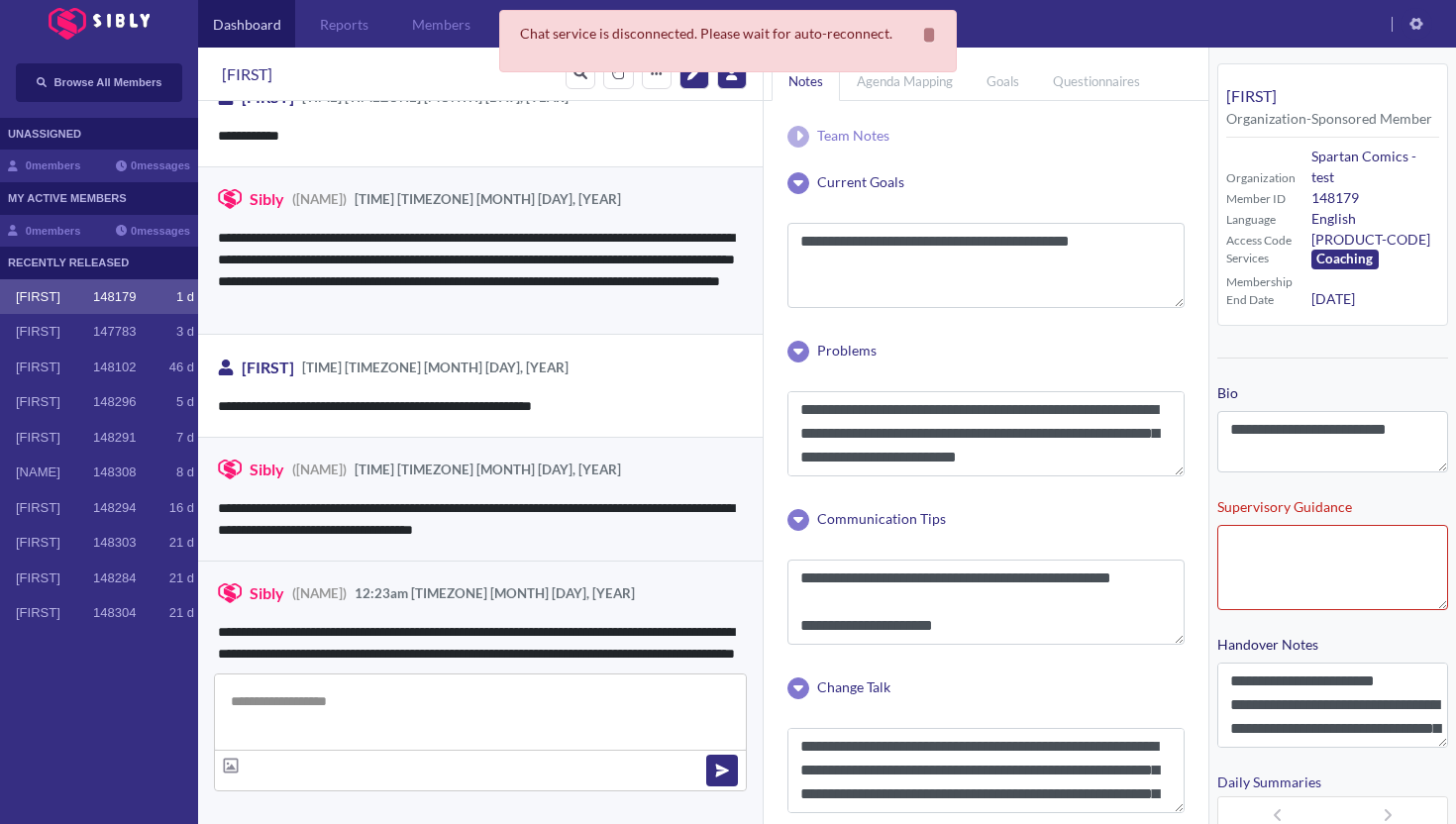 scroll, scrollTop: 3726, scrollLeft: 0, axis: vertical 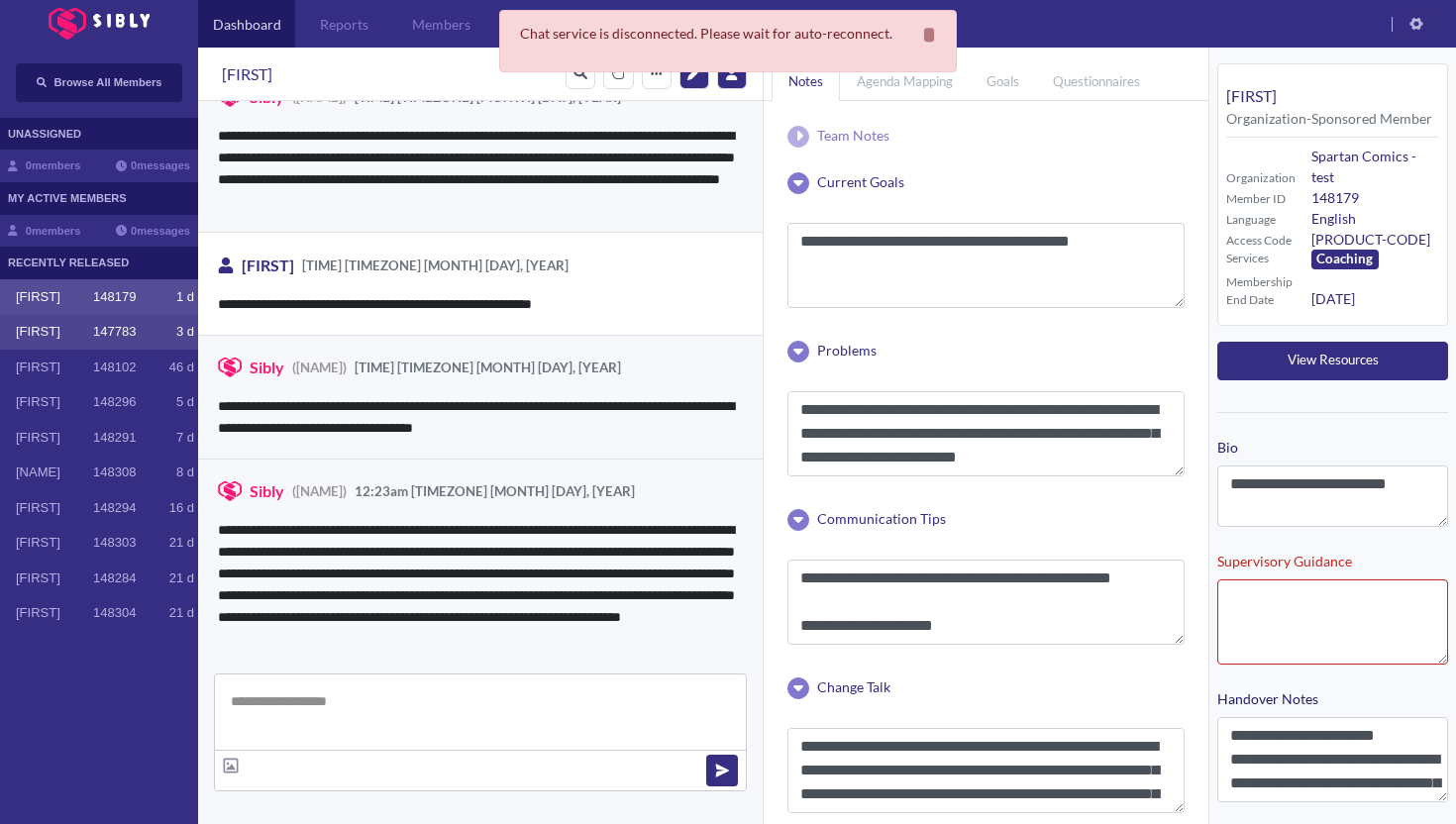 click on "[FIRST]" at bounding box center [54, 332] 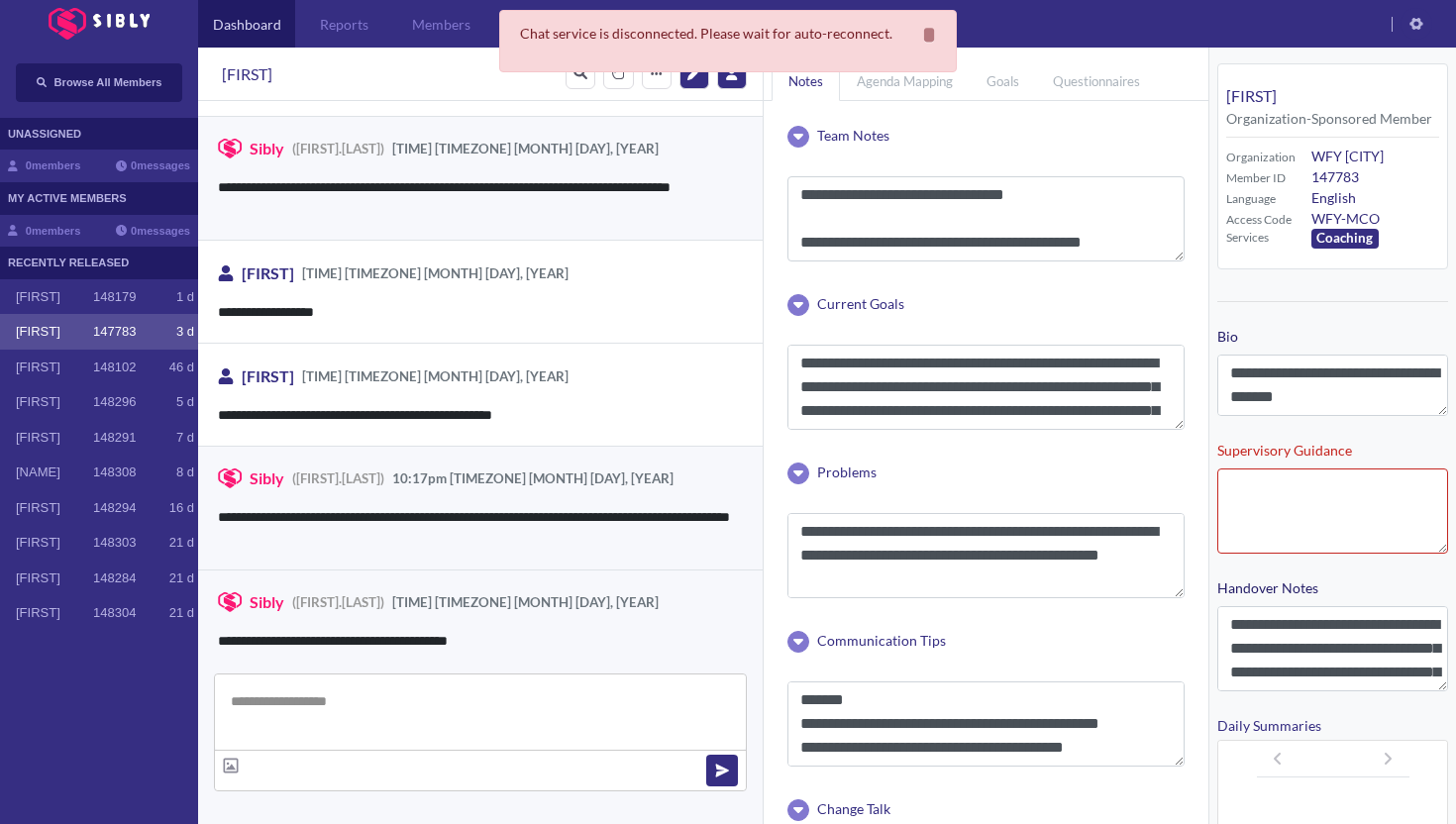 scroll, scrollTop: 3002, scrollLeft: 0, axis: vertical 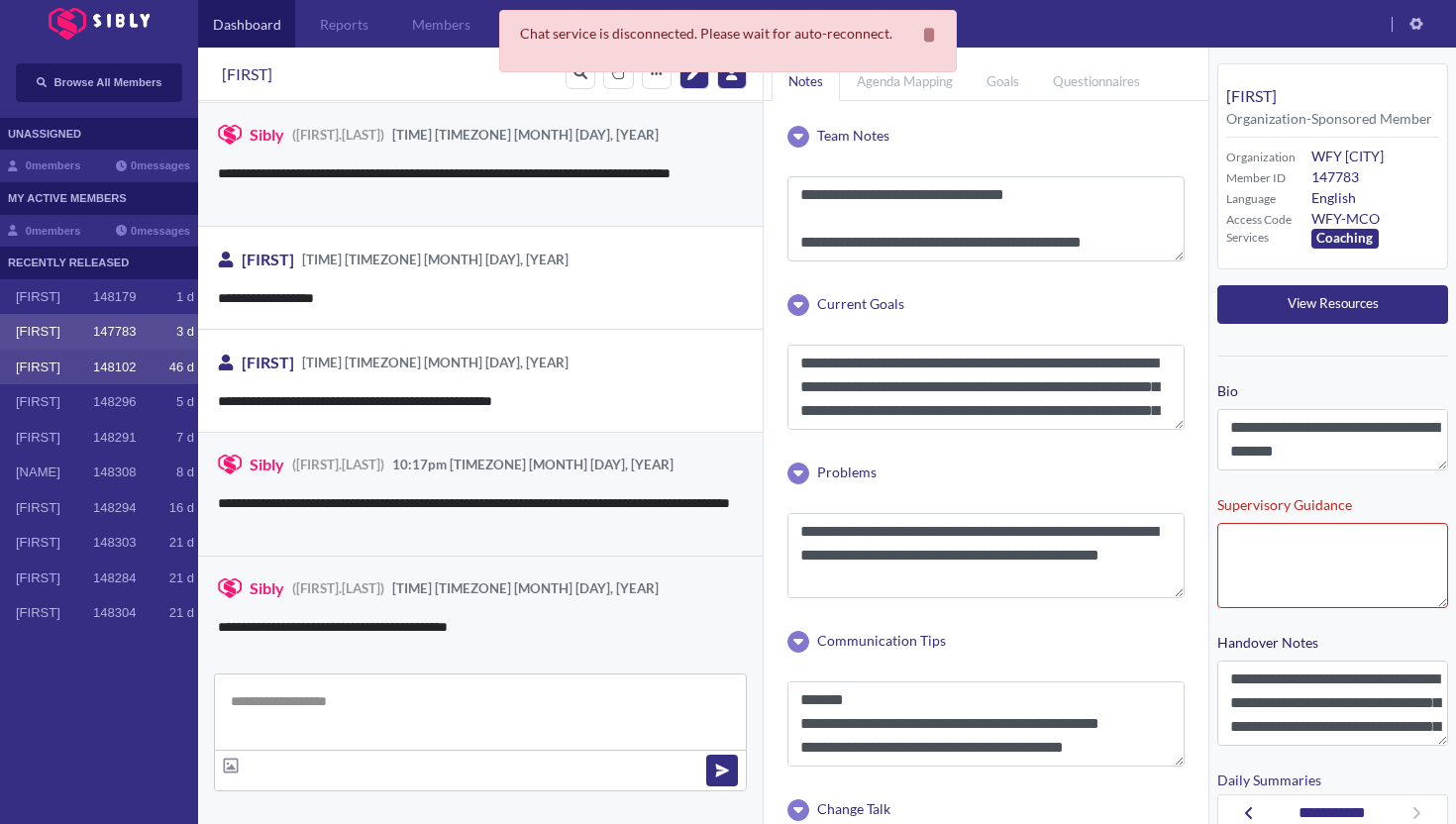 click on "[FIRST]" at bounding box center (54, 367) 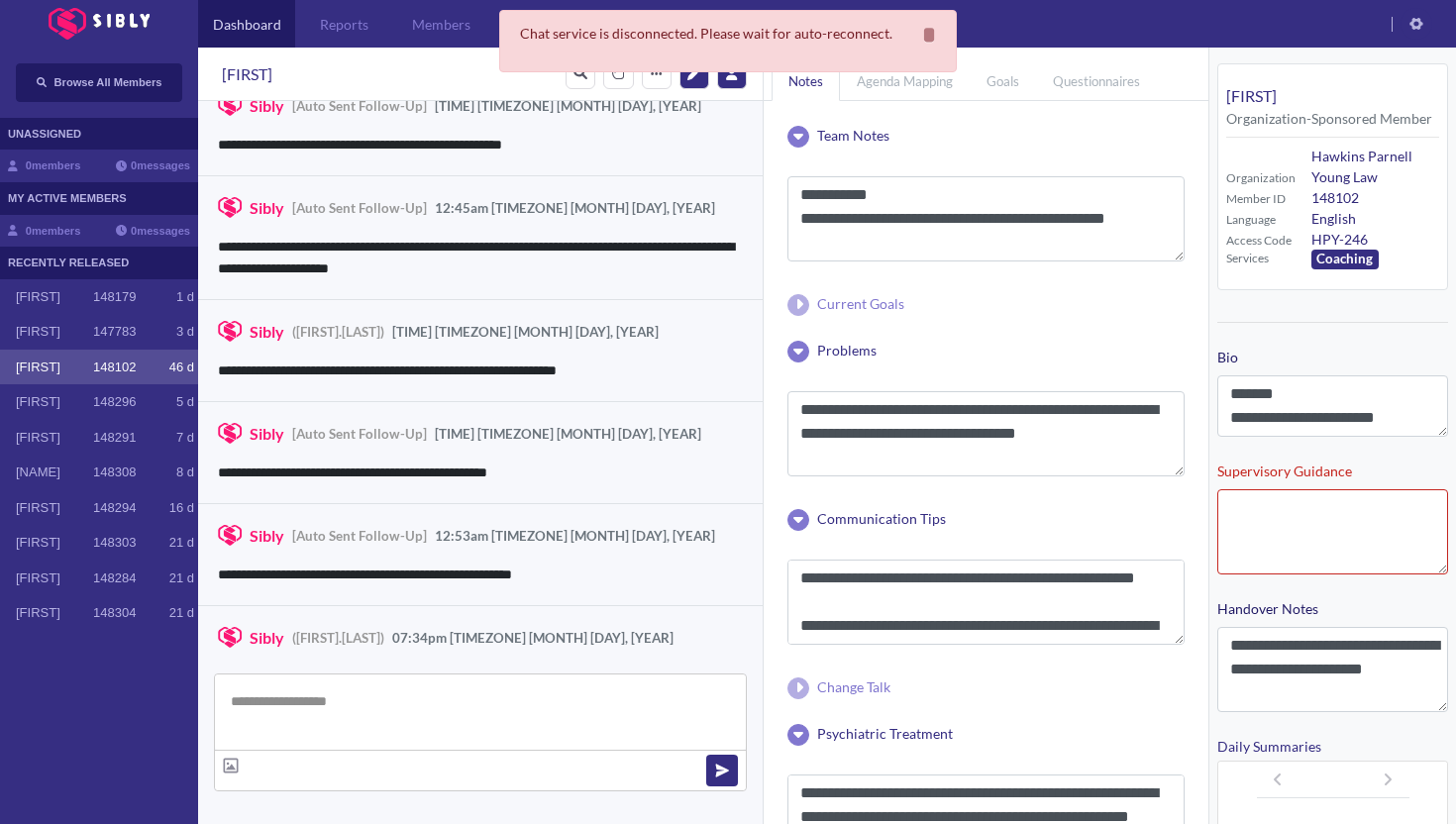 scroll, scrollTop: 2991, scrollLeft: 0, axis: vertical 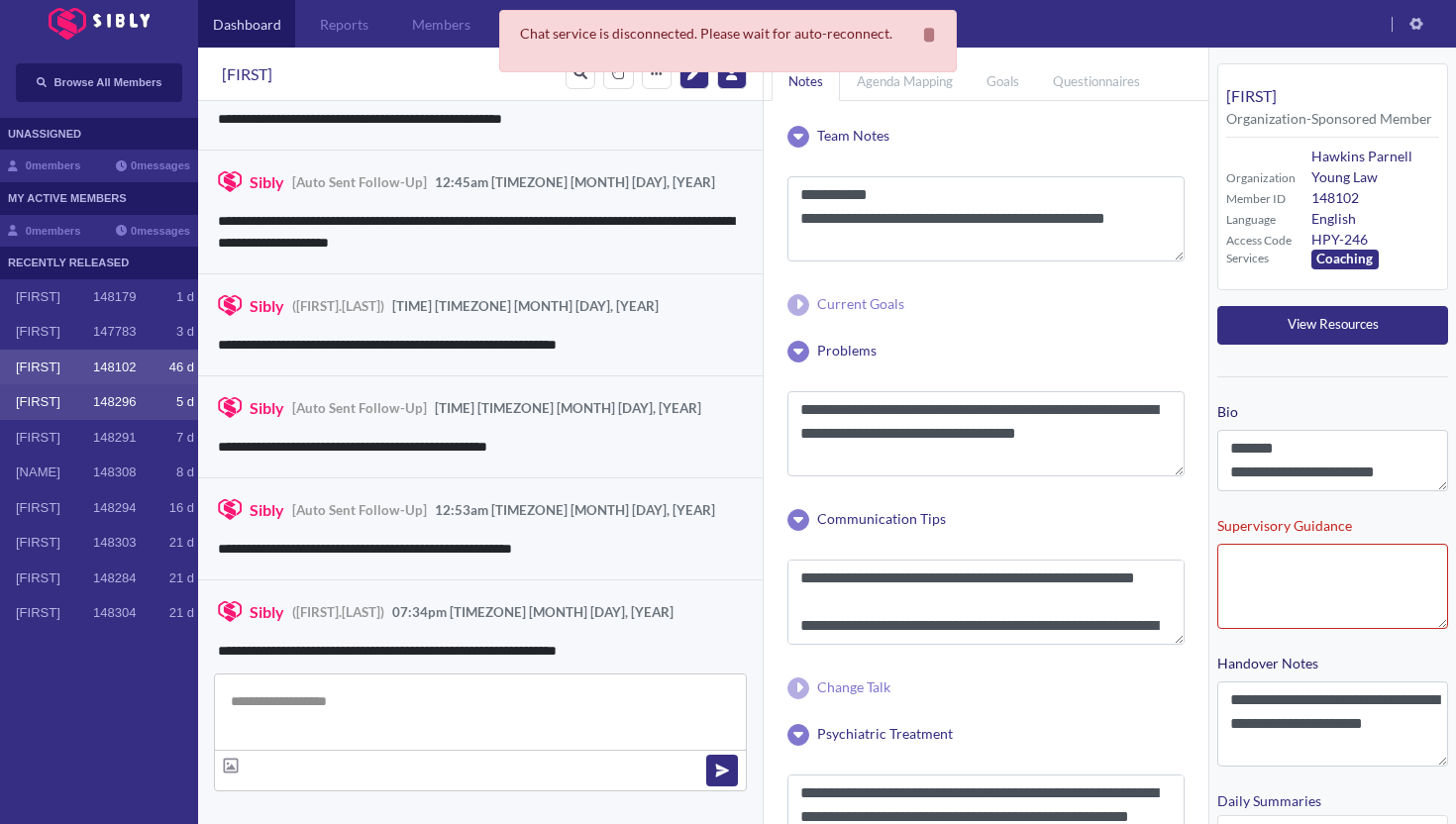 click on "[NAME] 148296 5 d" at bounding box center [99, 402] 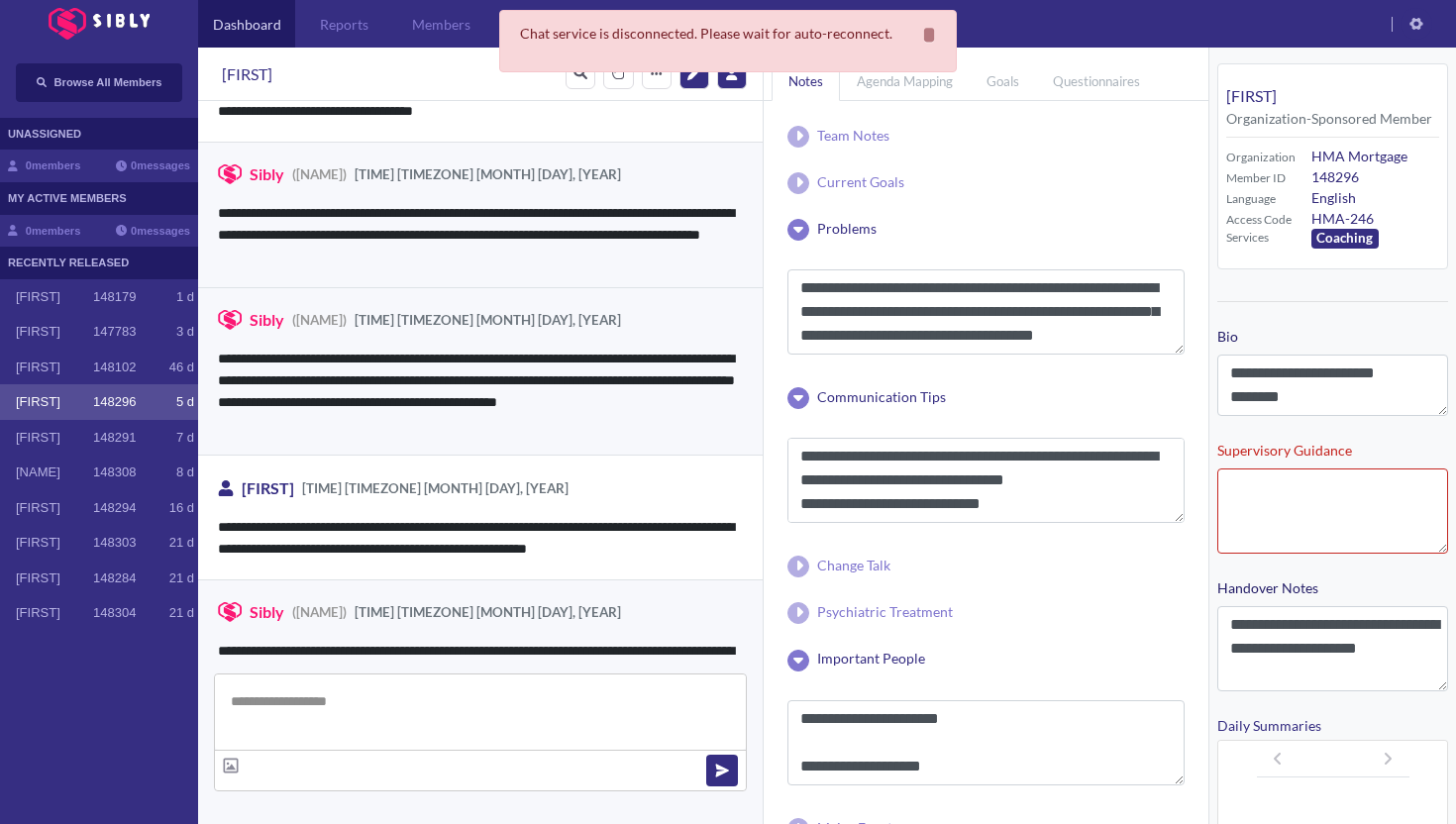 scroll, scrollTop: 3341, scrollLeft: 0, axis: vertical 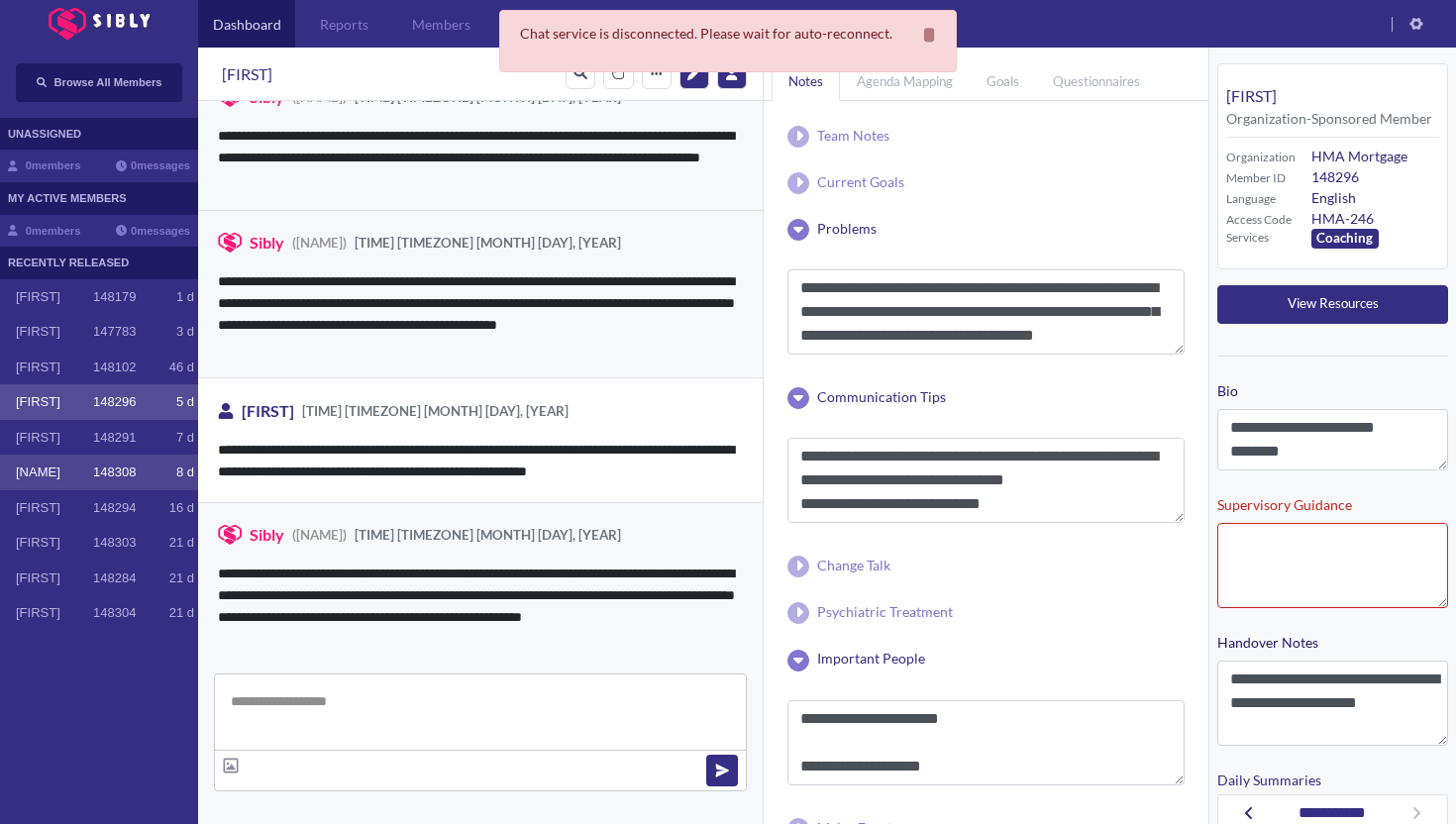 click on "[NAME] 148308 8 d" at bounding box center [99, 472] 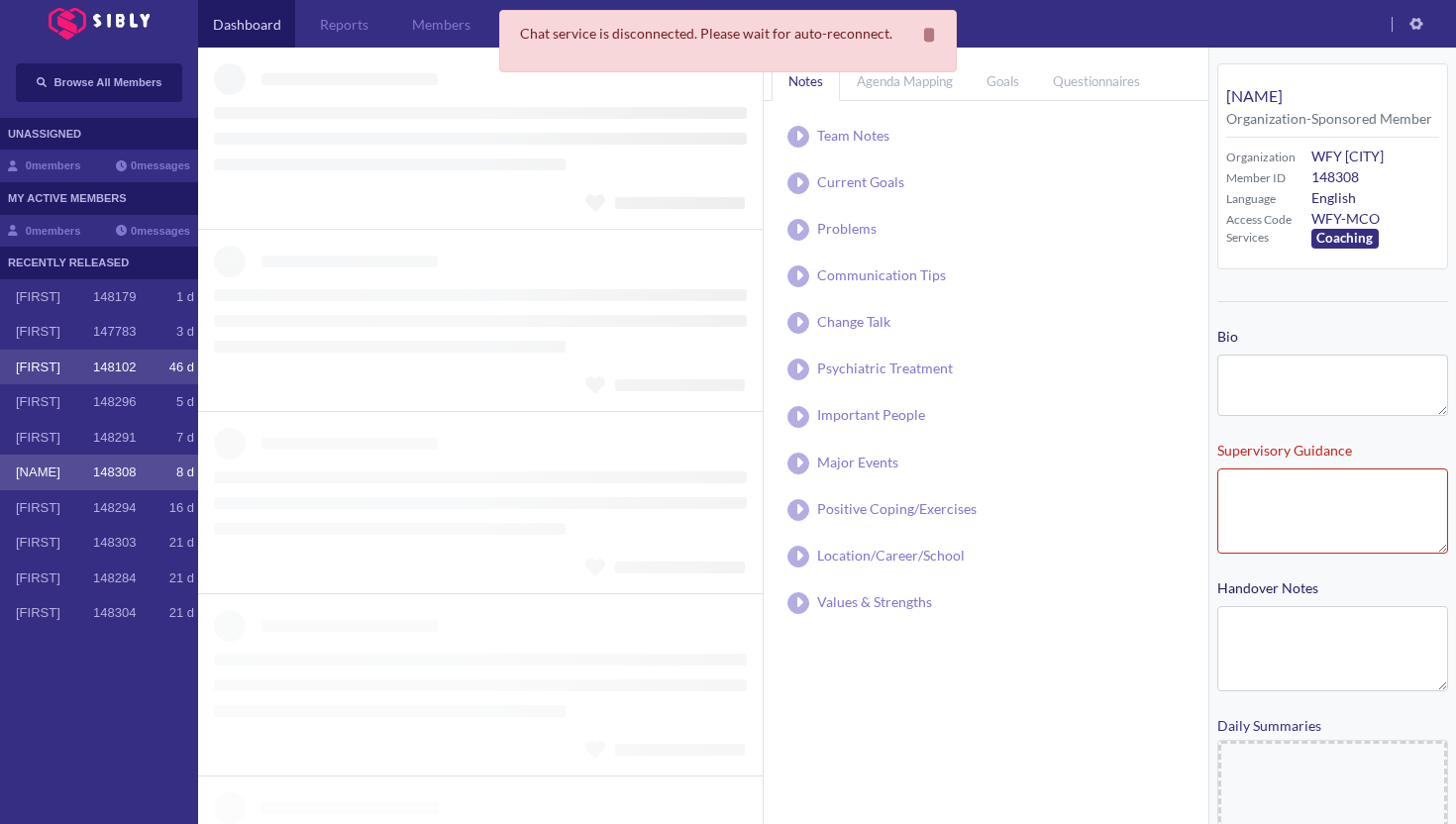 click on "[FIRST]" at bounding box center [54, 367] 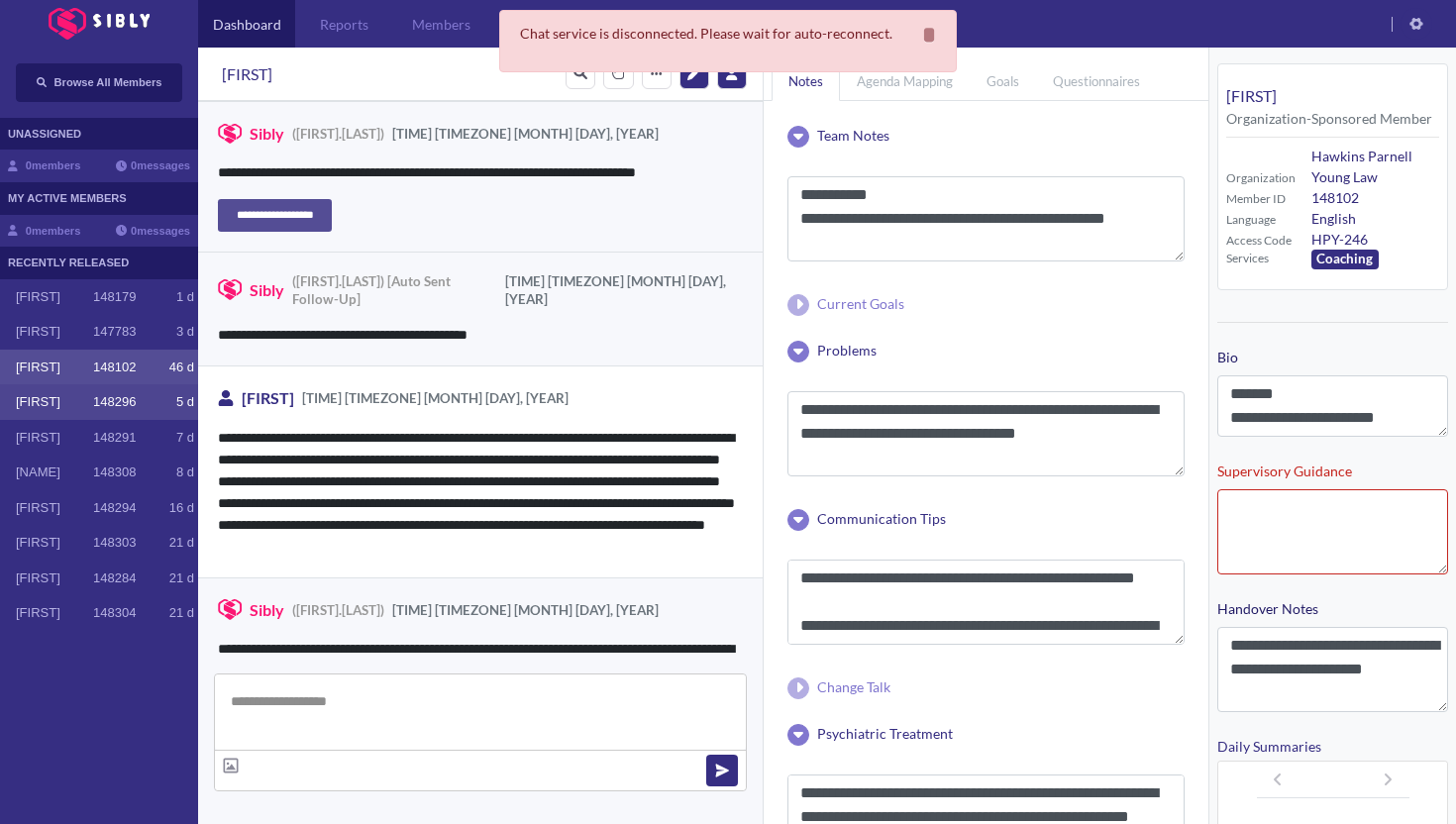 click on "[FIRST]" at bounding box center [54, 402] 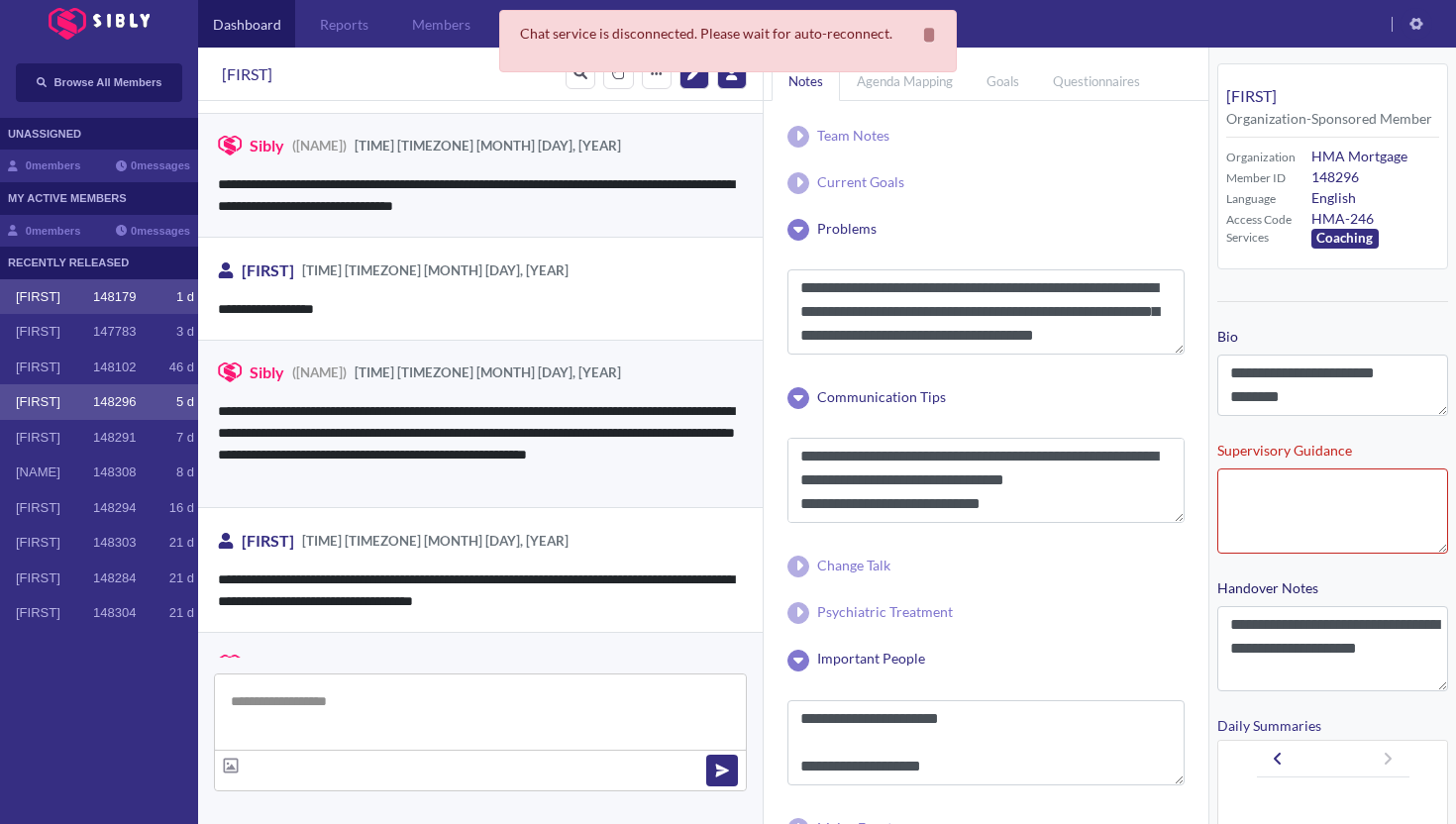 scroll, scrollTop: 3153, scrollLeft: 0, axis: vertical 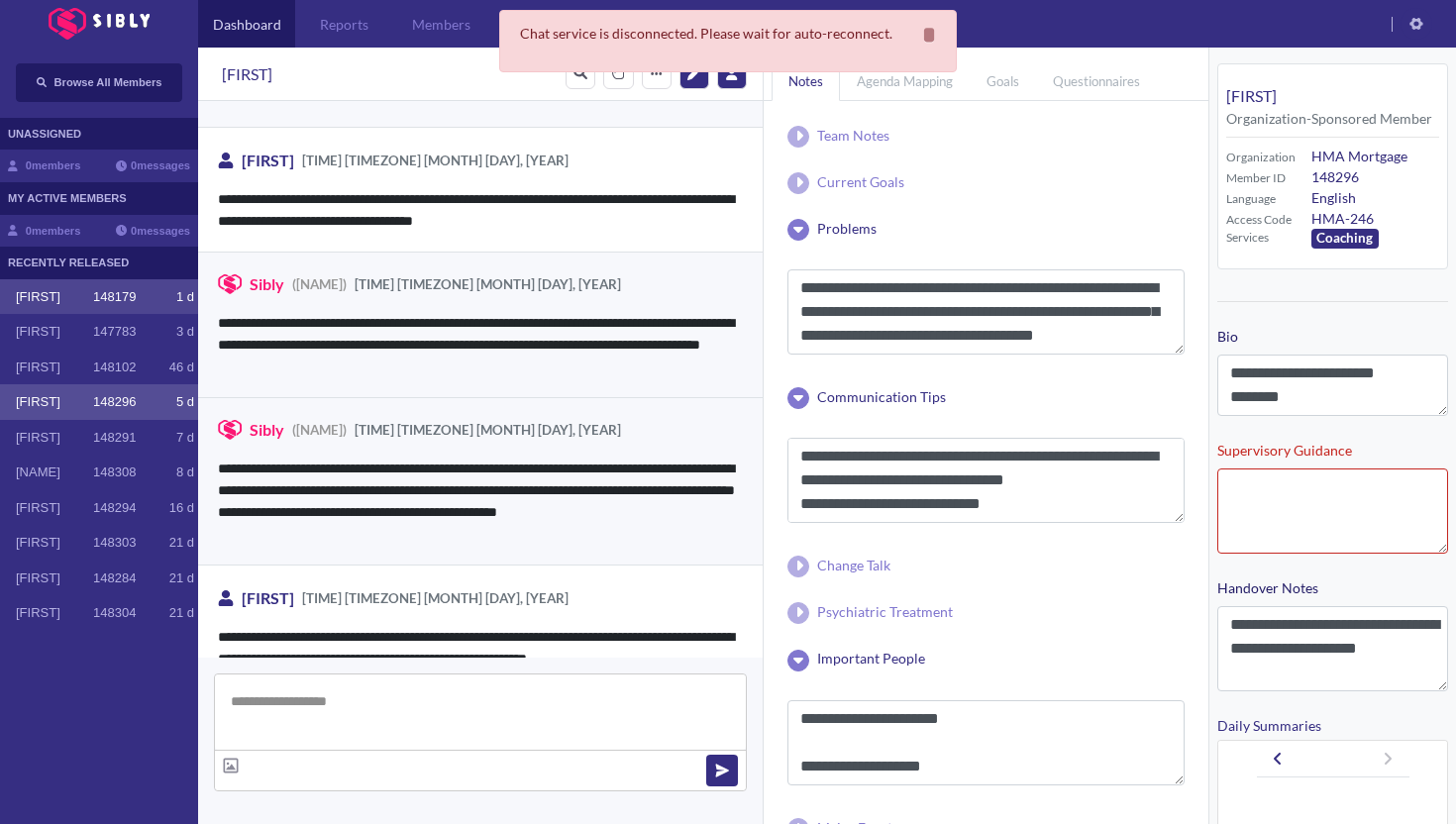 click at bounding box center [8, 297] 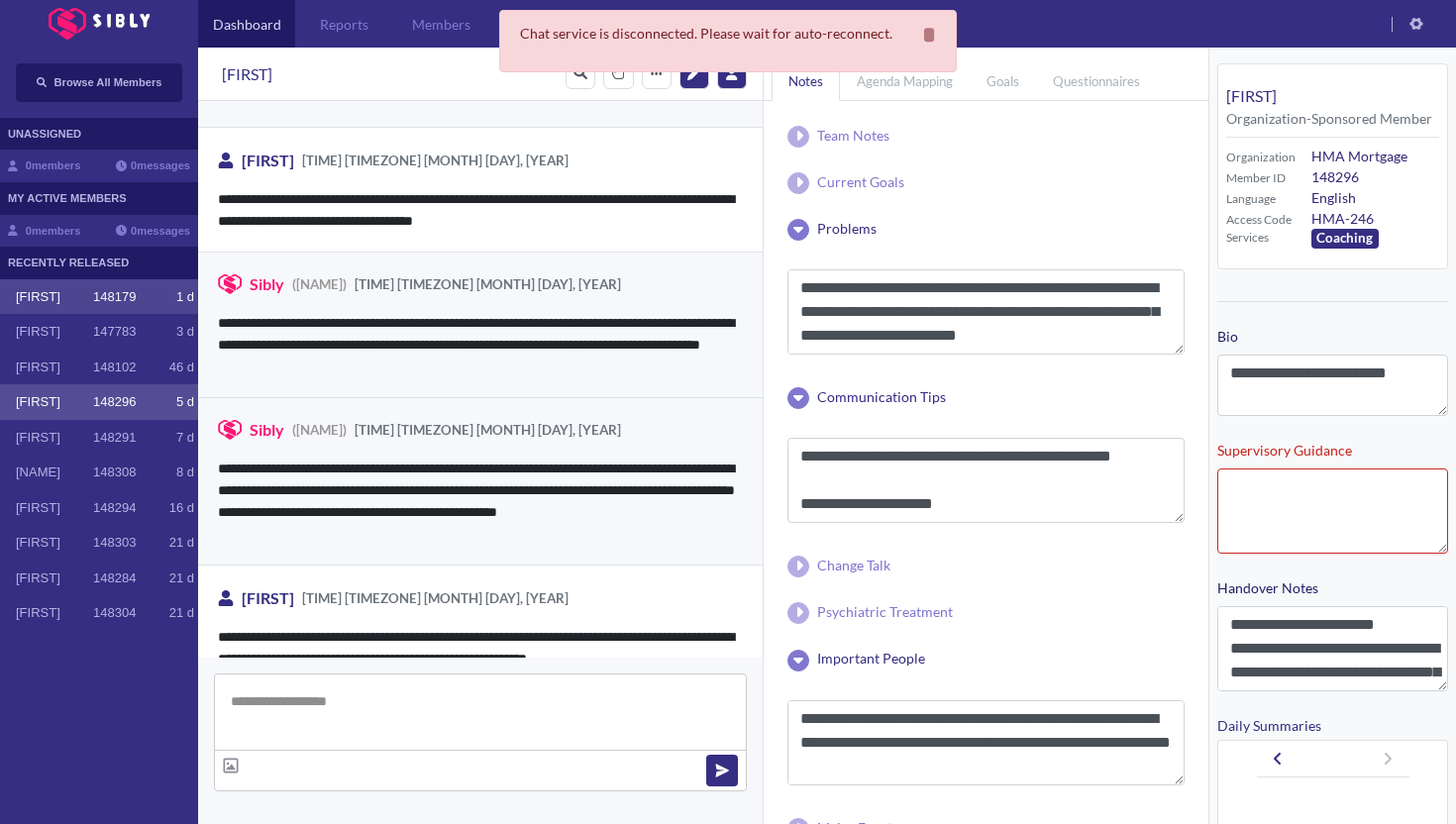 scroll, scrollTop: 0, scrollLeft: 0, axis: both 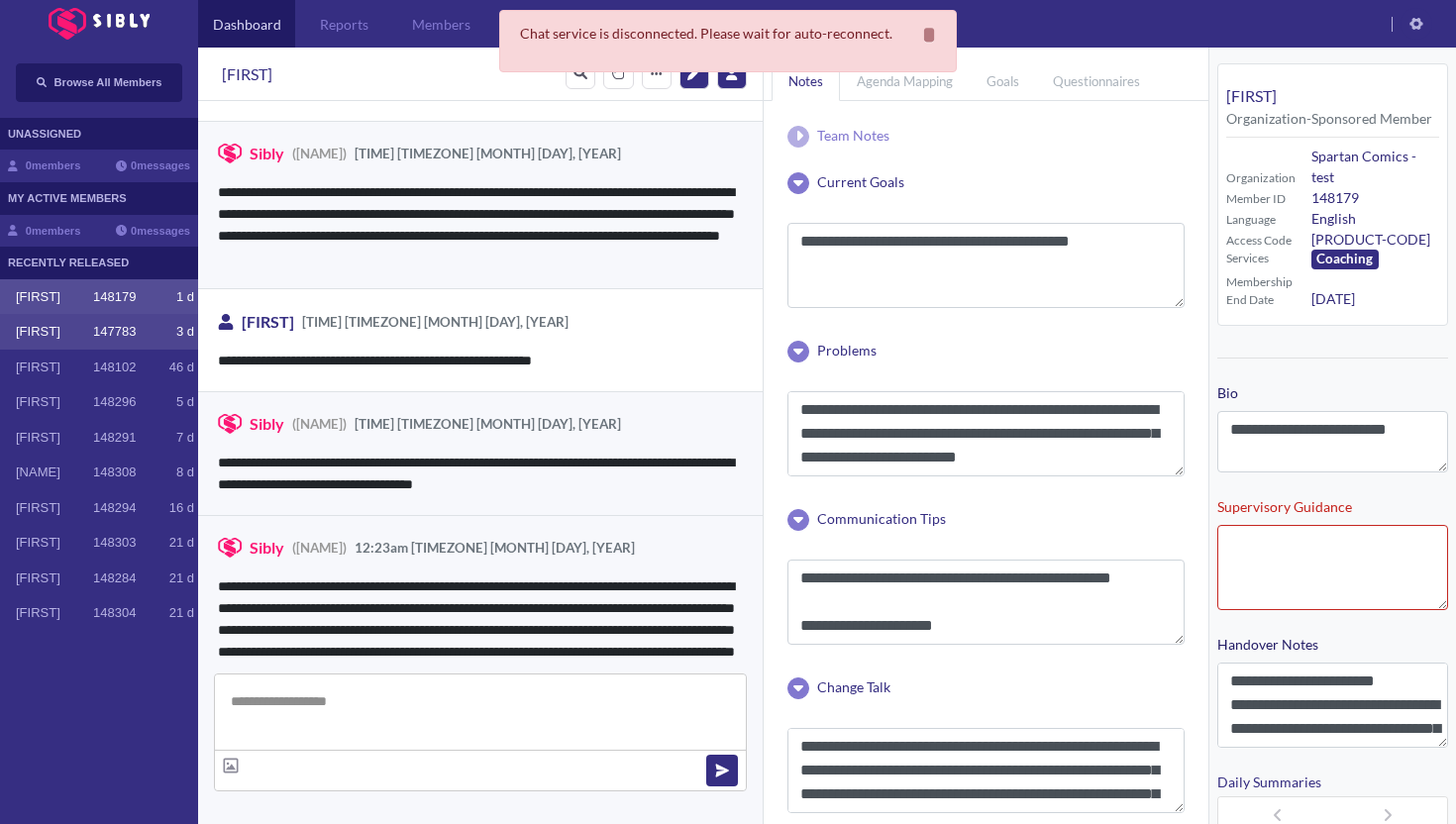 click on "[FIRST] [NUMBER] [NUMBER] [LETTER]" at bounding box center [99, 332] 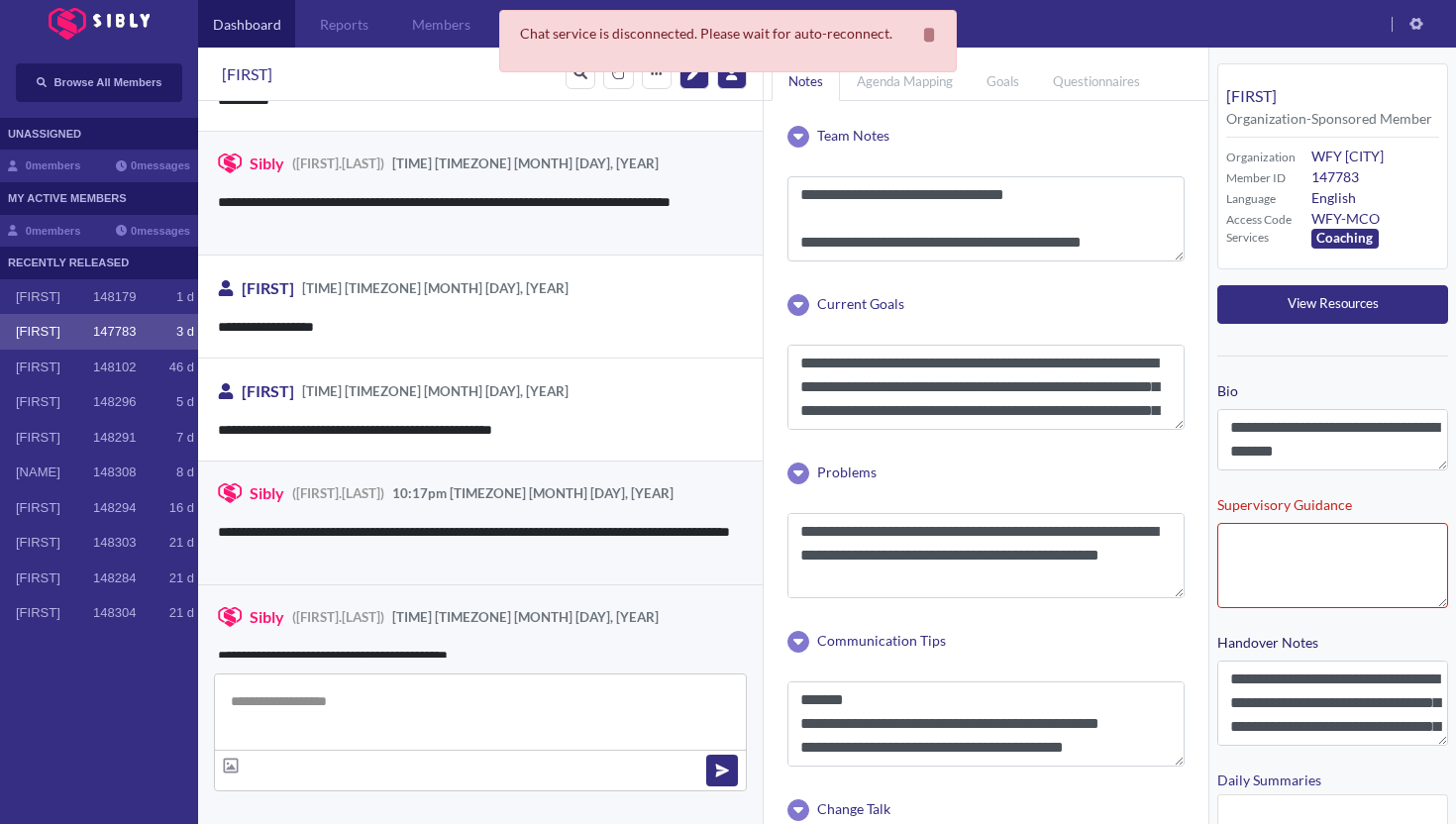 scroll, scrollTop: 3002, scrollLeft: 0, axis: vertical 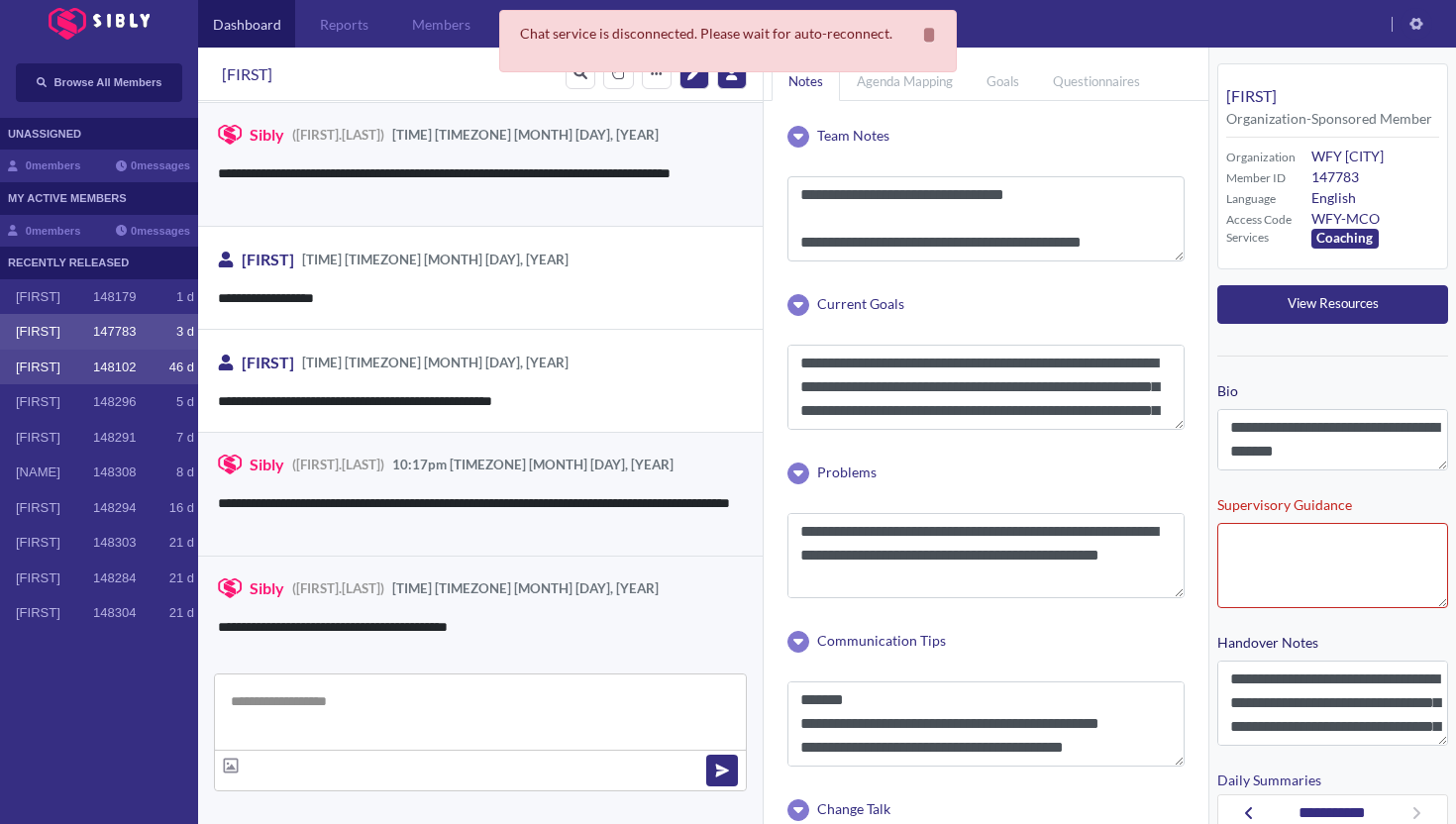 click on "[FIRST]" at bounding box center (54, 367) 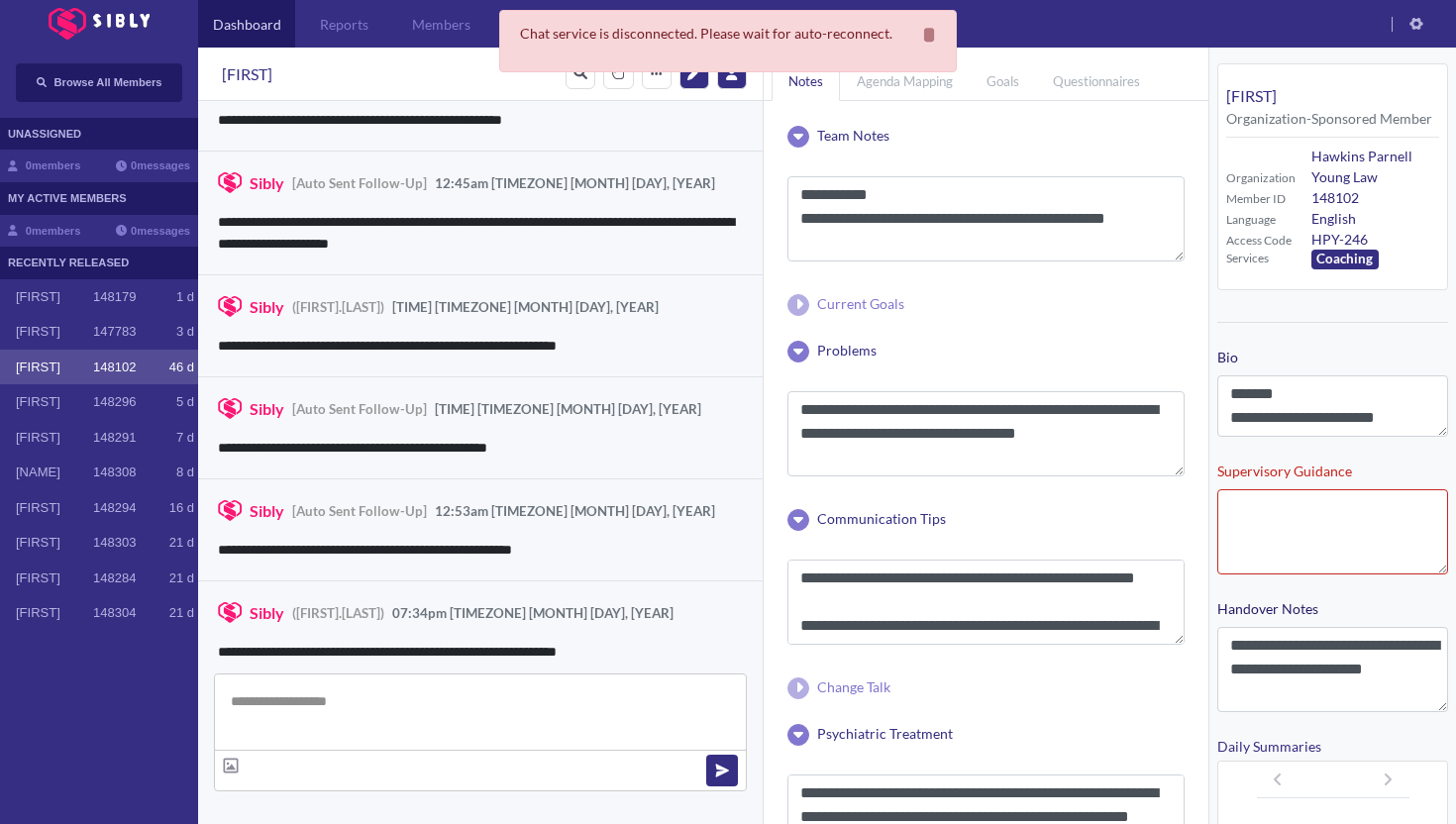scroll, scrollTop: 2991, scrollLeft: 0, axis: vertical 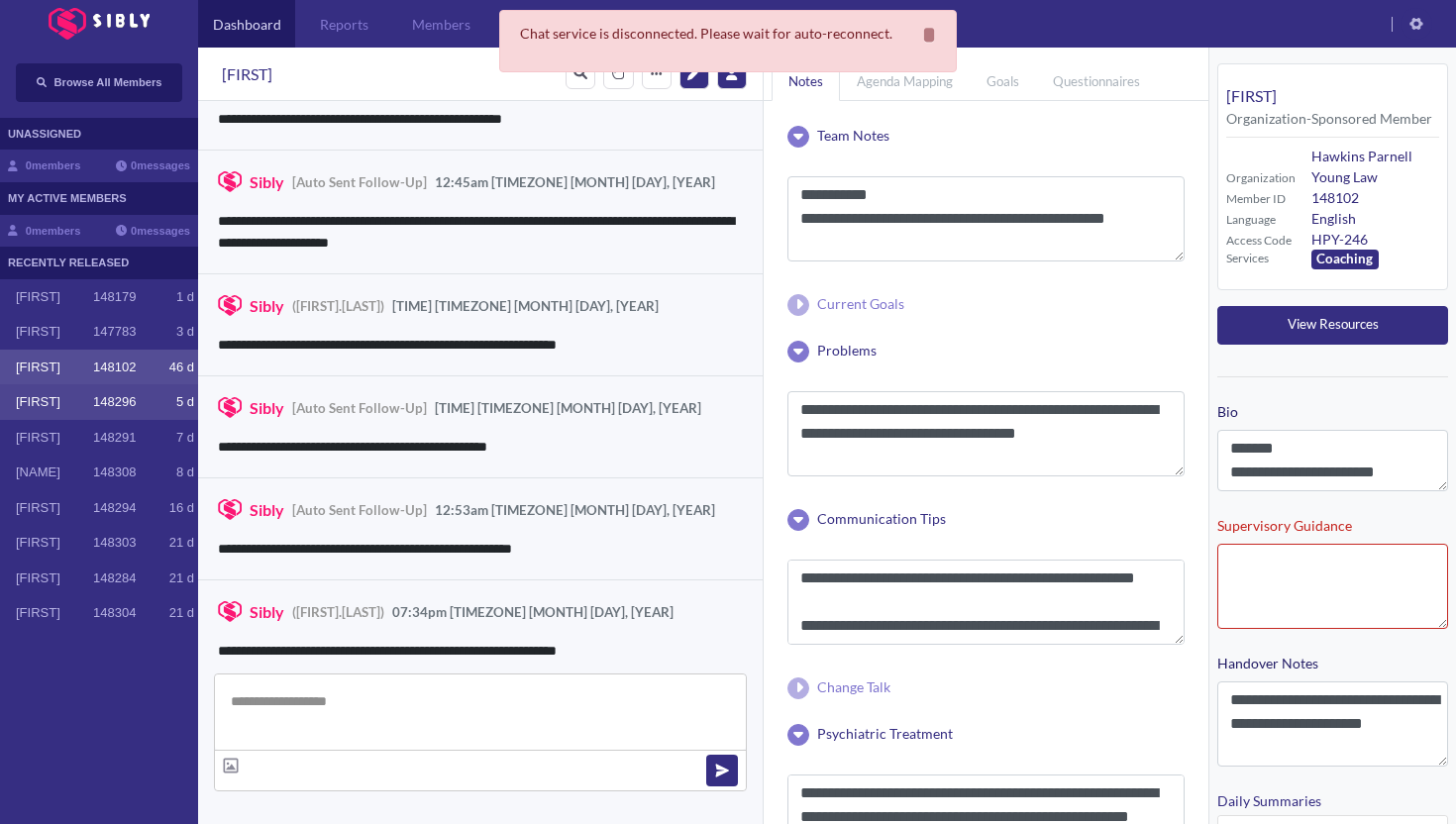 click on "[FIRST]" at bounding box center [54, 402] 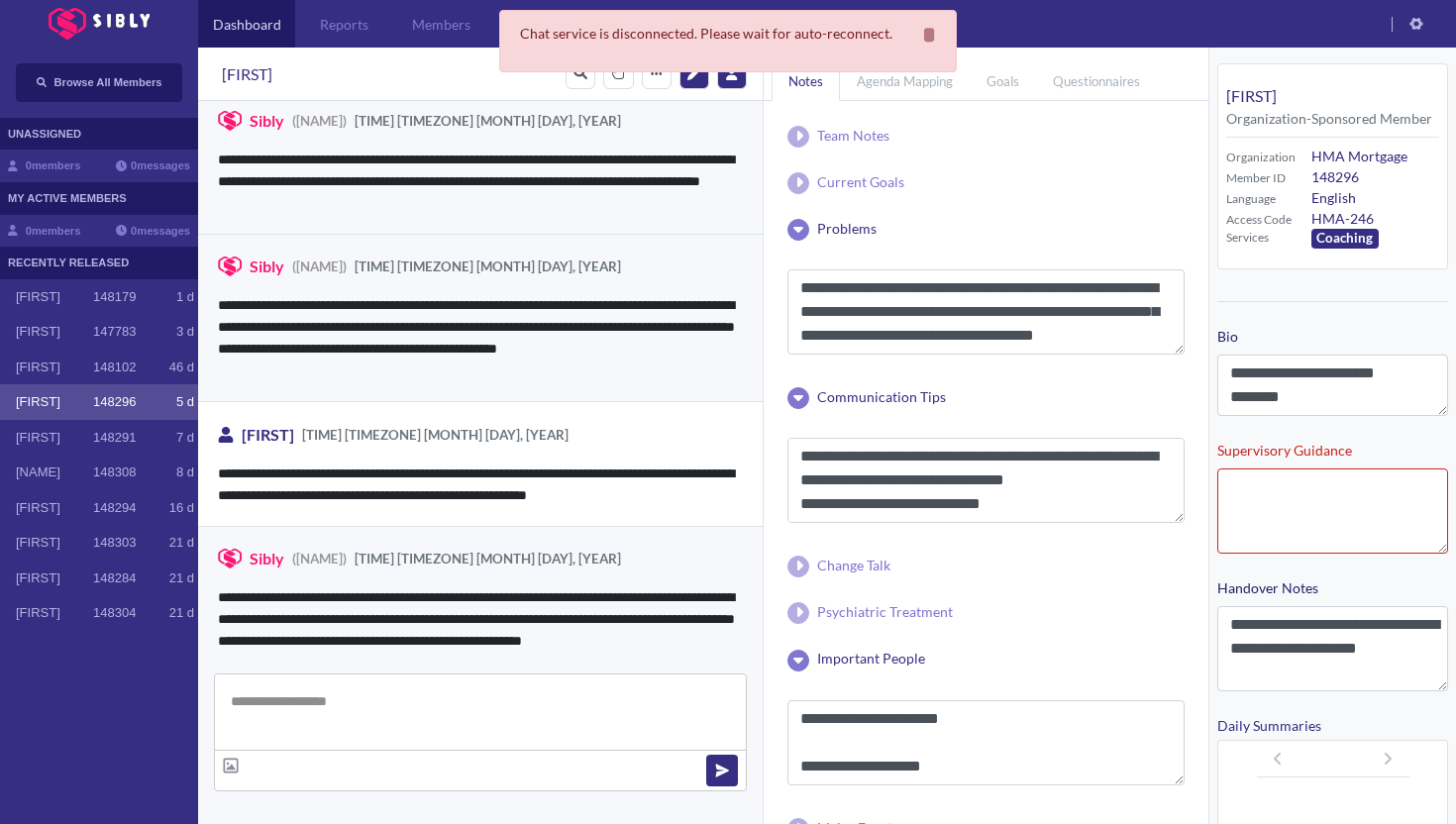 scroll, scrollTop: 3341, scrollLeft: 0, axis: vertical 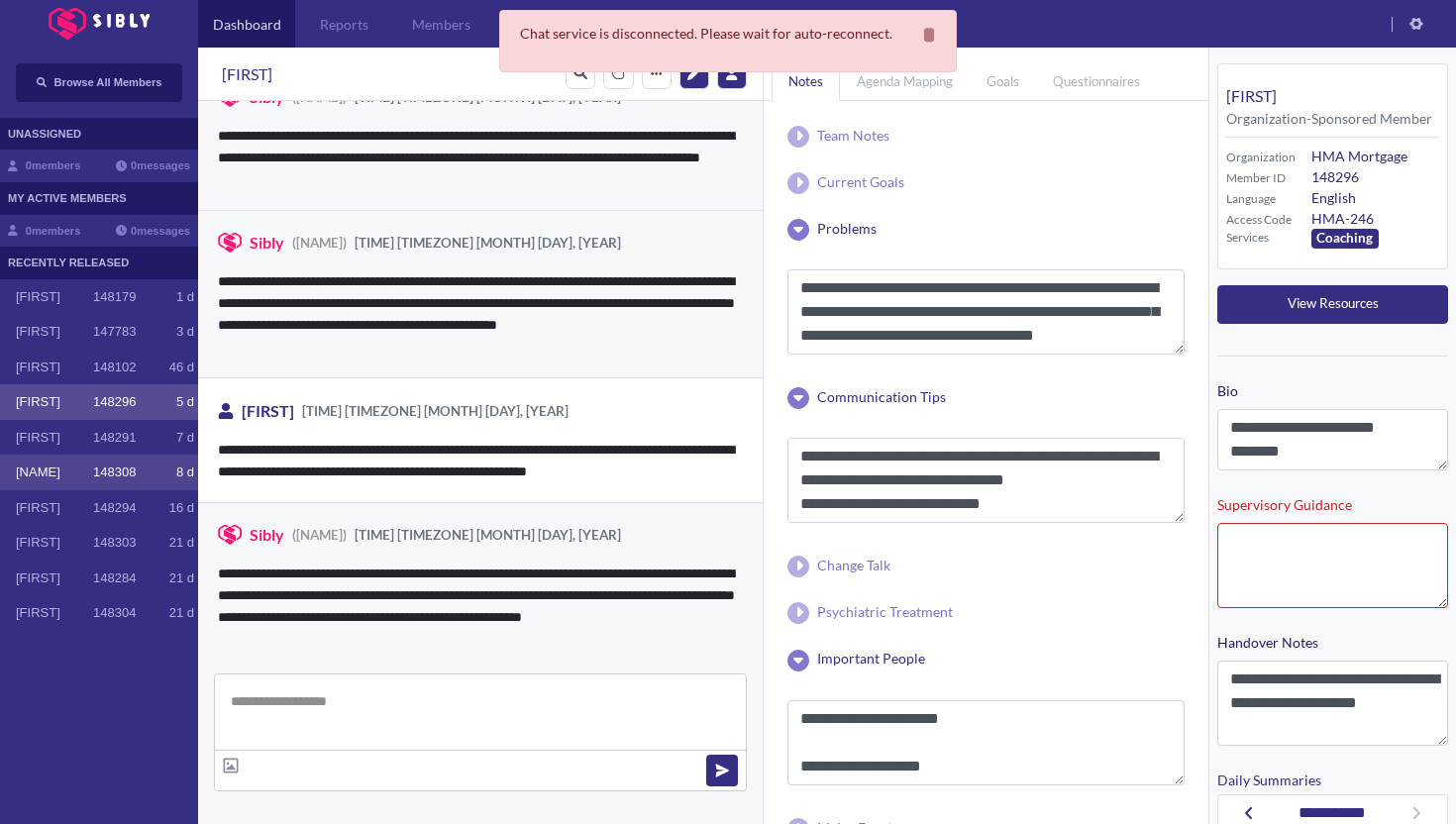 click on "[NAME] 148308 8 d" at bounding box center (99, 472) 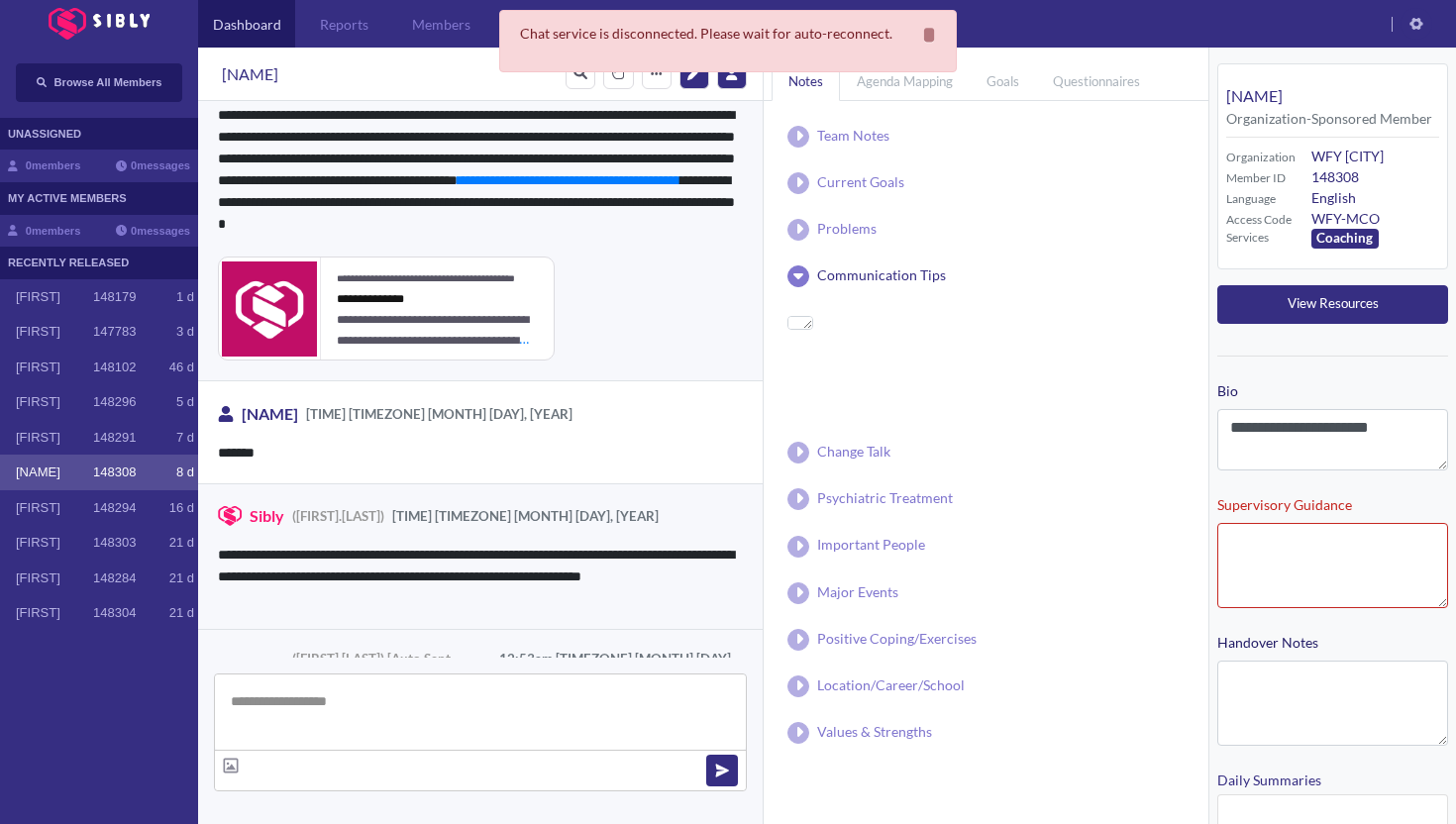 scroll, scrollTop: 1359, scrollLeft: 0, axis: vertical 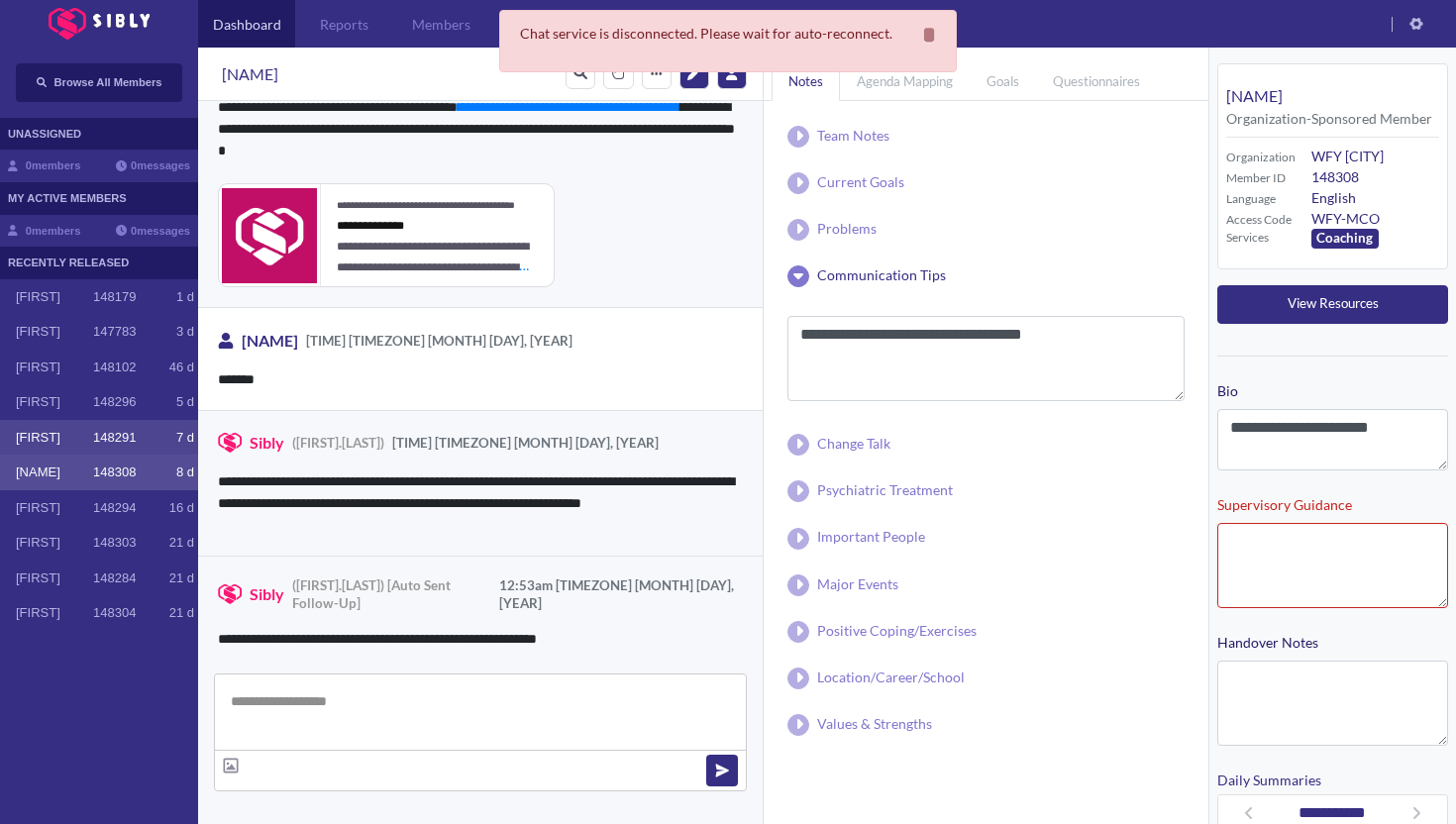 click on "[FIRST] [NUMBER] [NUMBER] [LETTER]" at bounding box center (99, 438) 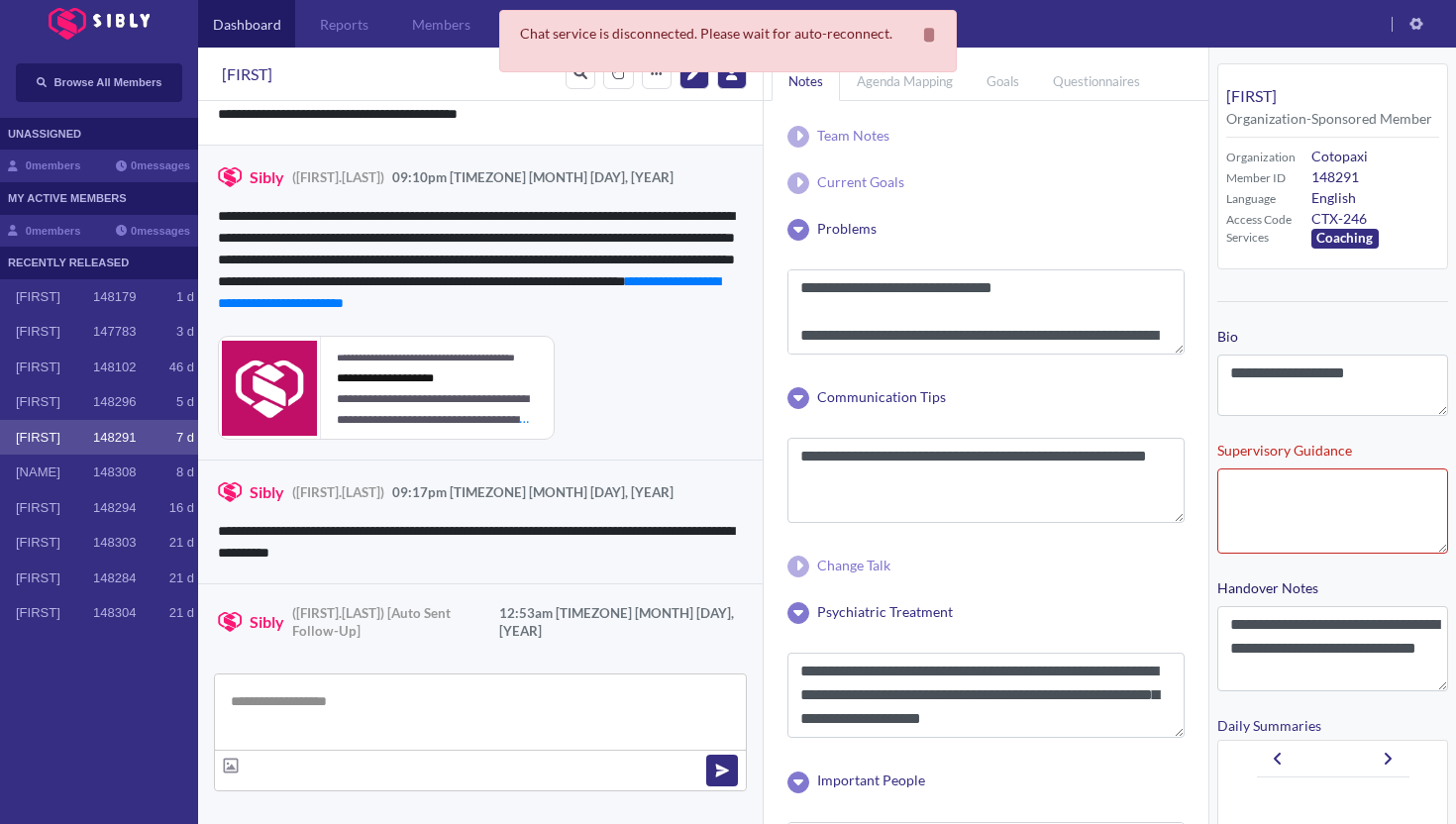 scroll, scrollTop: 4362, scrollLeft: 0, axis: vertical 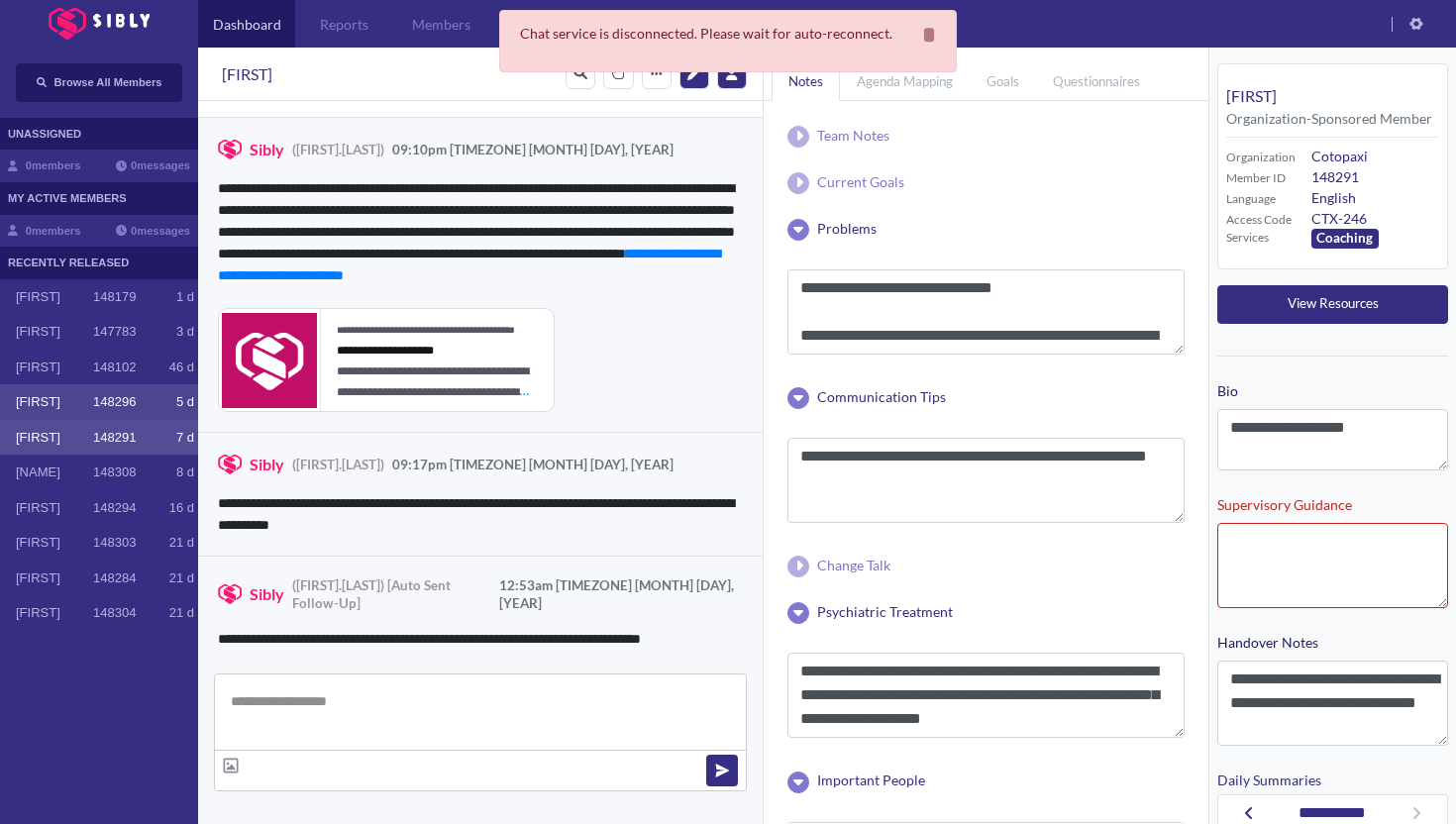 click on "[FIRST]" at bounding box center [54, 402] 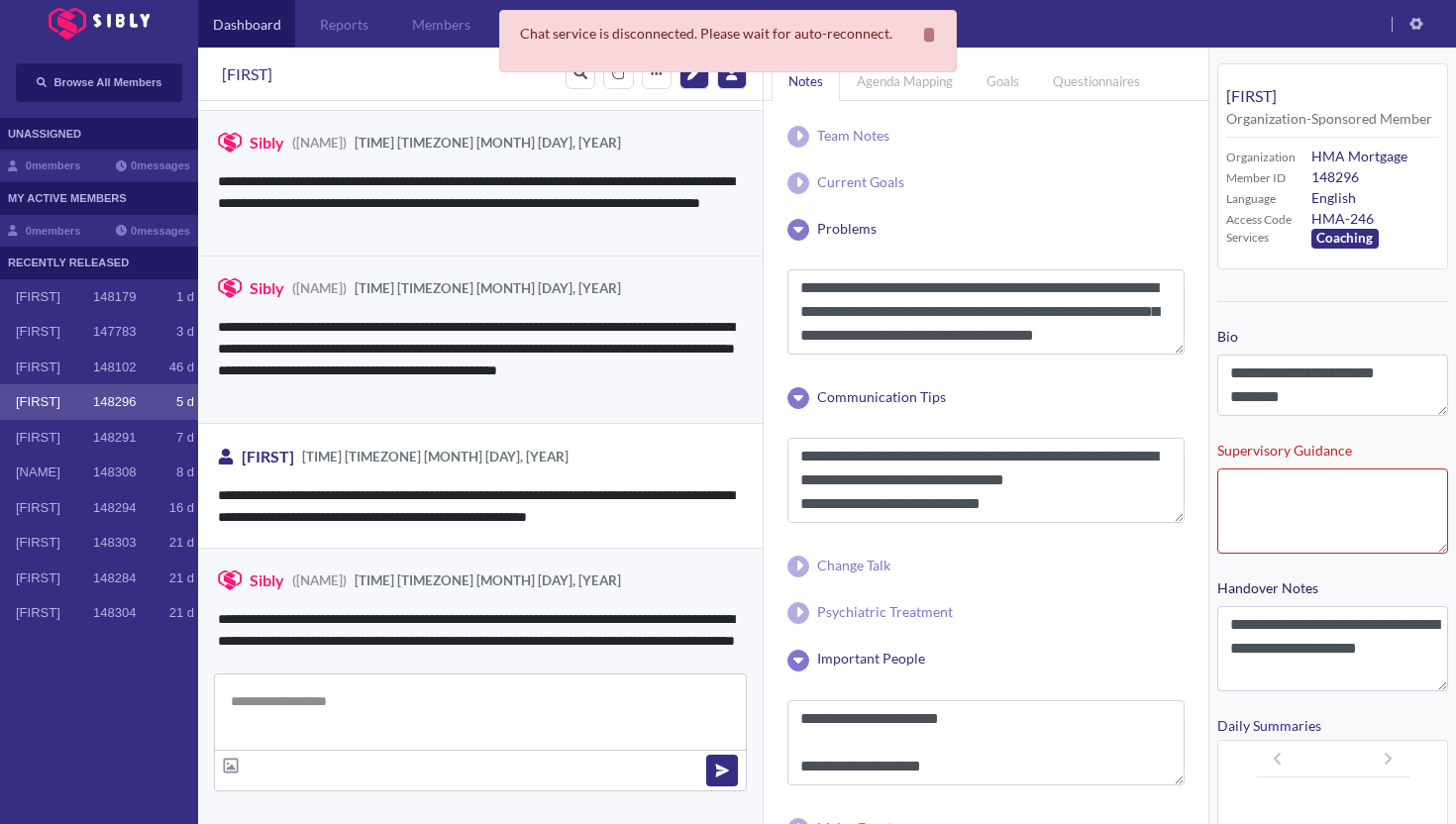 scroll, scrollTop: 3341, scrollLeft: 0, axis: vertical 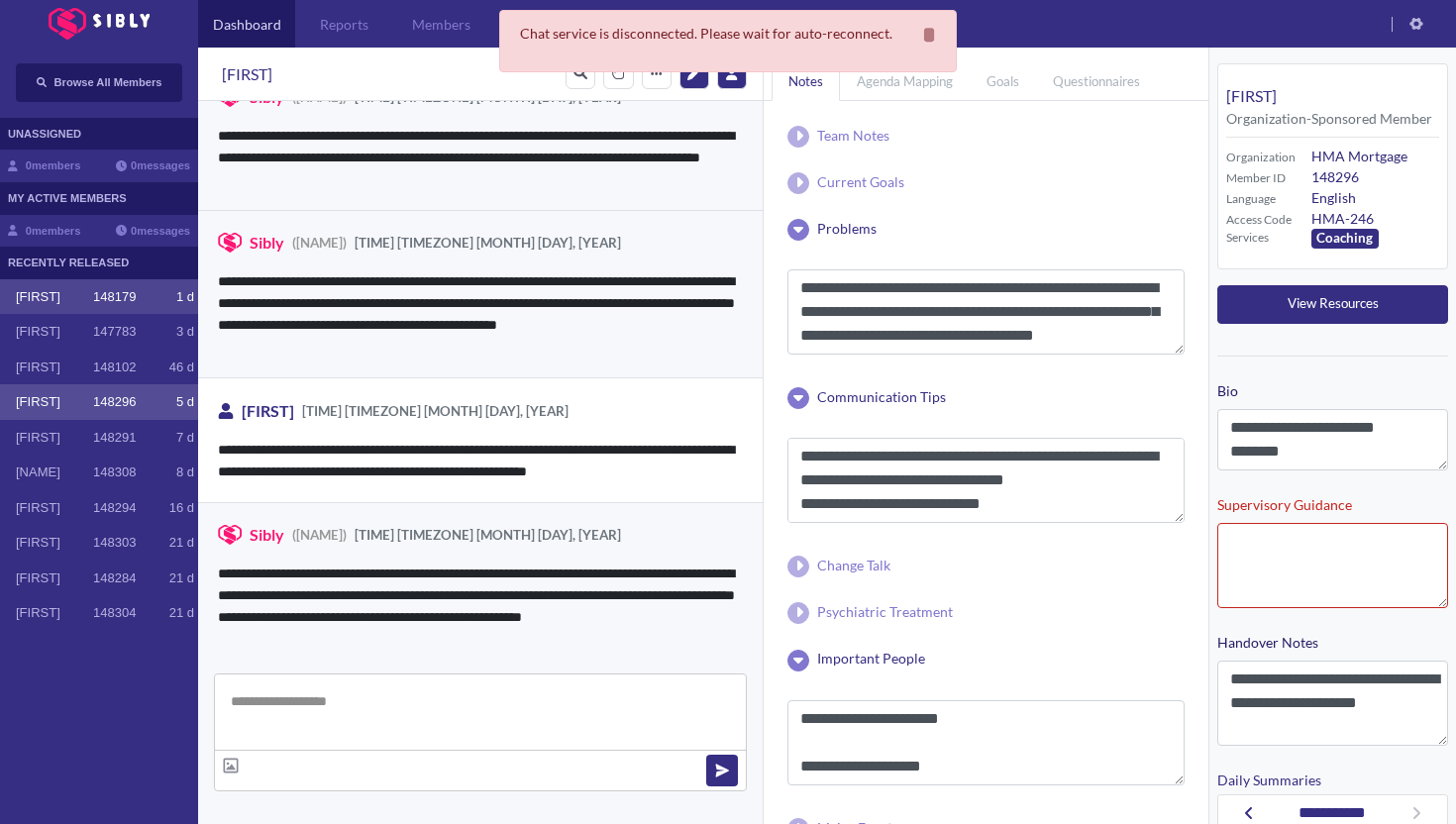 click on "[FIRST] [NUMBER] [NUMBER] [LETTER]" at bounding box center [99, 297] 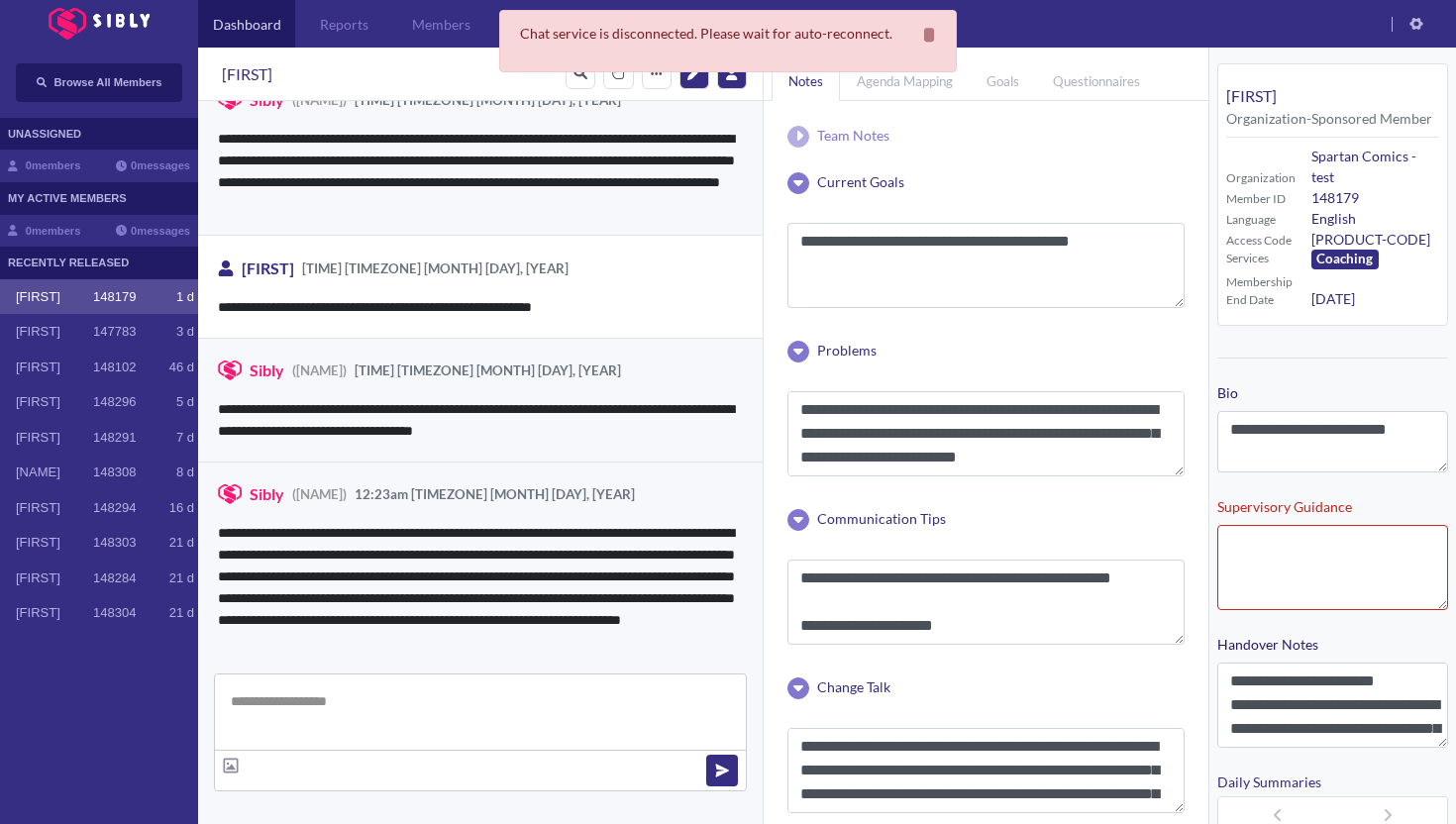 scroll, scrollTop: 3726, scrollLeft: 0, axis: vertical 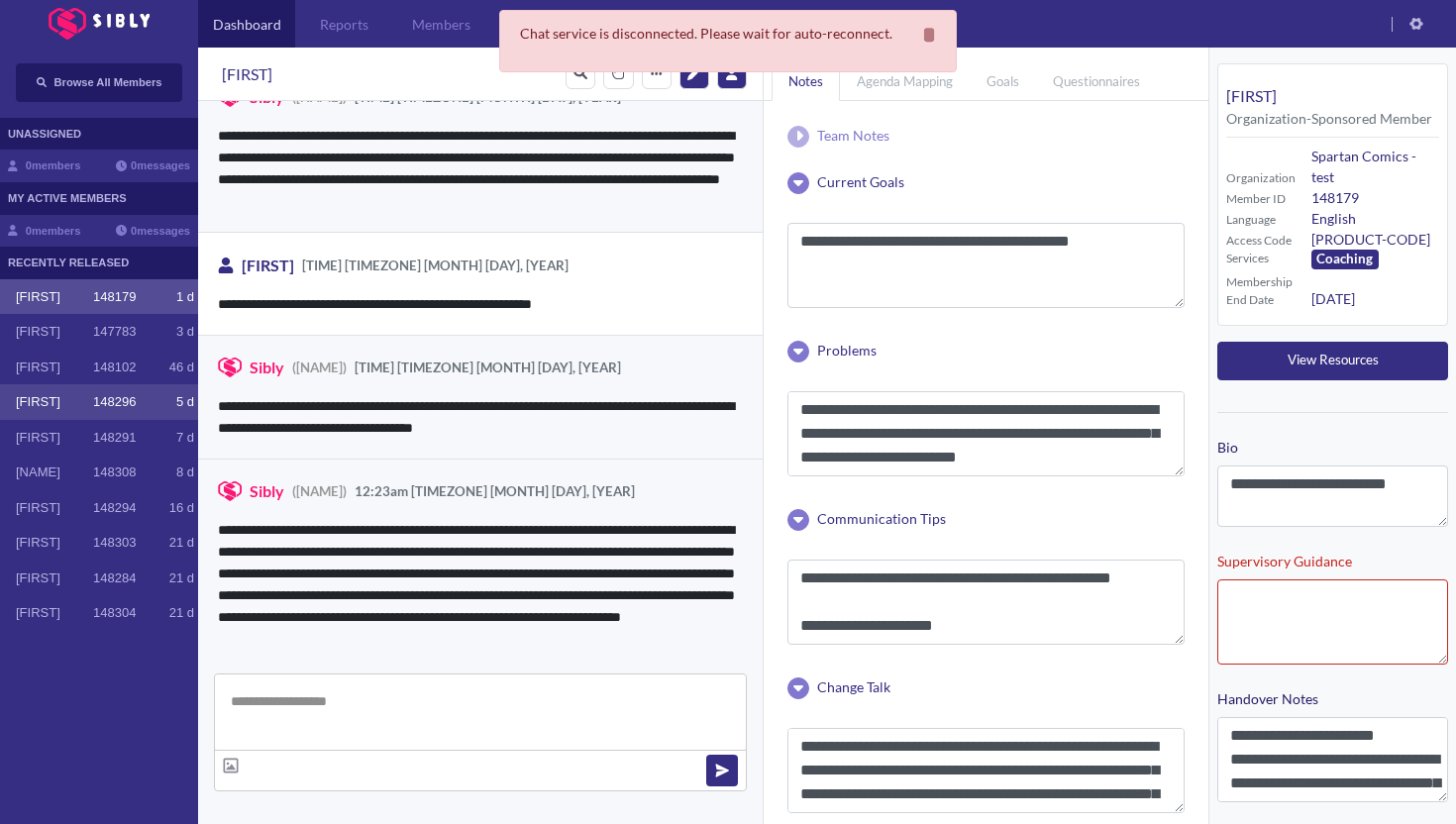 click on "[FIRST]" at bounding box center (54, 402) 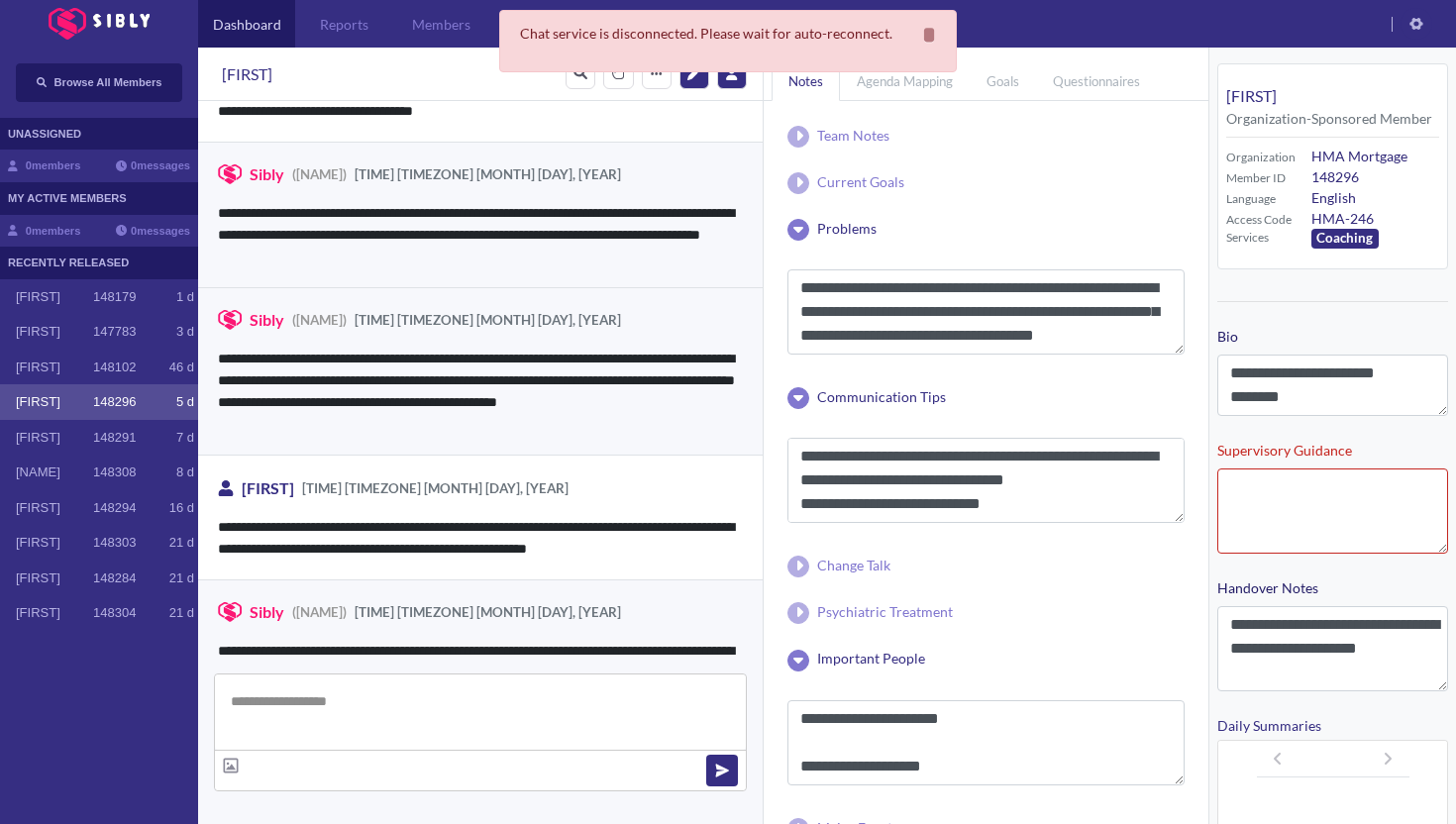 scroll, scrollTop: 3341, scrollLeft: 0, axis: vertical 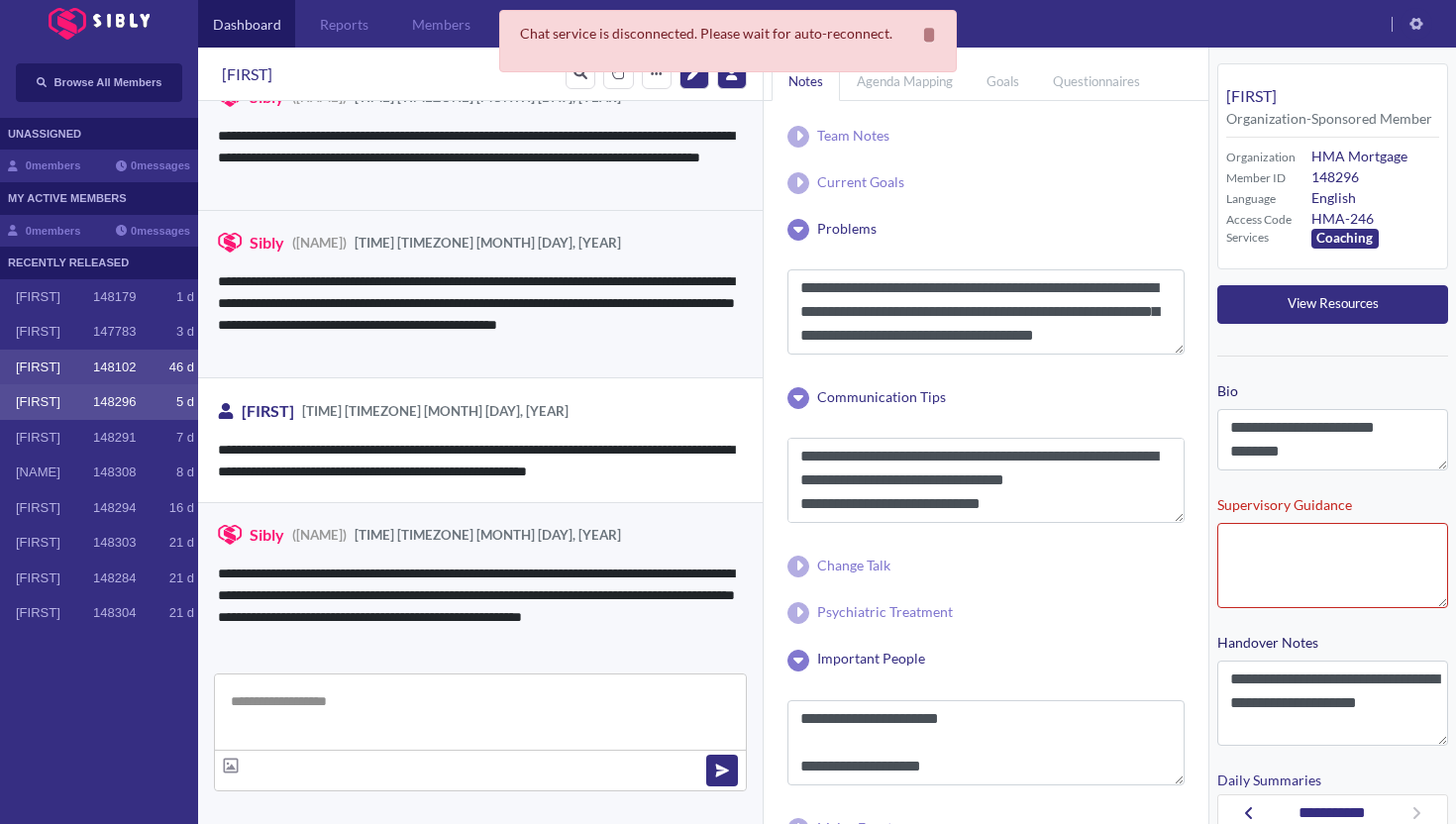 click on "[FIRST]" at bounding box center [54, 367] 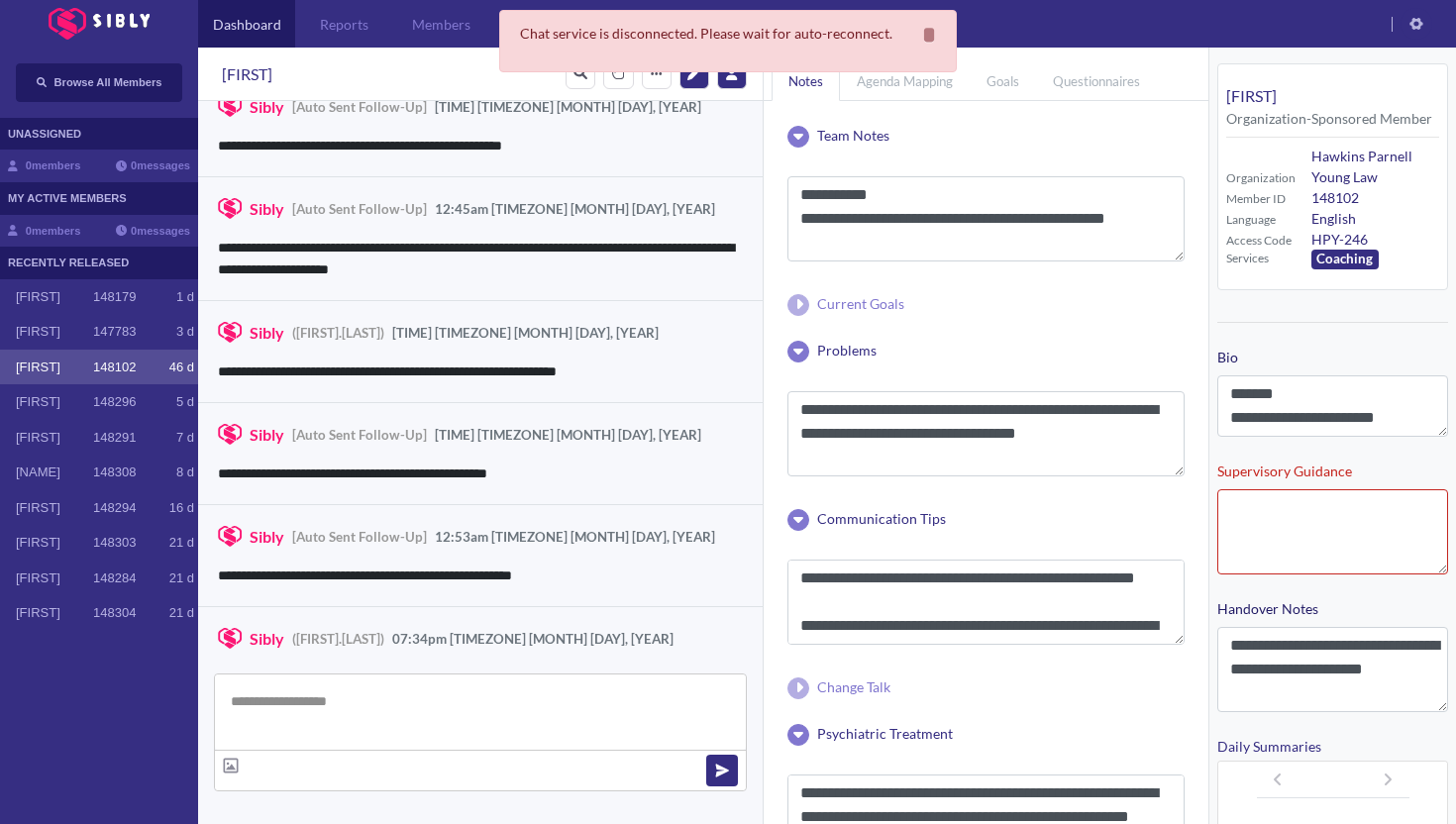 scroll, scrollTop: 2991, scrollLeft: 0, axis: vertical 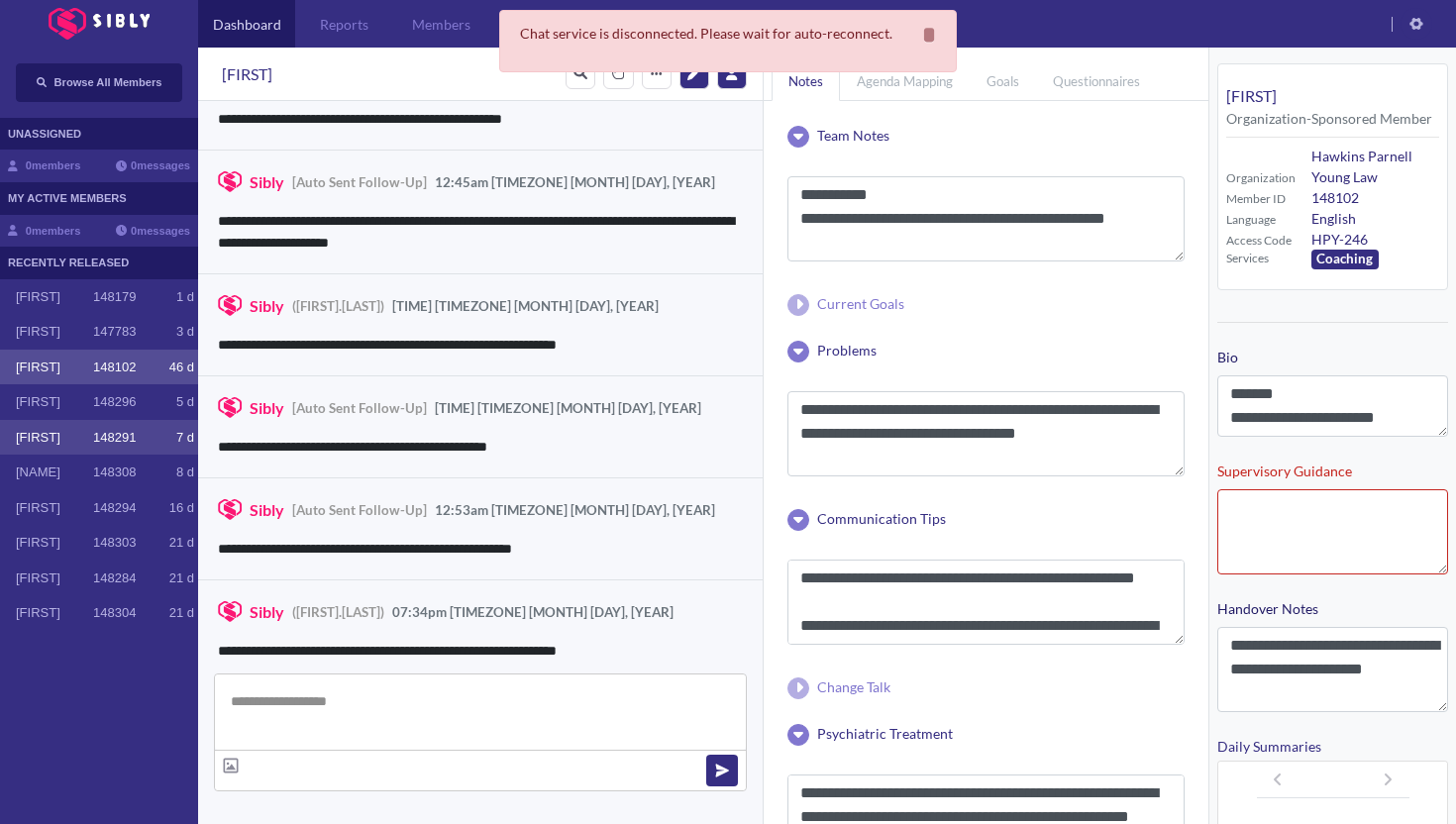 click on "[FIRST]" at bounding box center [54, 438] 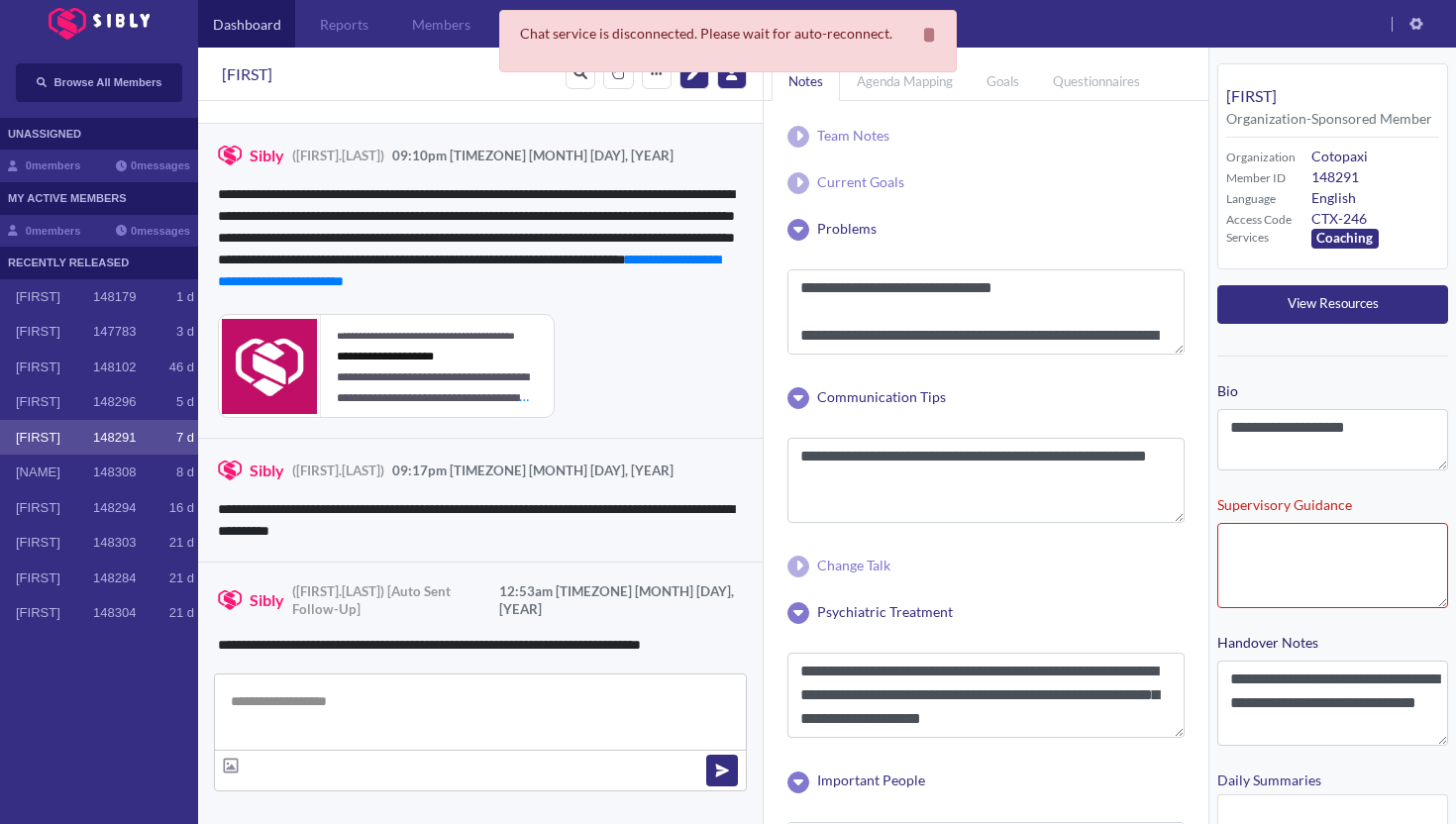 scroll, scrollTop: 4362, scrollLeft: 0, axis: vertical 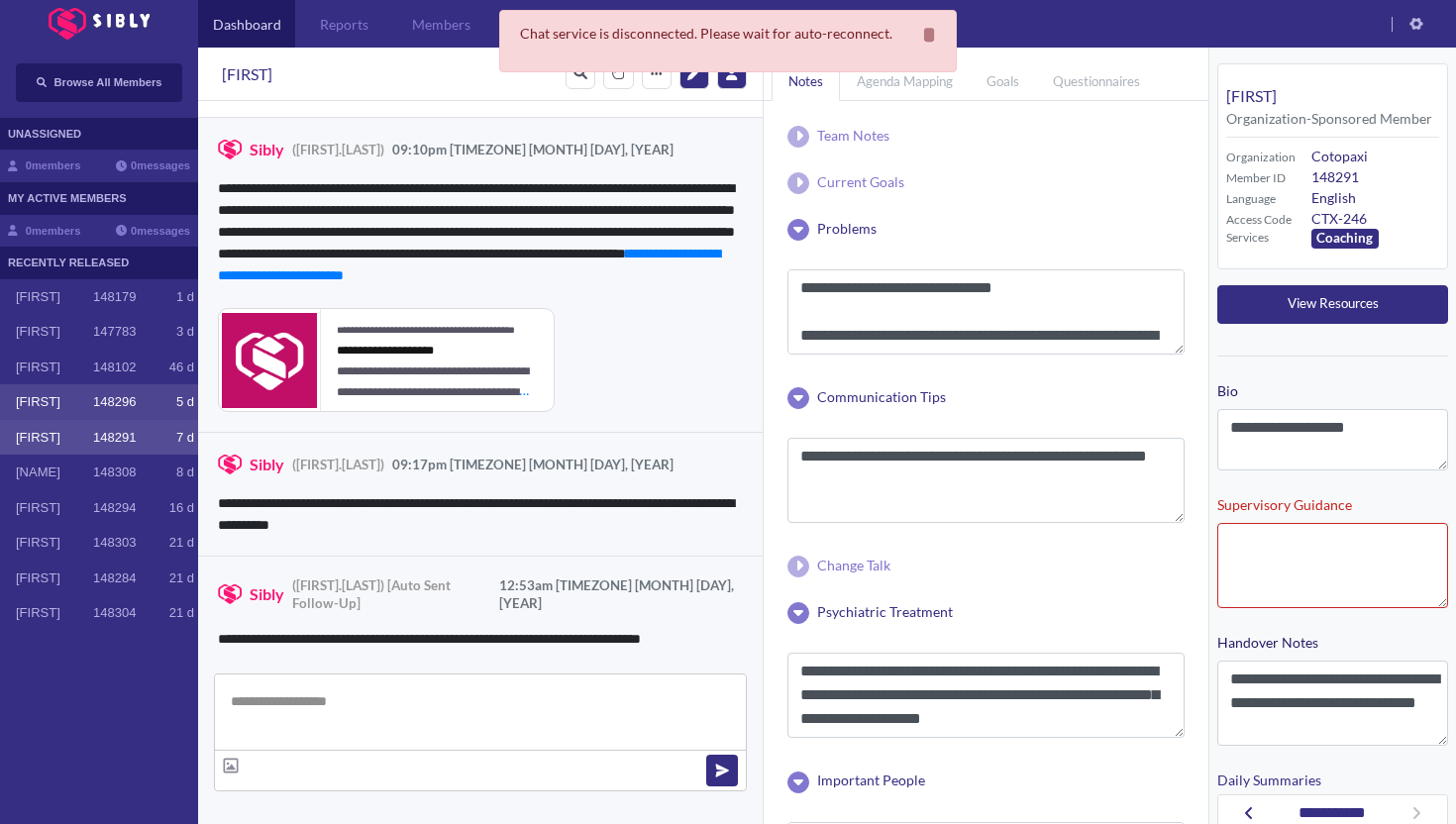click on "148296" at bounding box center (114, 402) 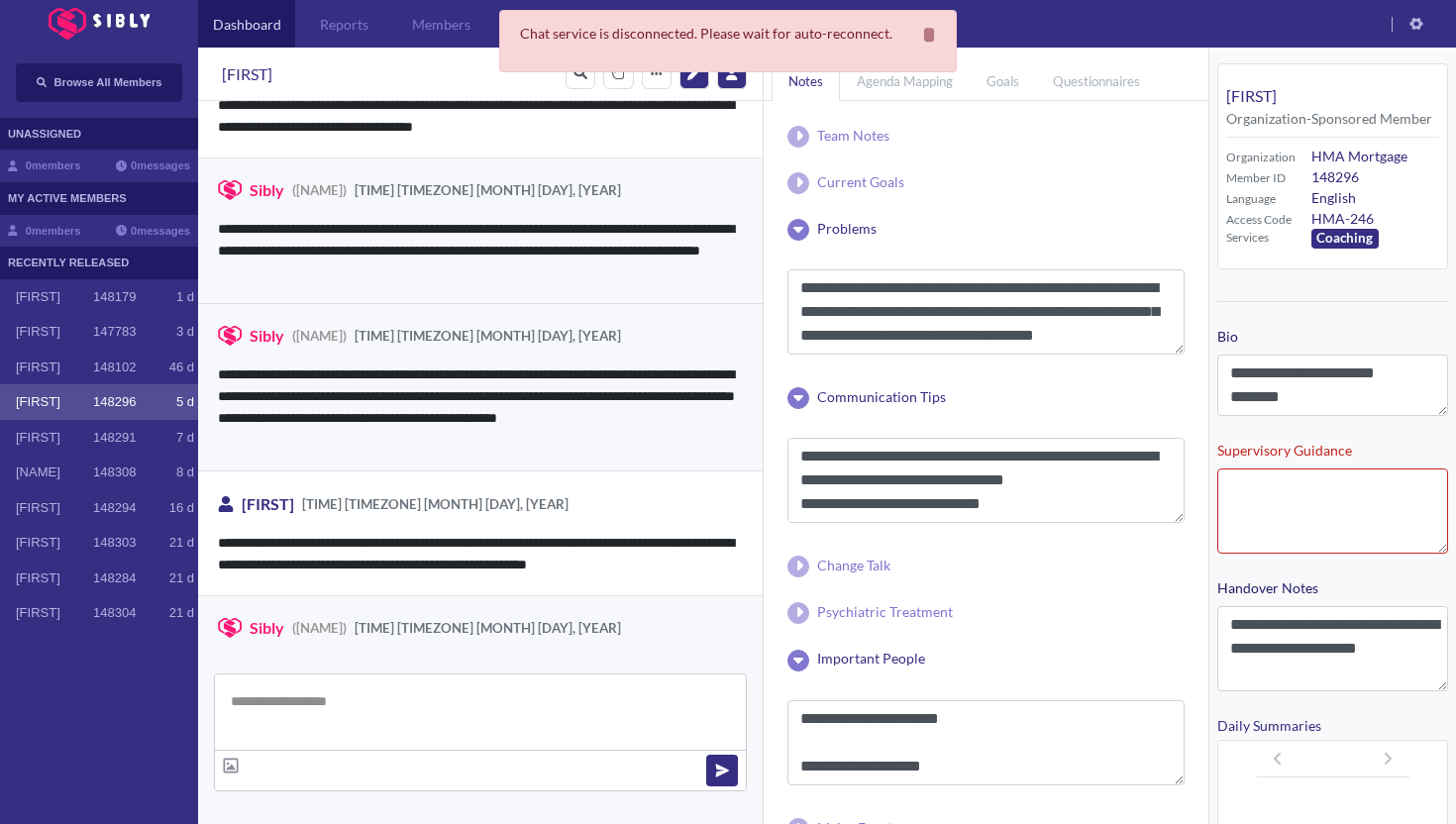 scroll, scrollTop: 3341, scrollLeft: 0, axis: vertical 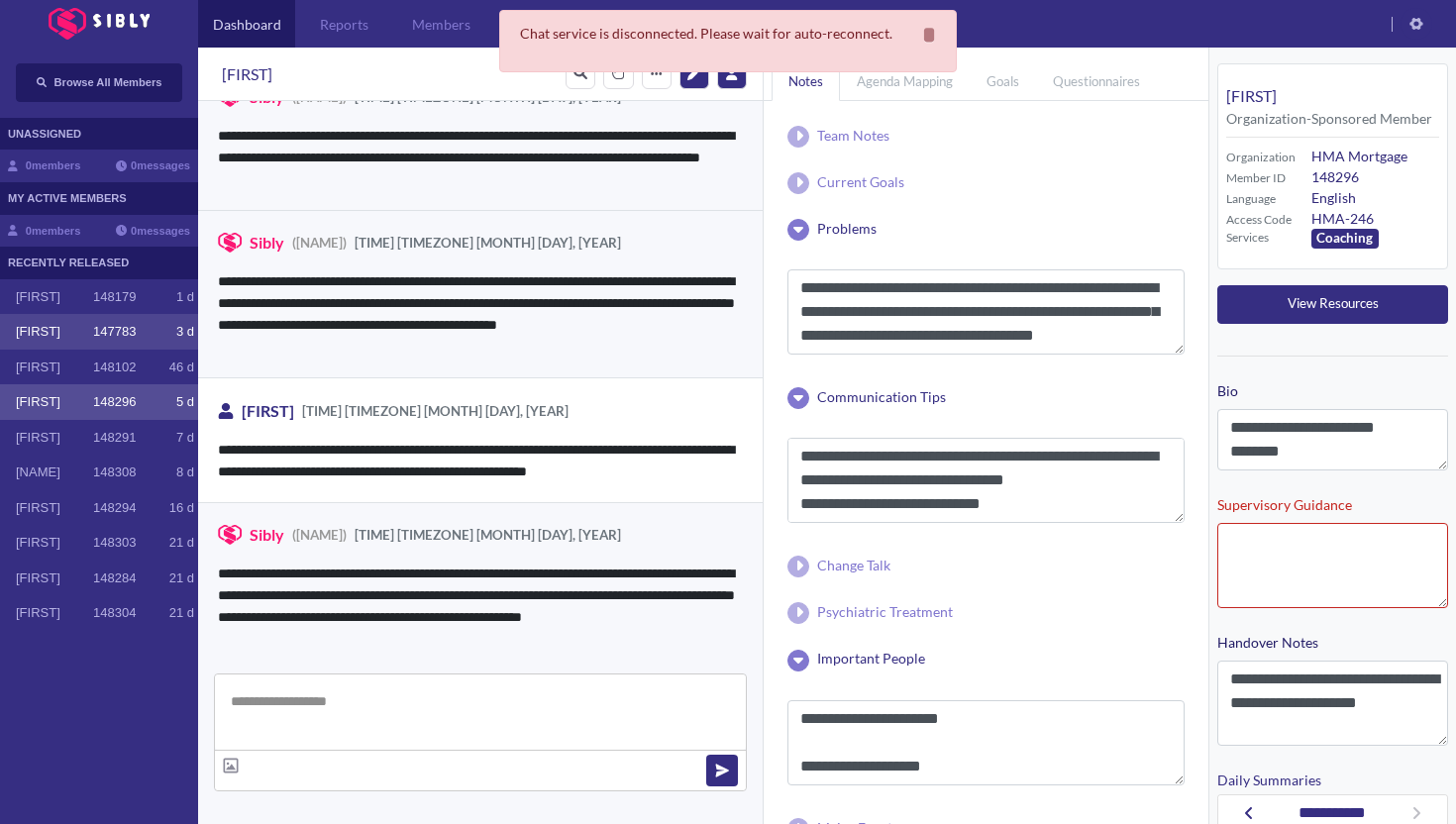 click on "[FIRST] [NUMBER] [NUMBER] [LETTER]" at bounding box center (99, 332) 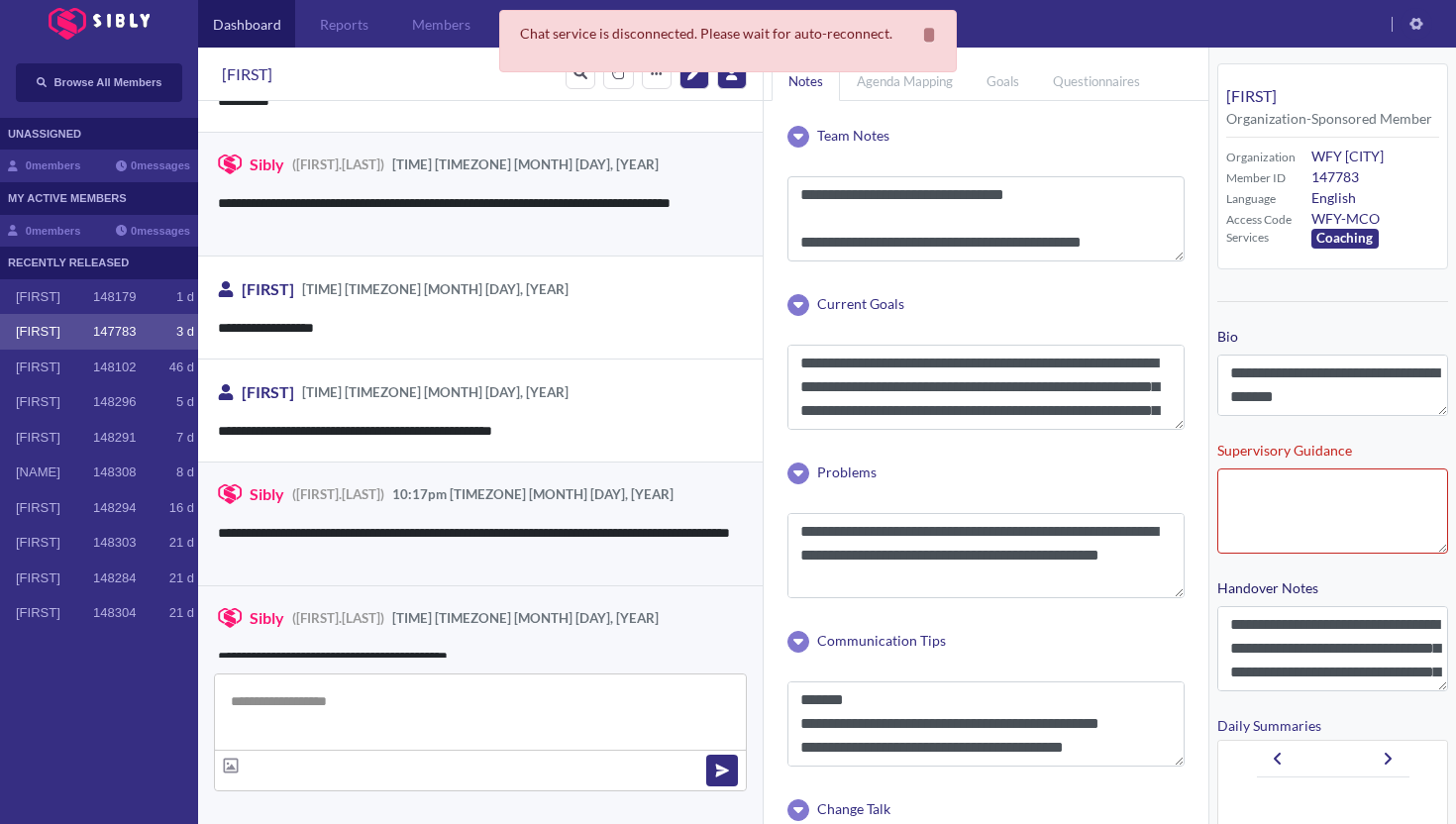 scroll, scrollTop: 3002, scrollLeft: 0, axis: vertical 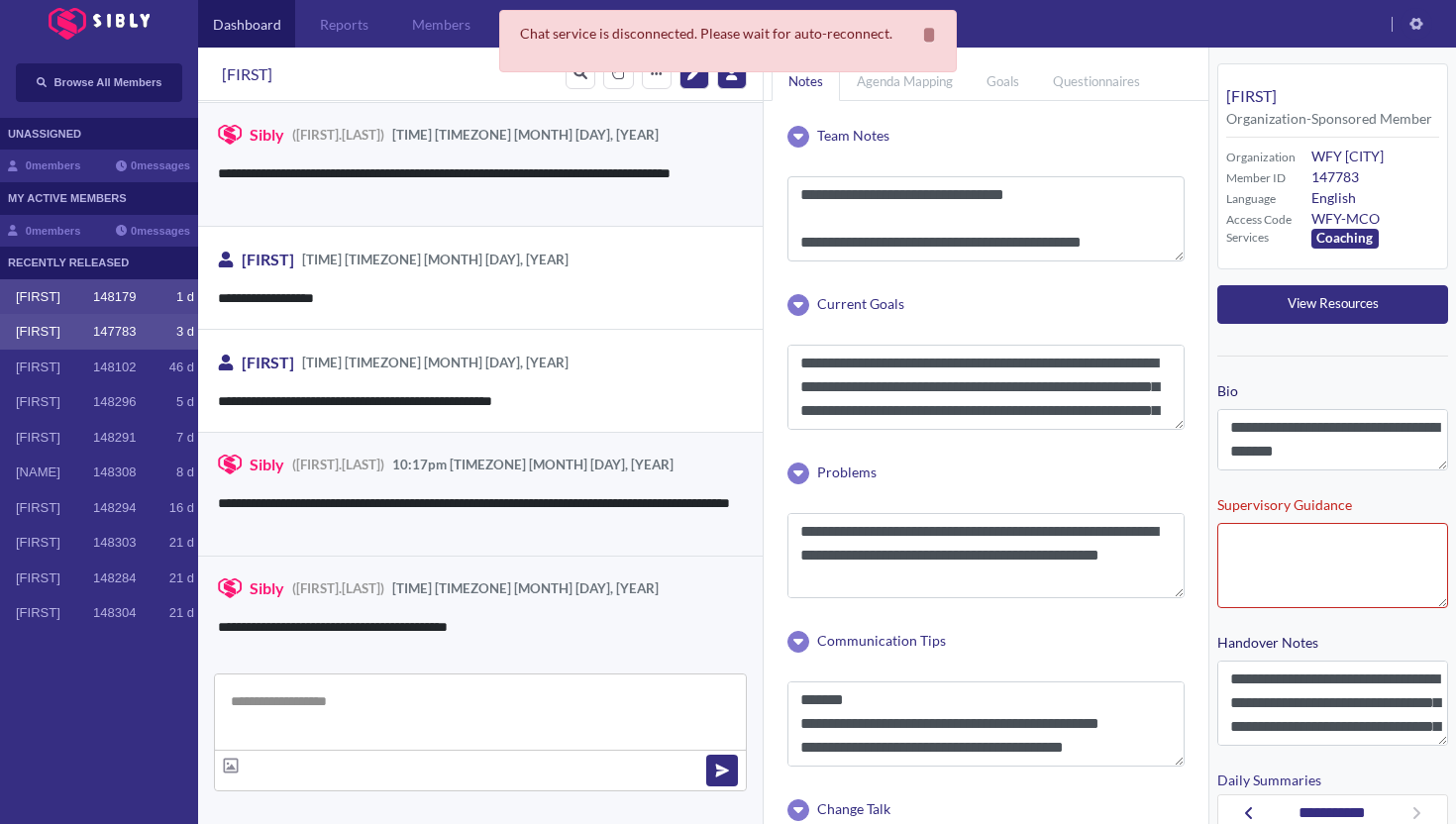 click on "148179" at bounding box center [114, 297] 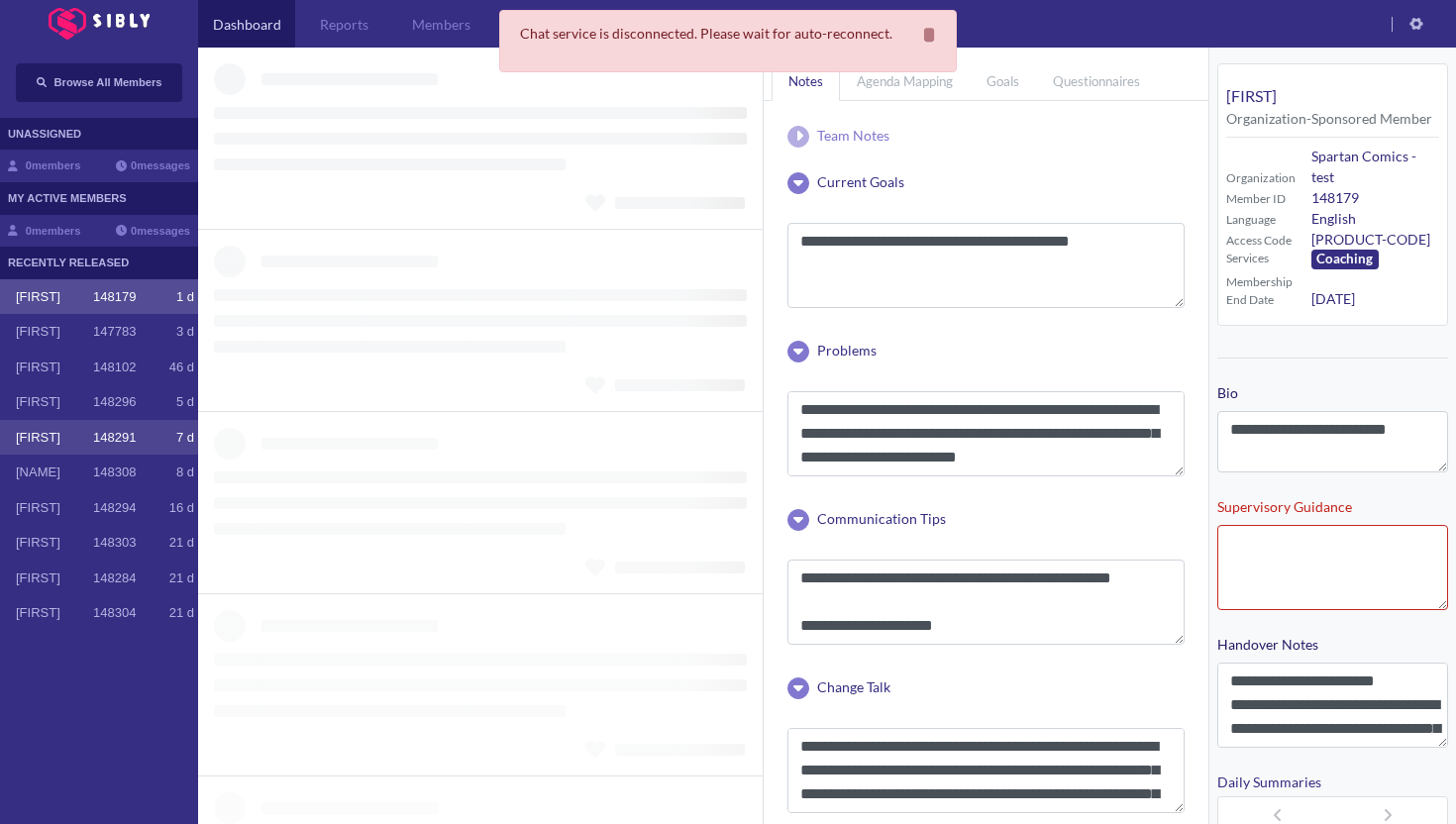 click on "[FIRST] [NUMBER] [NUMBER] [LETTER]" at bounding box center (99, 438) 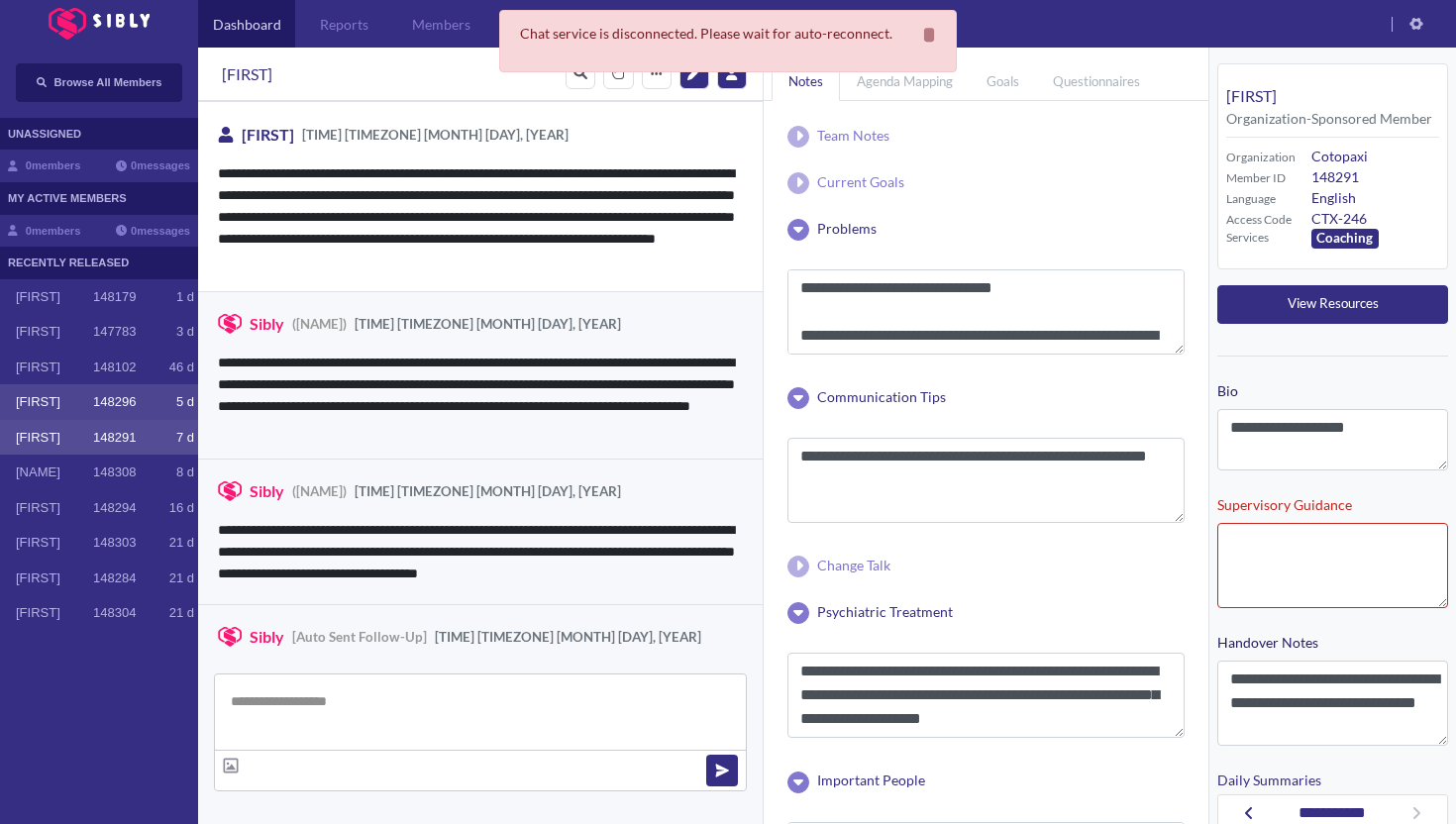 click on "148296" at bounding box center [114, 402] 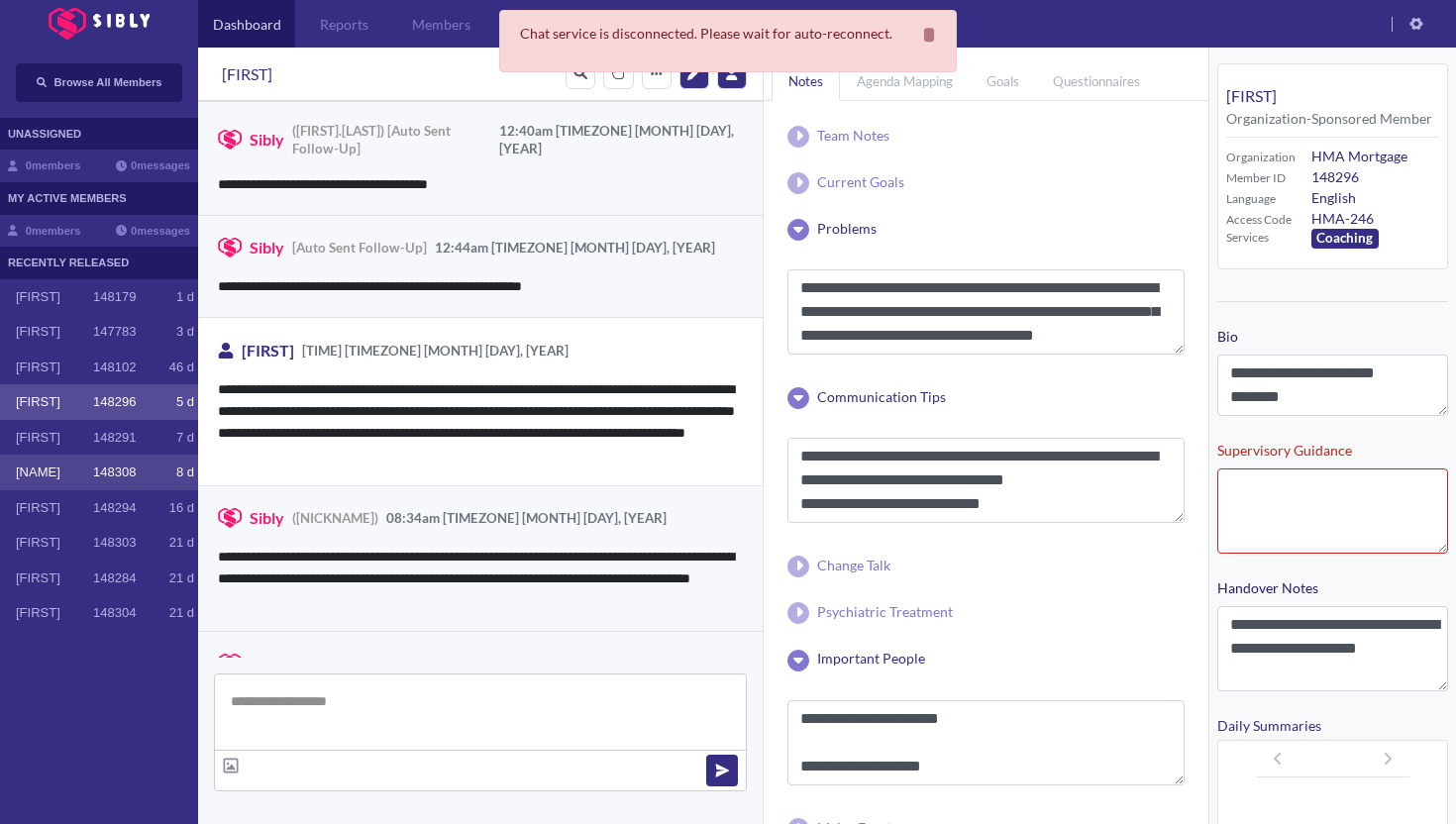 scroll, scrollTop: 0, scrollLeft: 0, axis: both 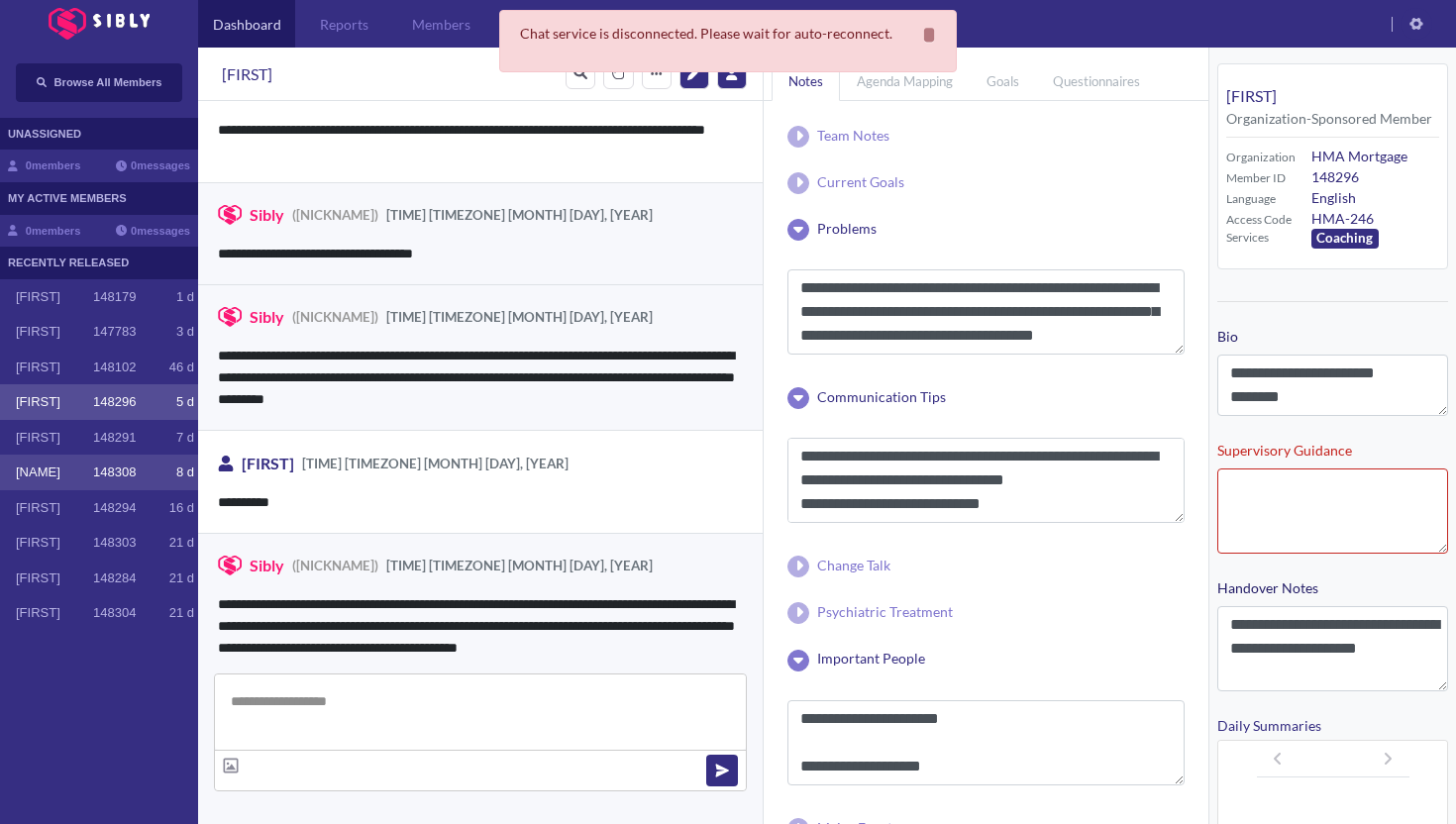 click on "[NAME] 148308 8 d" at bounding box center [99, 472] 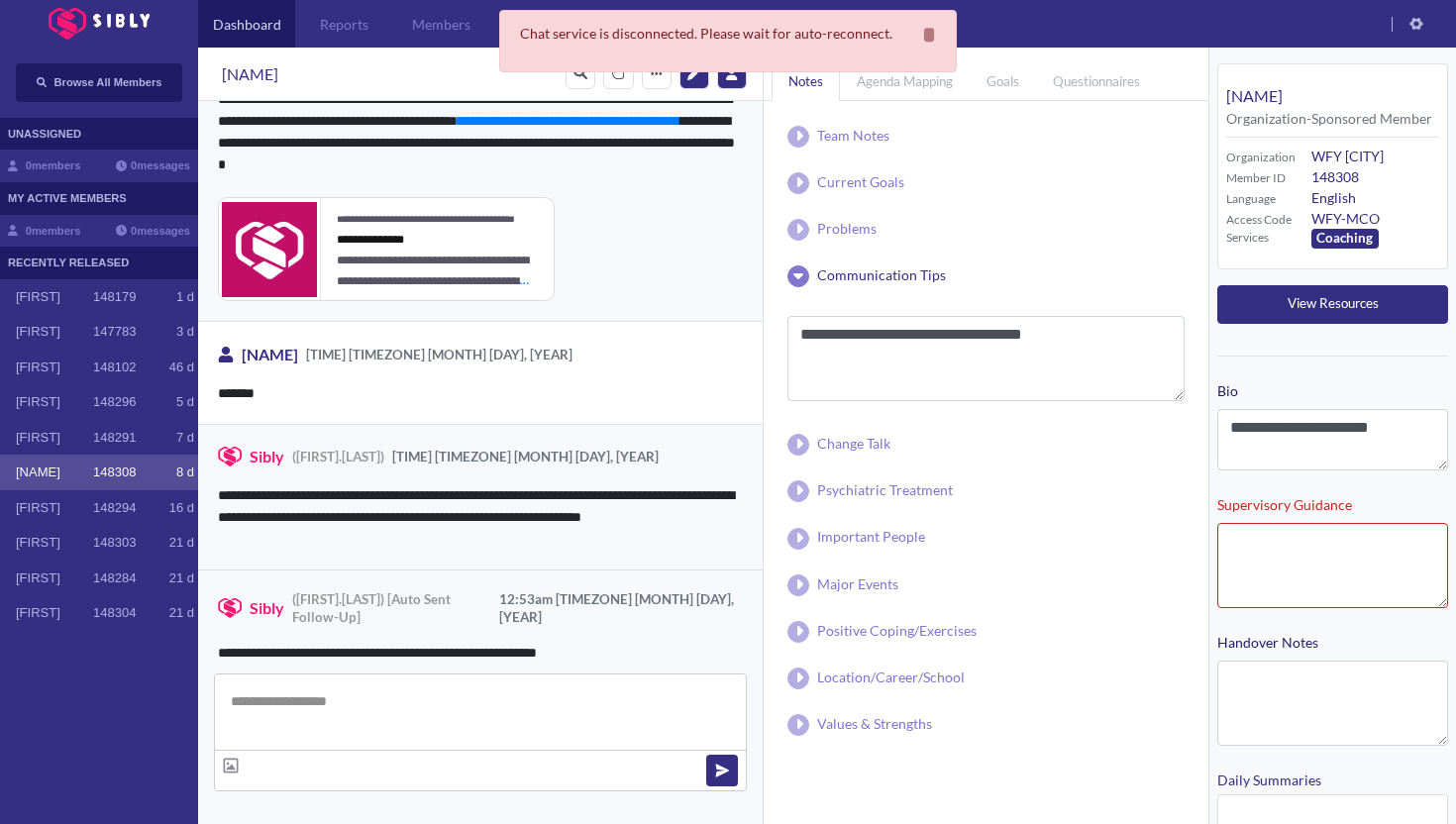 scroll, scrollTop: 1359, scrollLeft: 0, axis: vertical 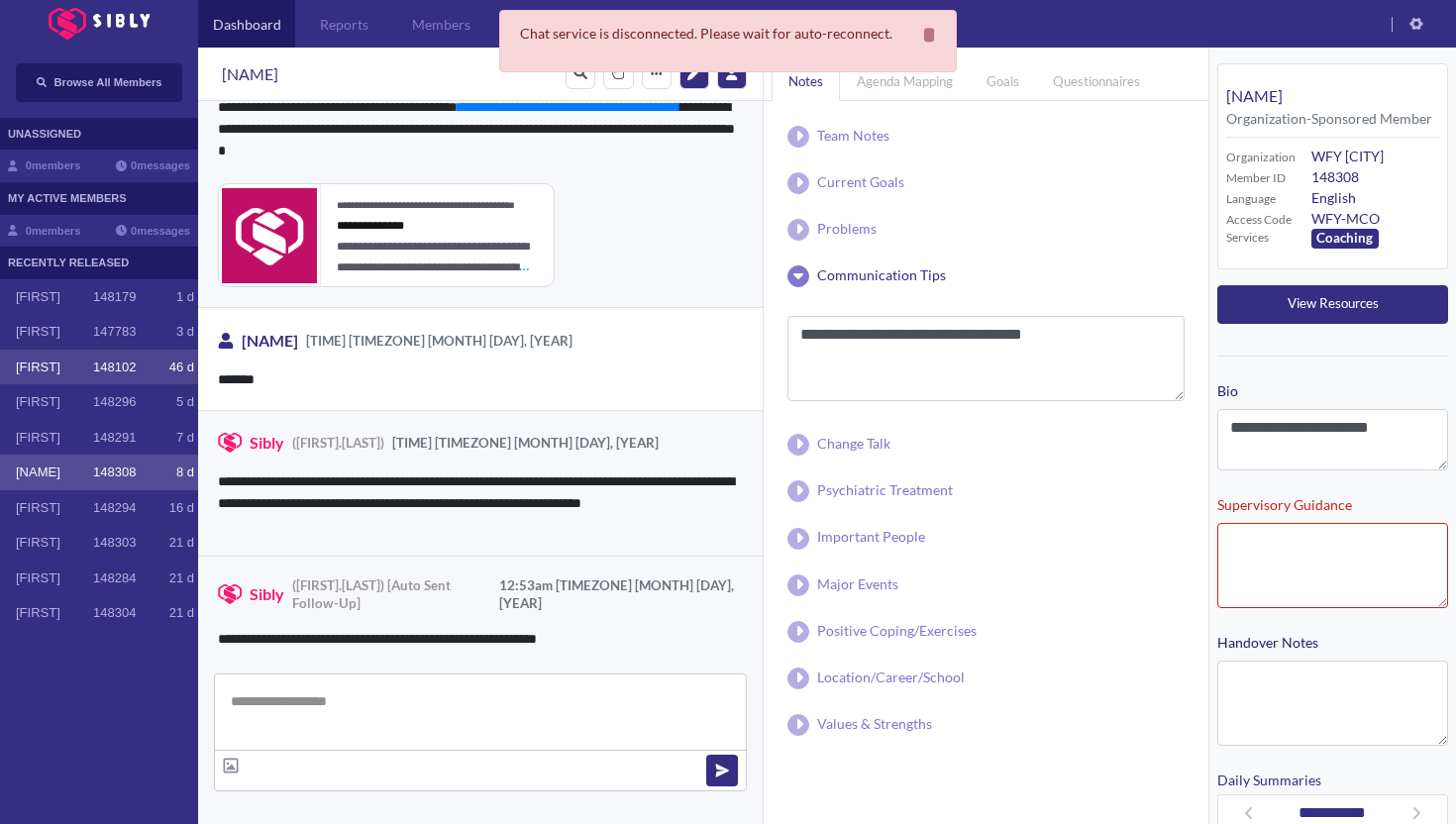 click on "[FIRST] [NUMBER] [NUMBER] [LETTER]" at bounding box center [105, 367] 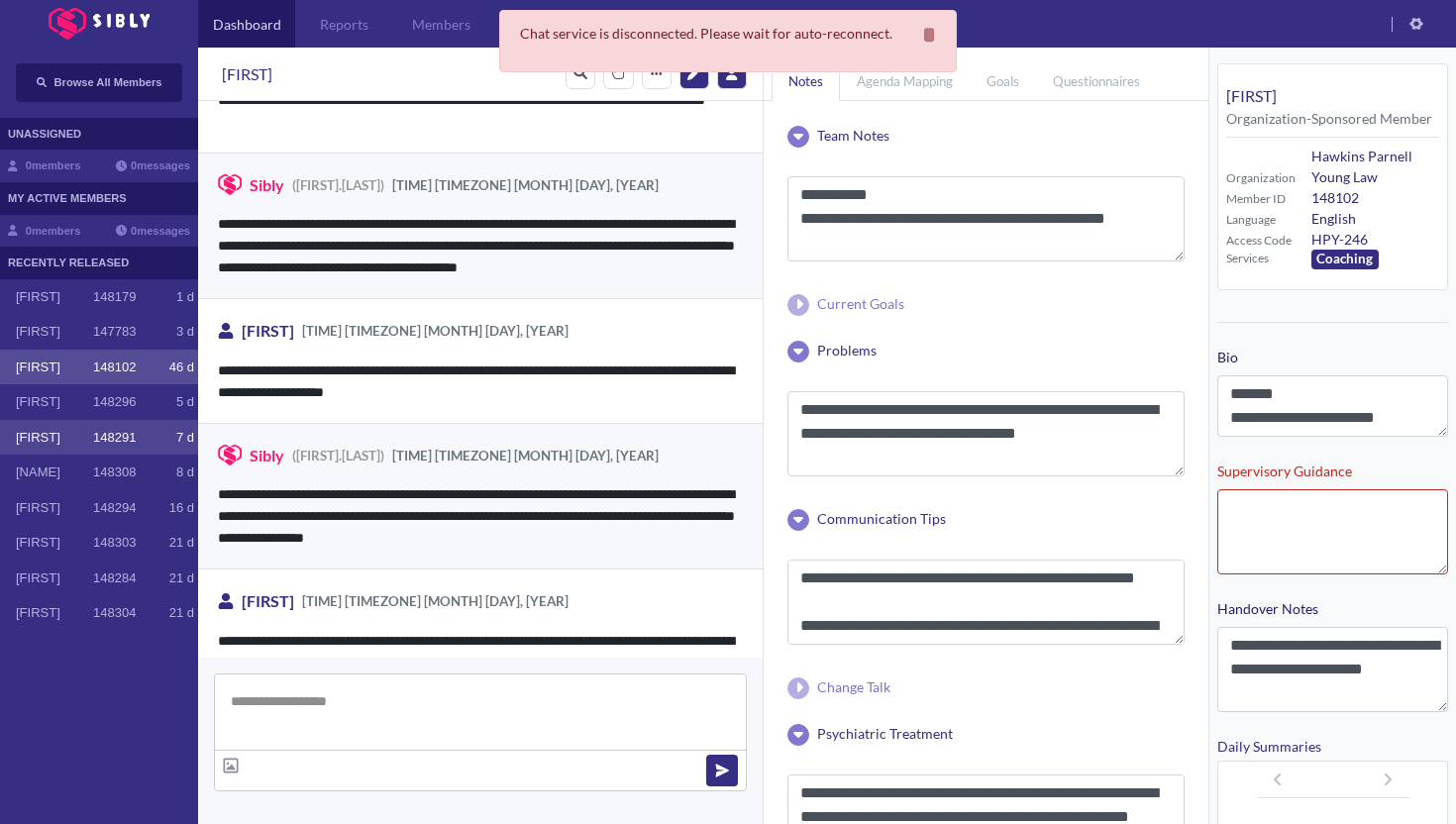 scroll, scrollTop: 1131, scrollLeft: 0, axis: vertical 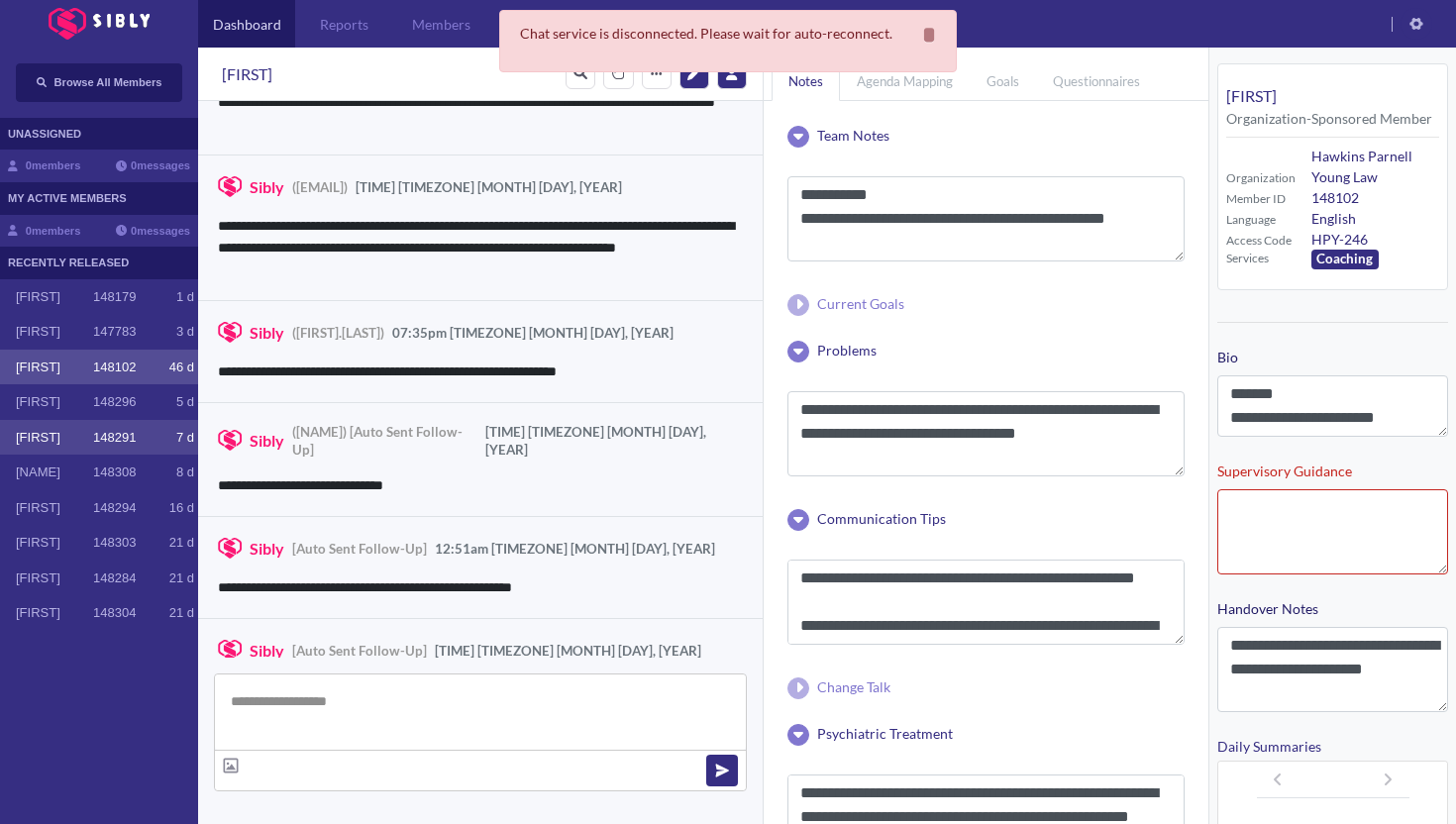 click on "[FIRST] [NUMBER] [NUMBER] [LETTER]" at bounding box center [99, 438] 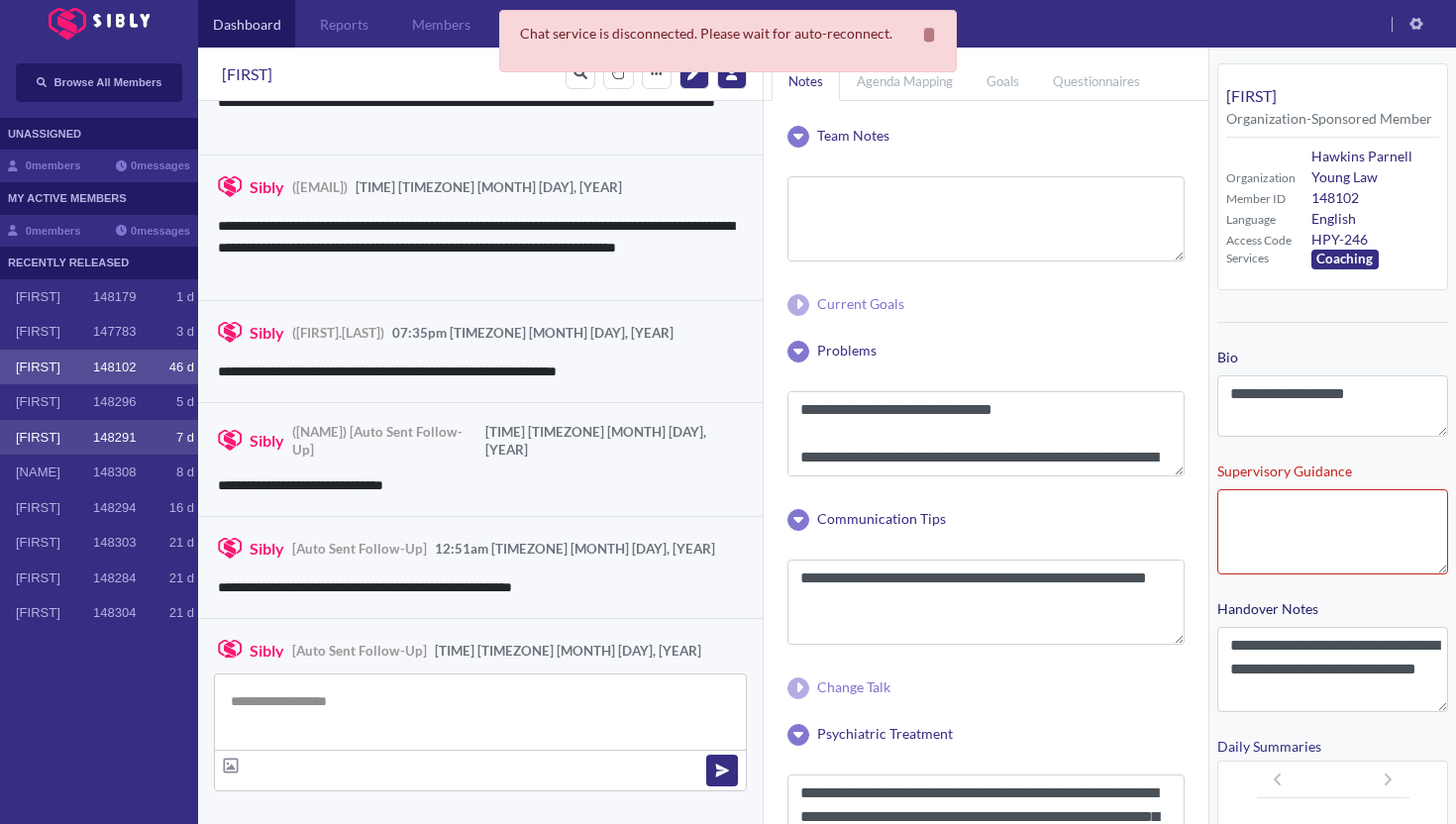 scroll, scrollTop: 0, scrollLeft: 0, axis: both 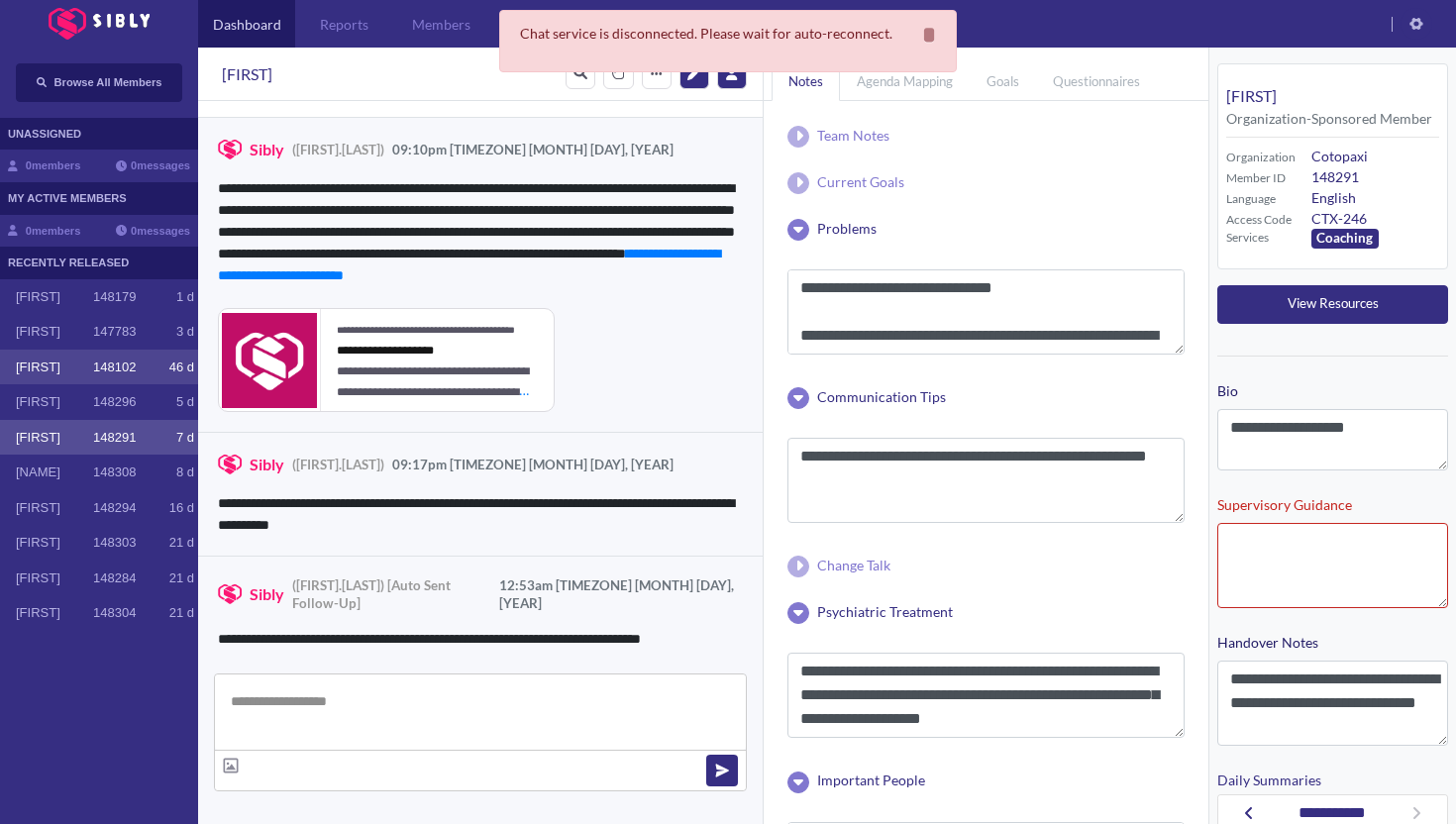 click on "[FIRST] [NUMBER] [NUMBER] [LETTER]" at bounding box center (99, 367) 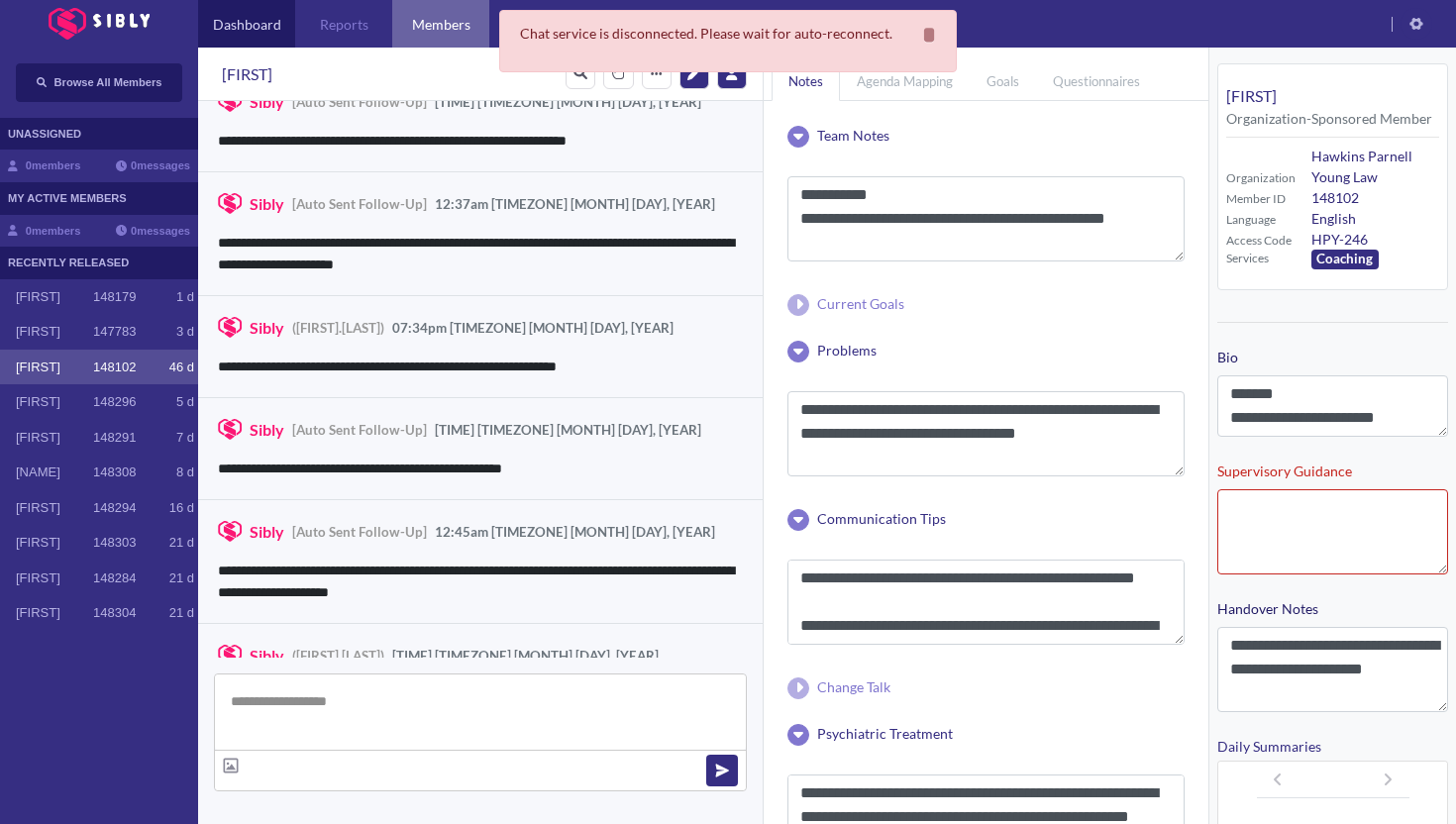 scroll, scrollTop: 2959, scrollLeft: 0, axis: vertical 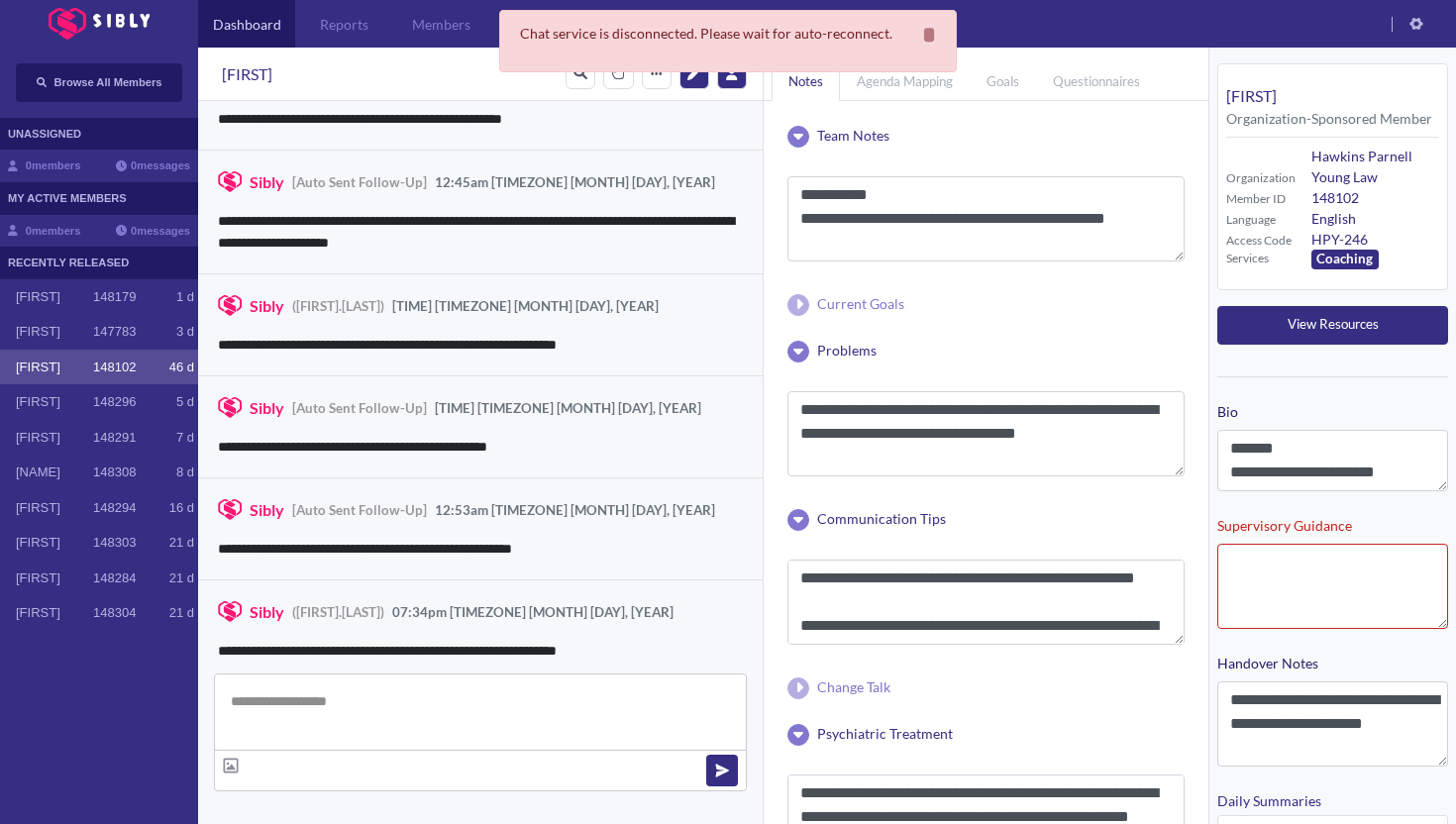 click at bounding box center [8, 367] 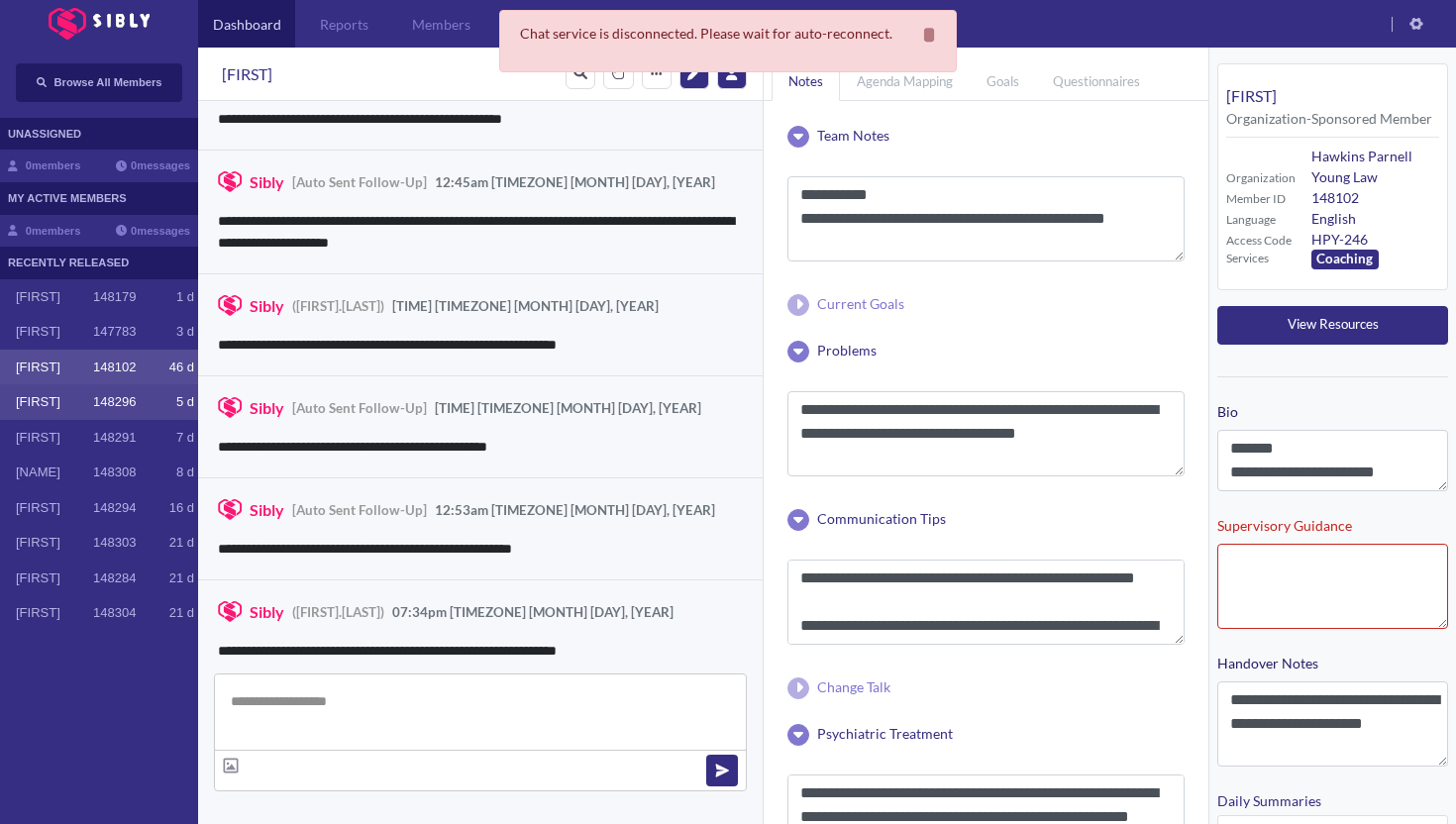 click on "[NAME] 148296 5 d" at bounding box center (99, 402) 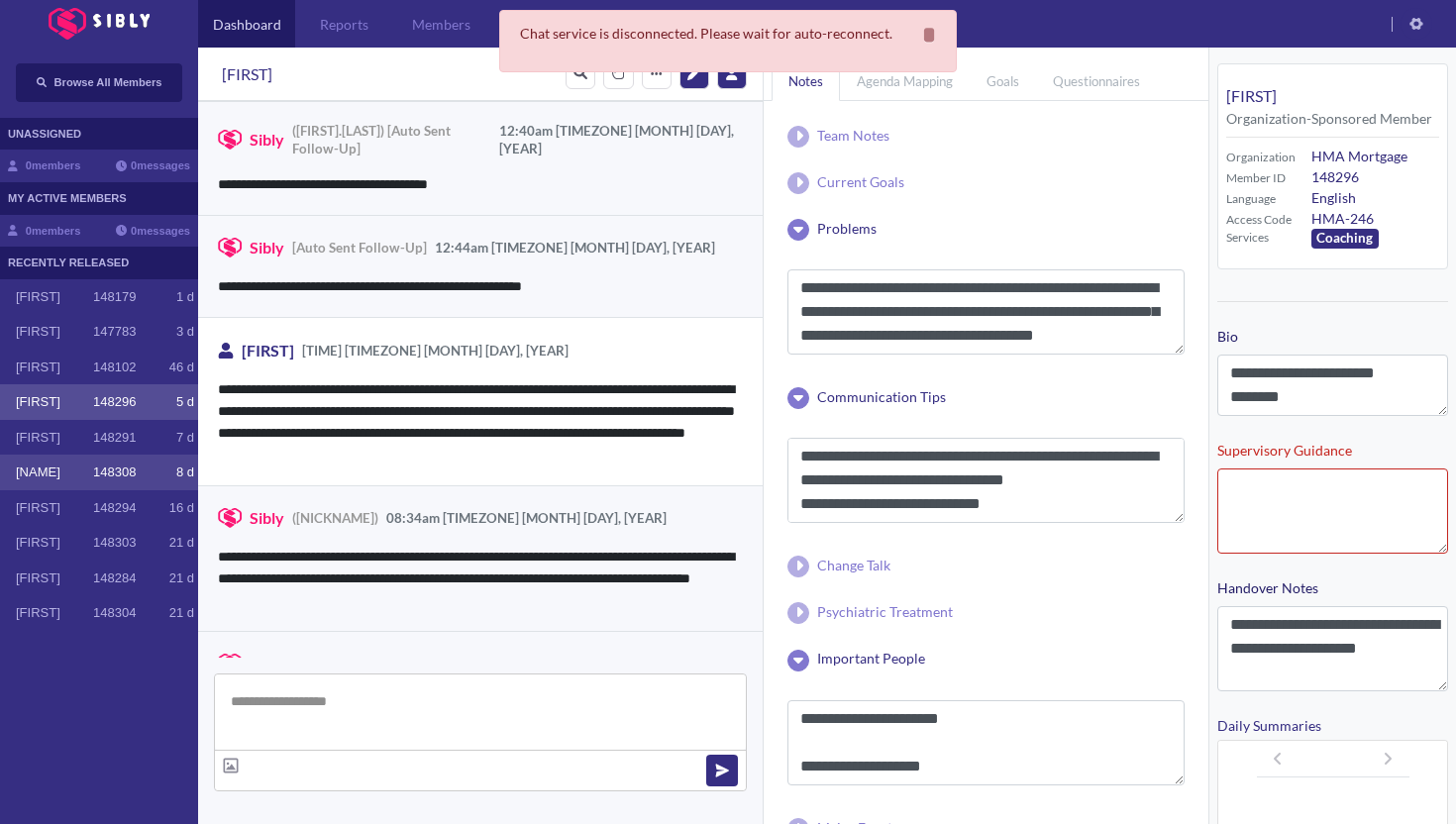scroll, scrollTop: 1134, scrollLeft: 0, axis: vertical 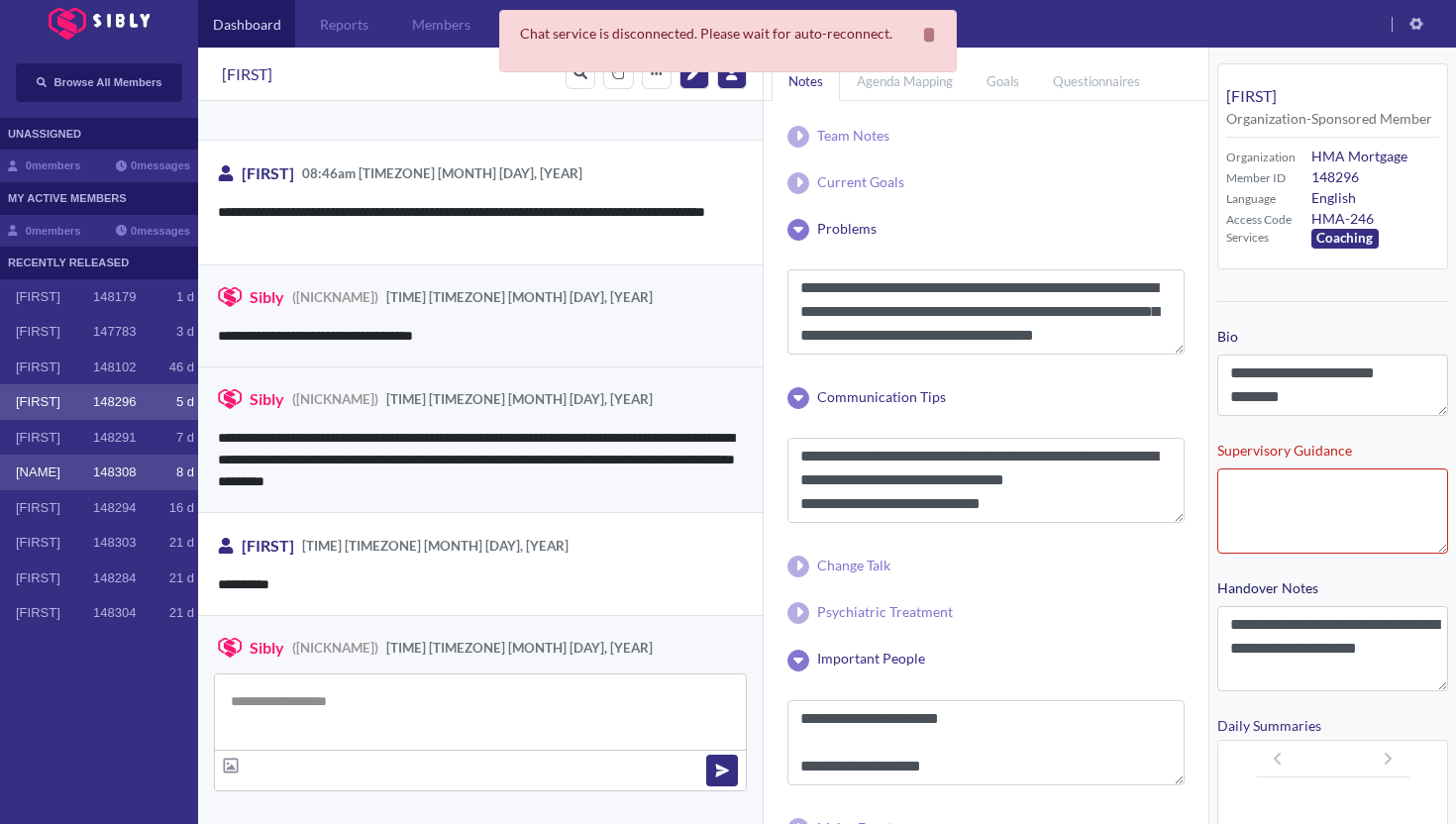click on "[NAME] 148308 8 d" at bounding box center (99, 472) 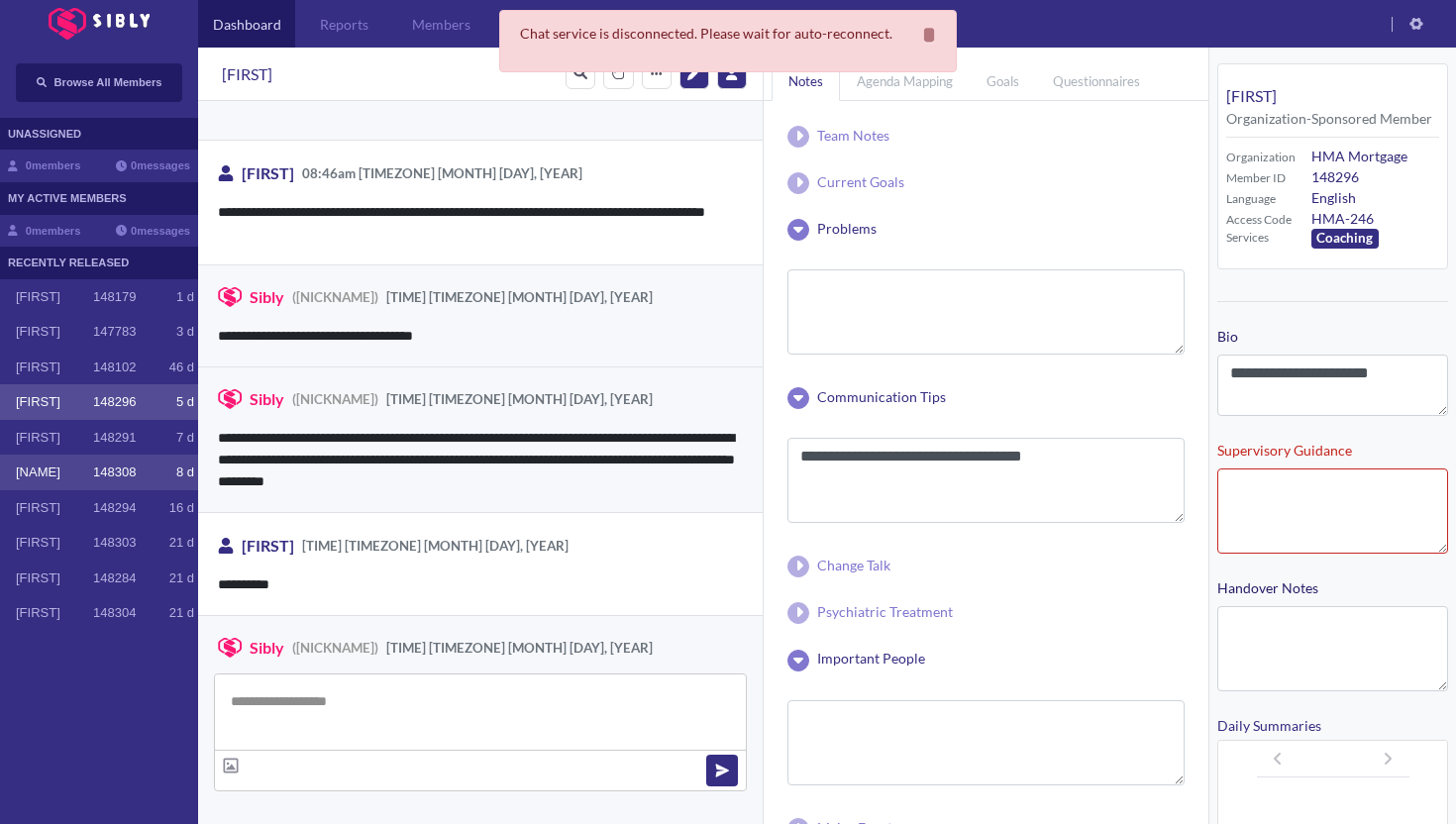 scroll, scrollTop: 0, scrollLeft: 0, axis: both 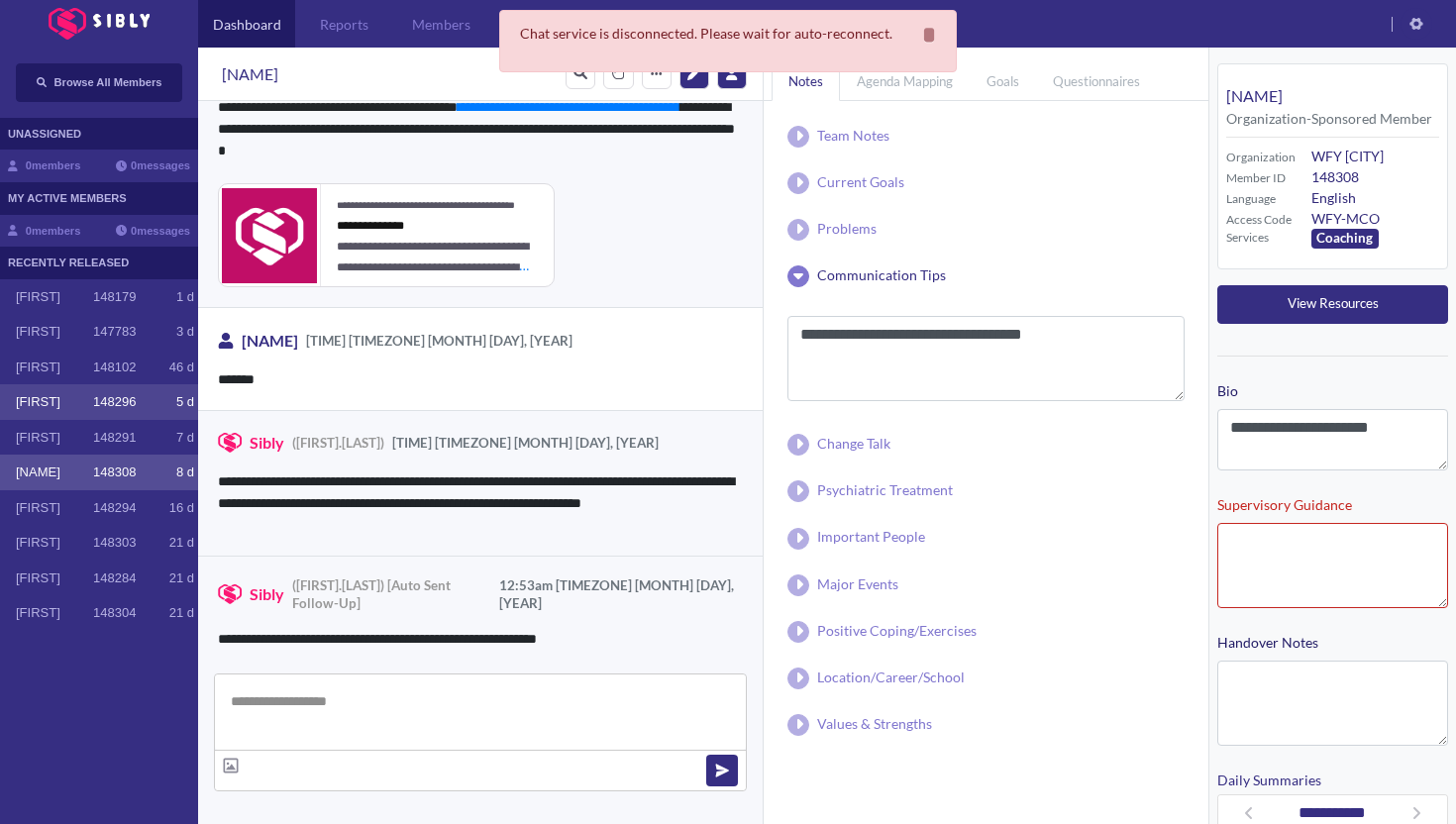 click on "[FIRST]" at bounding box center [54, 402] 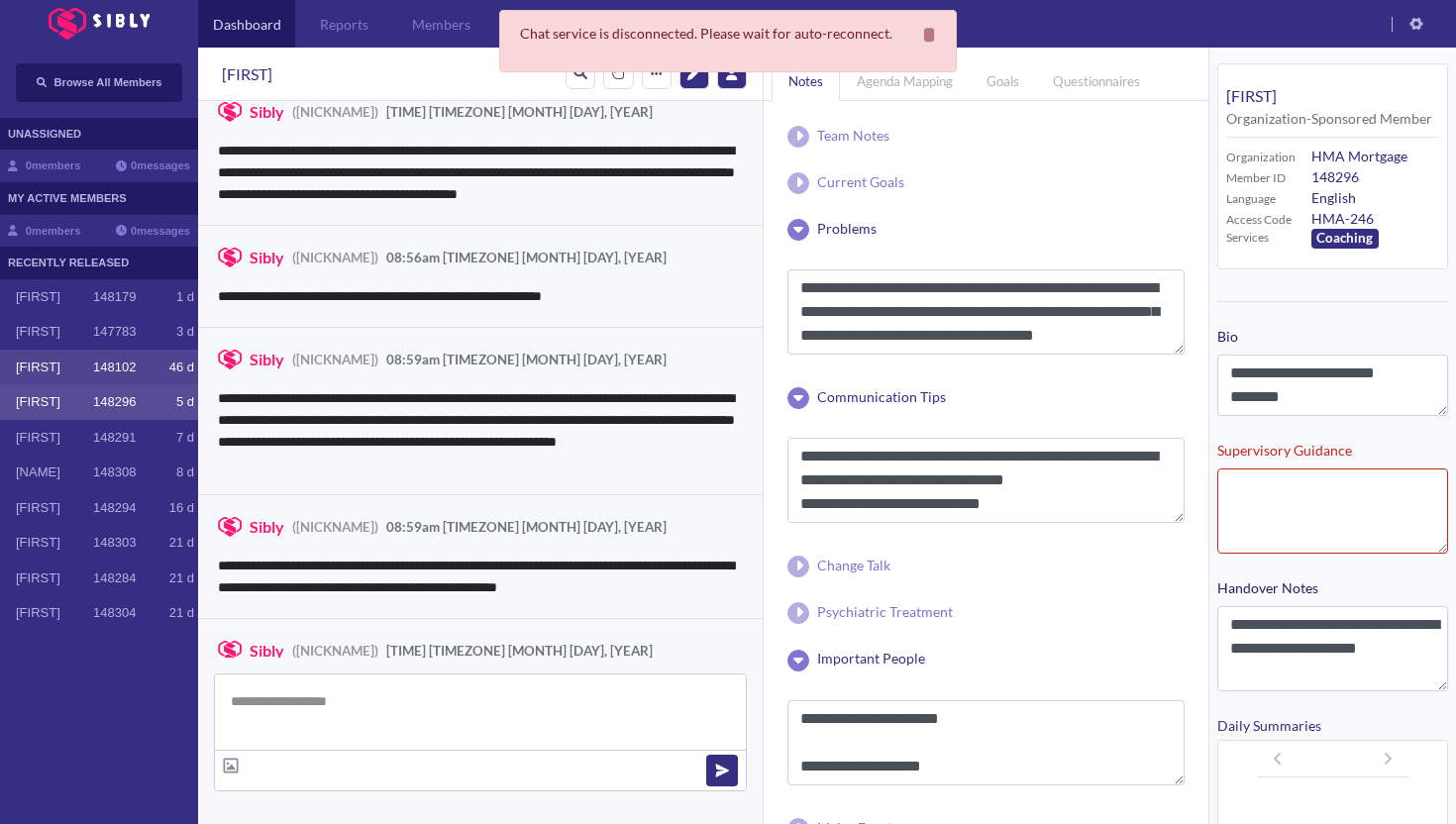 scroll, scrollTop: 2566, scrollLeft: 0, axis: vertical 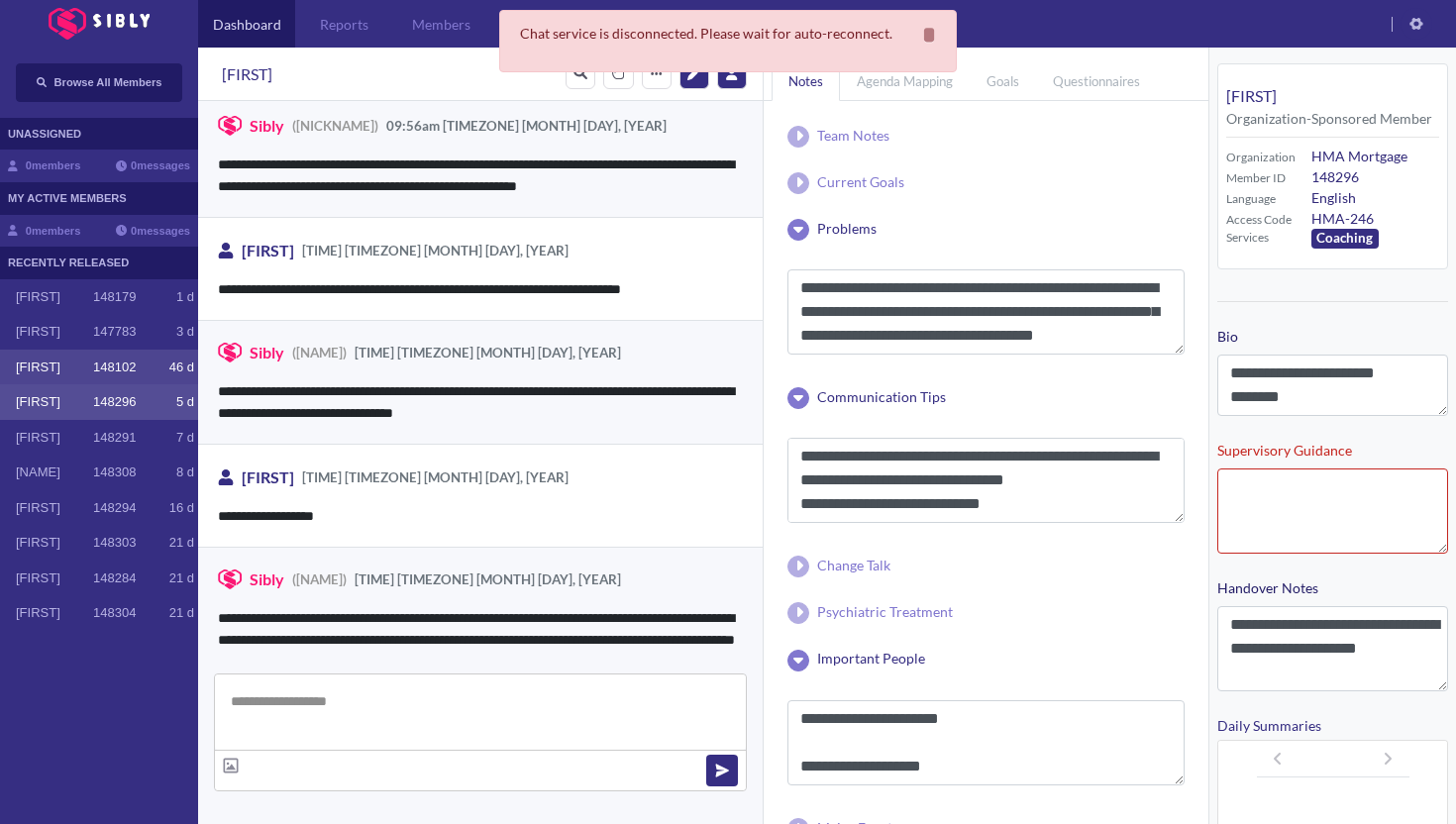 click on "[FIRST]" at bounding box center (54, 367) 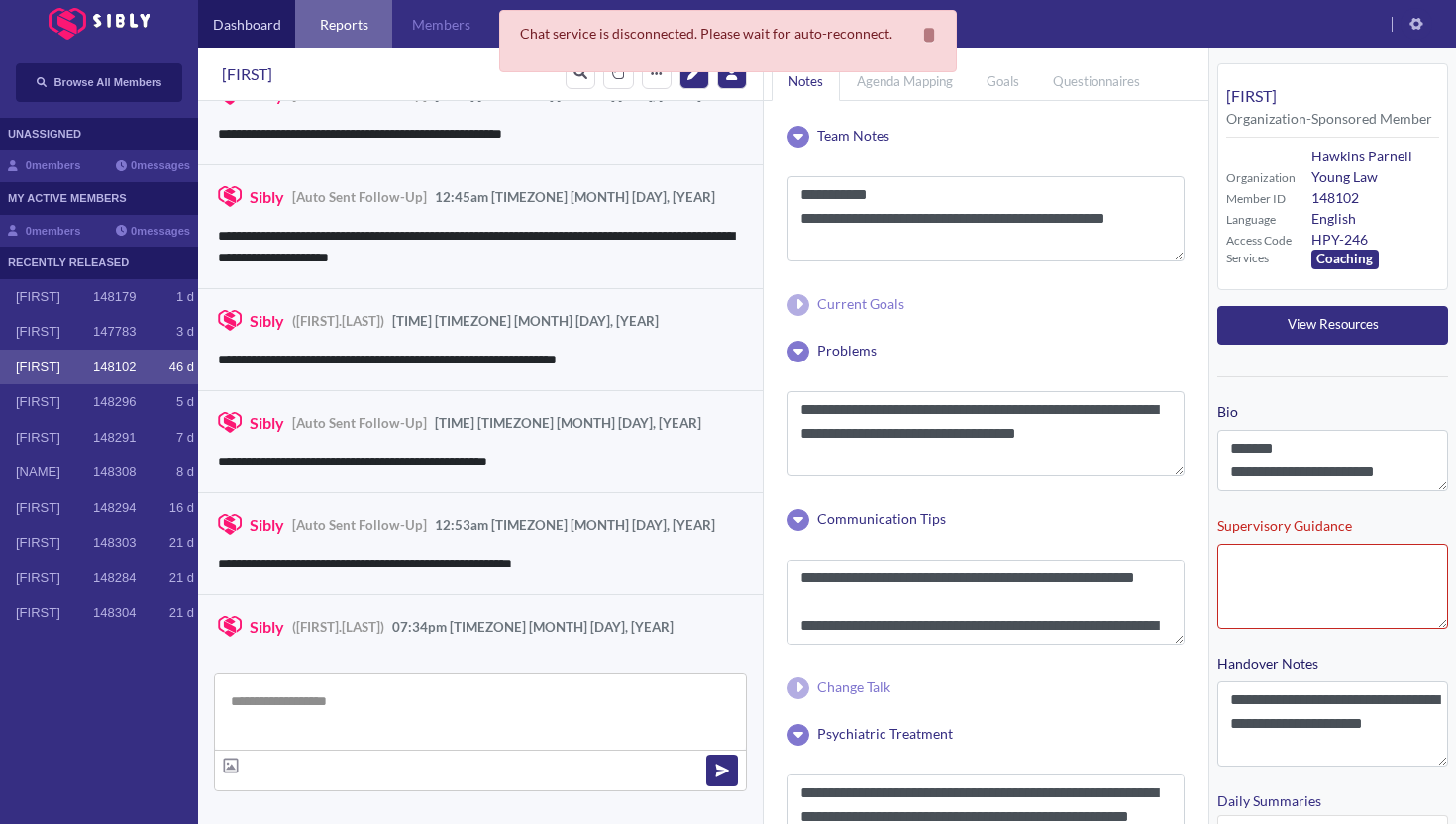 scroll, scrollTop: 2991, scrollLeft: 0, axis: vertical 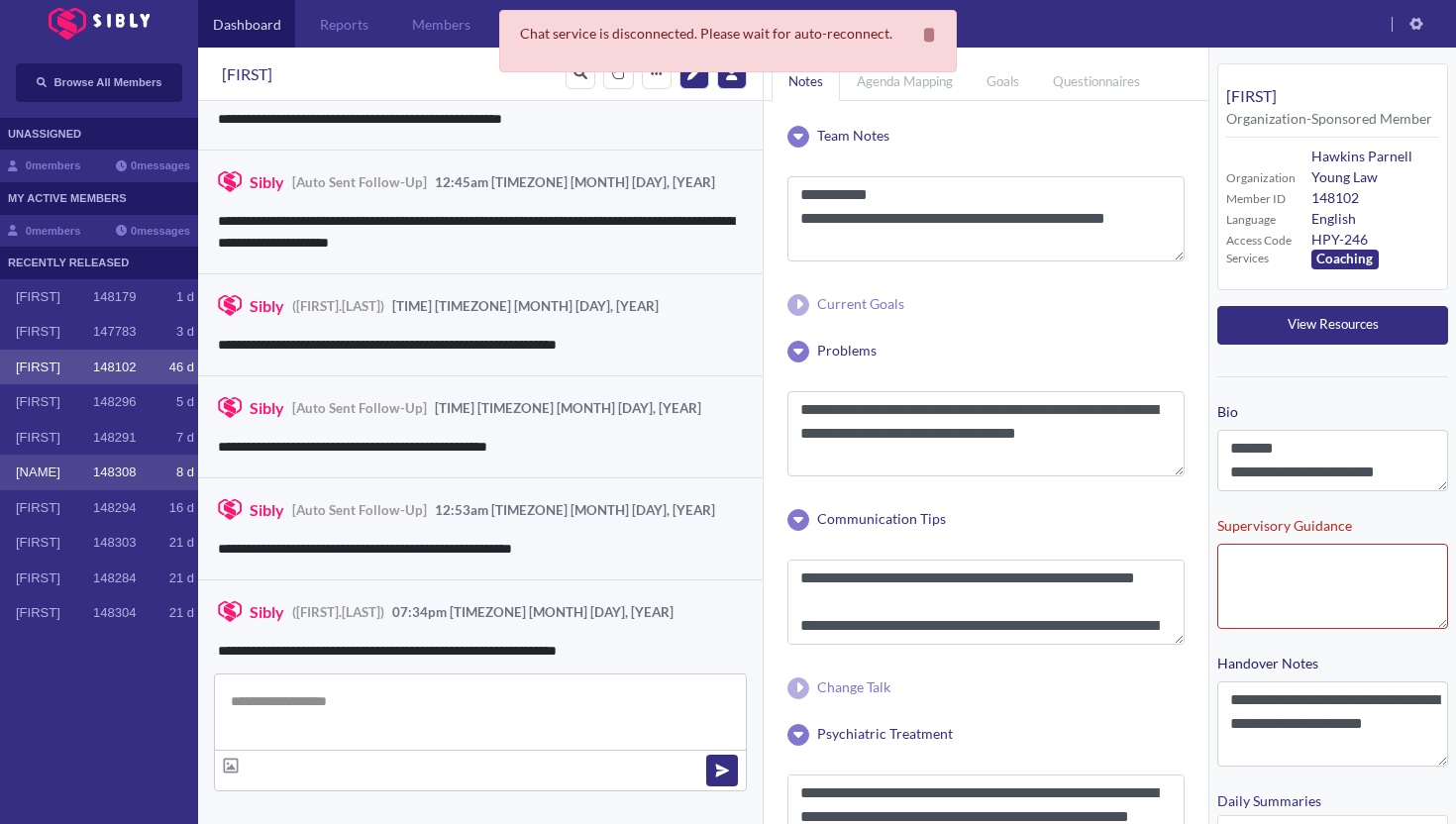 click on "[NAME]" at bounding box center (54, 472) 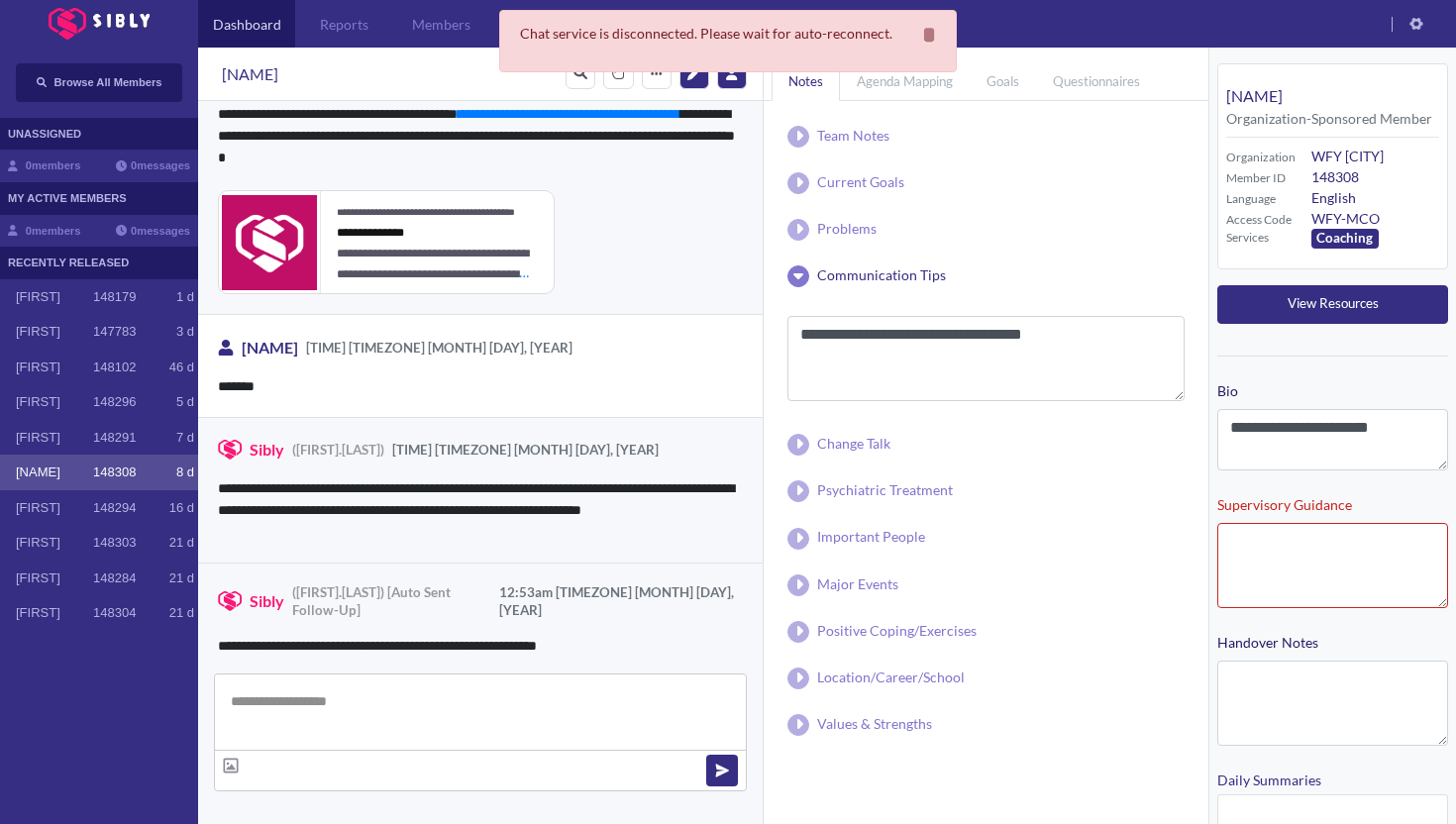 scroll, scrollTop: 1359, scrollLeft: 0, axis: vertical 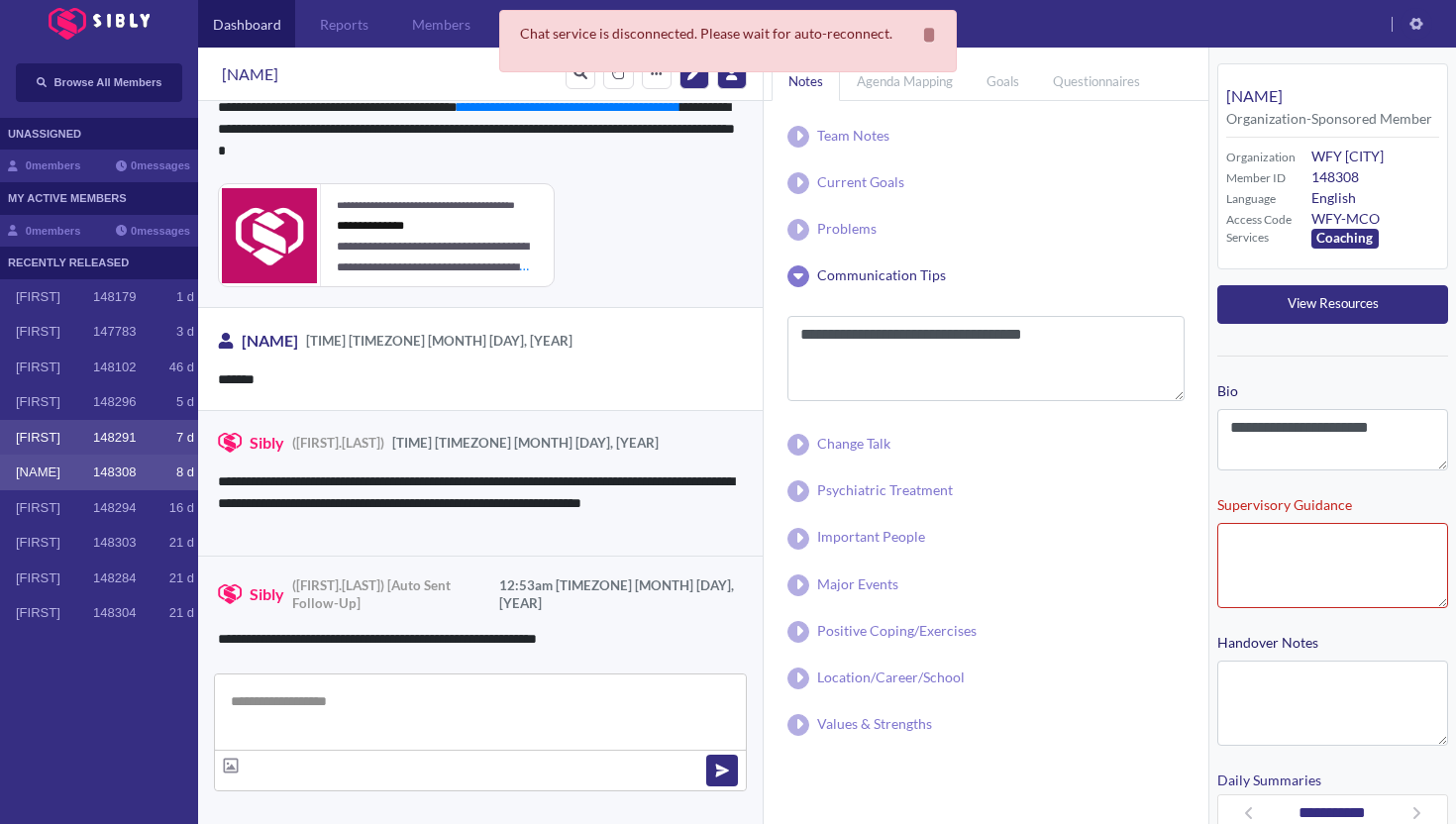 click on "[FIRST]" at bounding box center (54, 438) 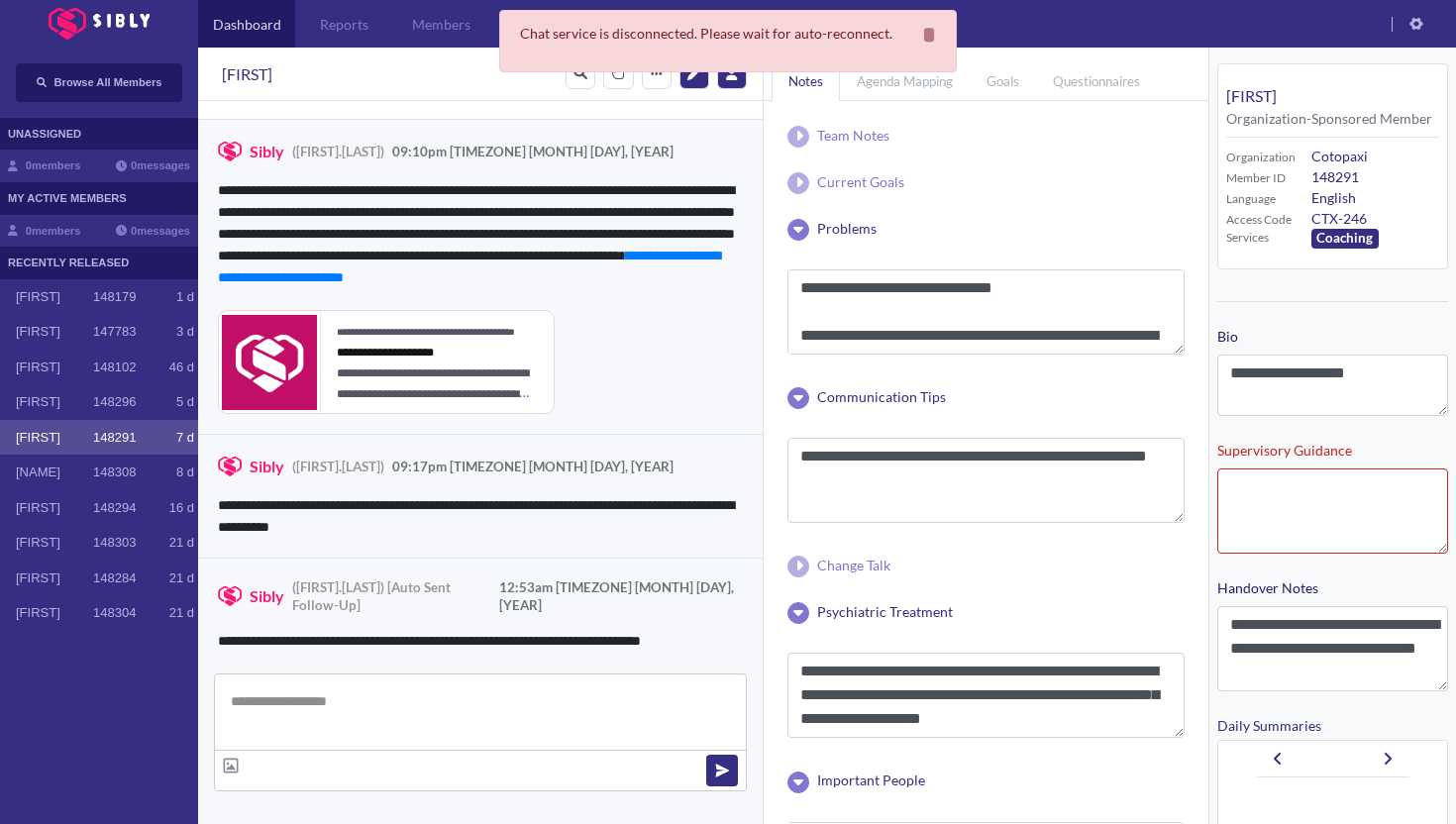scroll, scrollTop: 4362, scrollLeft: 0, axis: vertical 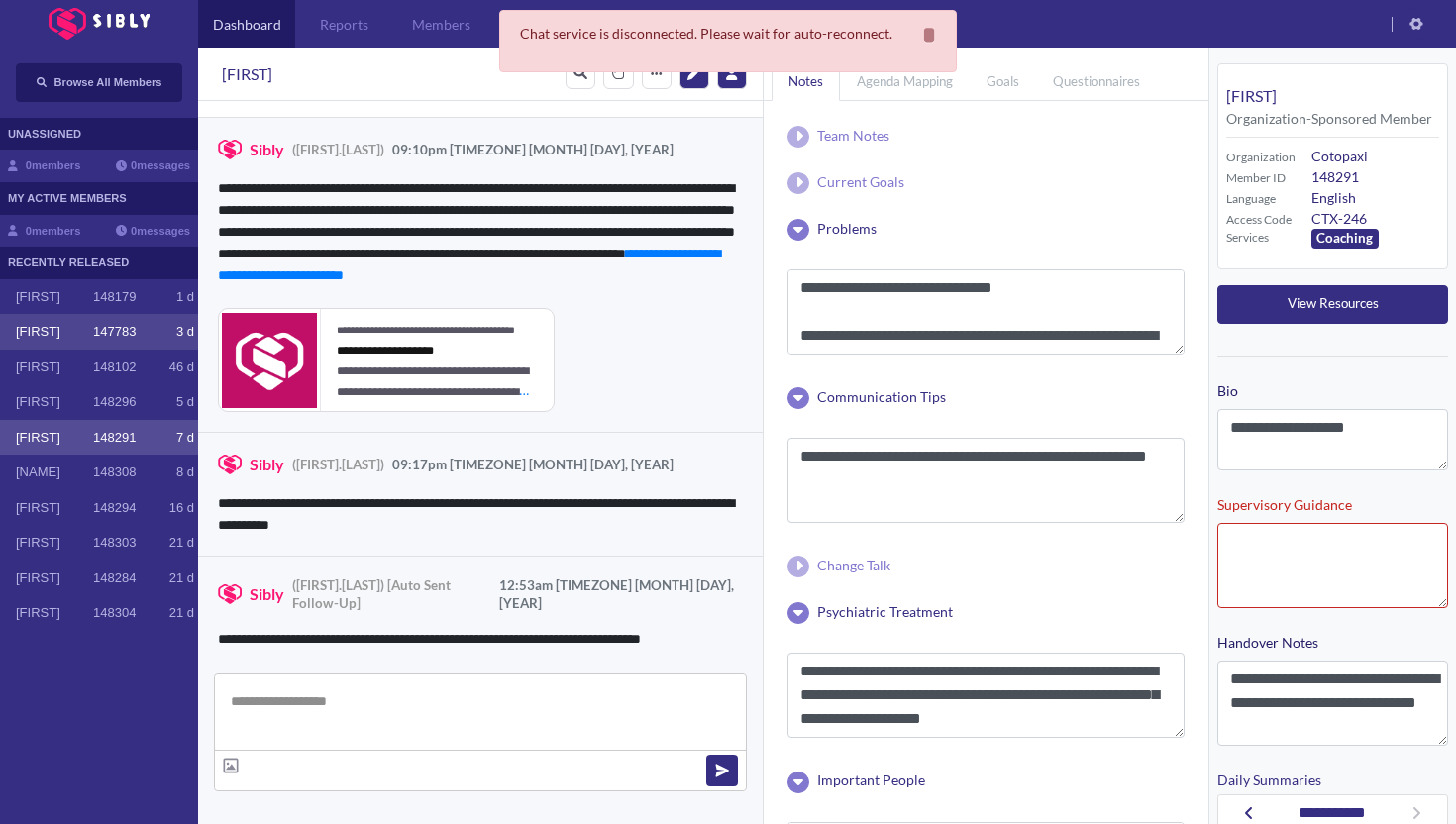 click on "147783" at bounding box center (114, 332) 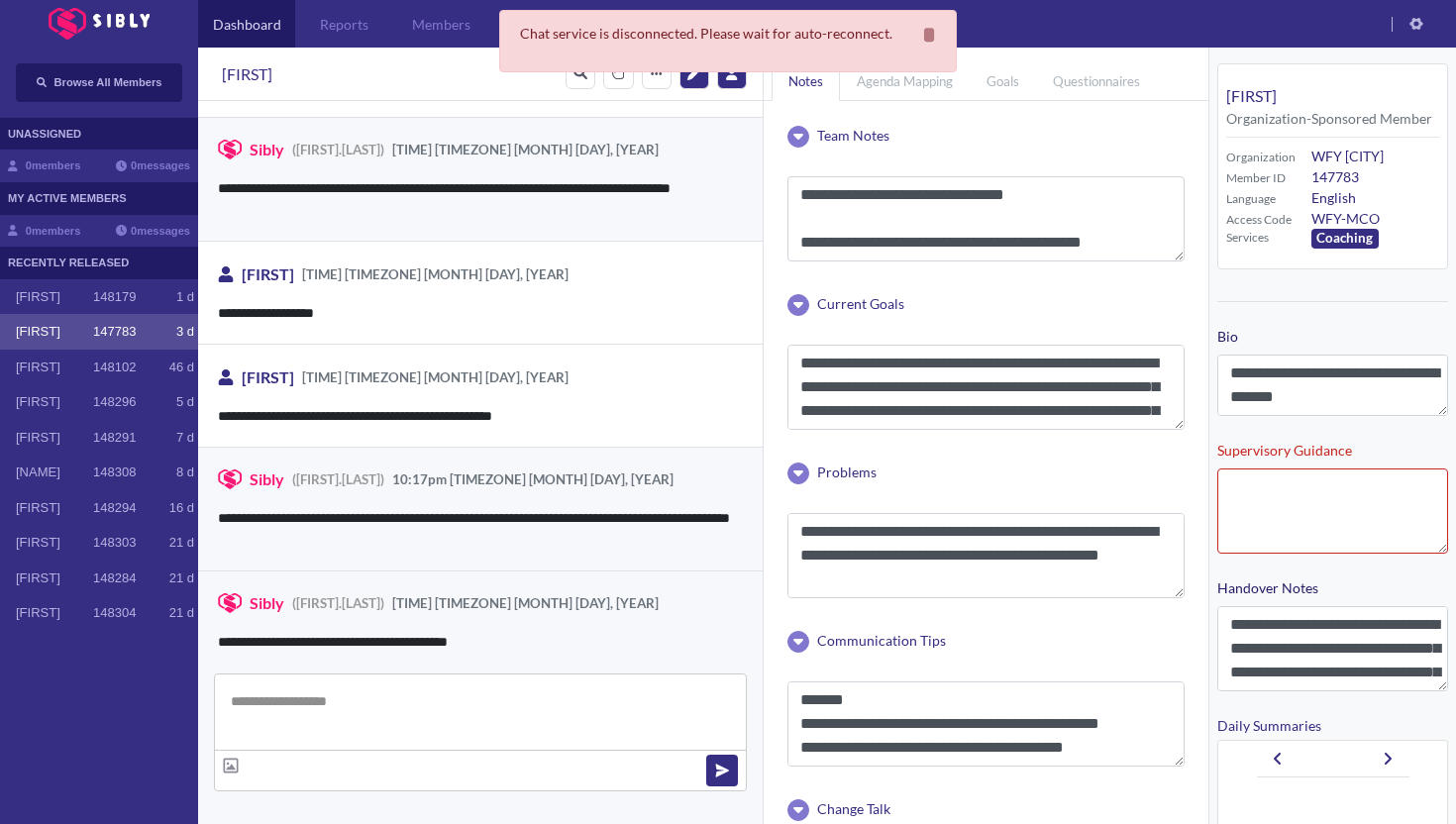 scroll, scrollTop: 3002, scrollLeft: 0, axis: vertical 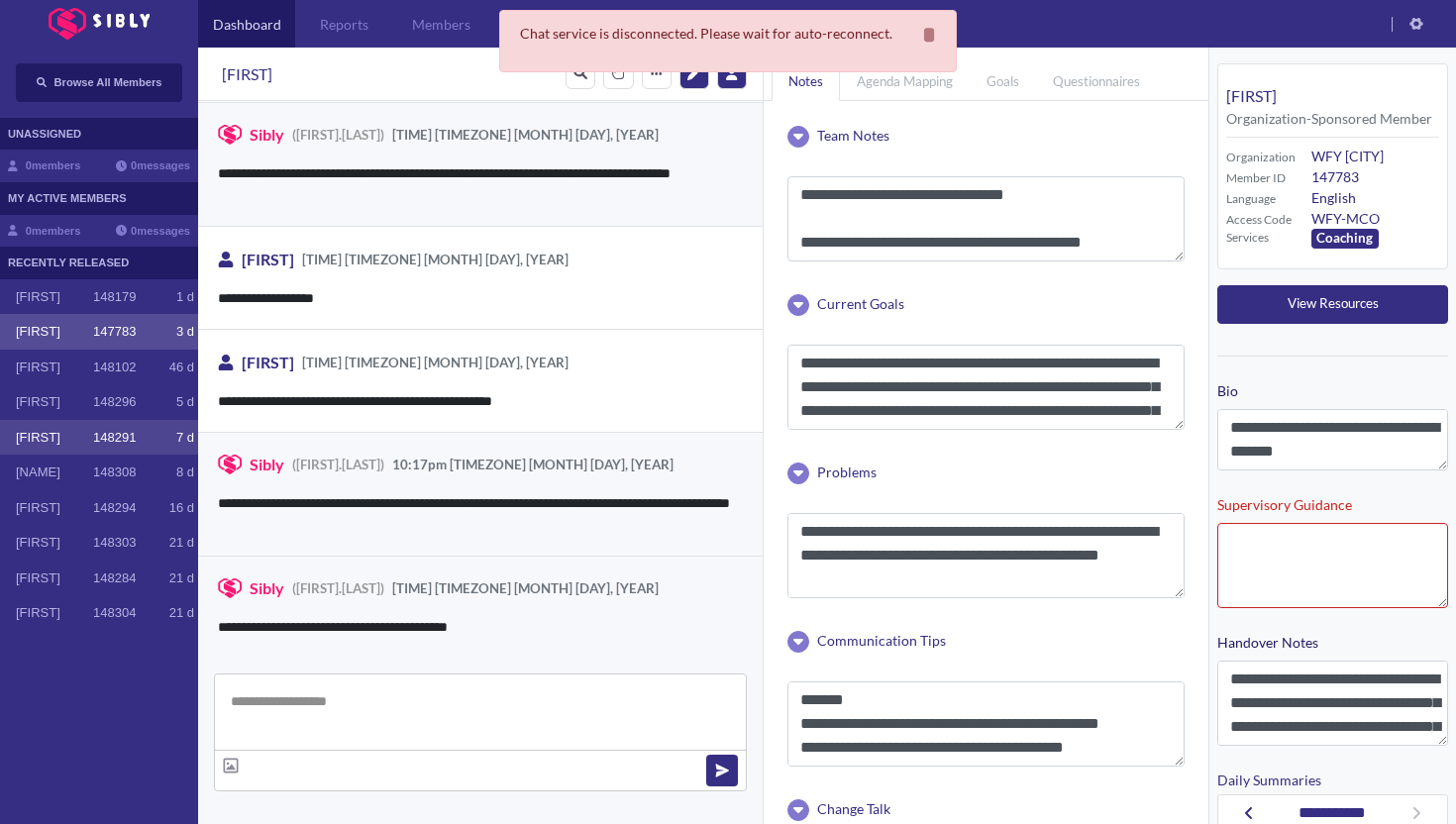click on "[FIRST] [NUMBER] [NUMBER] [LETTER]" at bounding box center (99, 438) 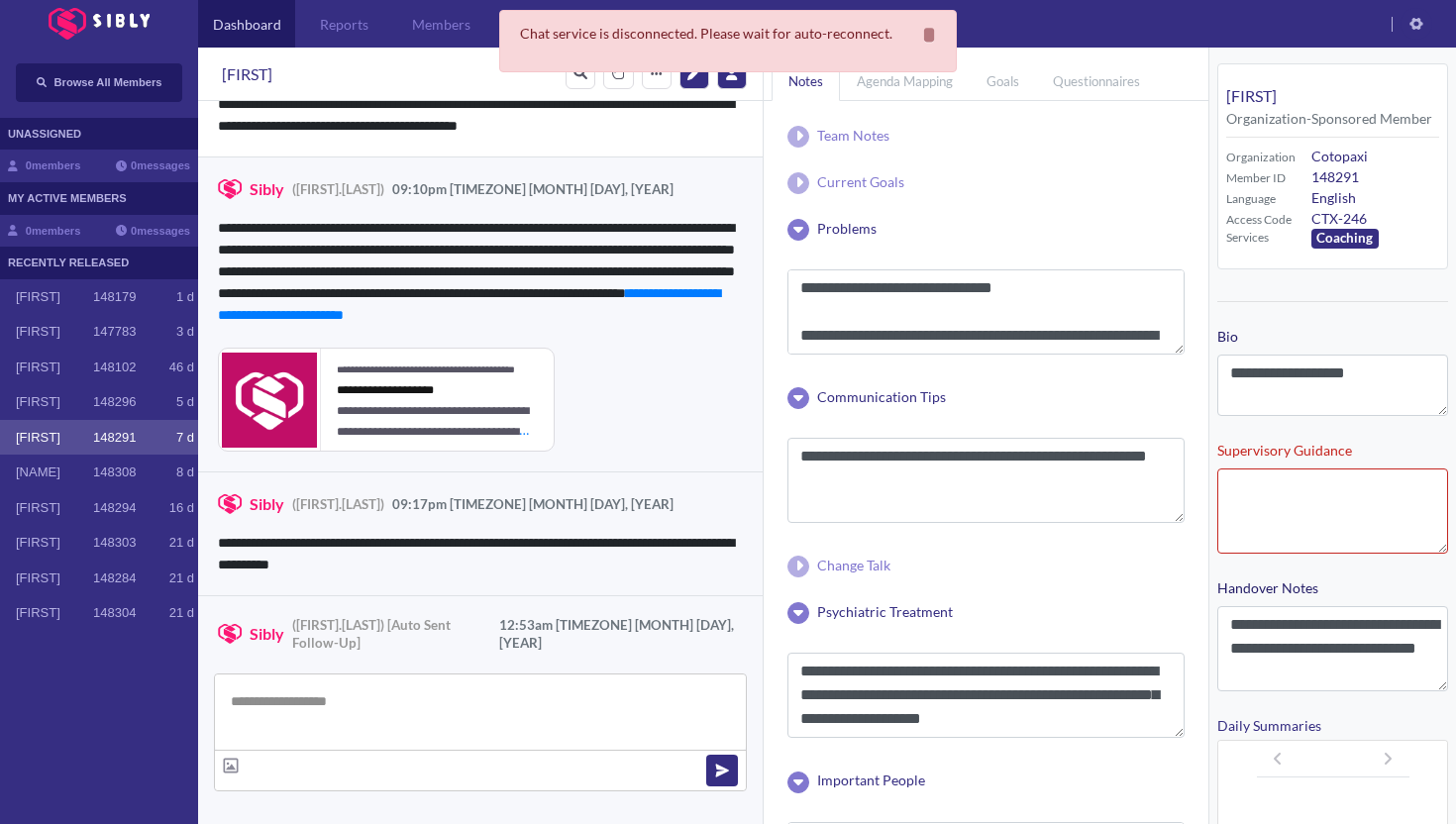 scroll, scrollTop: 4362, scrollLeft: 0, axis: vertical 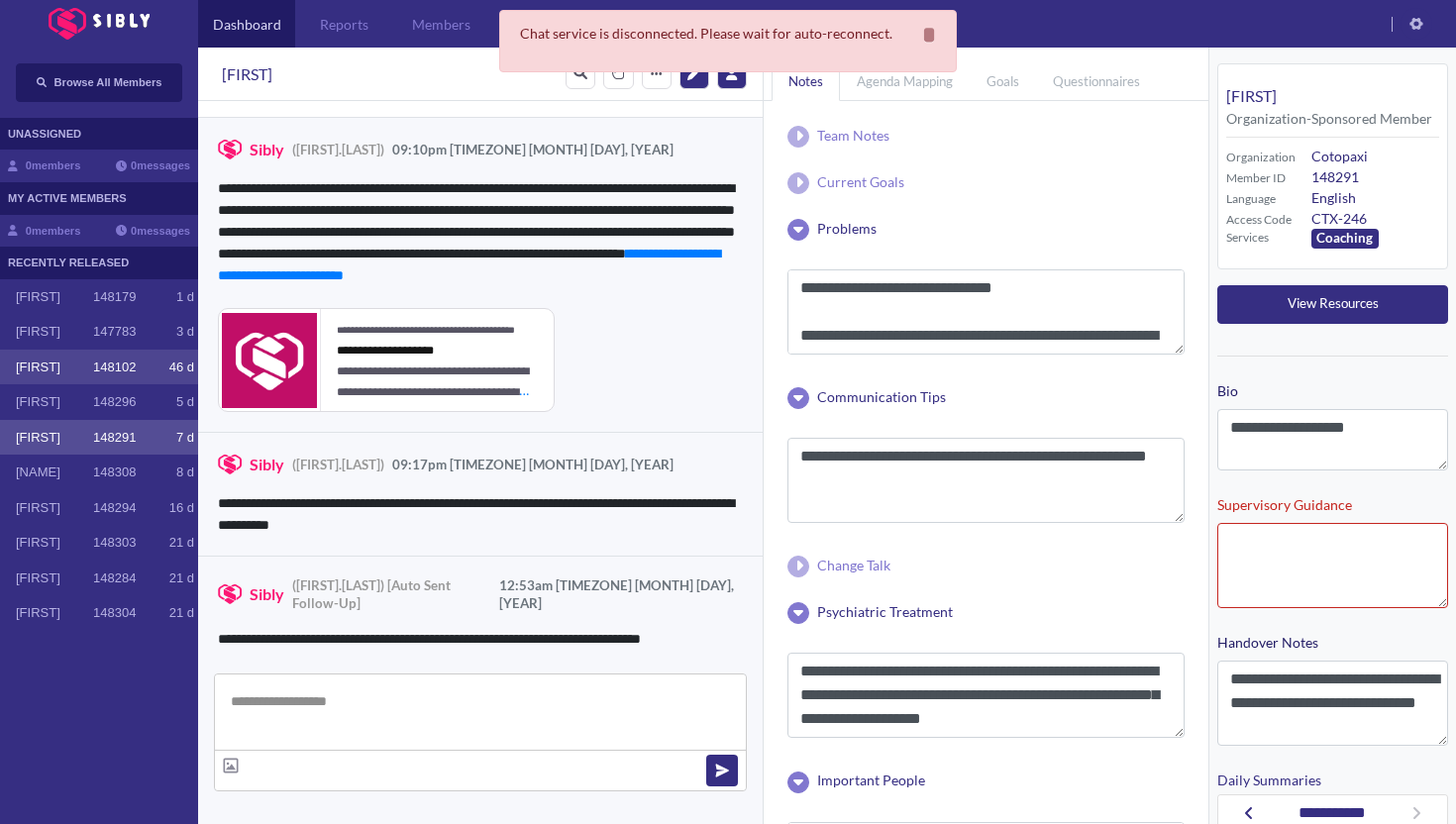click on "[FIRST]" at bounding box center [54, 367] 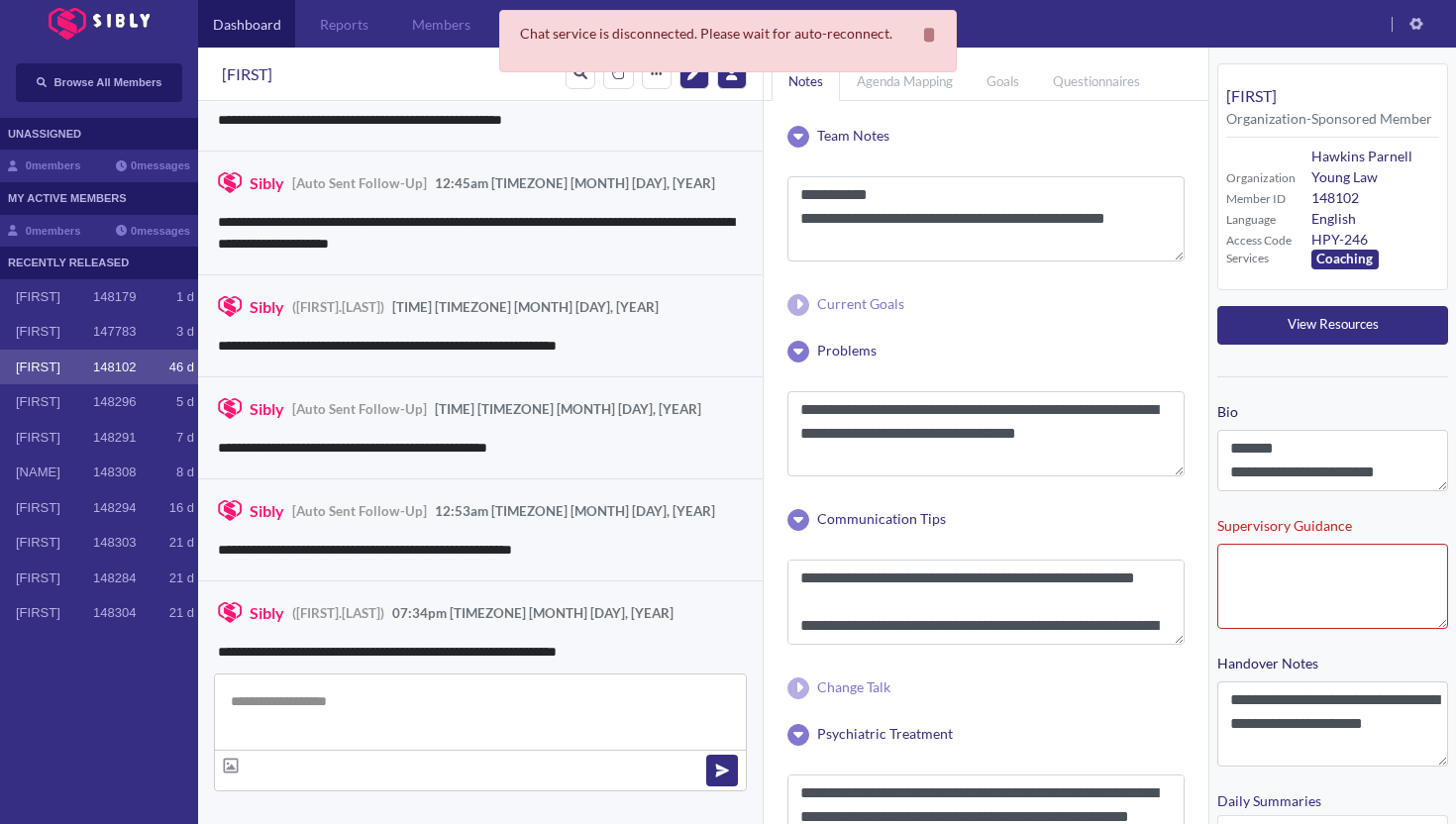 scroll, scrollTop: 2991, scrollLeft: 0, axis: vertical 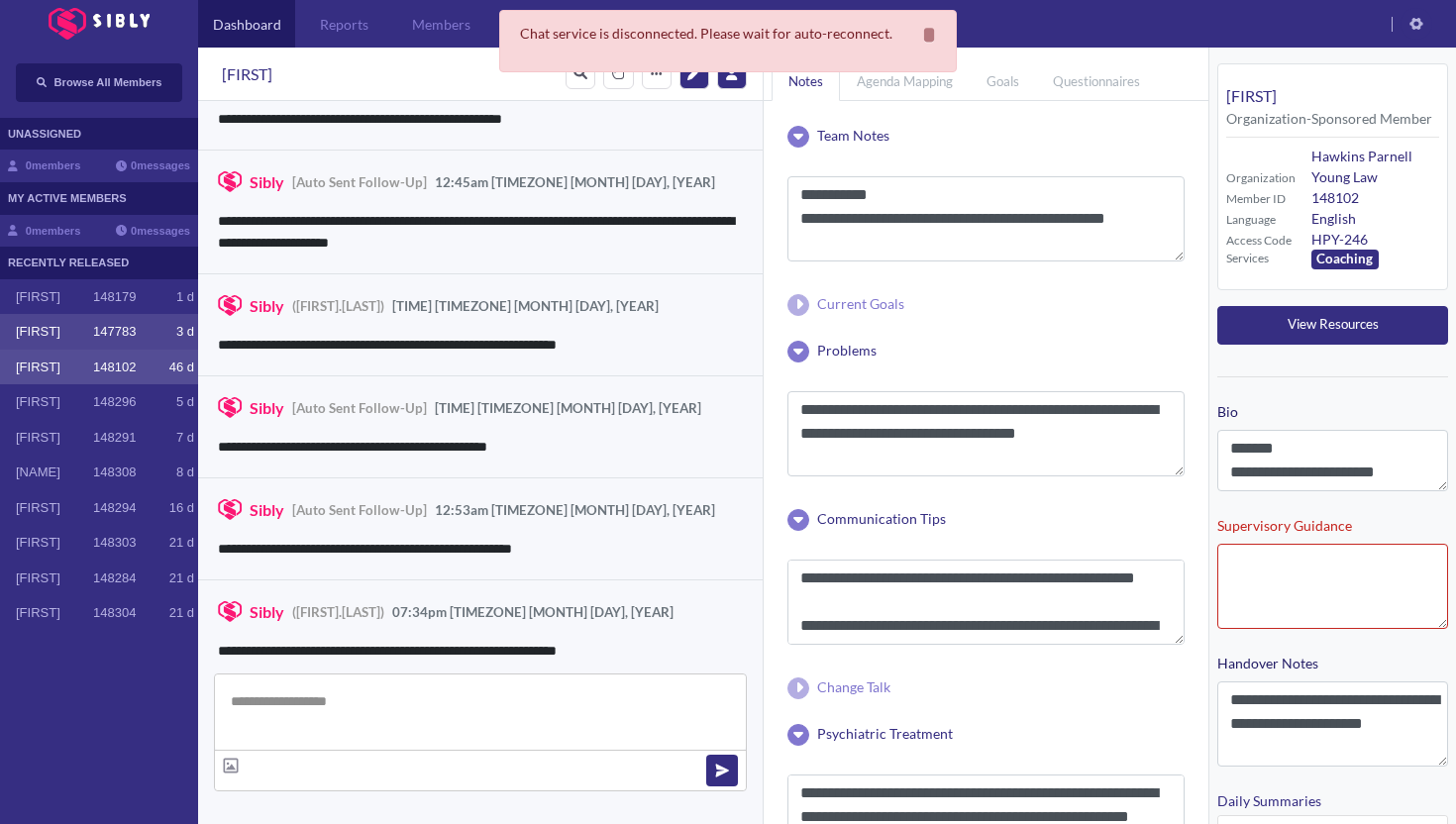 click on "[FIRST]" at bounding box center (54, 332) 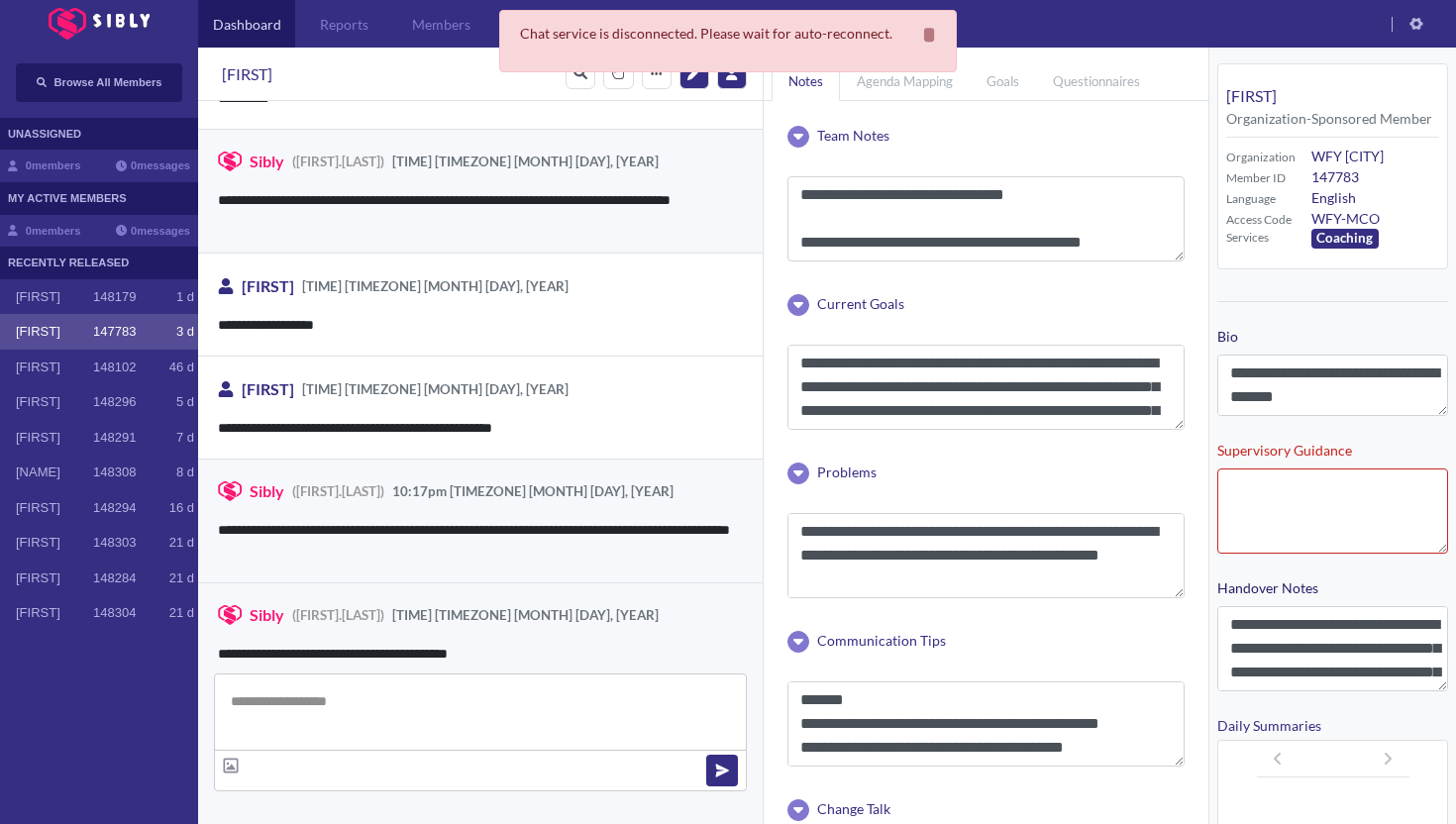 scroll, scrollTop: 3002, scrollLeft: 0, axis: vertical 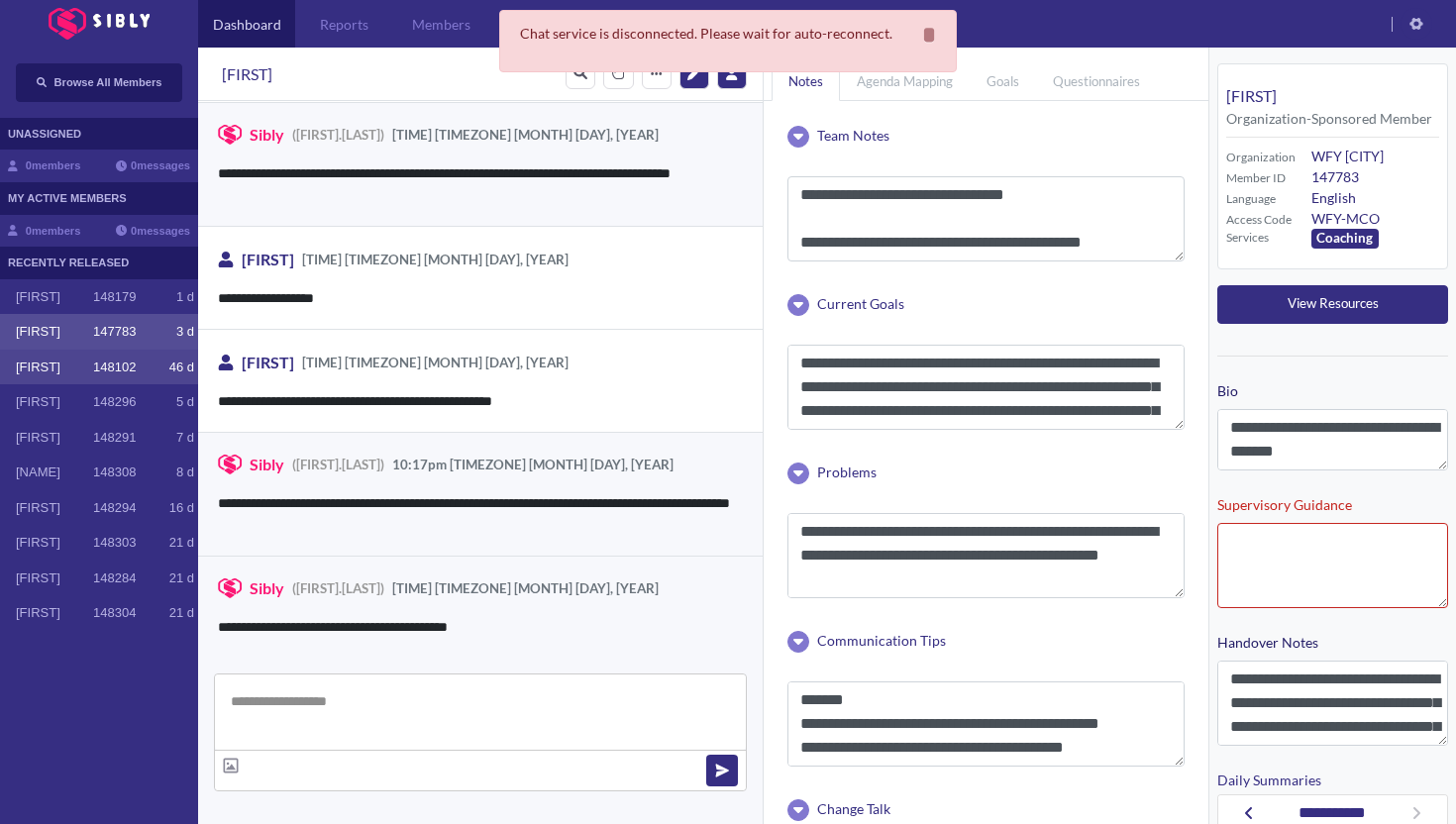 click on "[FIRST]" at bounding box center (54, 367) 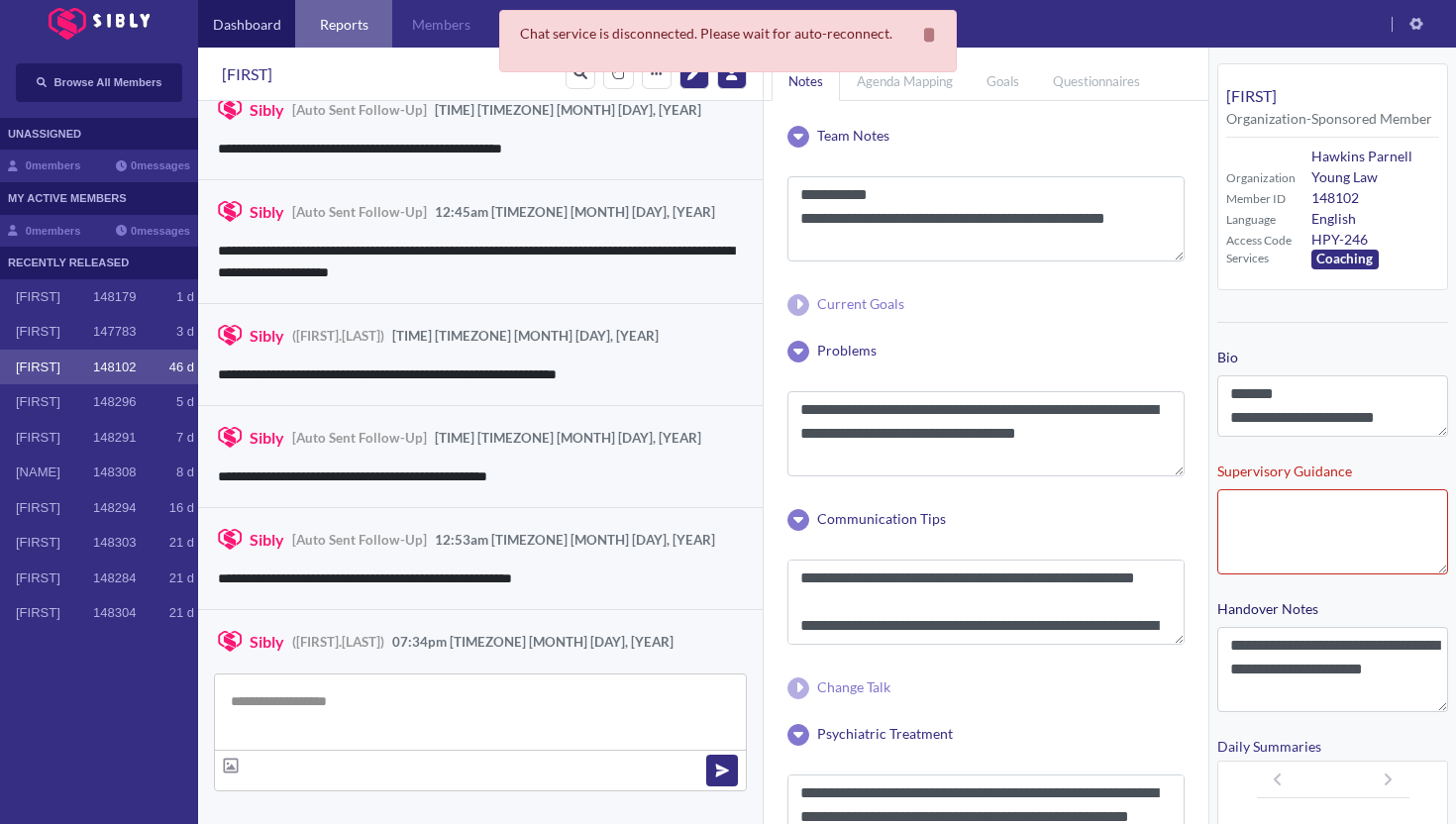 scroll, scrollTop: 2991, scrollLeft: 0, axis: vertical 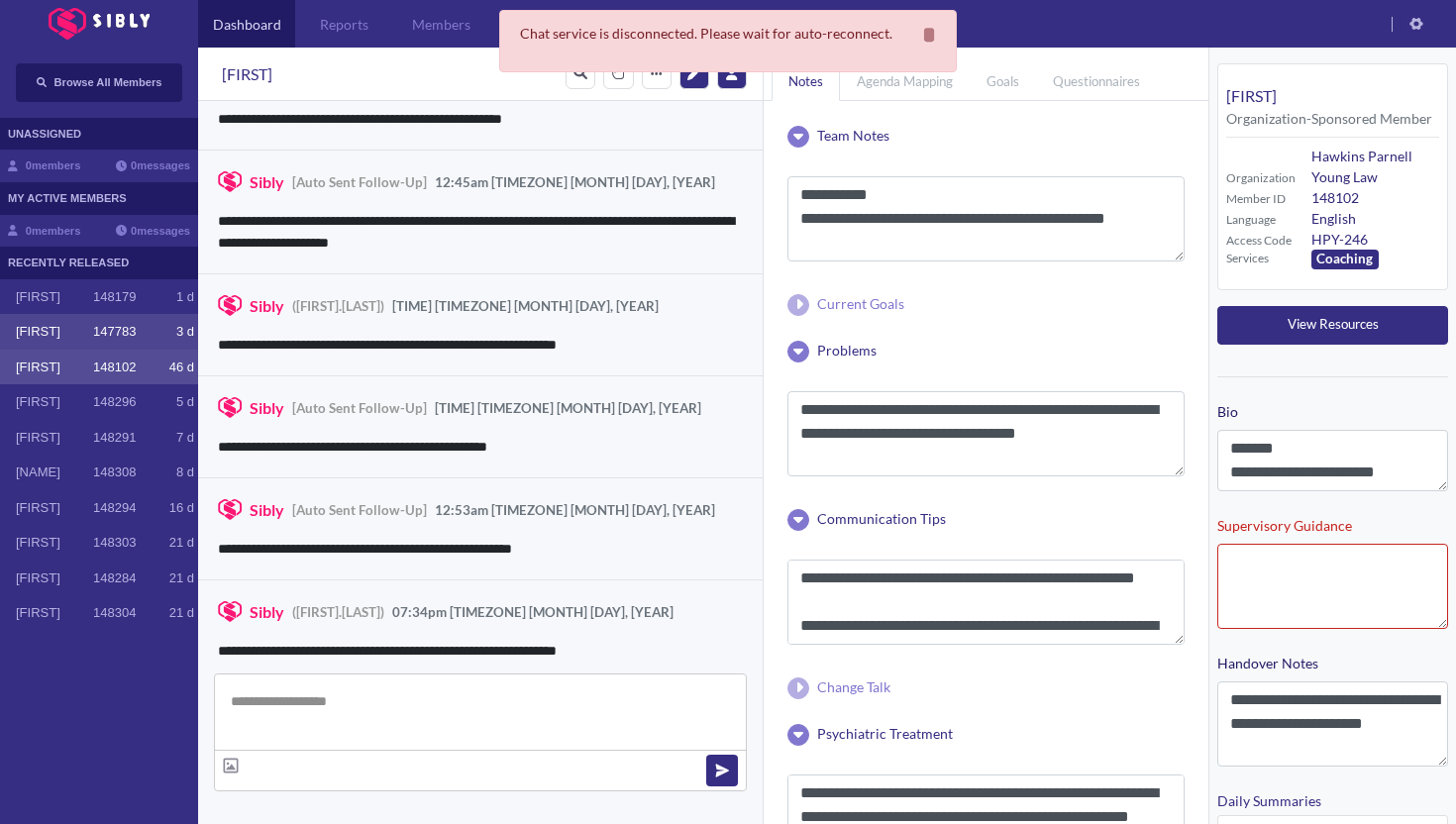 click on "[FIRST]" at bounding box center [54, 332] 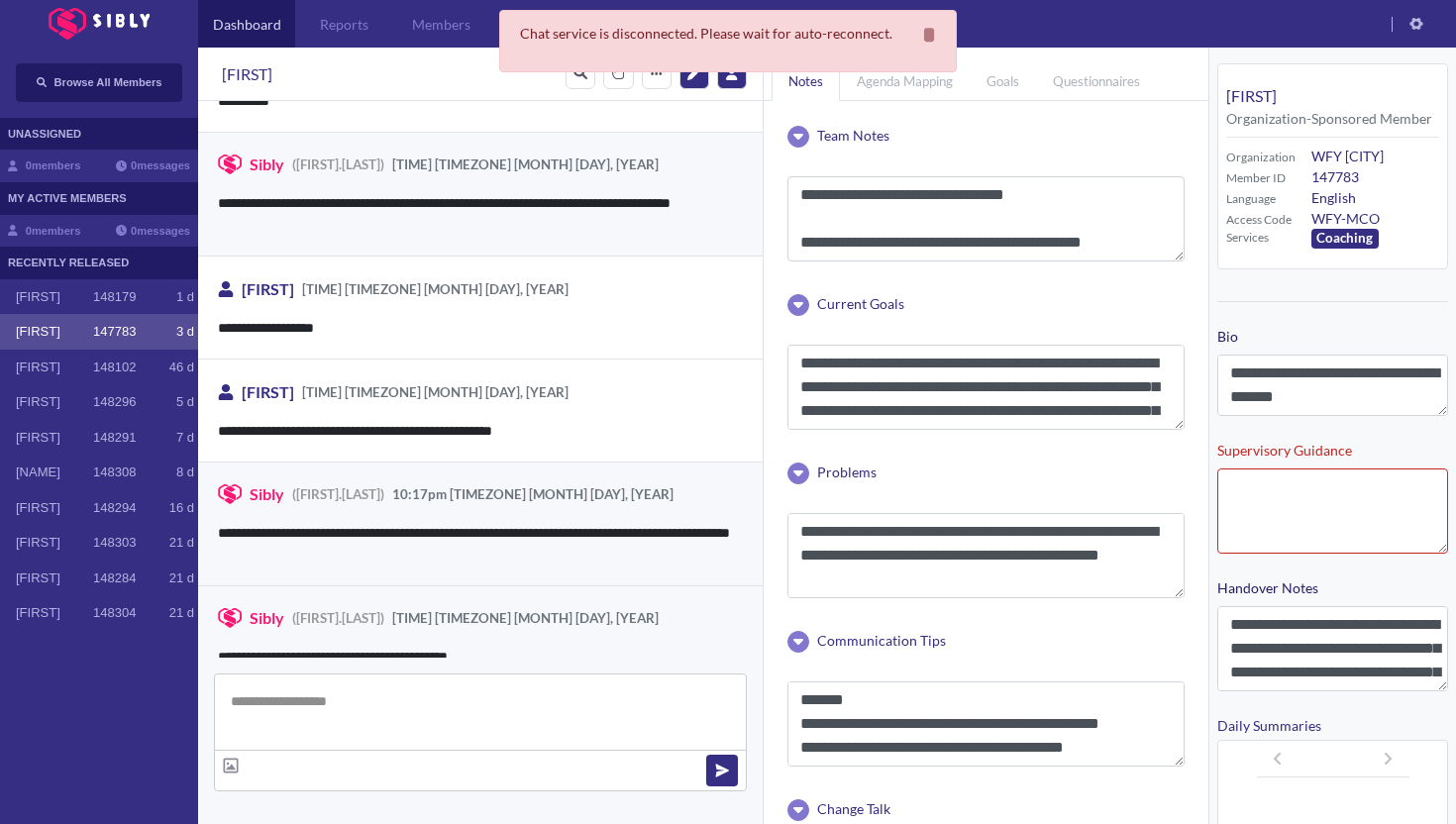 scroll, scrollTop: 3002, scrollLeft: 0, axis: vertical 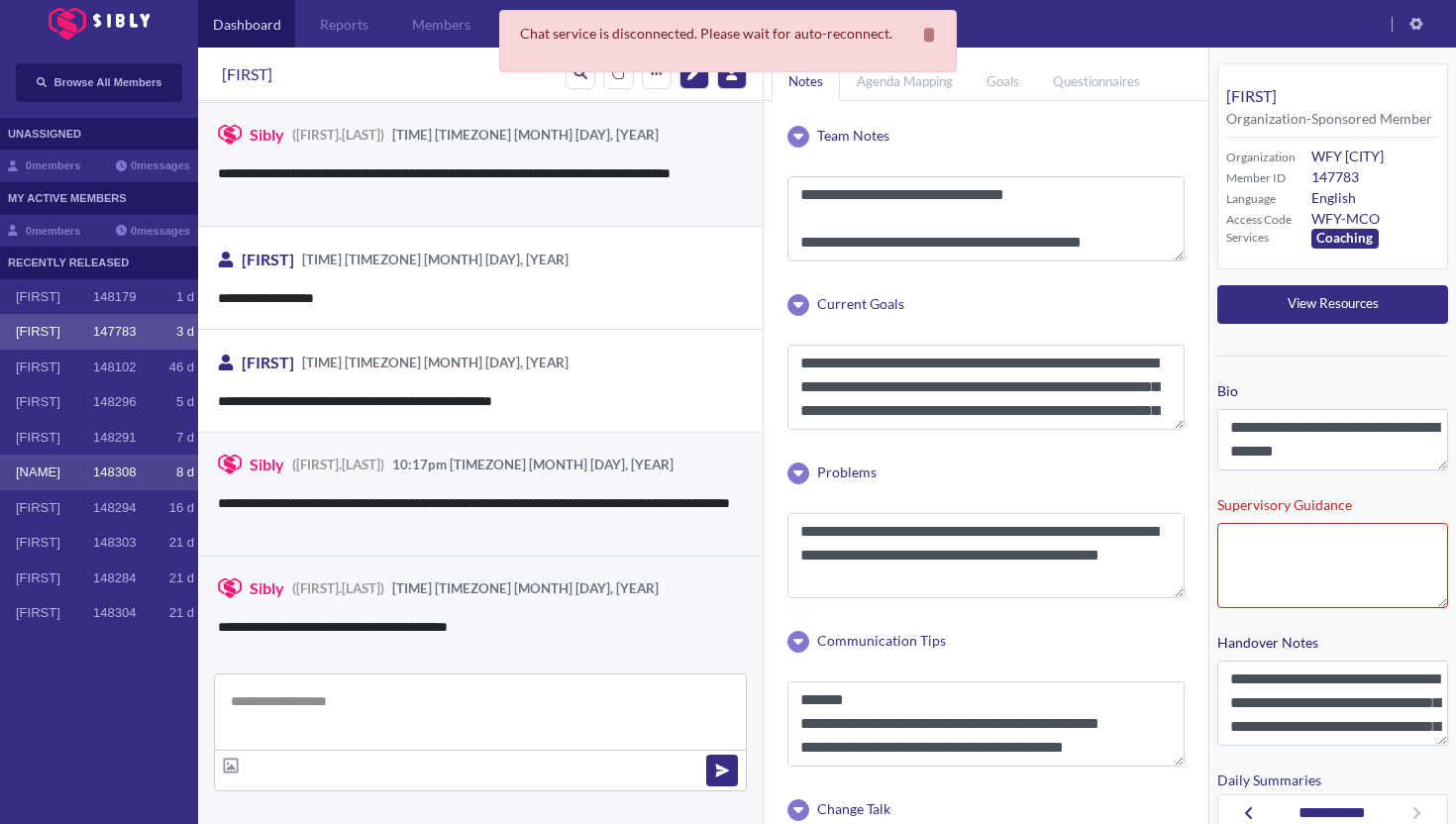 click on "[NAME] 148308 8 d" at bounding box center (99, 472) 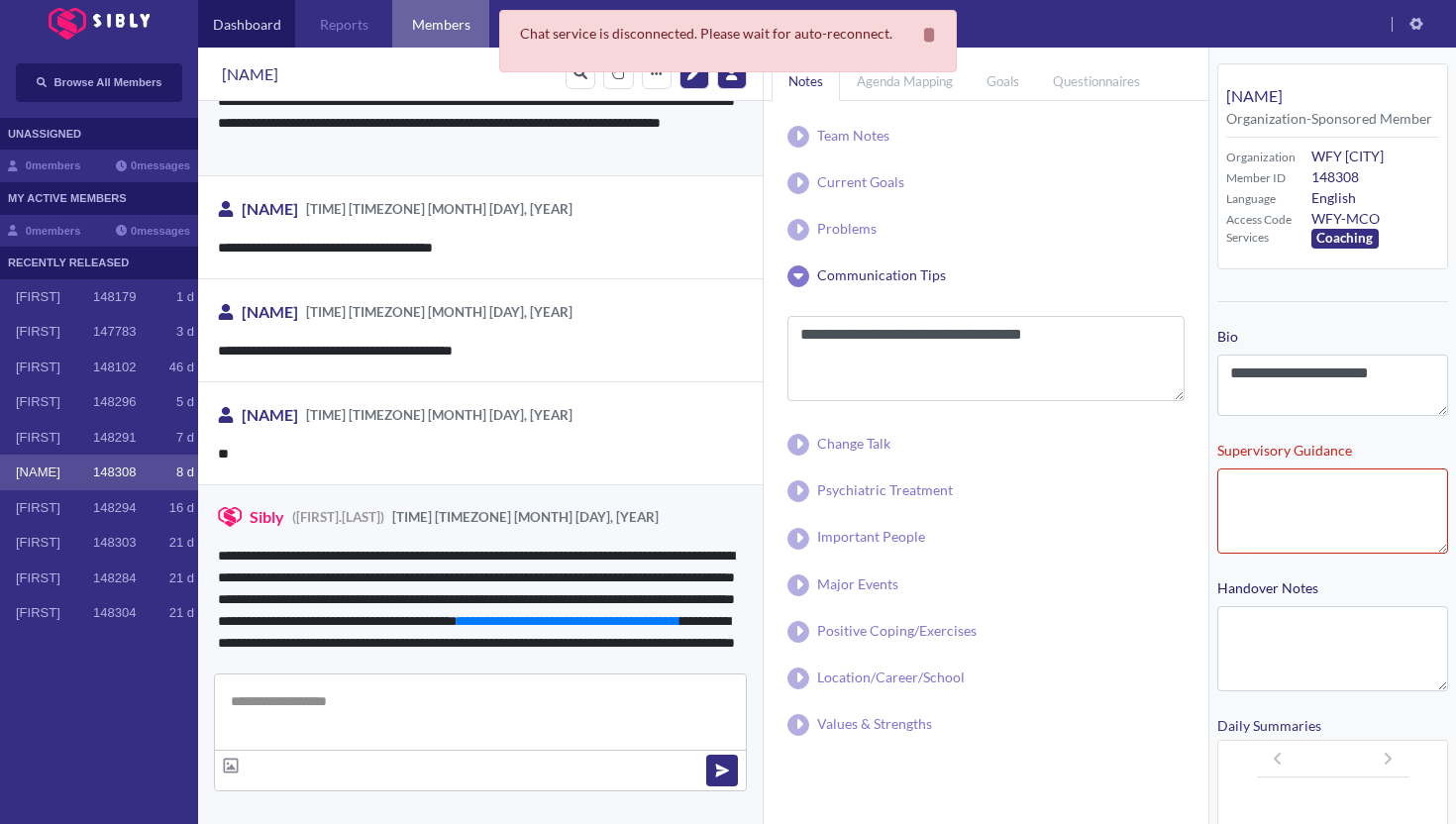 scroll, scrollTop: 1166, scrollLeft: 0, axis: vertical 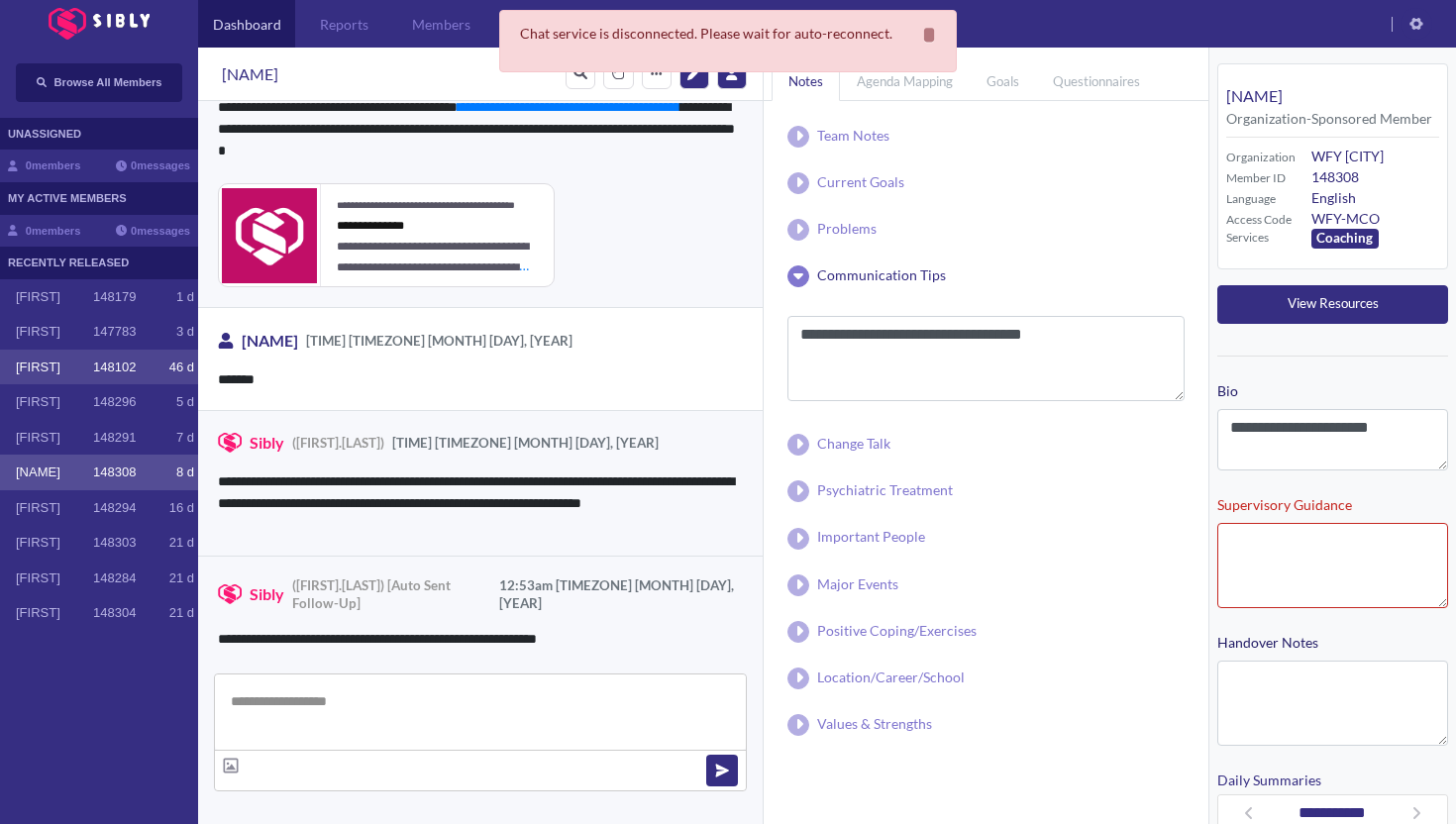 click on "[FIRST] [NUMBER] [NUMBER] [LETTER]" at bounding box center (99, 367) 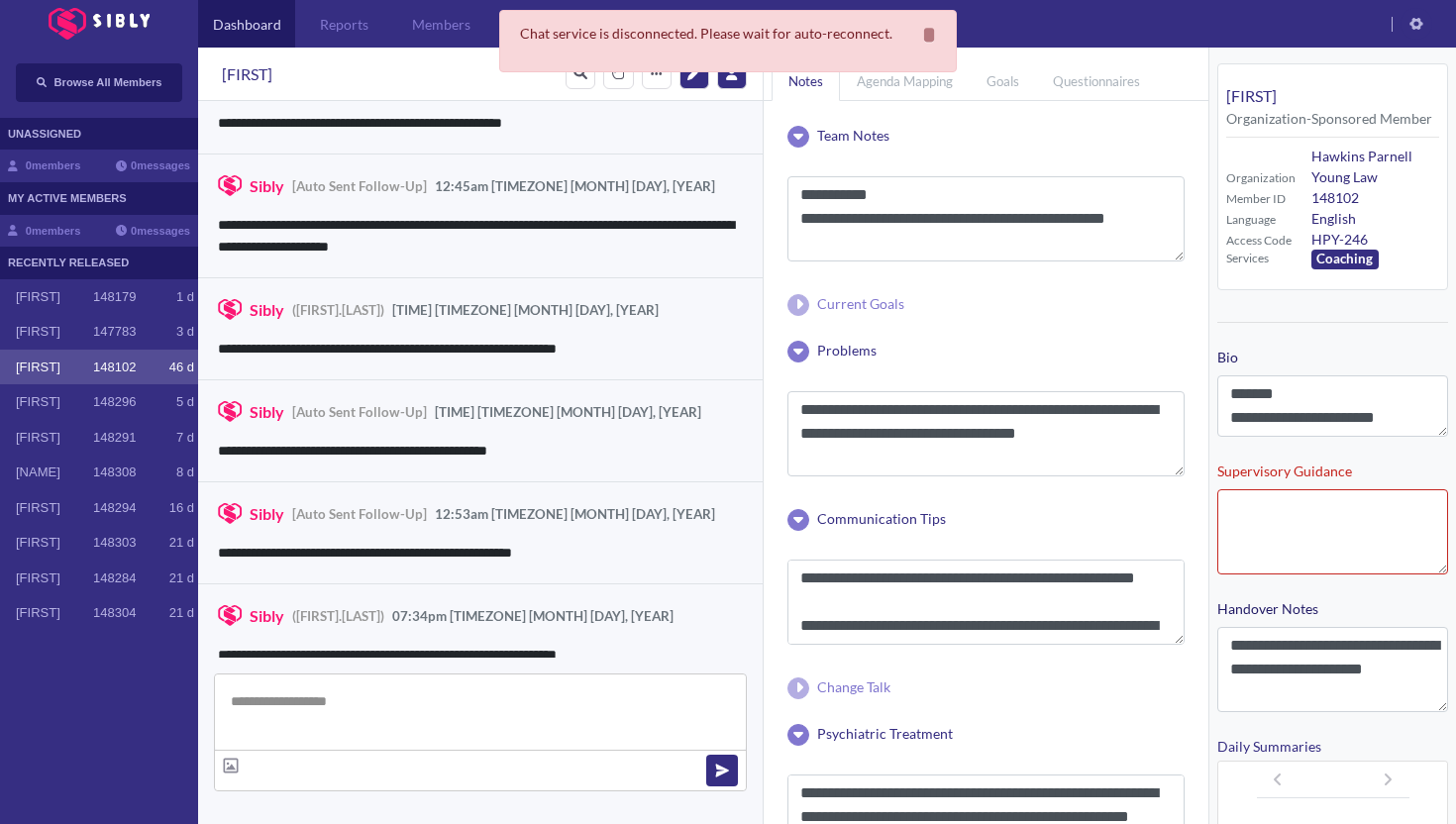 scroll, scrollTop: 2991, scrollLeft: 0, axis: vertical 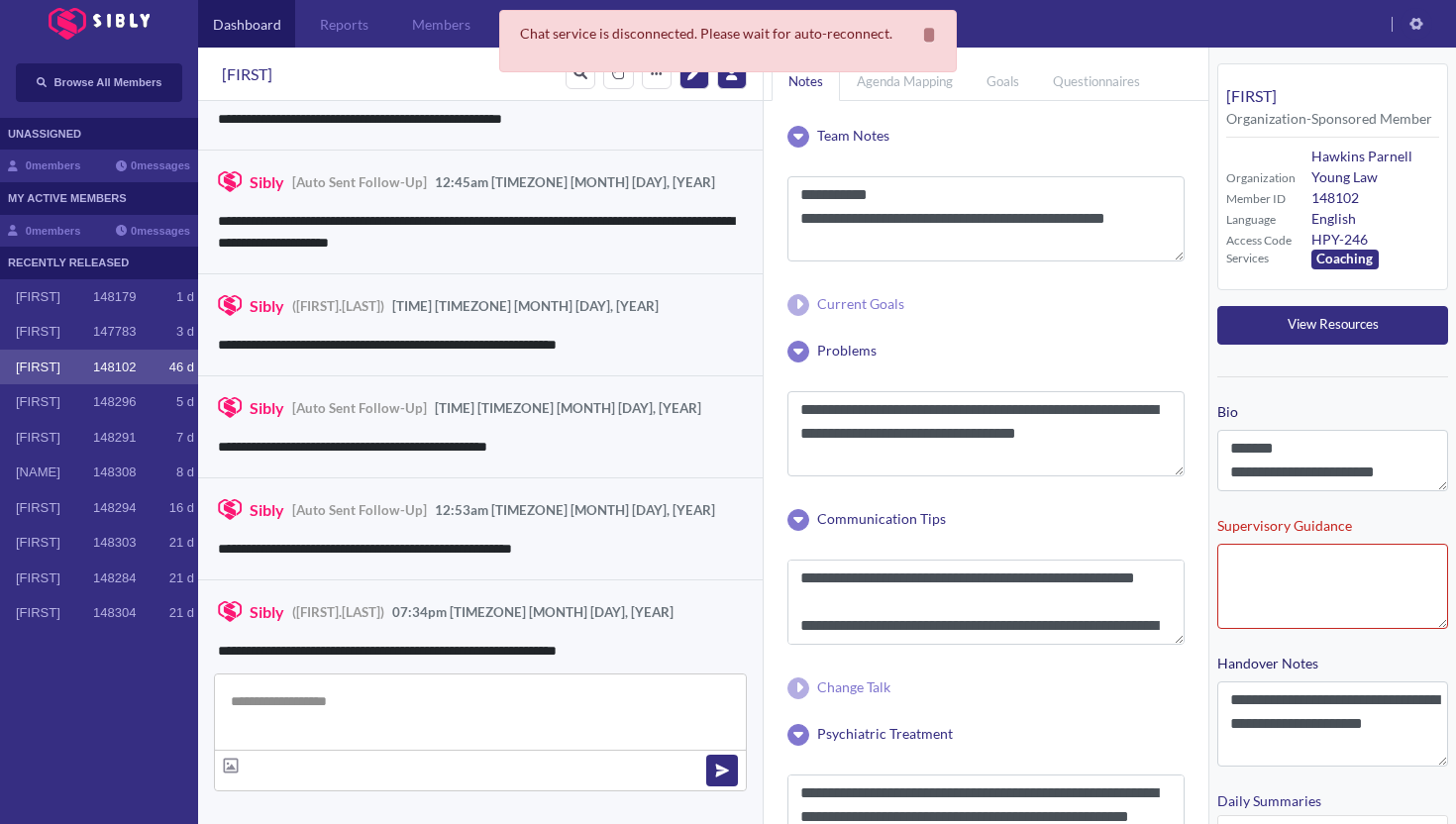 click on "[FIRST] [NUMBER] [NUMBER] [LETTER]" at bounding box center [99, 367] 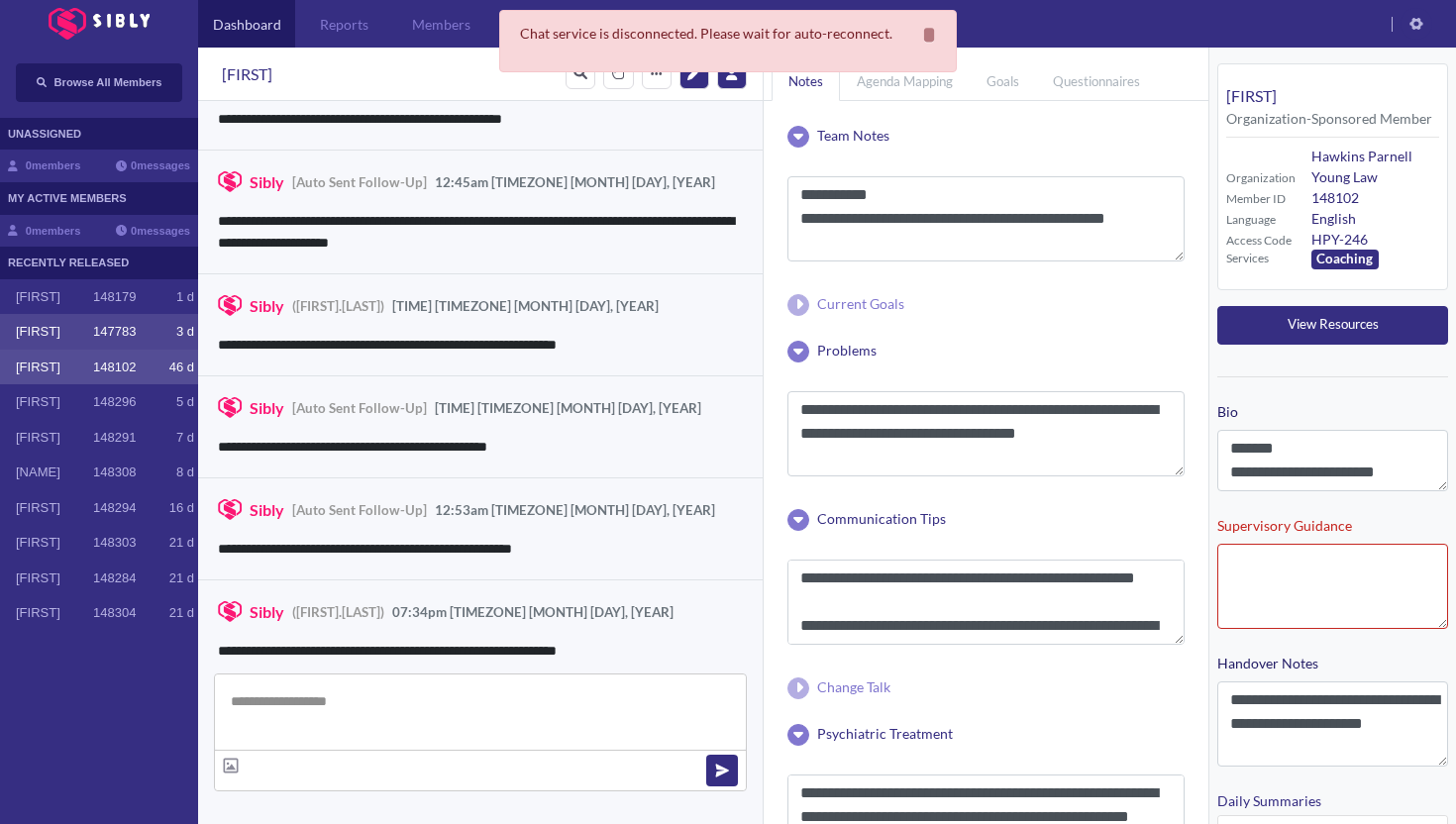 click on "[FIRST]" at bounding box center [54, 332] 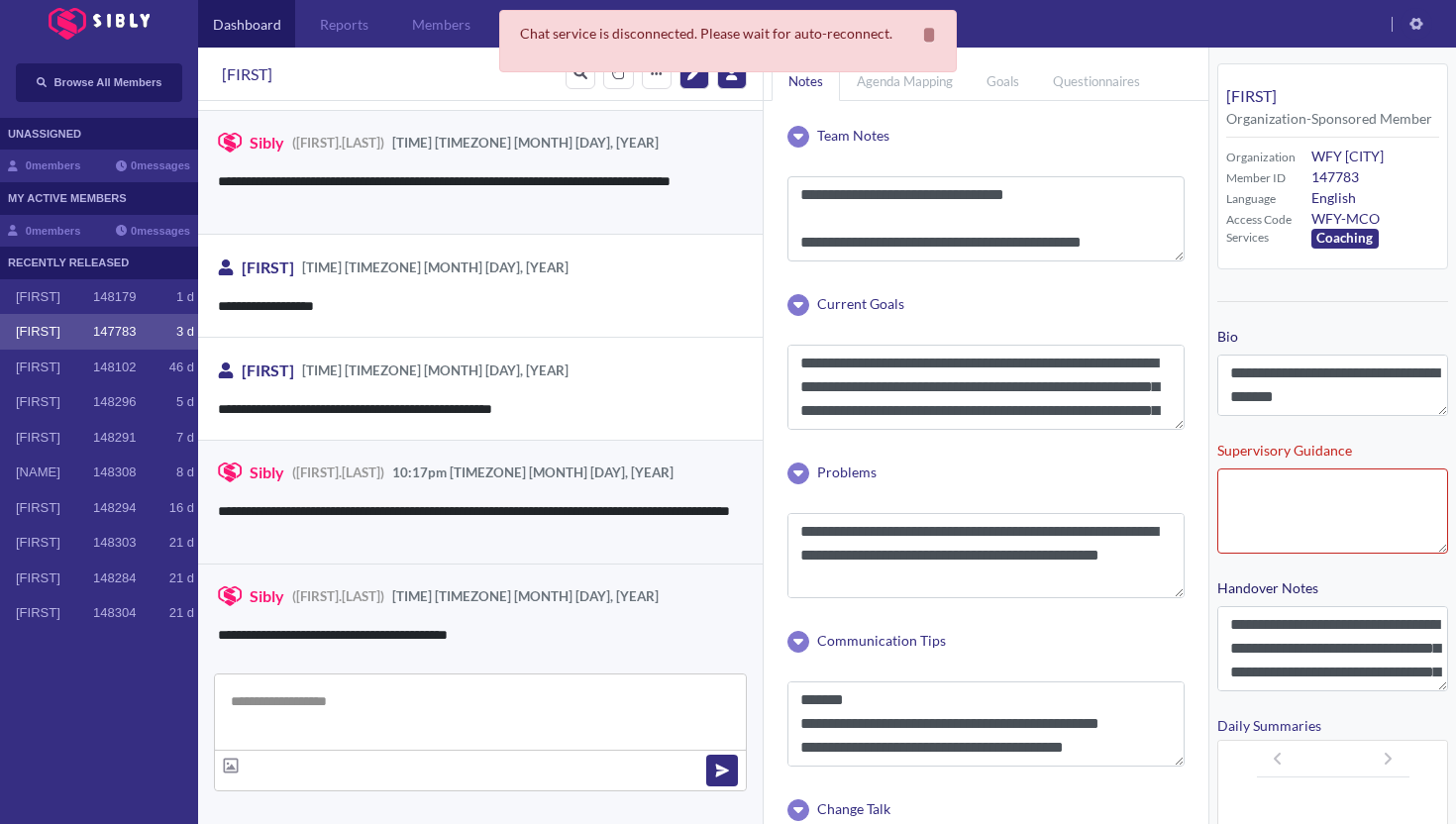 scroll, scrollTop: 3002, scrollLeft: 0, axis: vertical 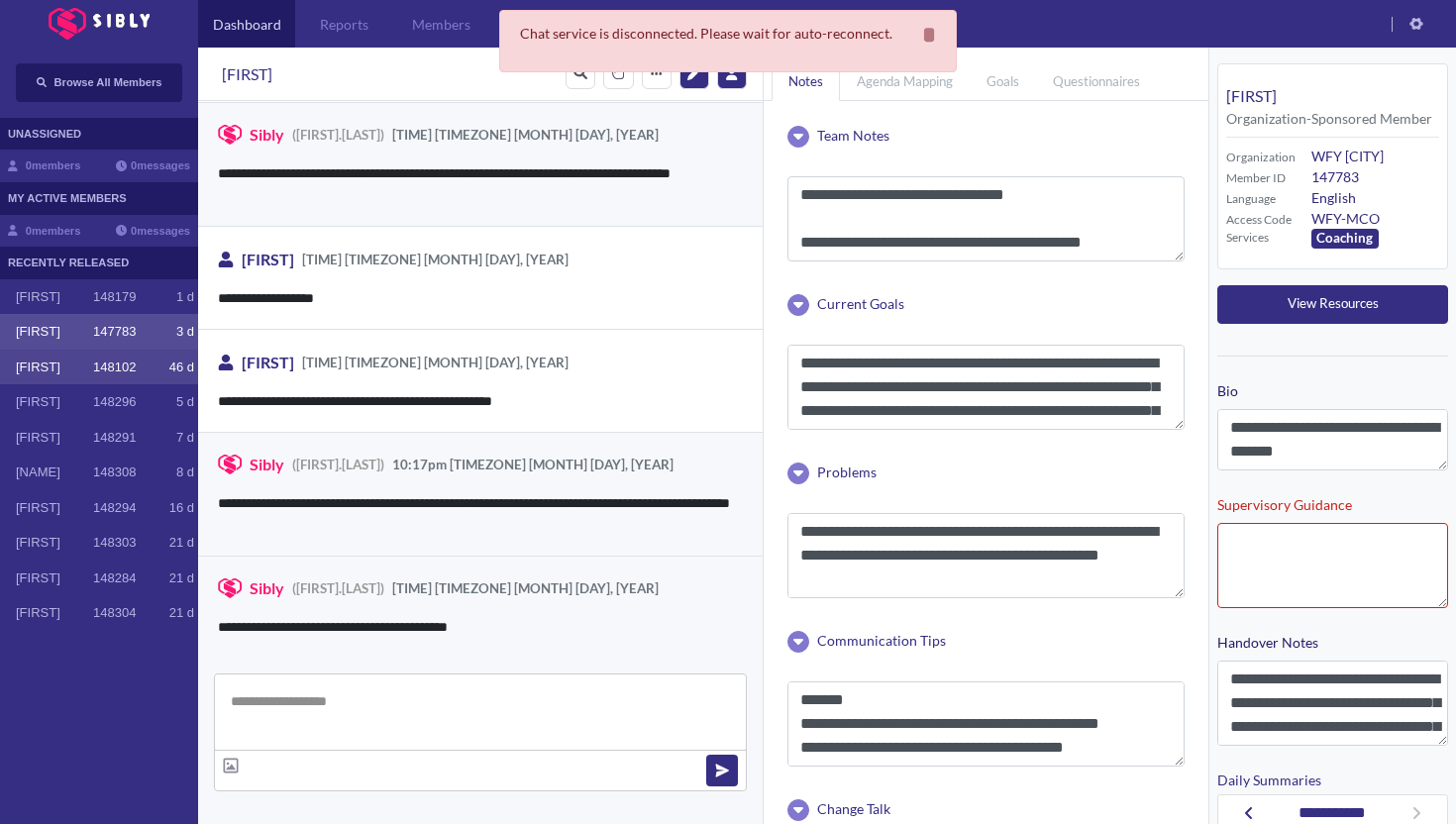 click on "[FIRST]" at bounding box center (54, 367) 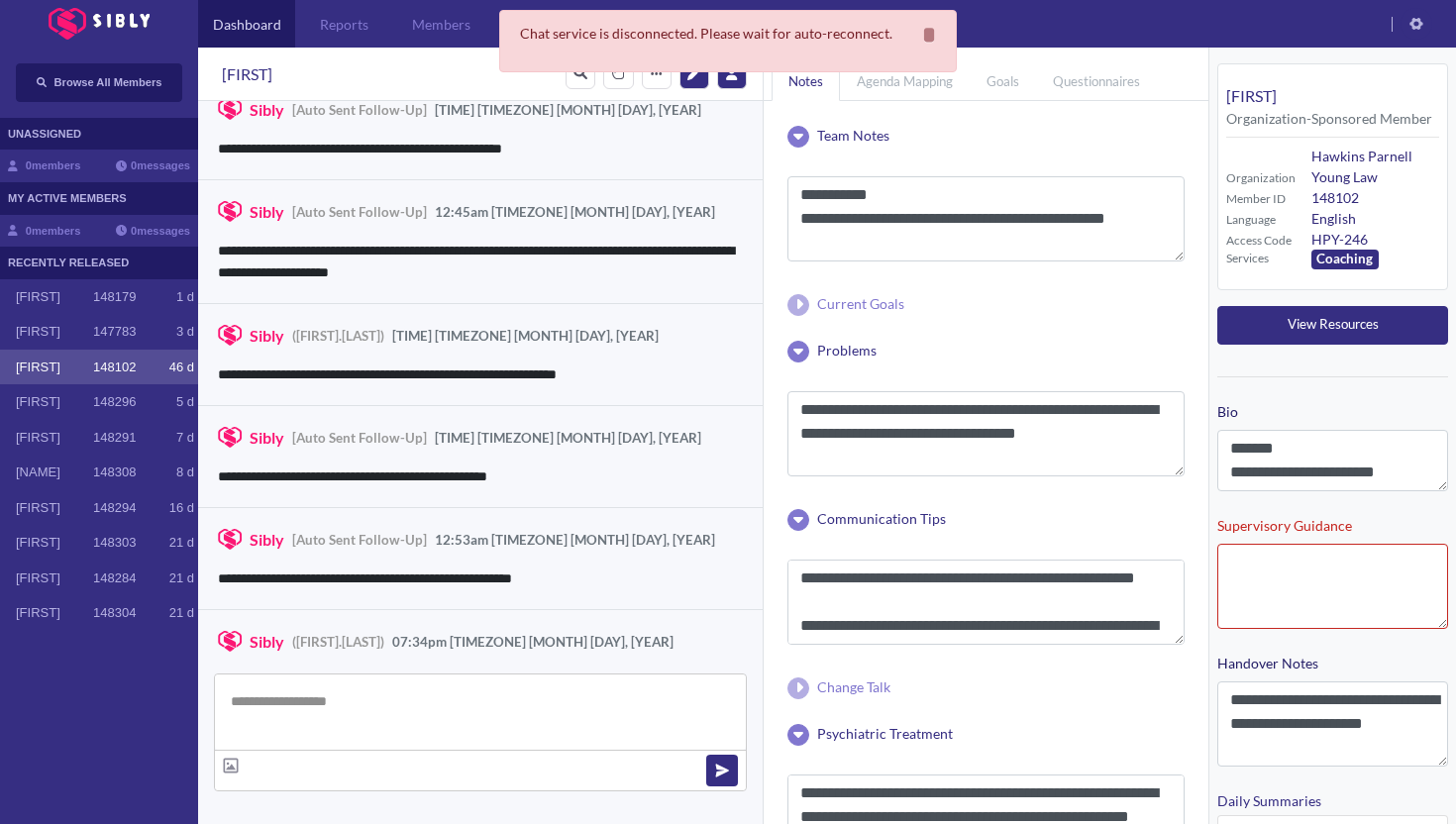 scroll, scrollTop: 2991, scrollLeft: 0, axis: vertical 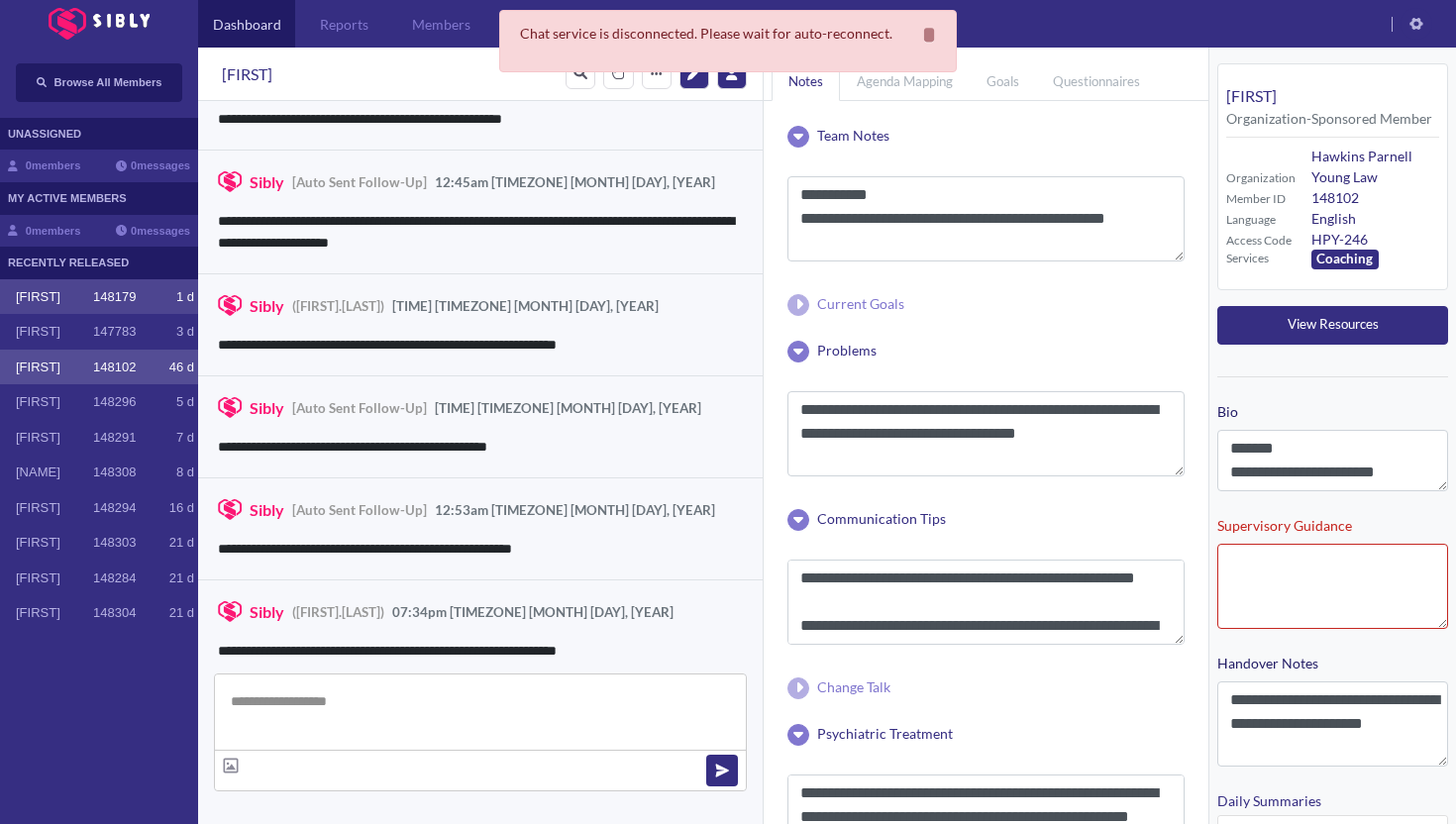 click on "[FIRST] [NUMBER] [NUMBER] [LETTER]" at bounding box center (99, 297) 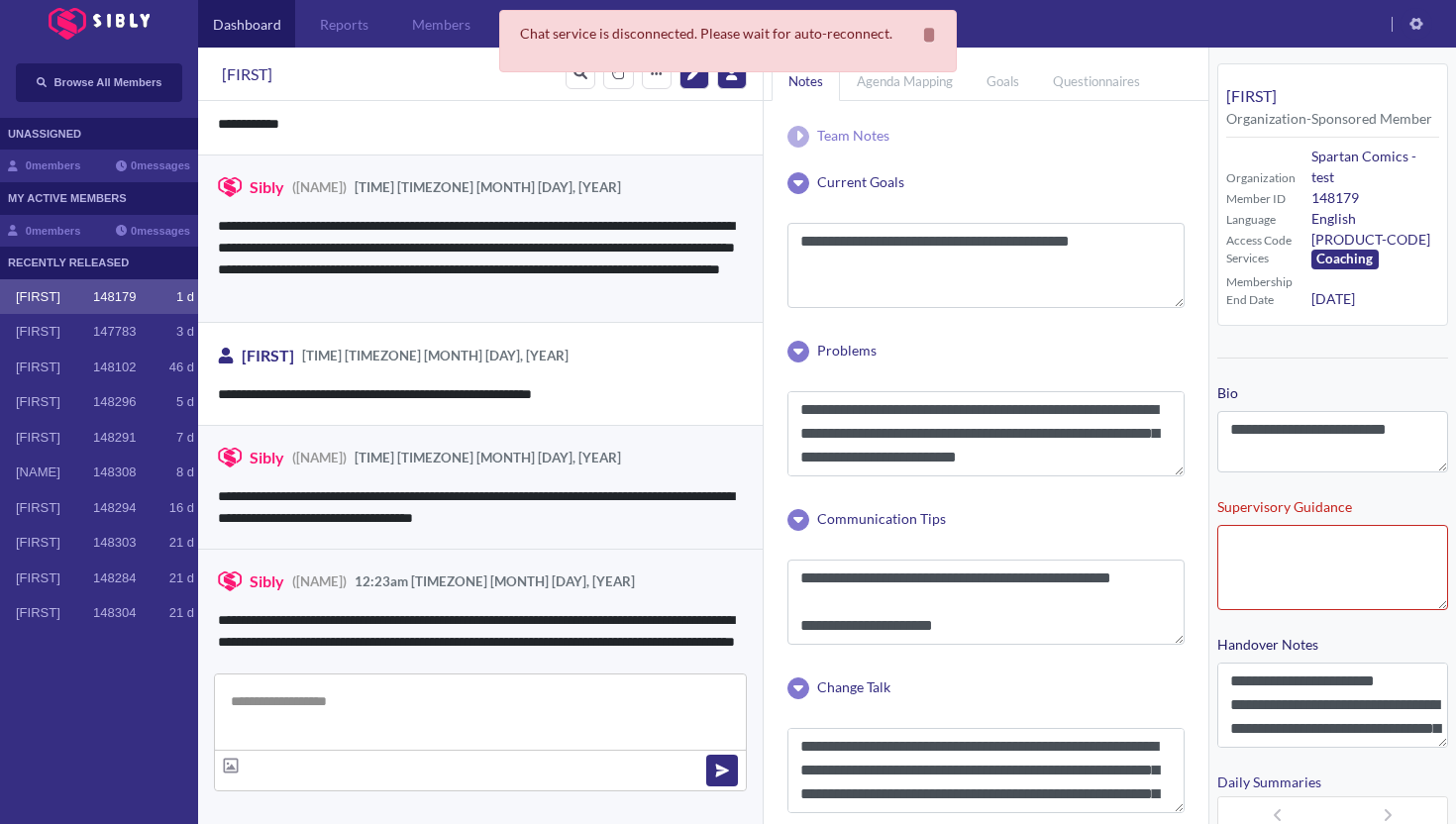 scroll, scrollTop: 3726, scrollLeft: 0, axis: vertical 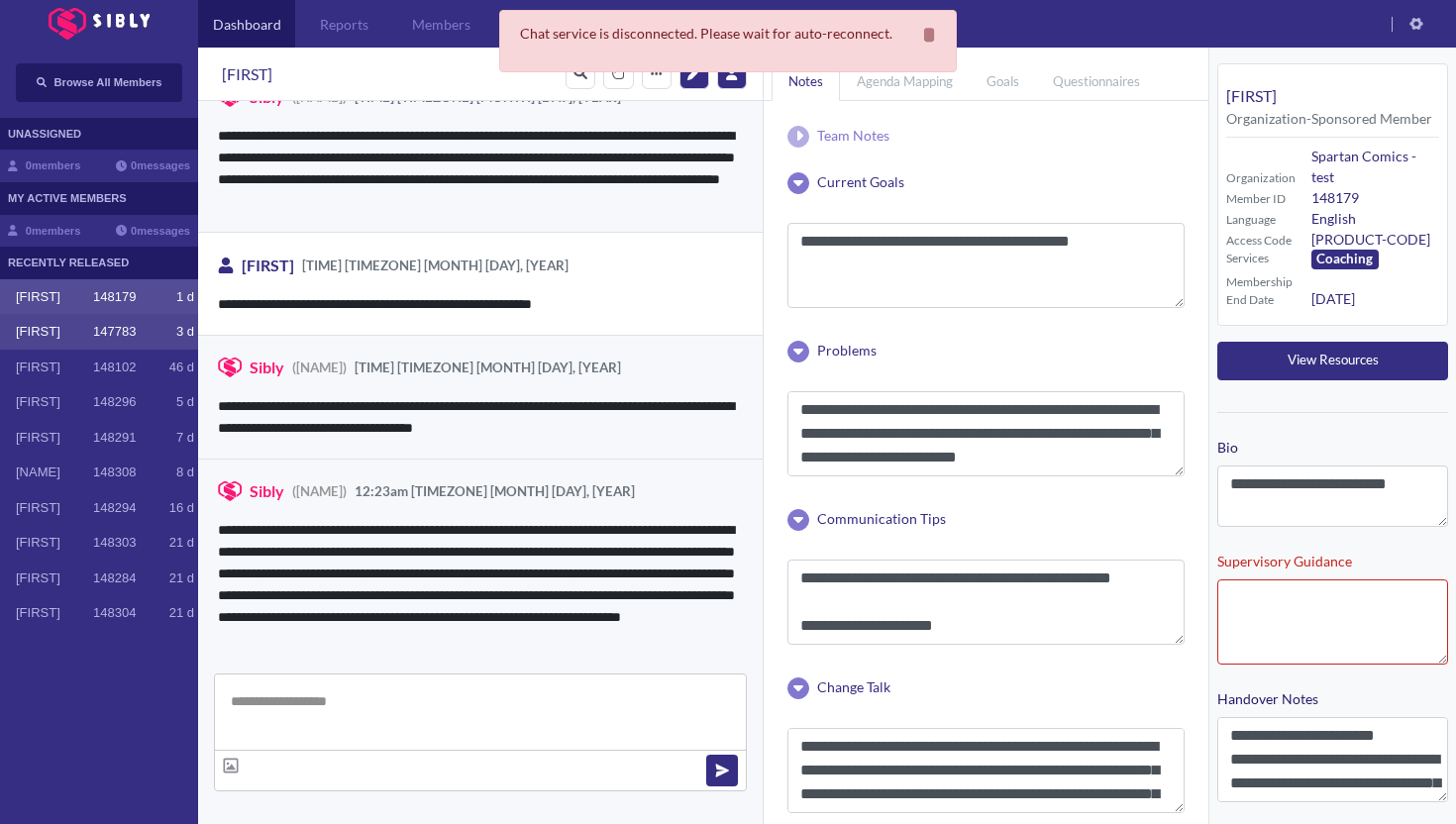 click on "[FIRST]" at bounding box center (54, 332) 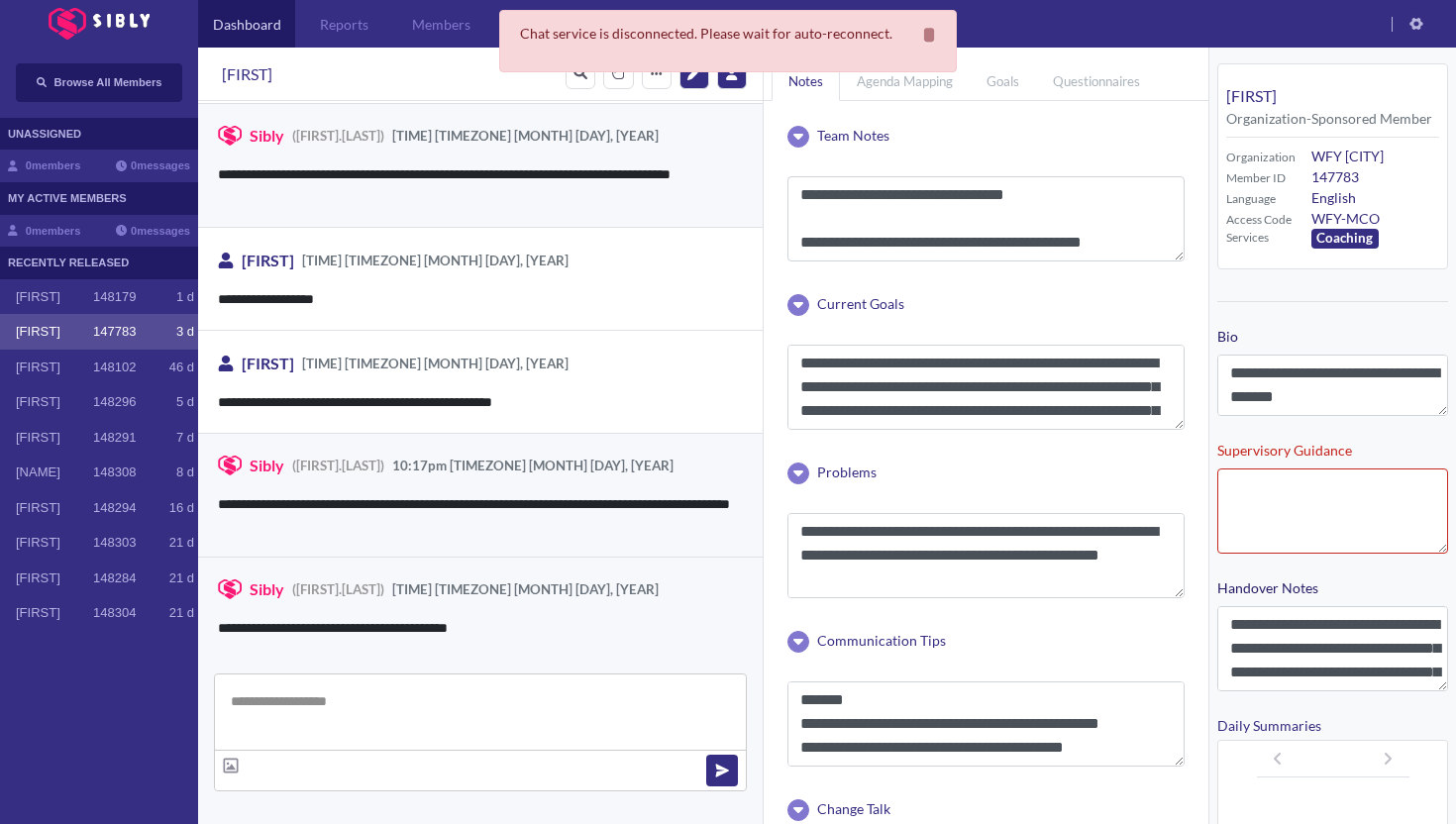 scroll, scrollTop: 3002, scrollLeft: 0, axis: vertical 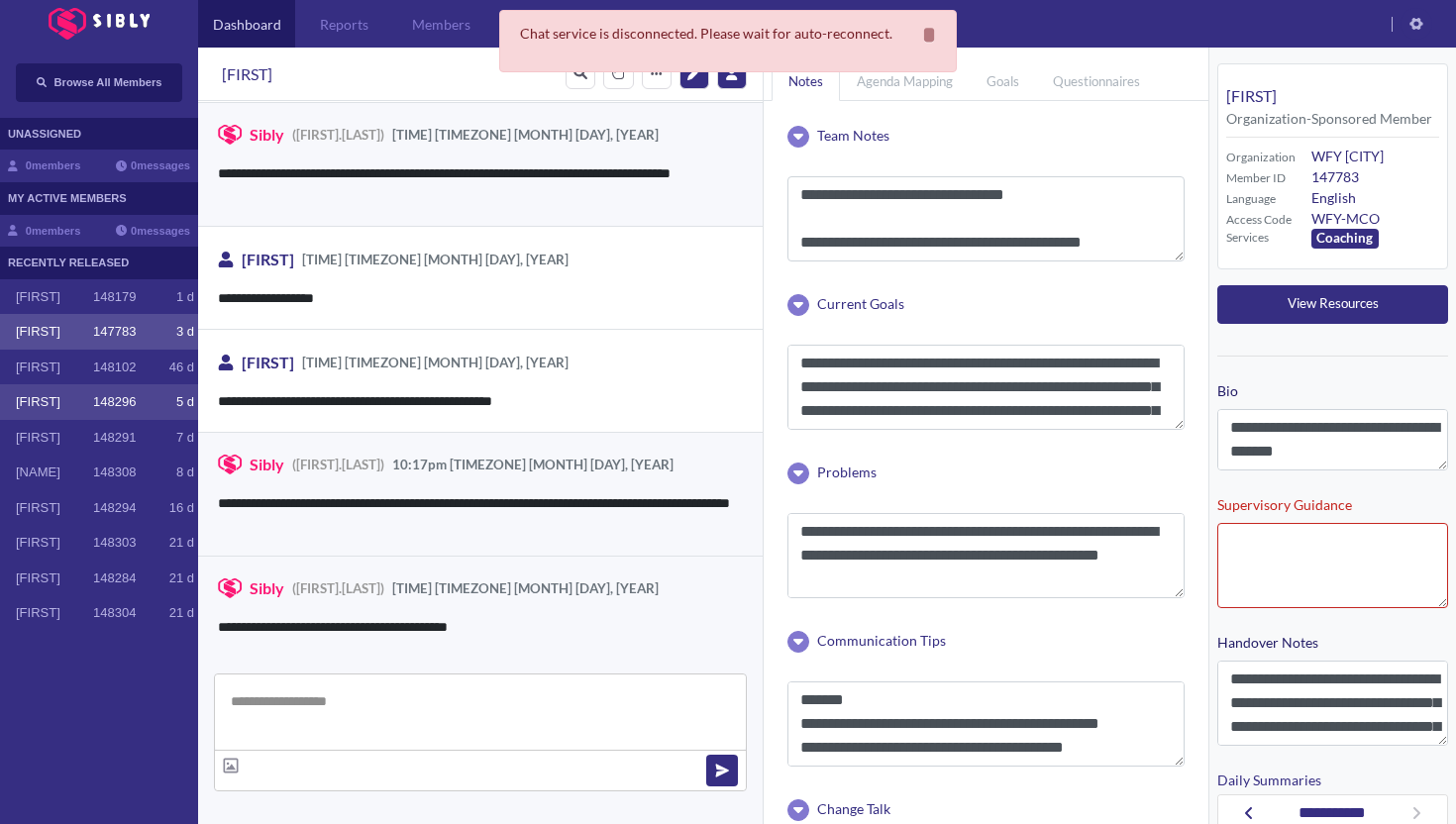 click on "[NAME] 148296 5 d" at bounding box center [99, 402] 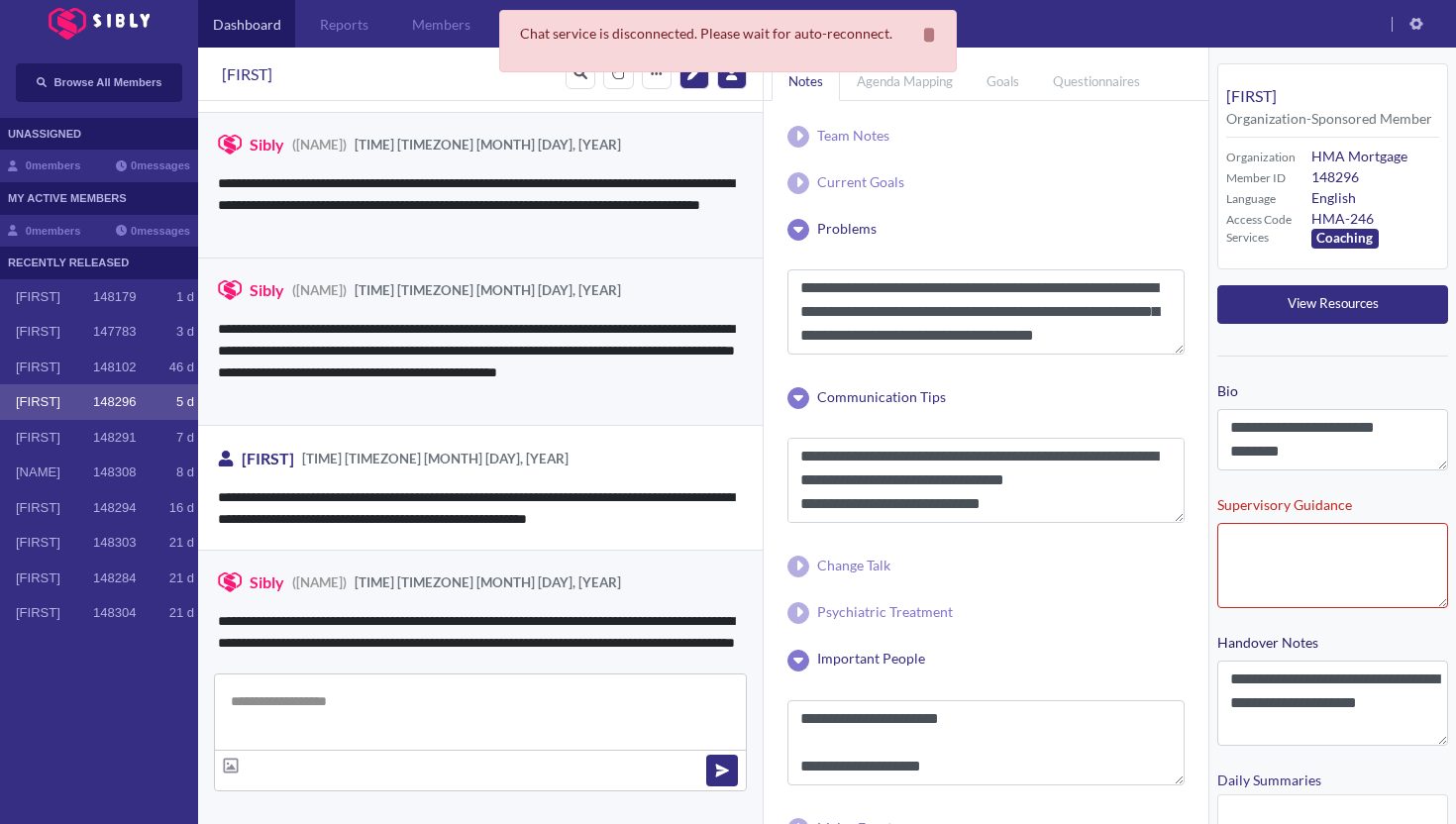 scroll, scrollTop: 3341, scrollLeft: 0, axis: vertical 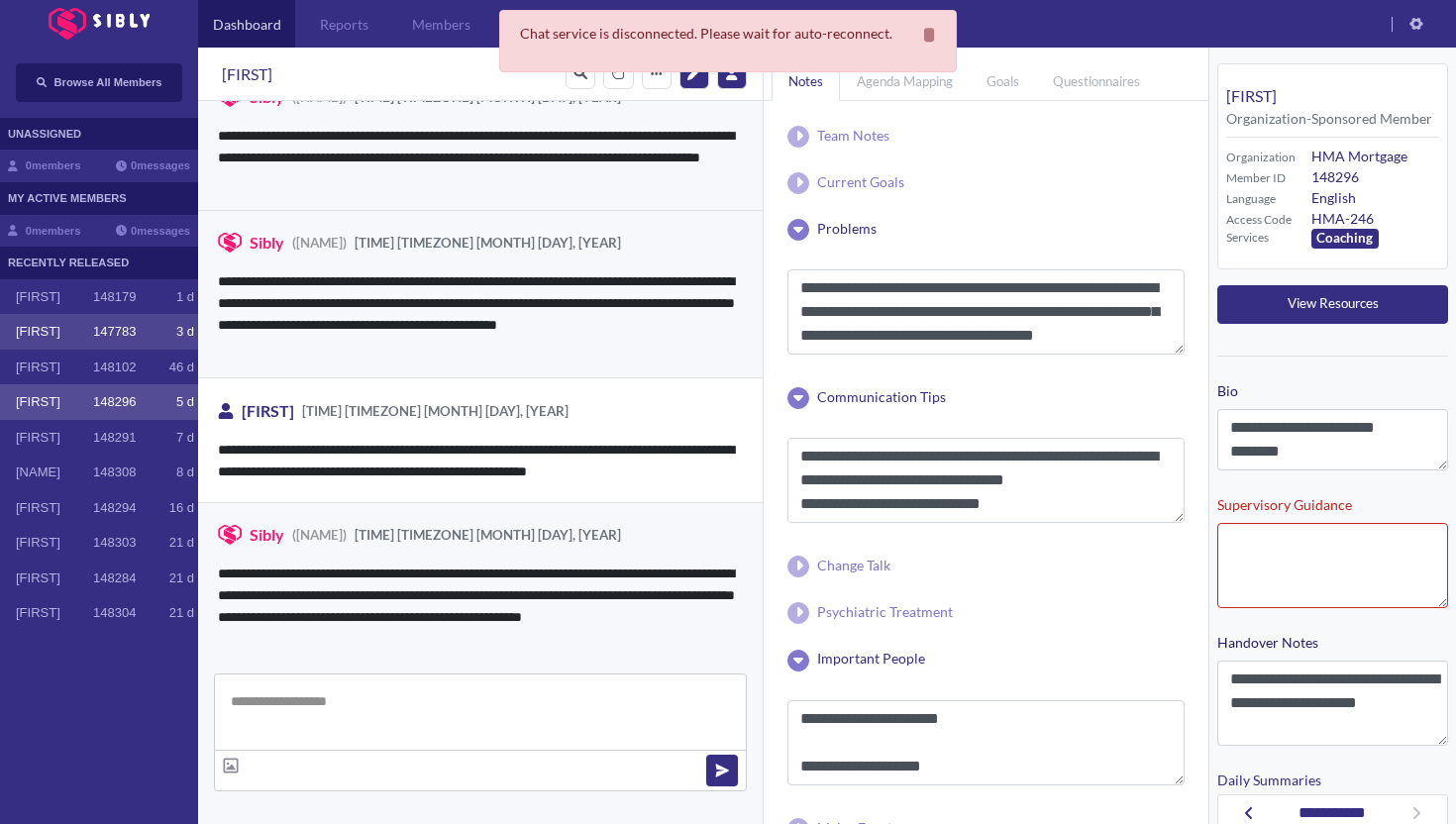 click on "[FIRST]" at bounding box center (54, 332) 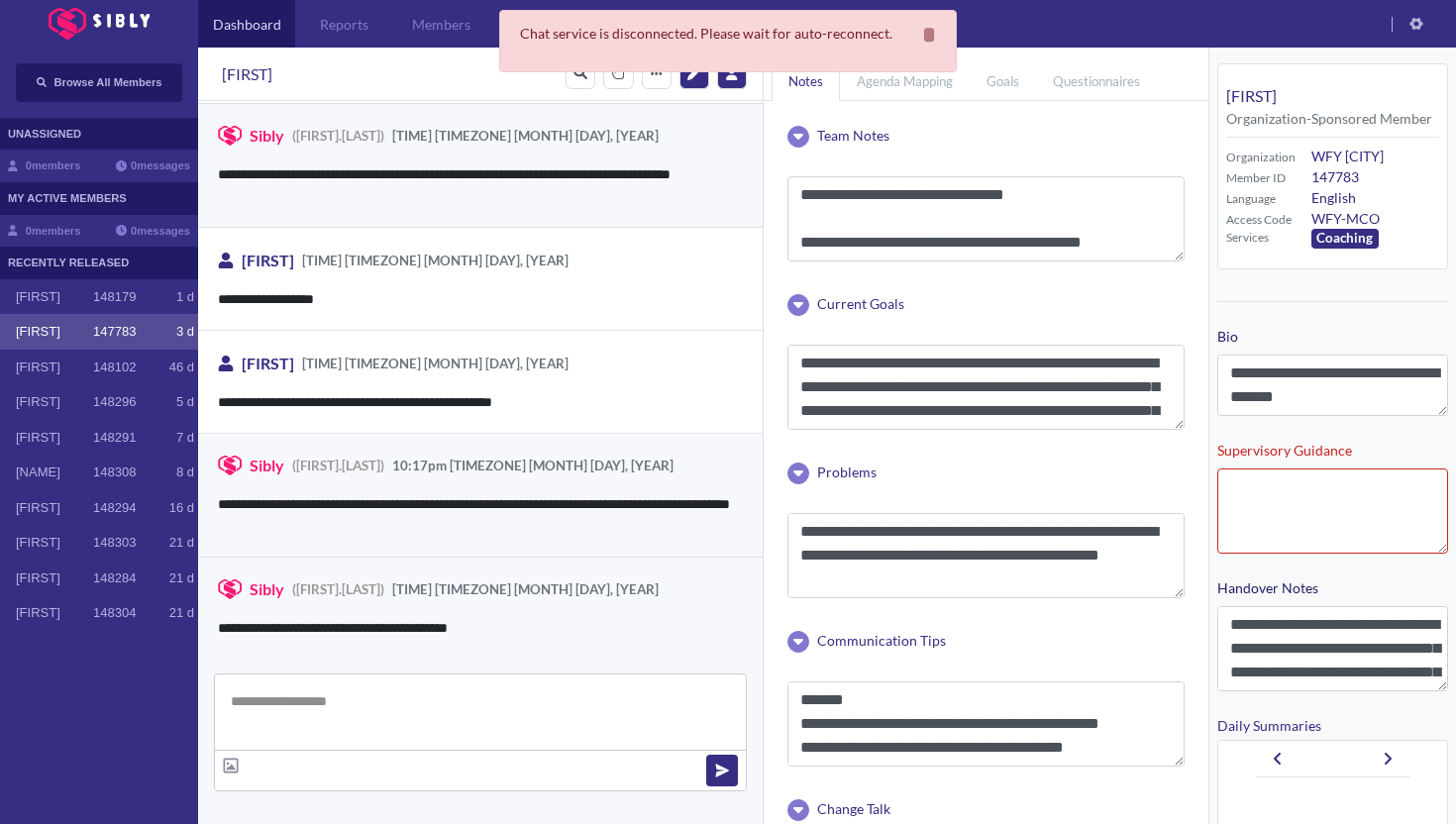 scroll, scrollTop: 3002, scrollLeft: 0, axis: vertical 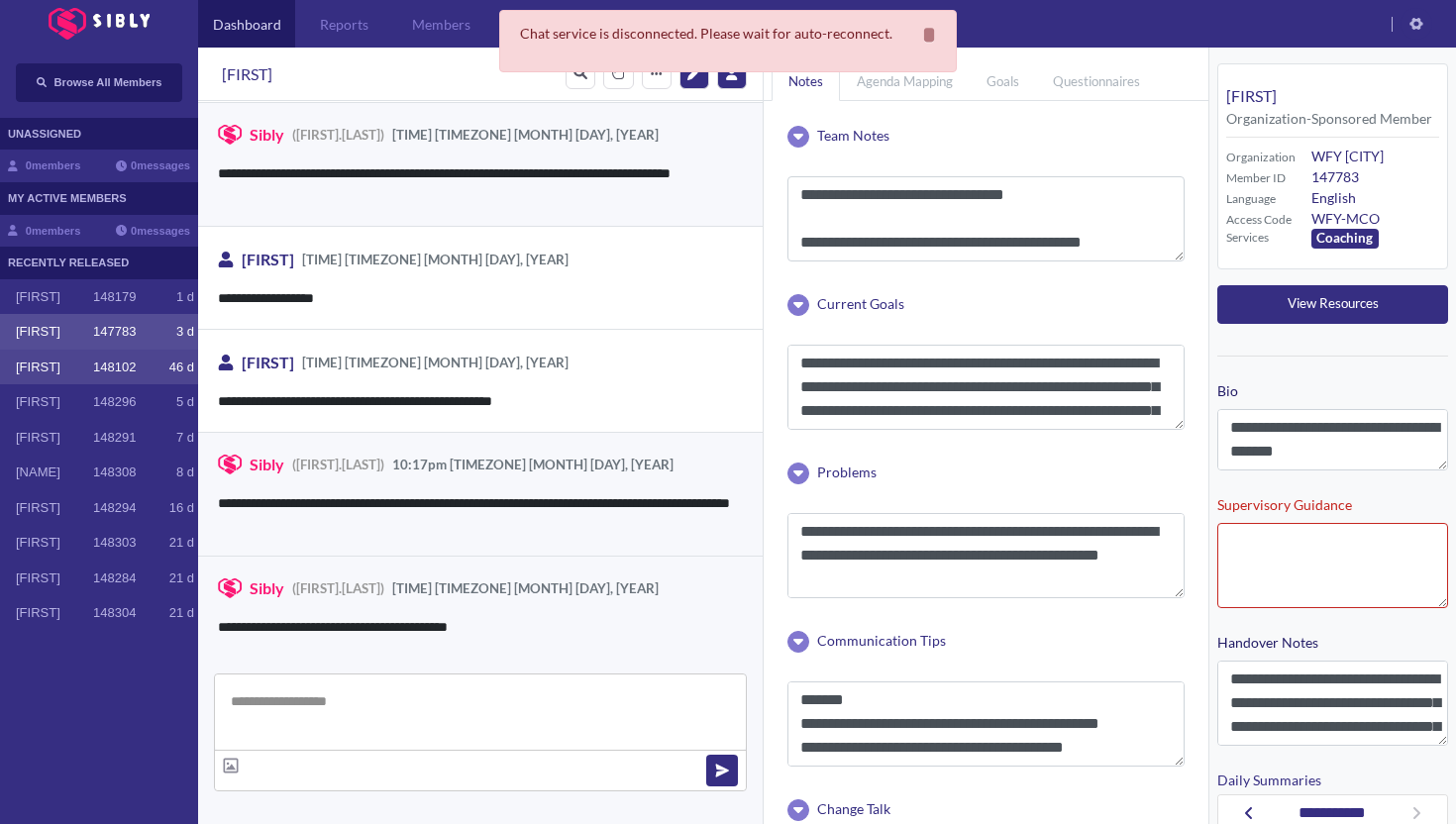 click on "[FIRST]" at bounding box center [54, 367] 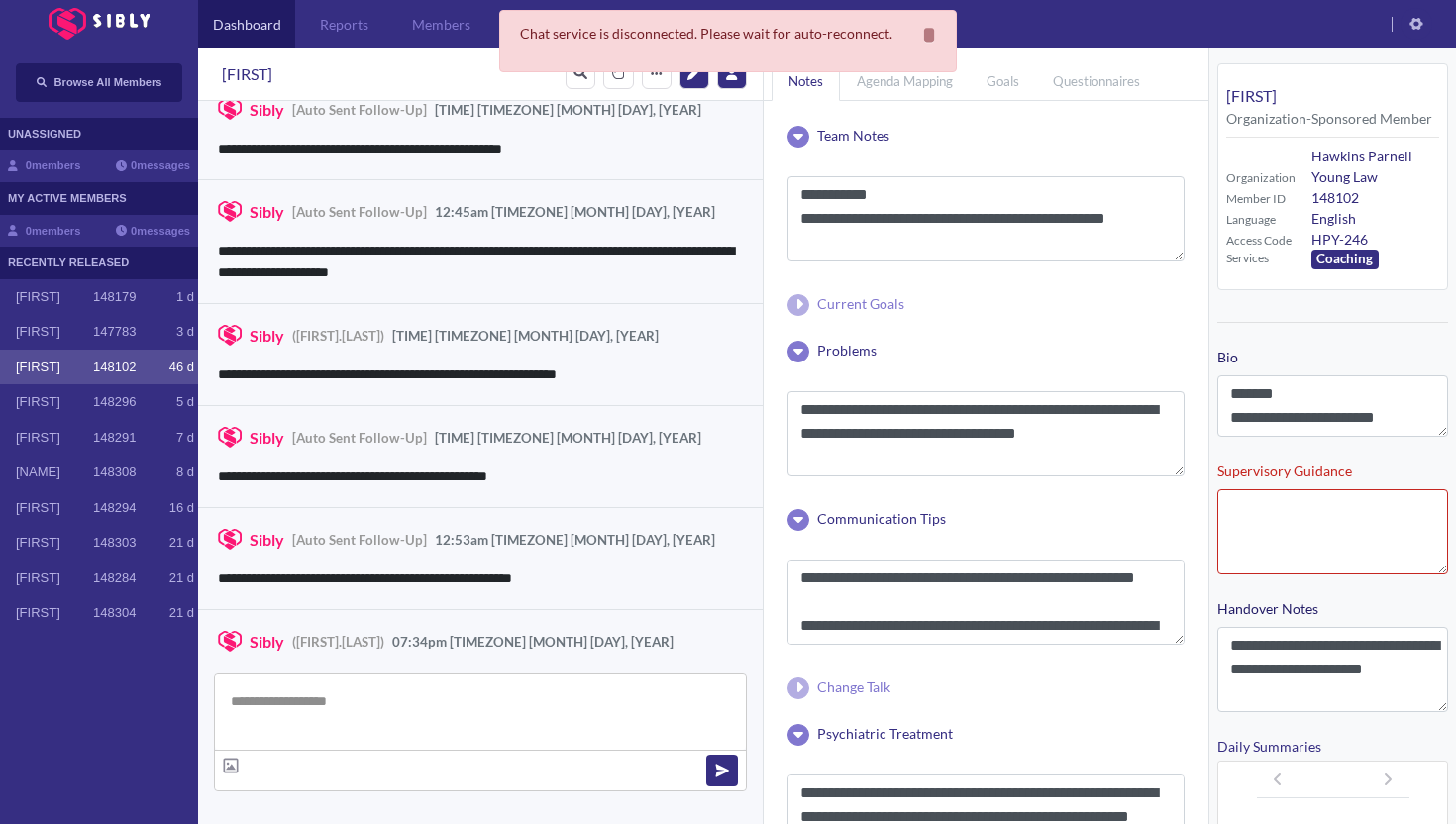 scroll, scrollTop: 2991, scrollLeft: 0, axis: vertical 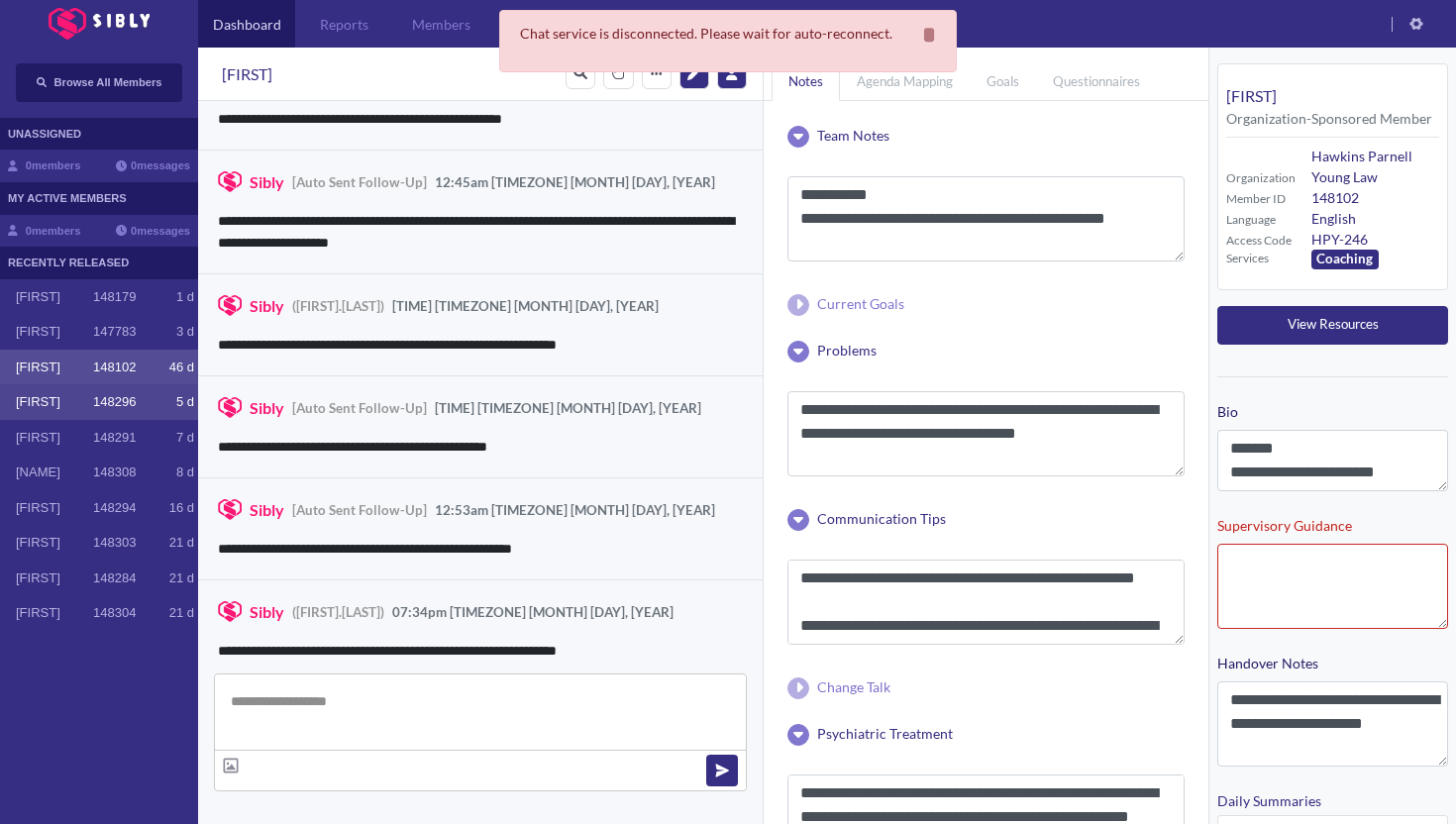click on "[NAME] 148296 5 d" at bounding box center [99, 402] 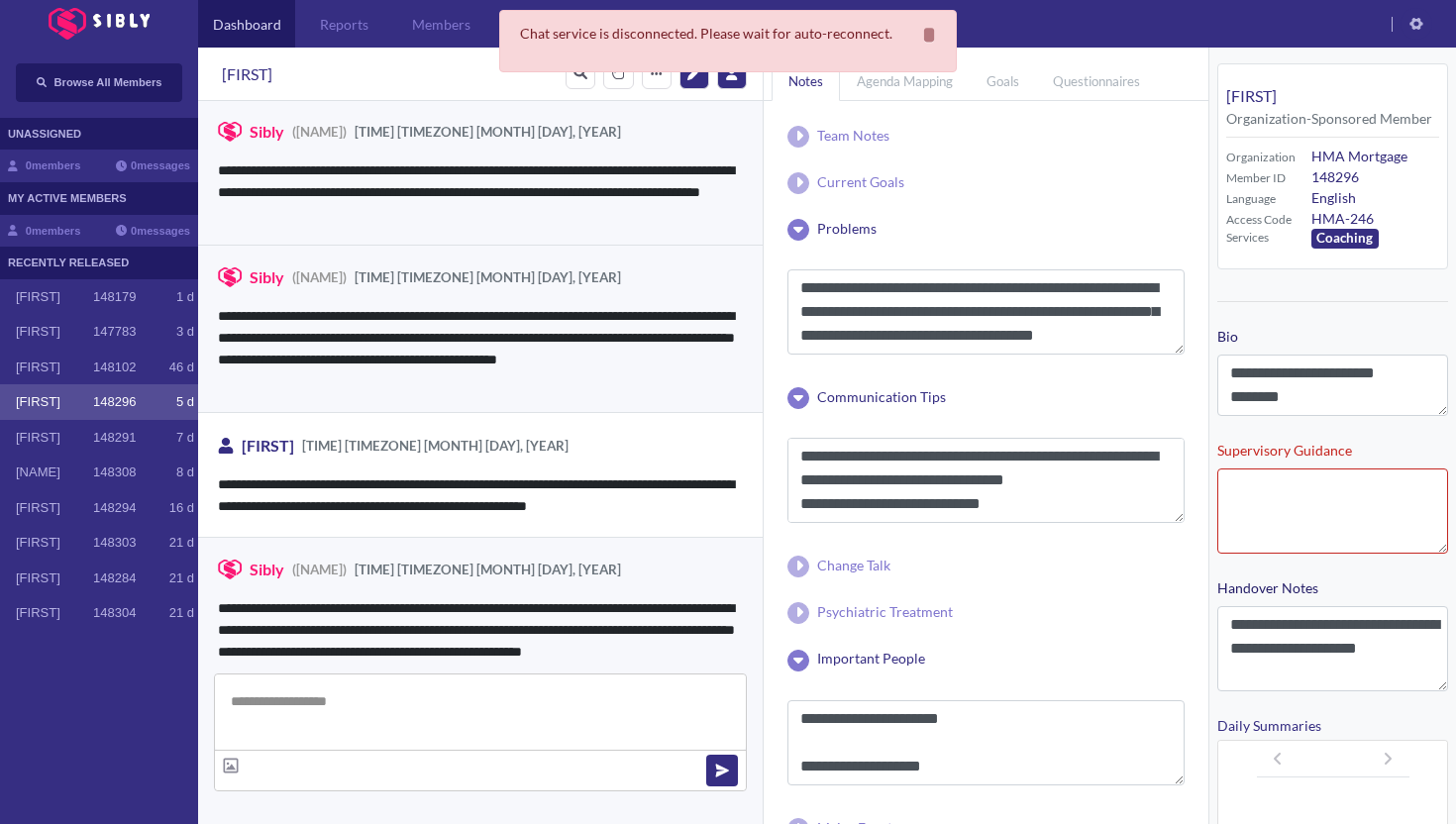 scroll, scrollTop: 3341, scrollLeft: 0, axis: vertical 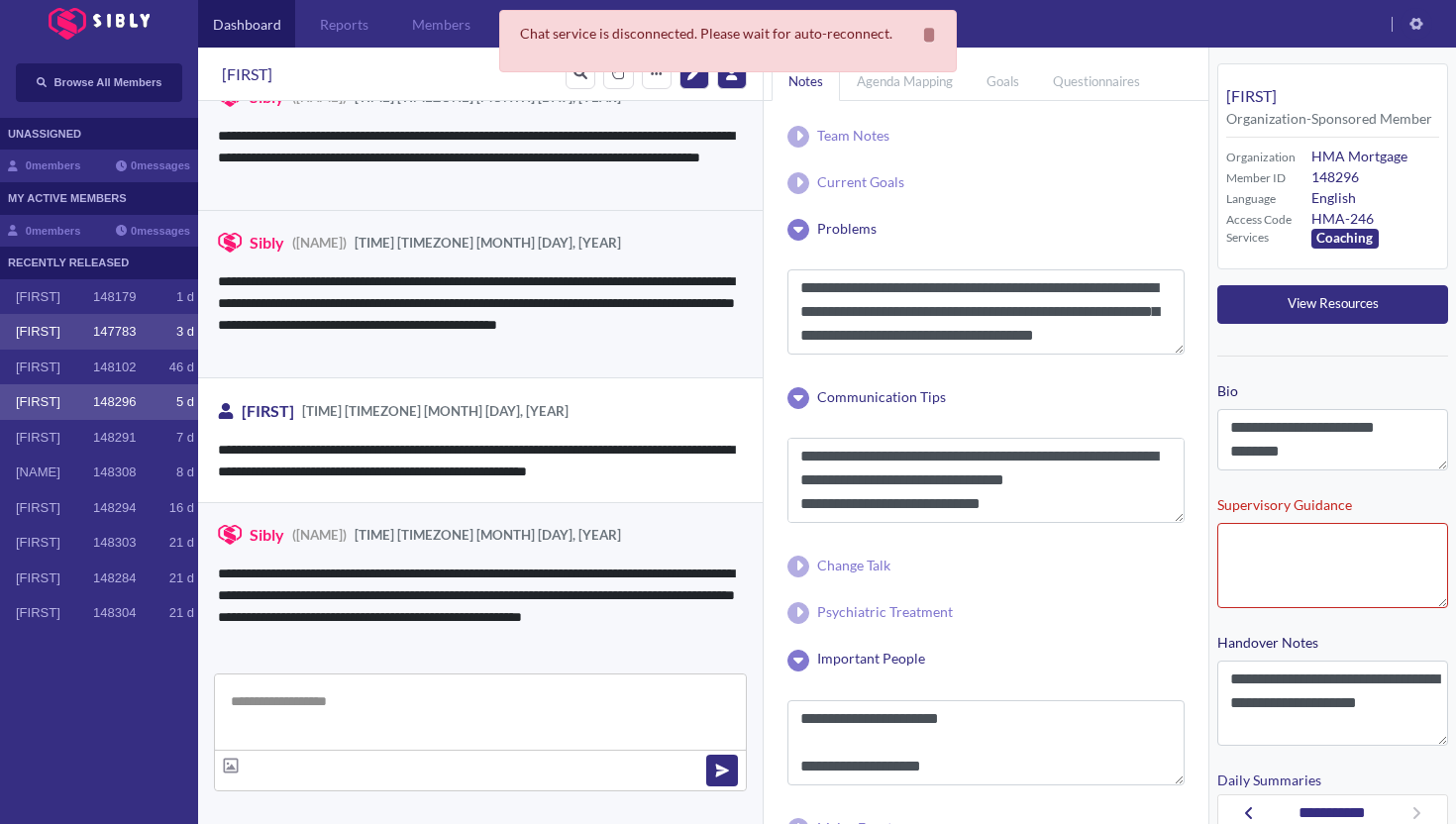 click on "147783" at bounding box center (114, 332) 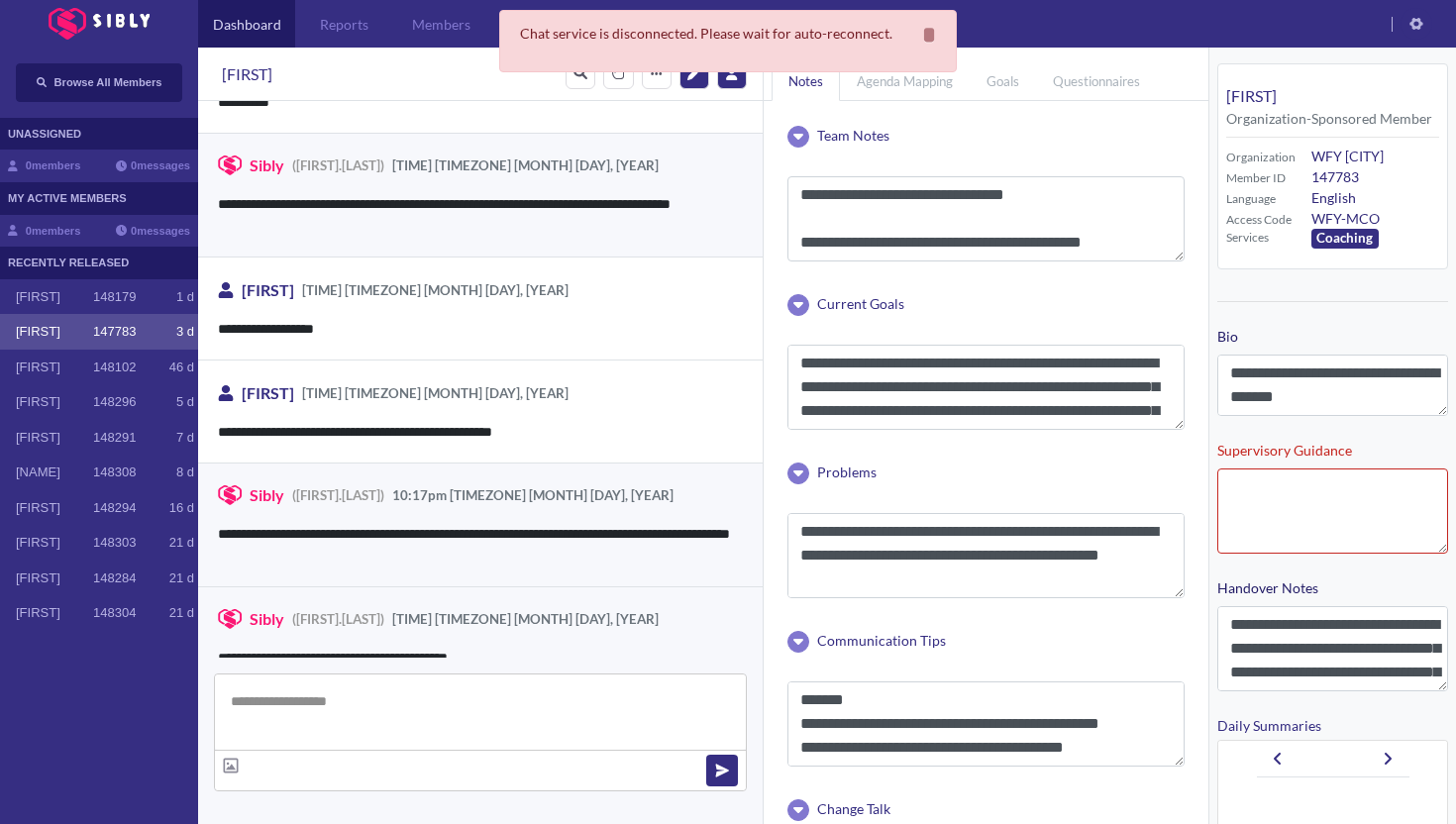 scroll, scrollTop: 3002, scrollLeft: 0, axis: vertical 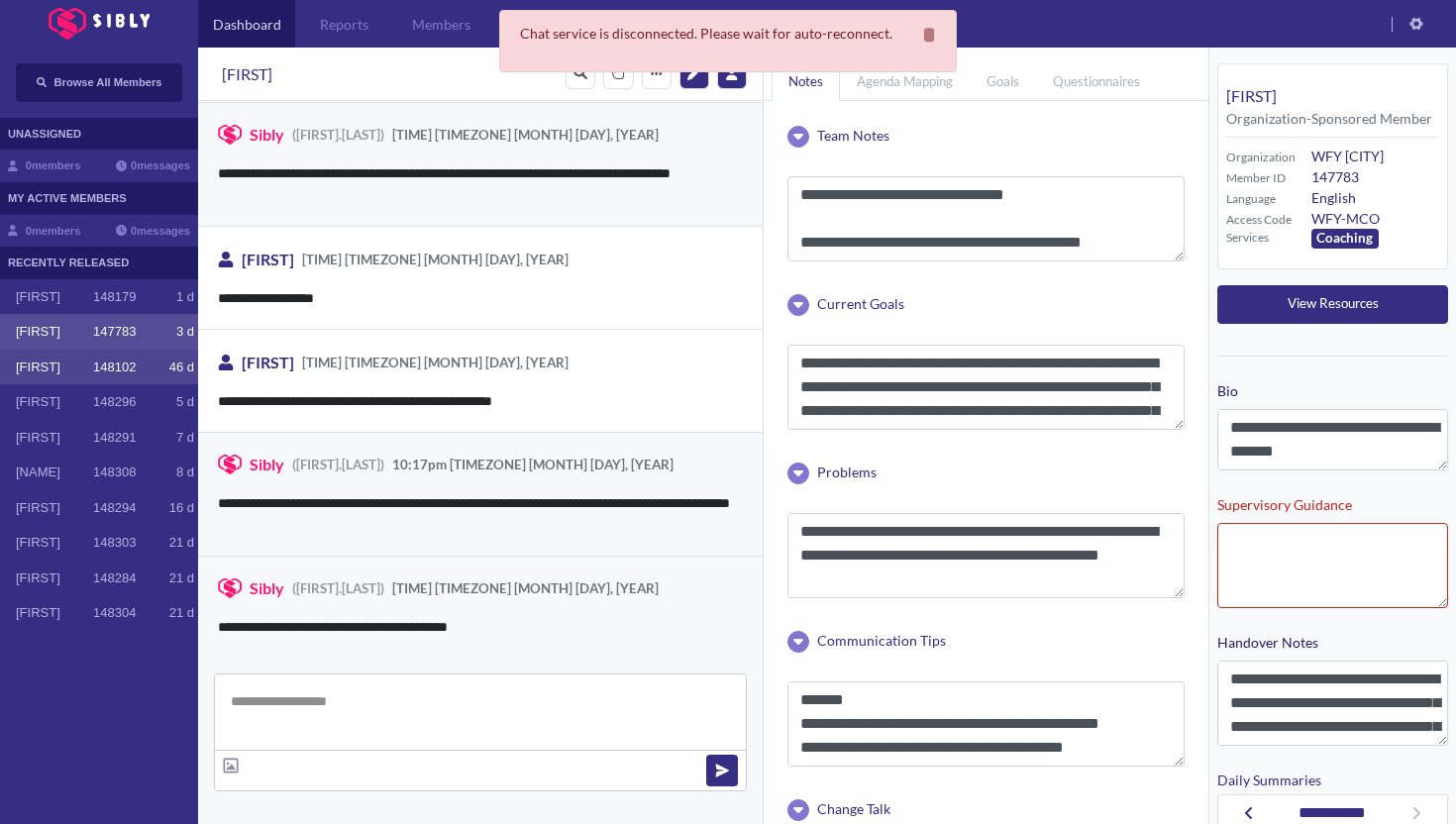 click on "148102" at bounding box center [114, 367] 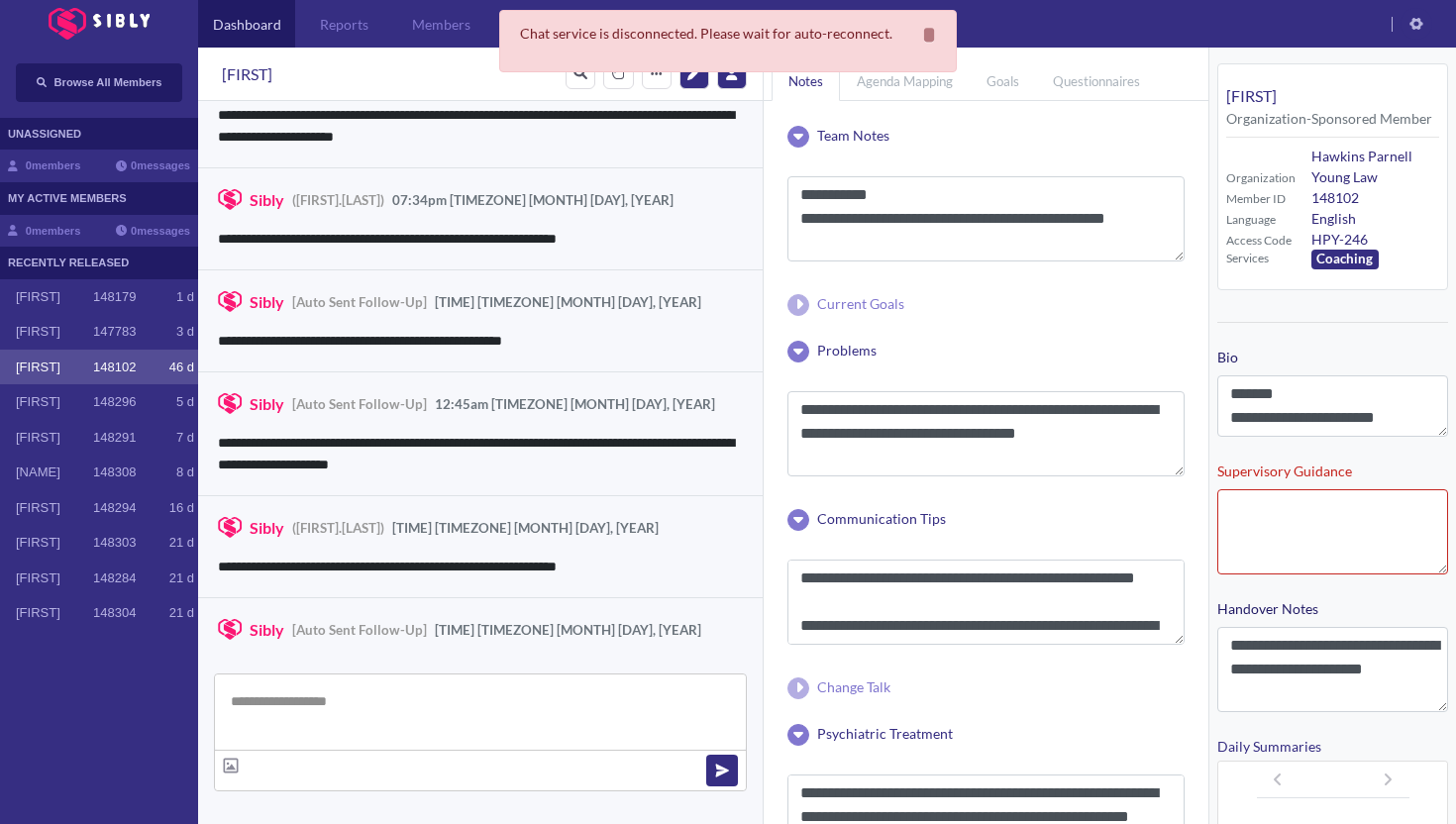 scroll, scrollTop: 2991, scrollLeft: 0, axis: vertical 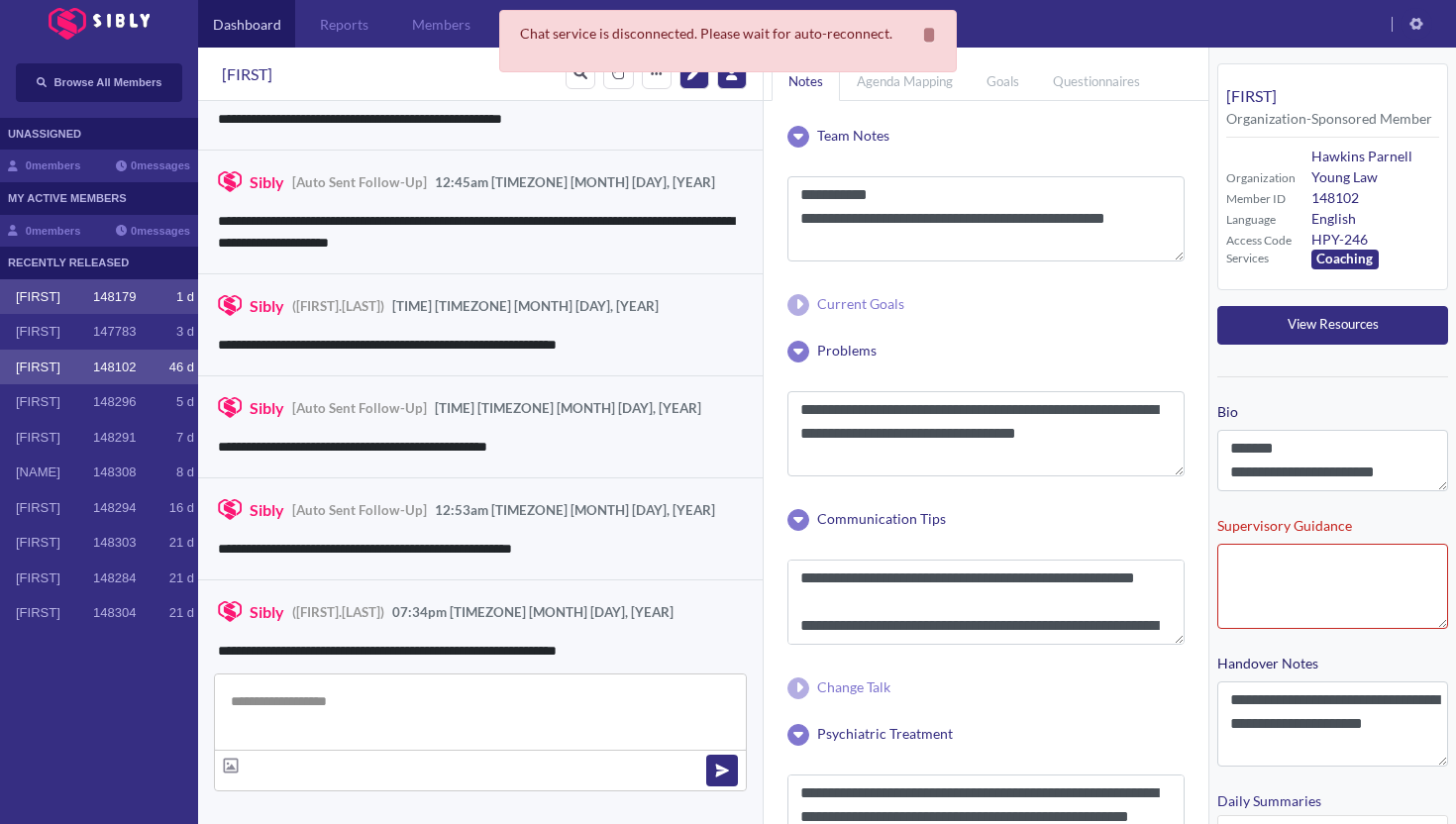 click on "[FIRST]" at bounding box center [54, 297] 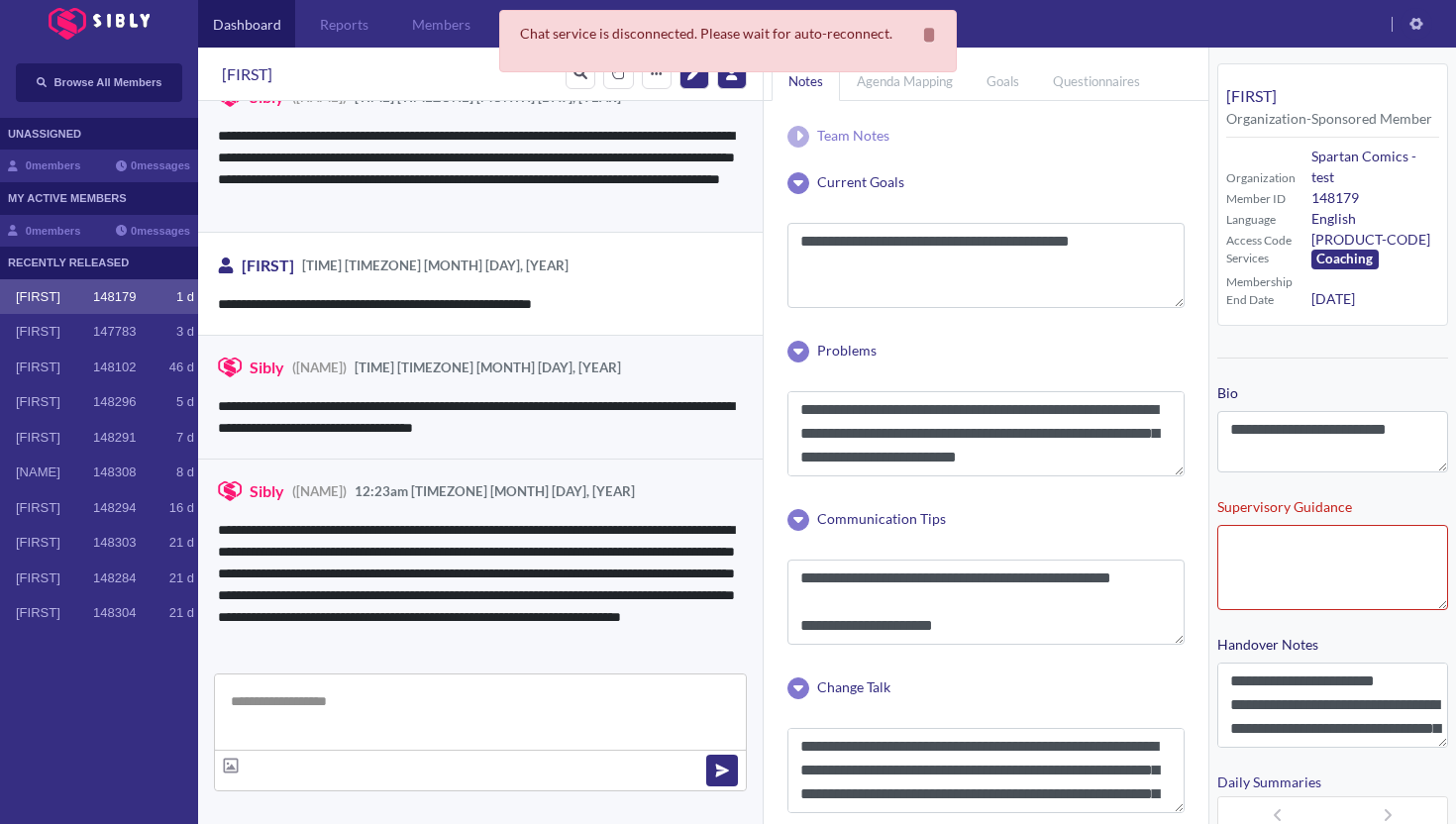 scroll, scrollTop: 3726, scrollLeft: 0, axis: vertical 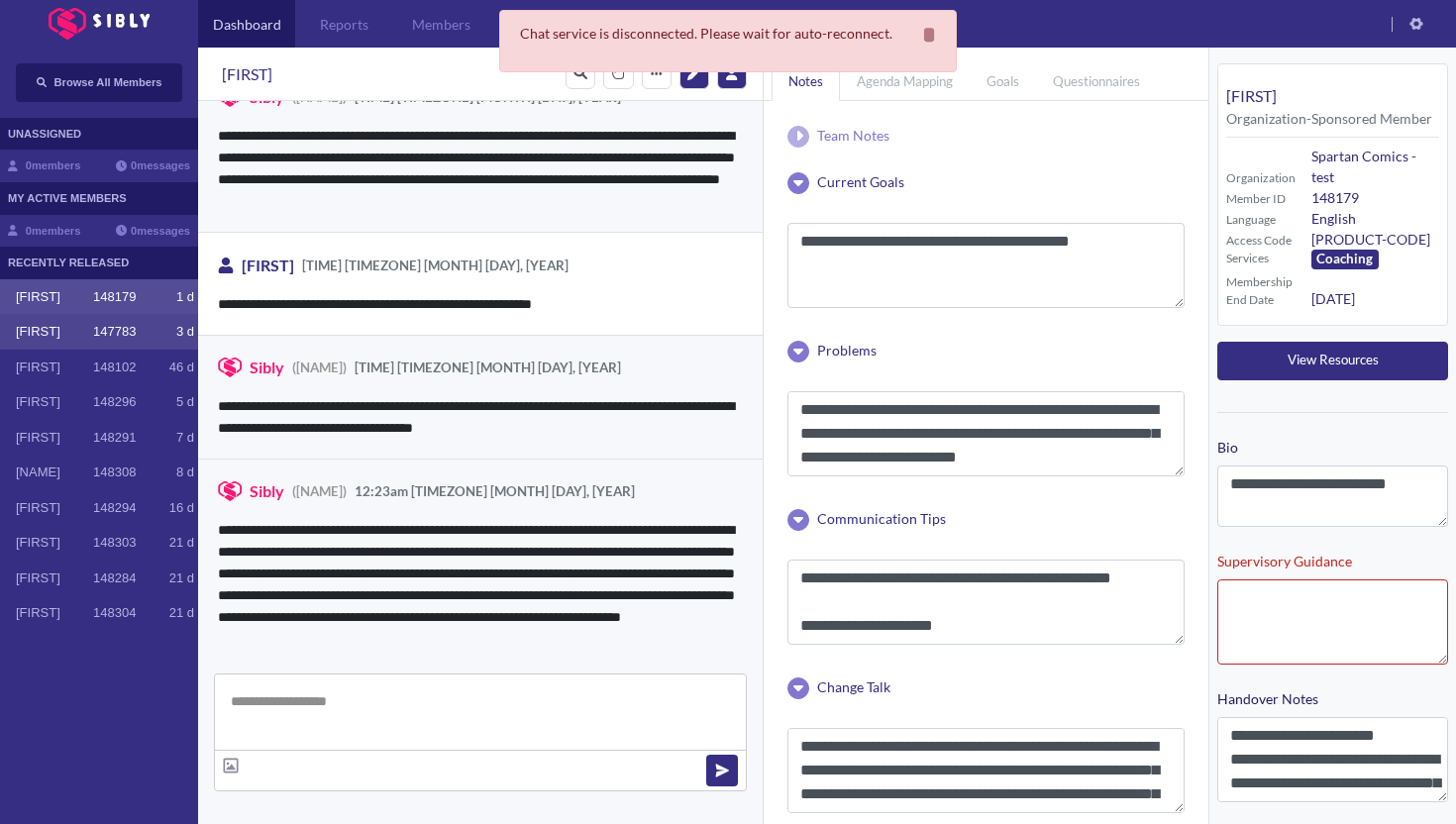 click on "[FIRST]" at bounding box center [54, 332] 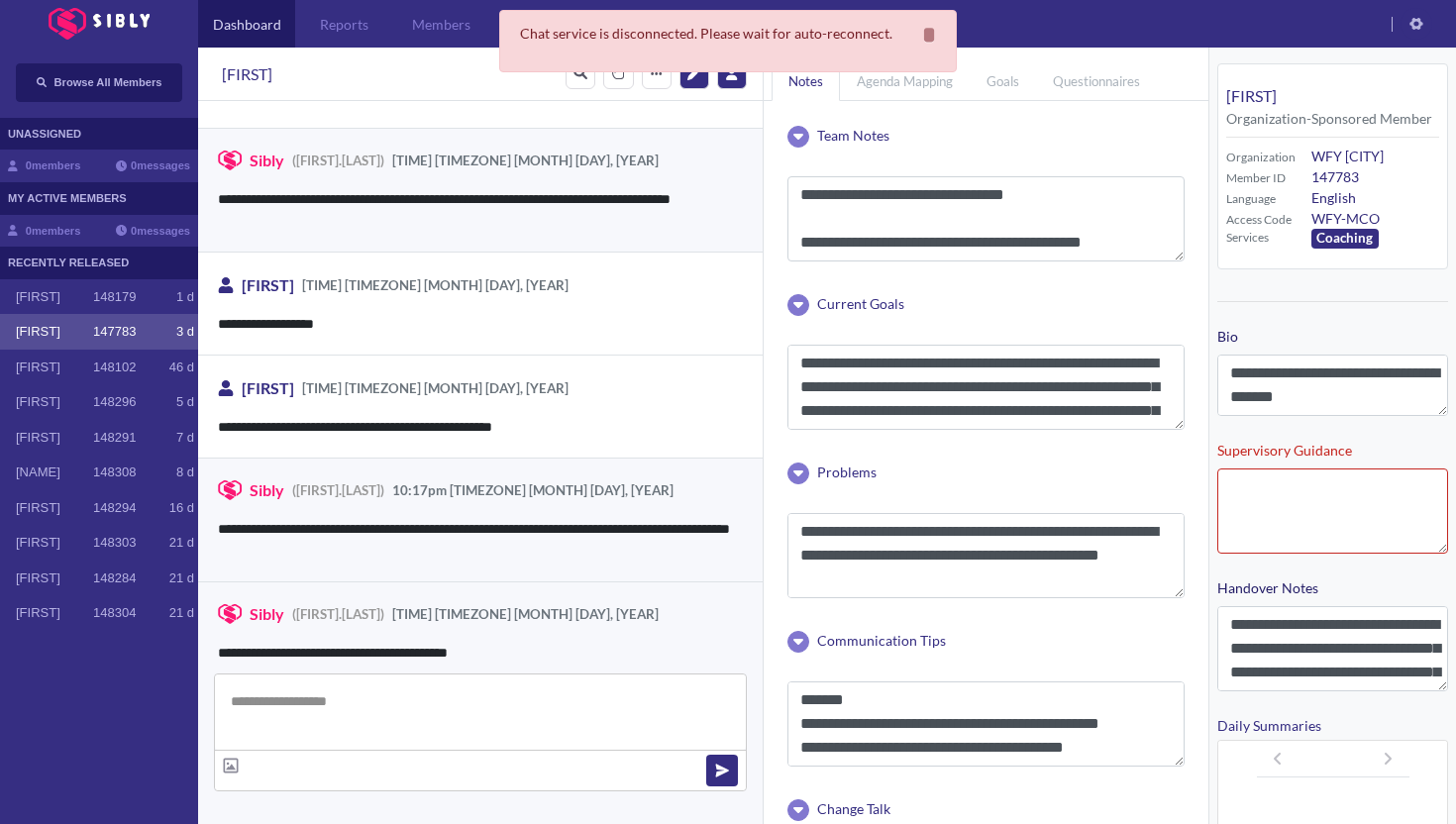 scroll, scrollTop: 3002, scrollLeft: 0, axis: vertical 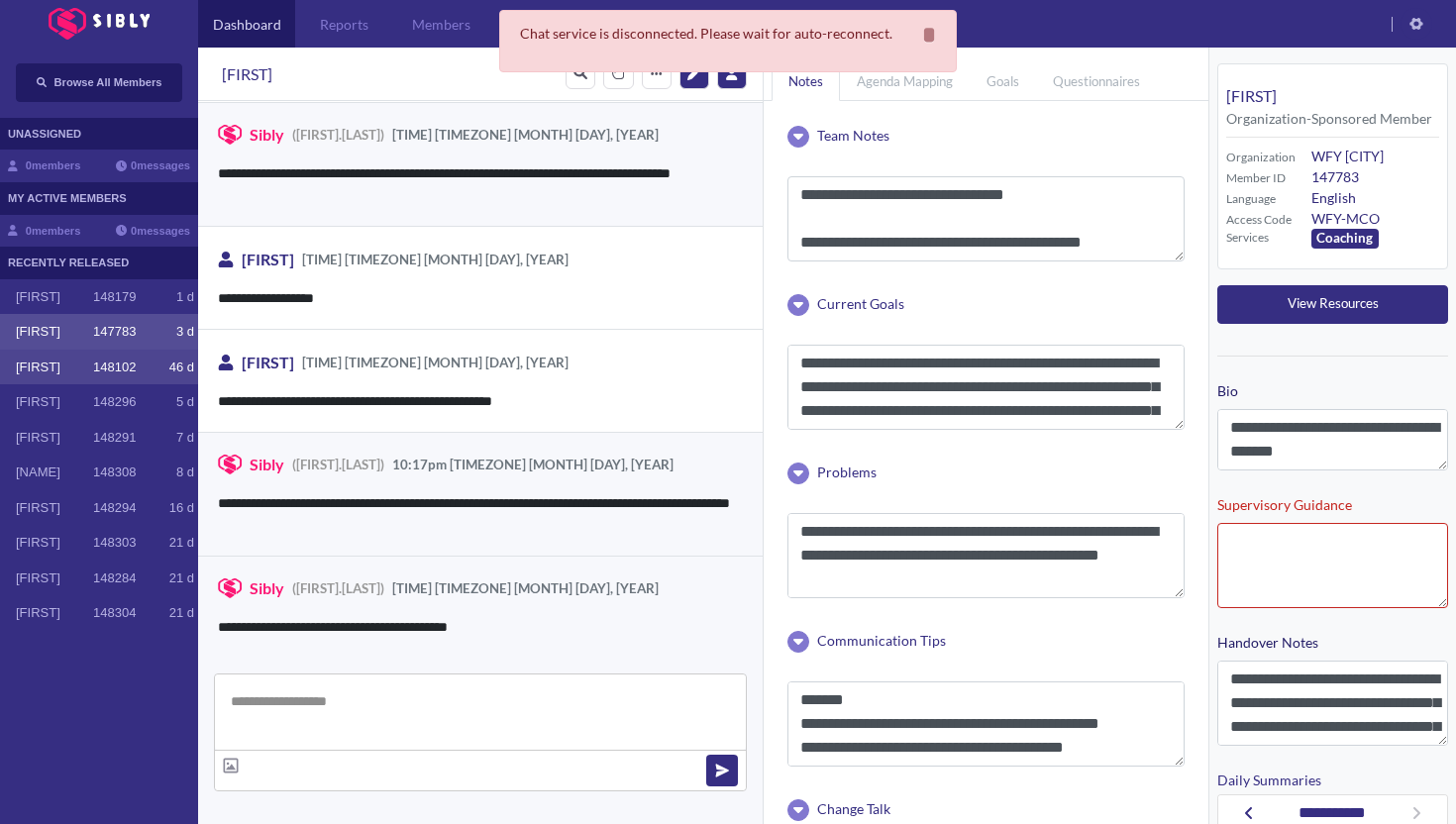 click on "[FIRST] [NUMBER] [NUMBER] [LETTER]" at bounding box center (99, 367) 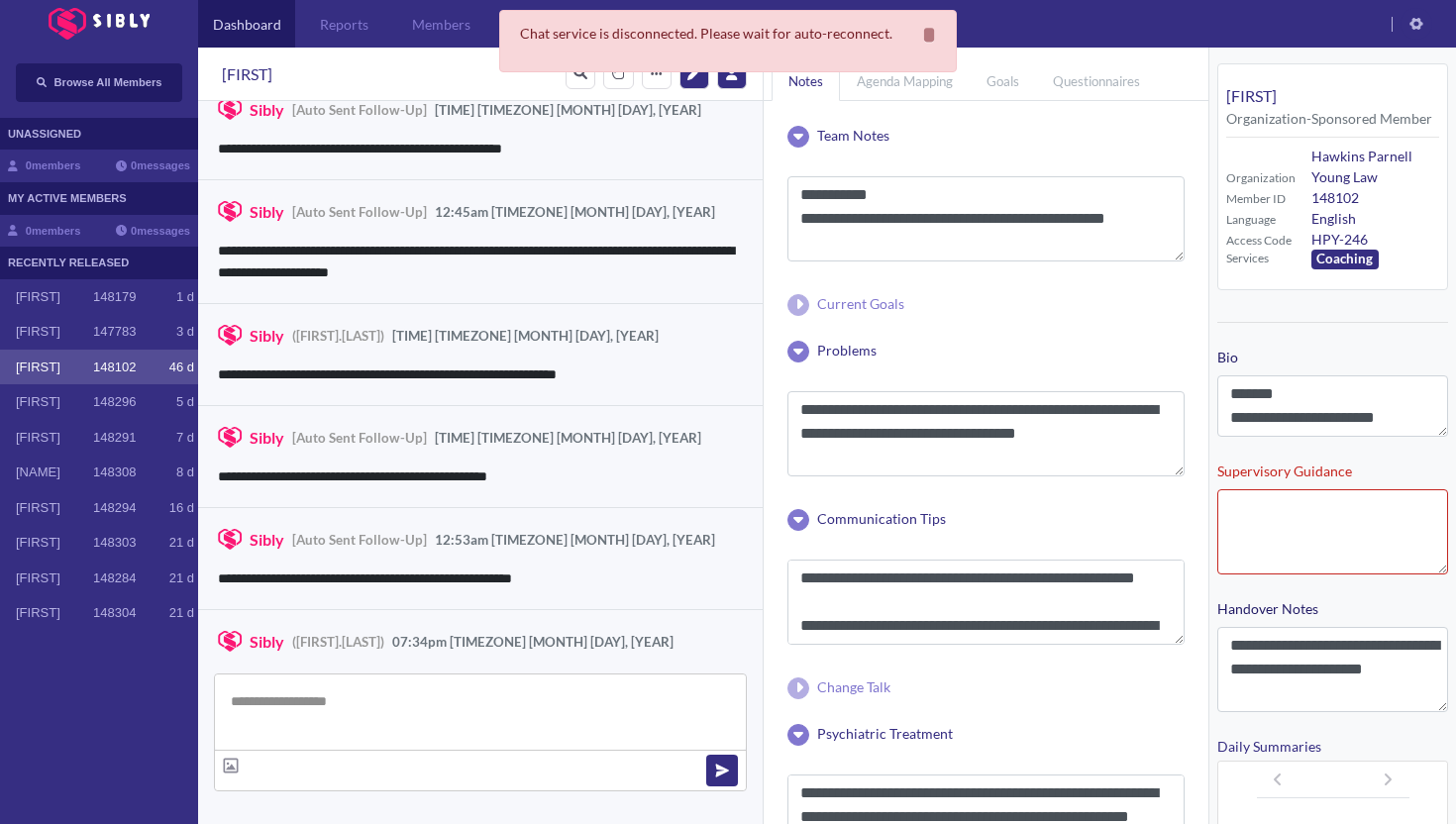 scroll, scrollTop: 2991, scrollLeft: 0, axis: vertical 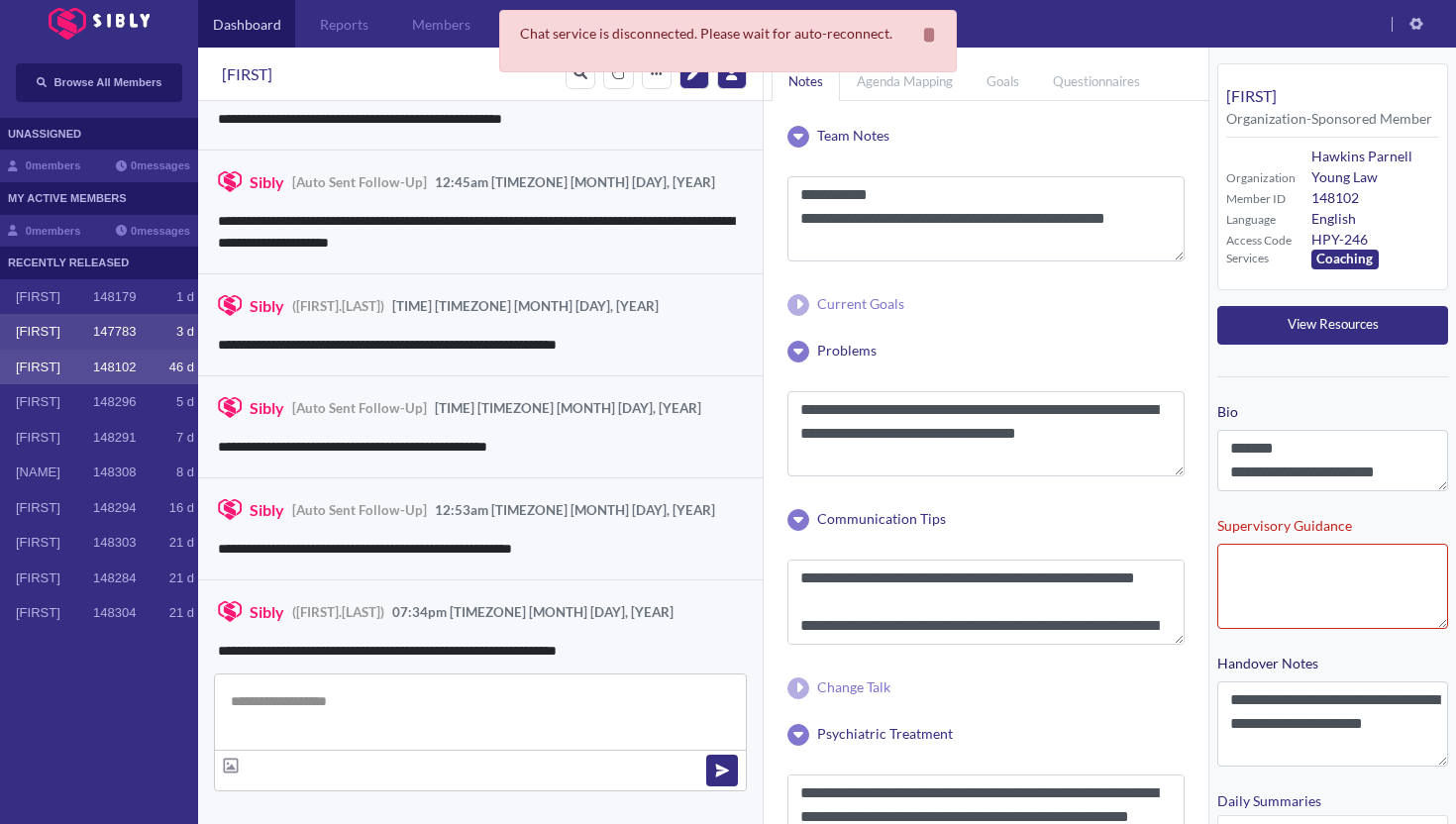 click on "[FIRST]" at bounding box center [54, 332] 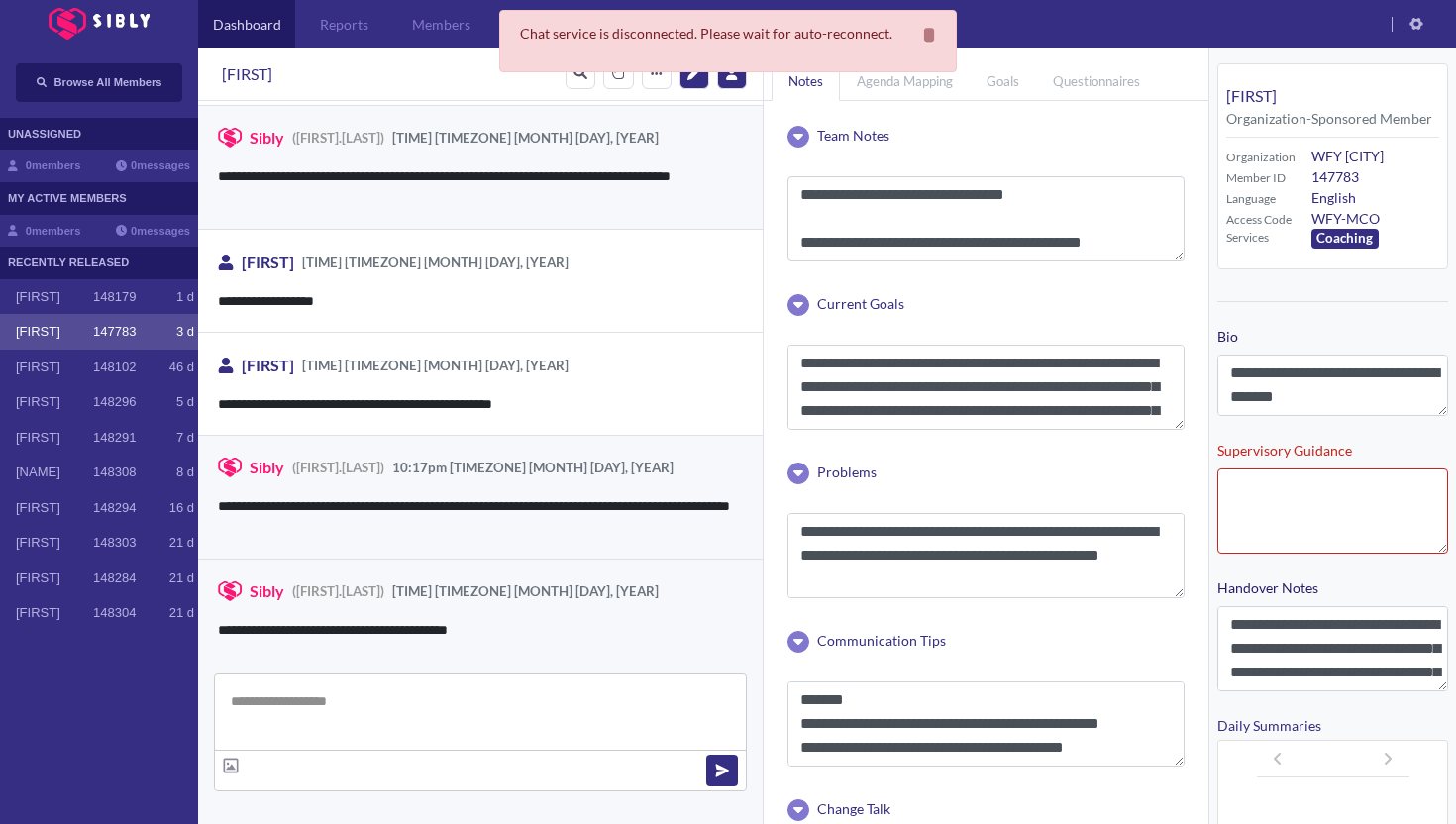 scroll, scrollTop: 3002, scrollLeft: 0, axis: vertical 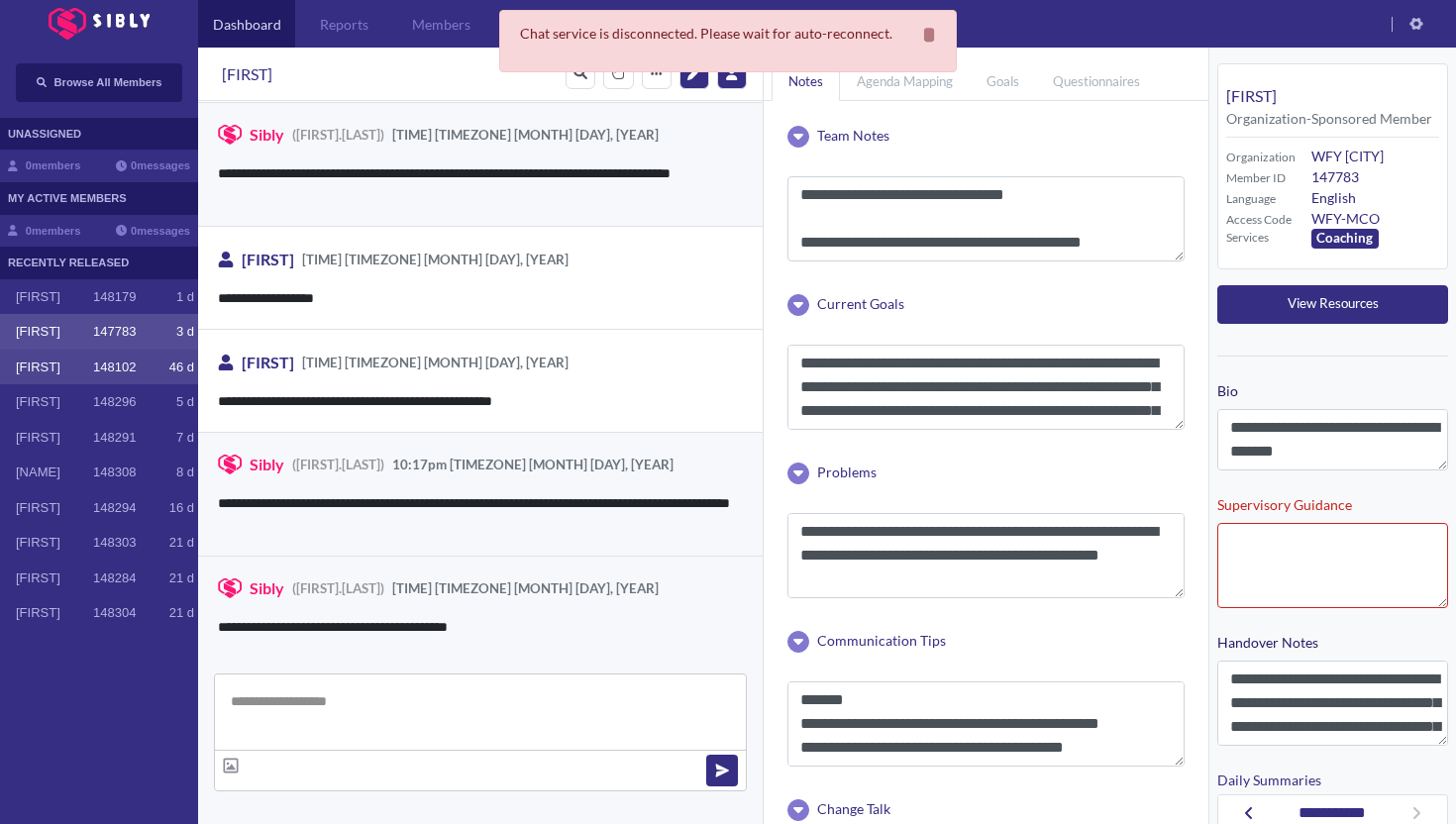 click on "[FIRST]" at bounding box center (54, 367) 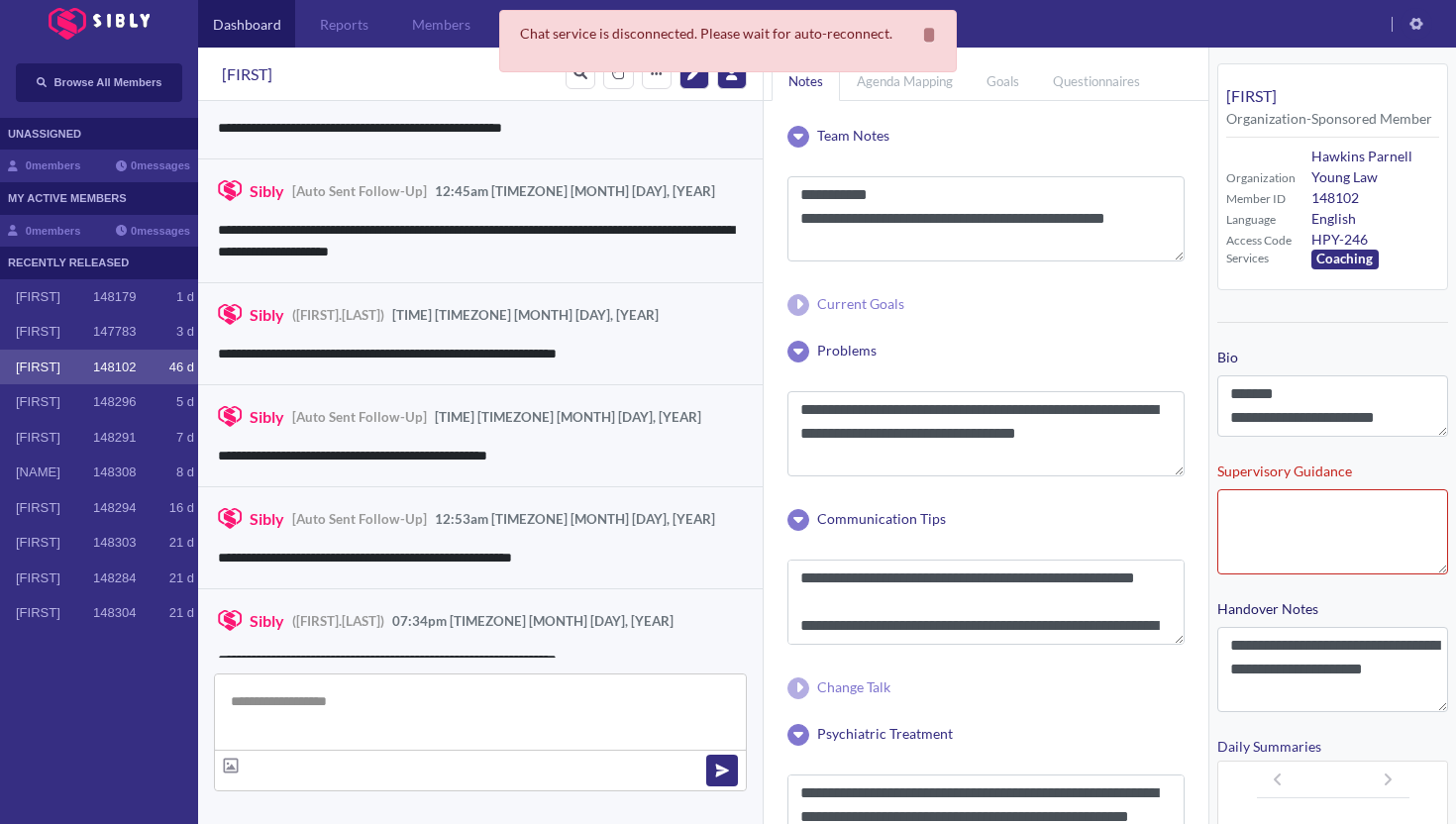 scroll, scrollTop: 2991, scrollLeft: 0, axis: vertical 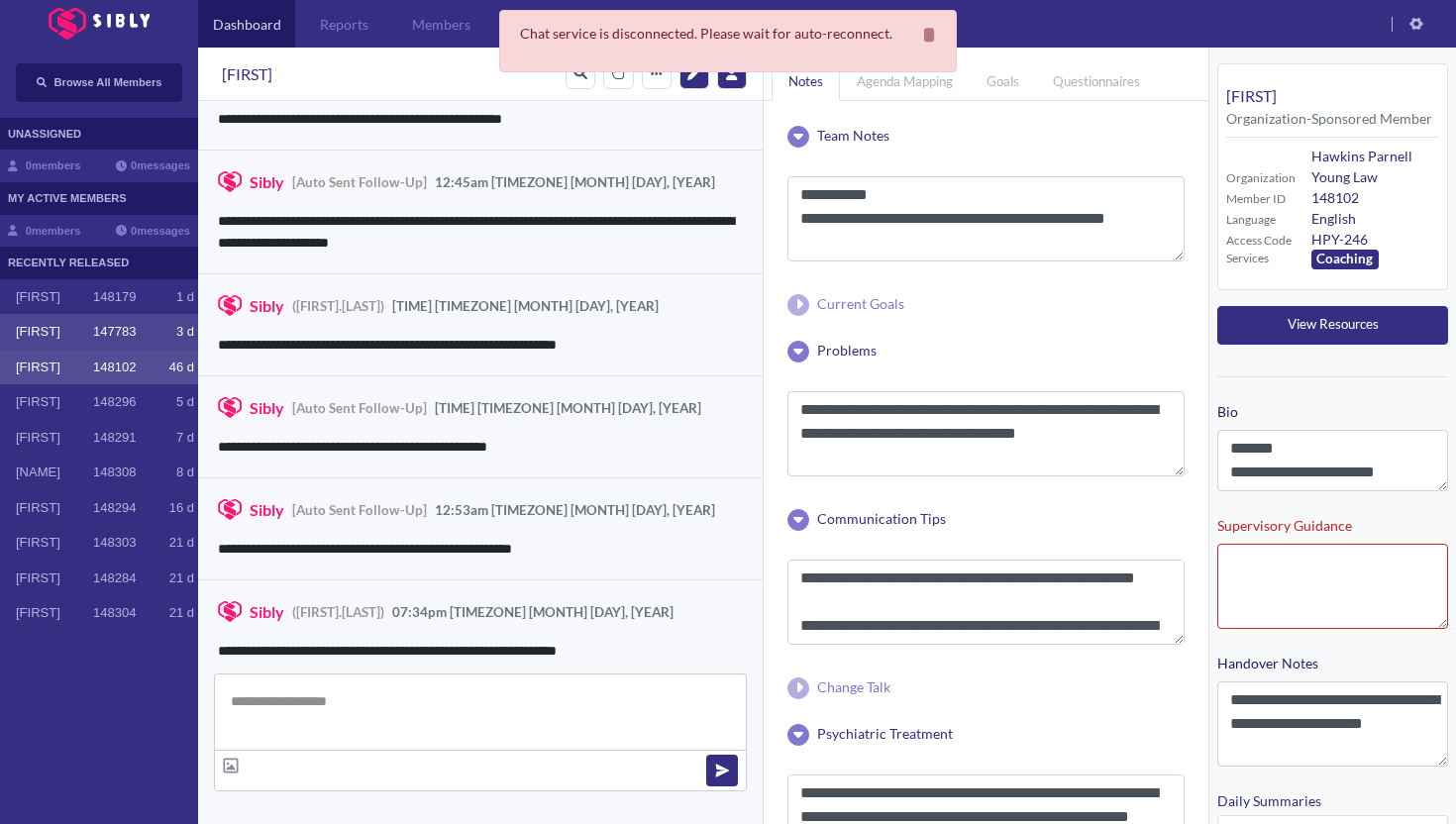 click on "147783" at bounding box center [114, 332] 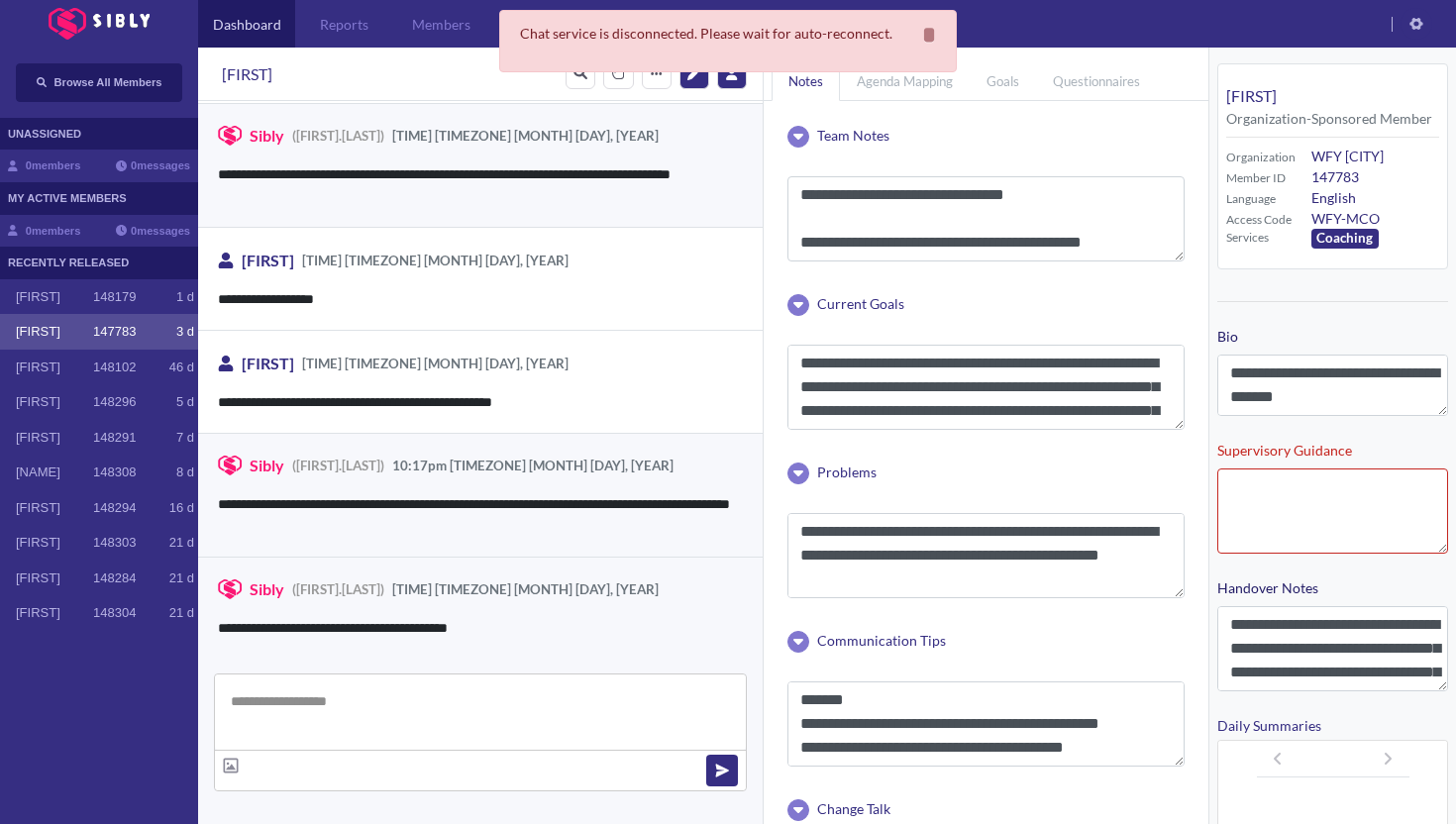 scroll, scrollTop: 3002, scrollLeft: 0, axis: vertical 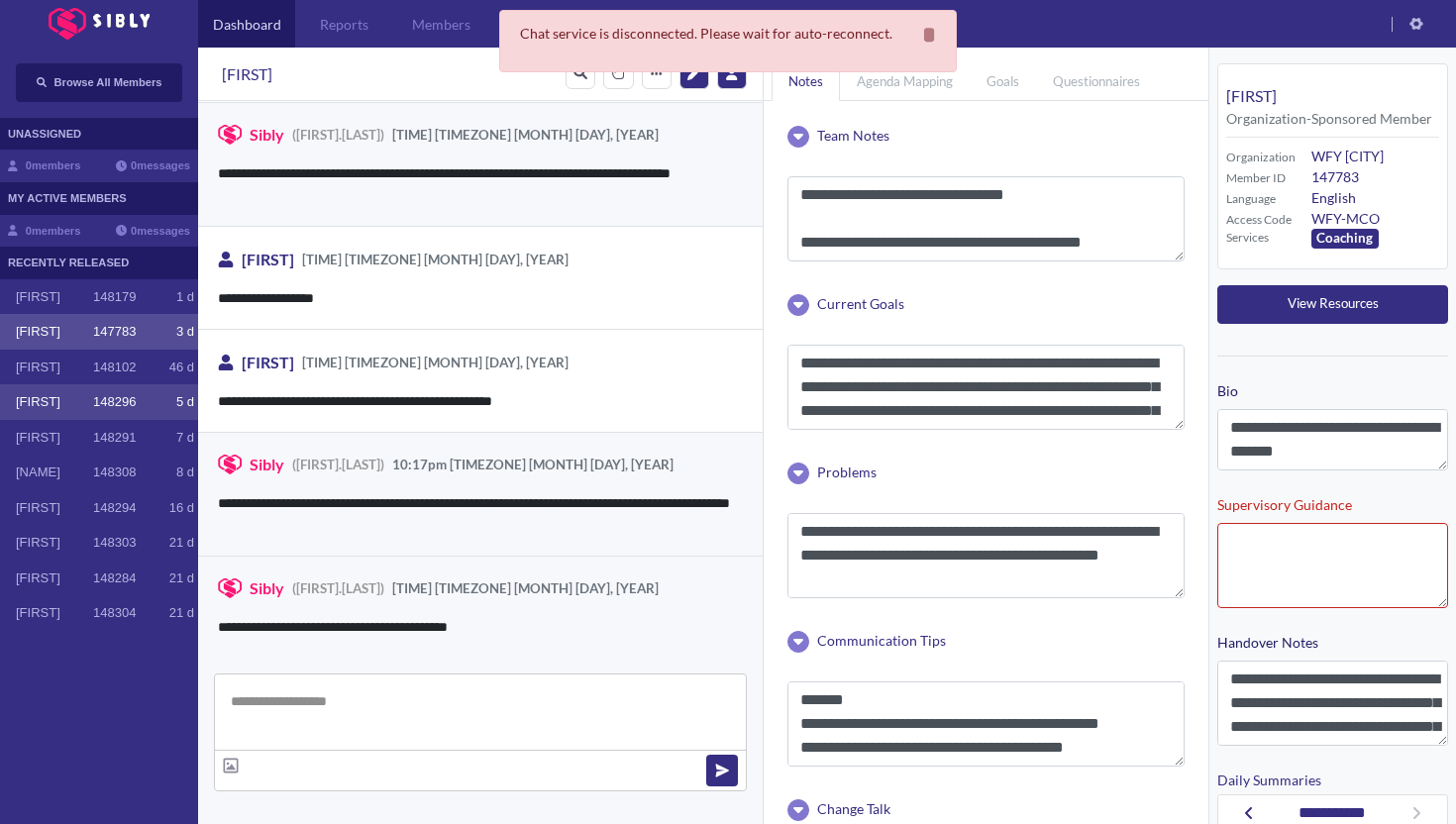 click on "[NAME] 148296 5 d" at bounding box center (99, 402) 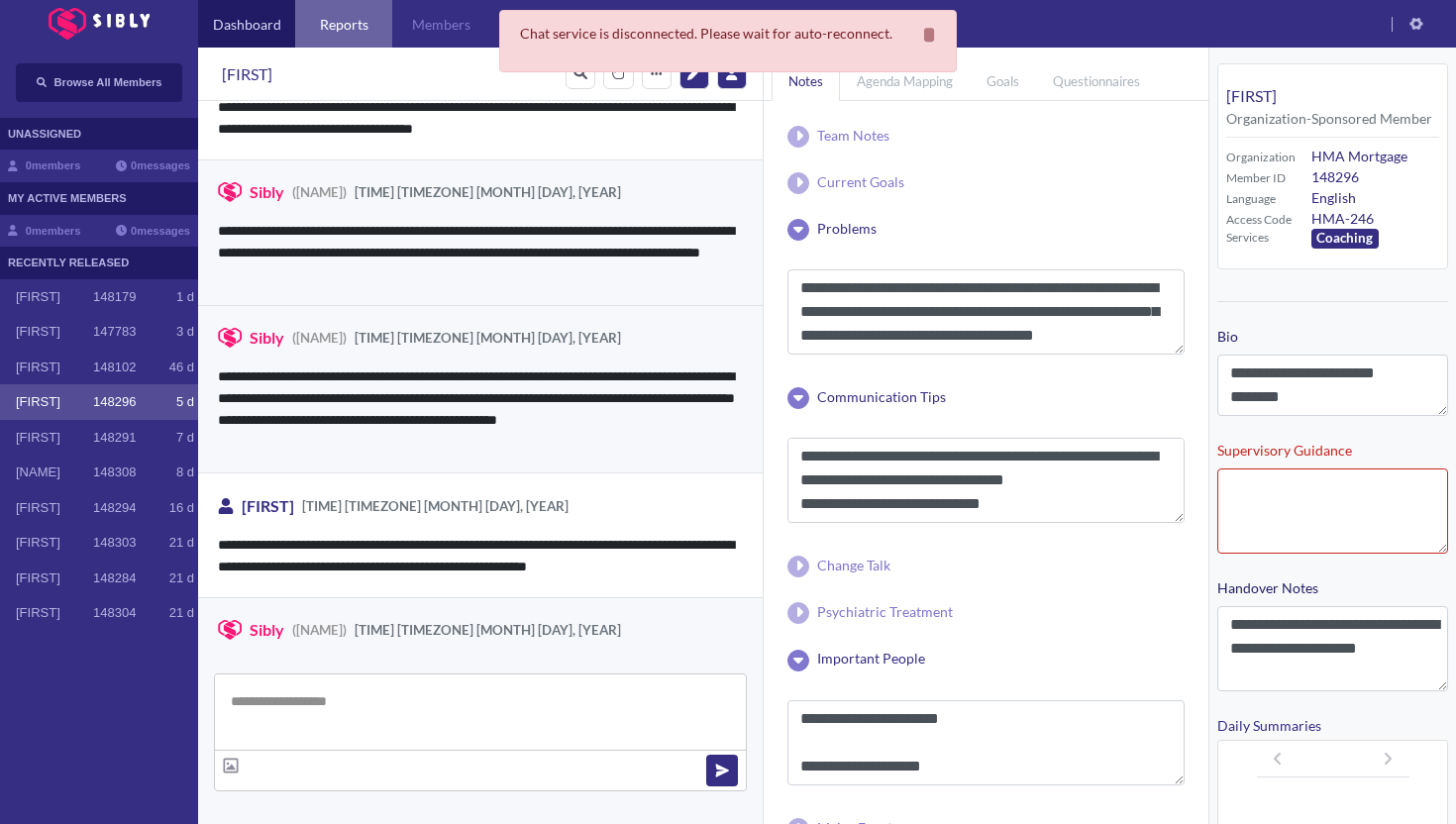 scroll, scrollTop: 3341, scrollLeft: 0, axis: vertical 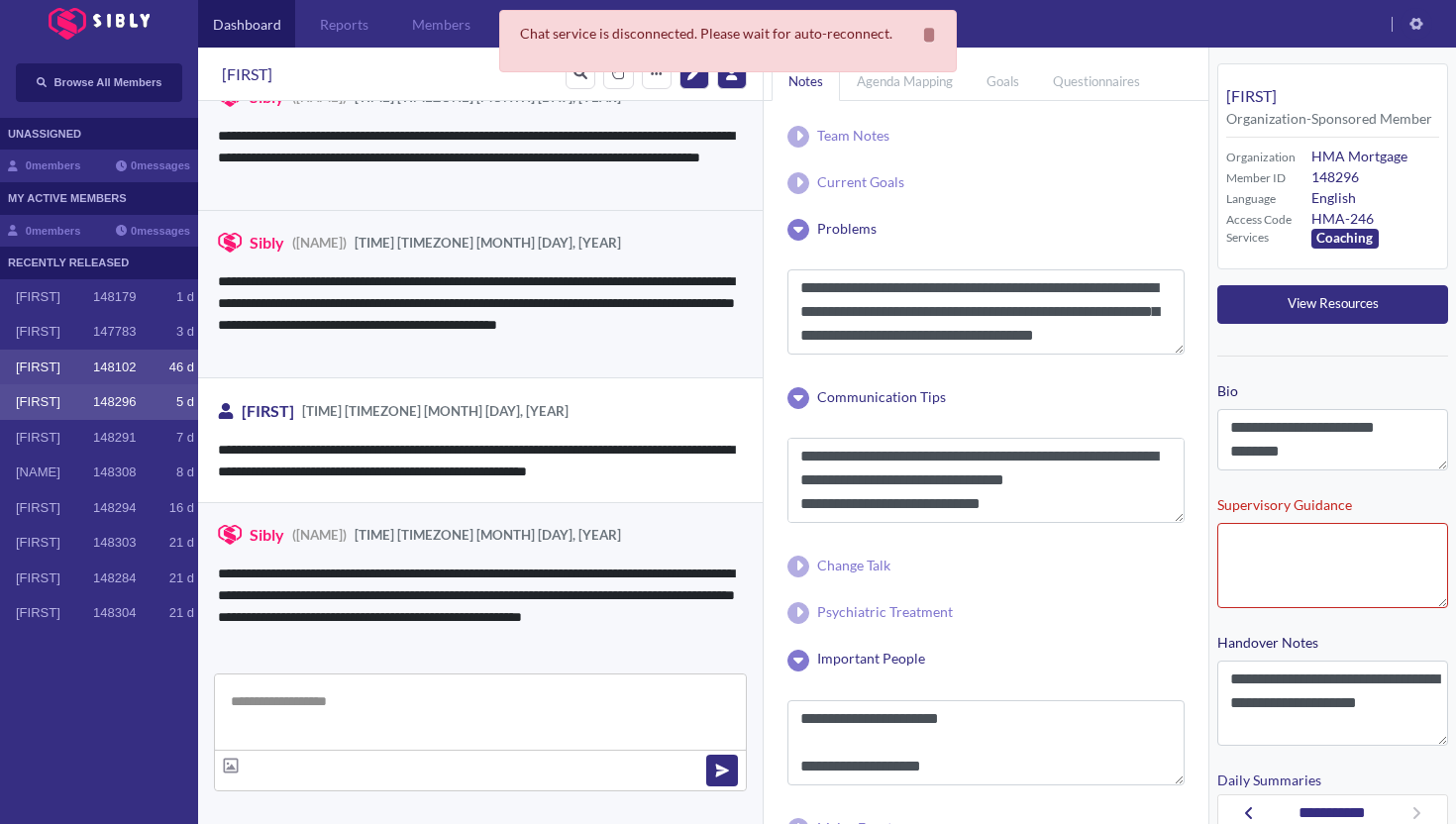 click at bounding box center [8, 367] 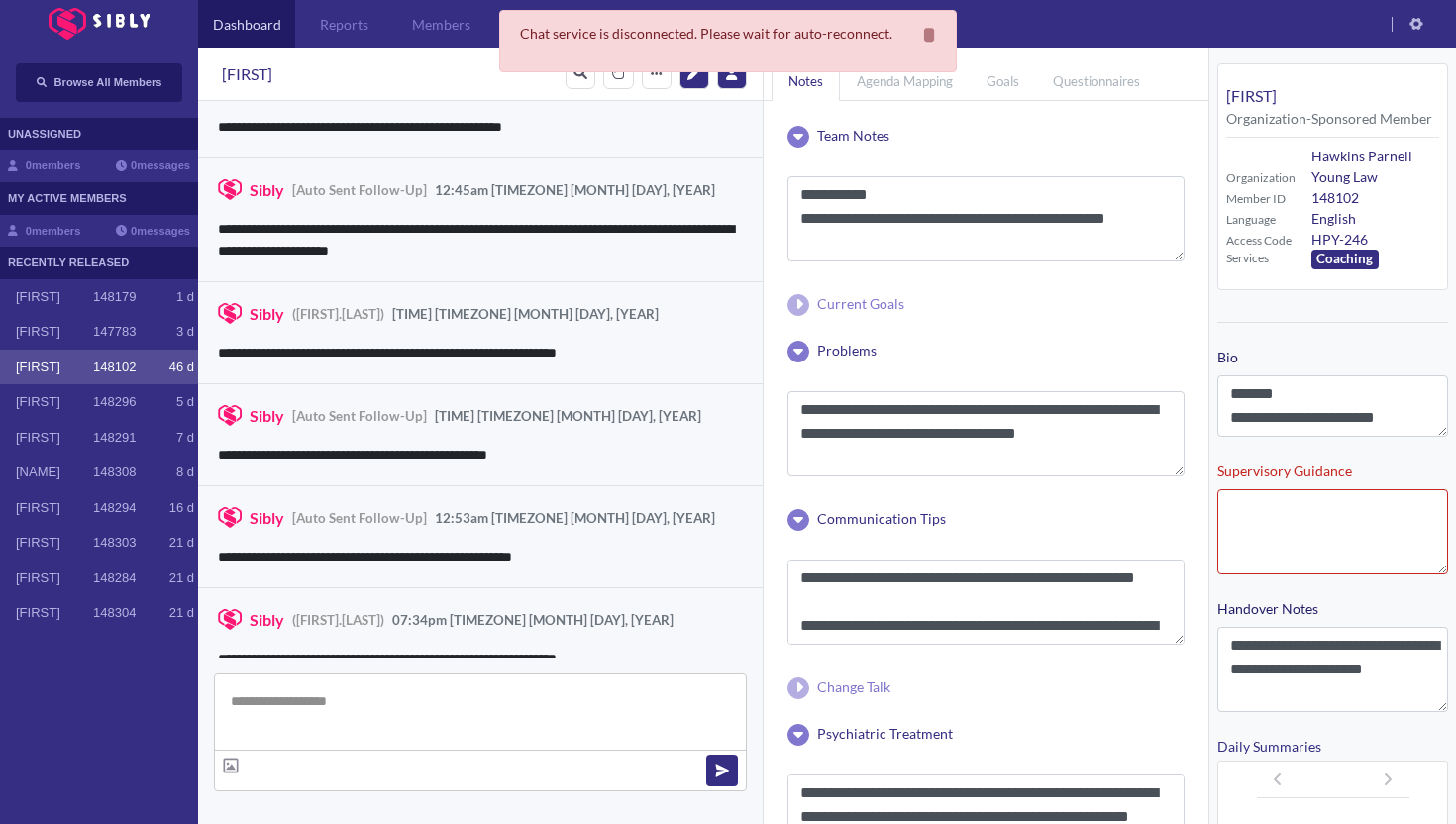 scroll, scrollTop: 2991, scrollLeft: 0, axis: vertical 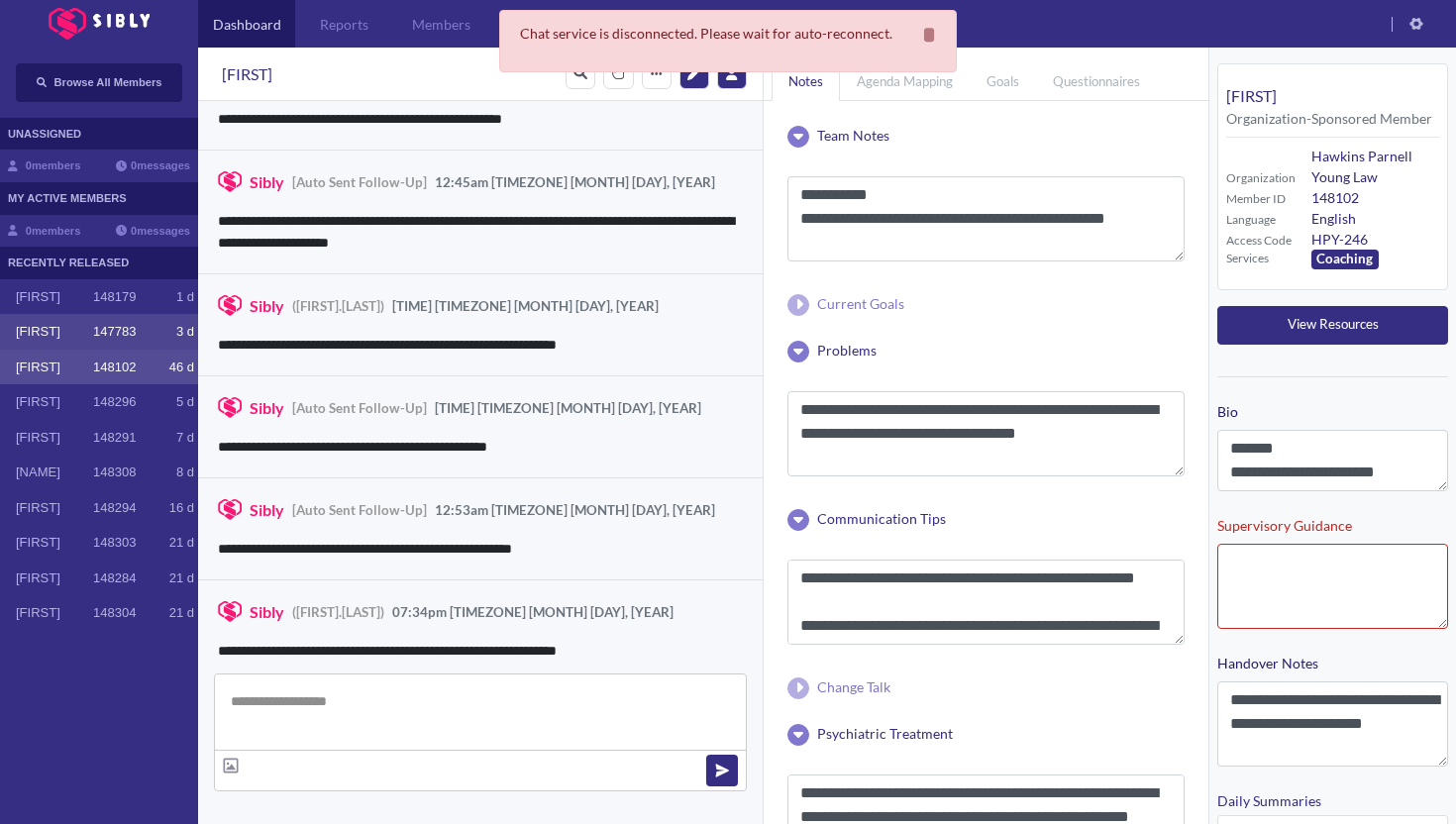 click on "[FIRST] [NUMBER] [NUMBER] [LETTER]" at bounding box center (99, 332) 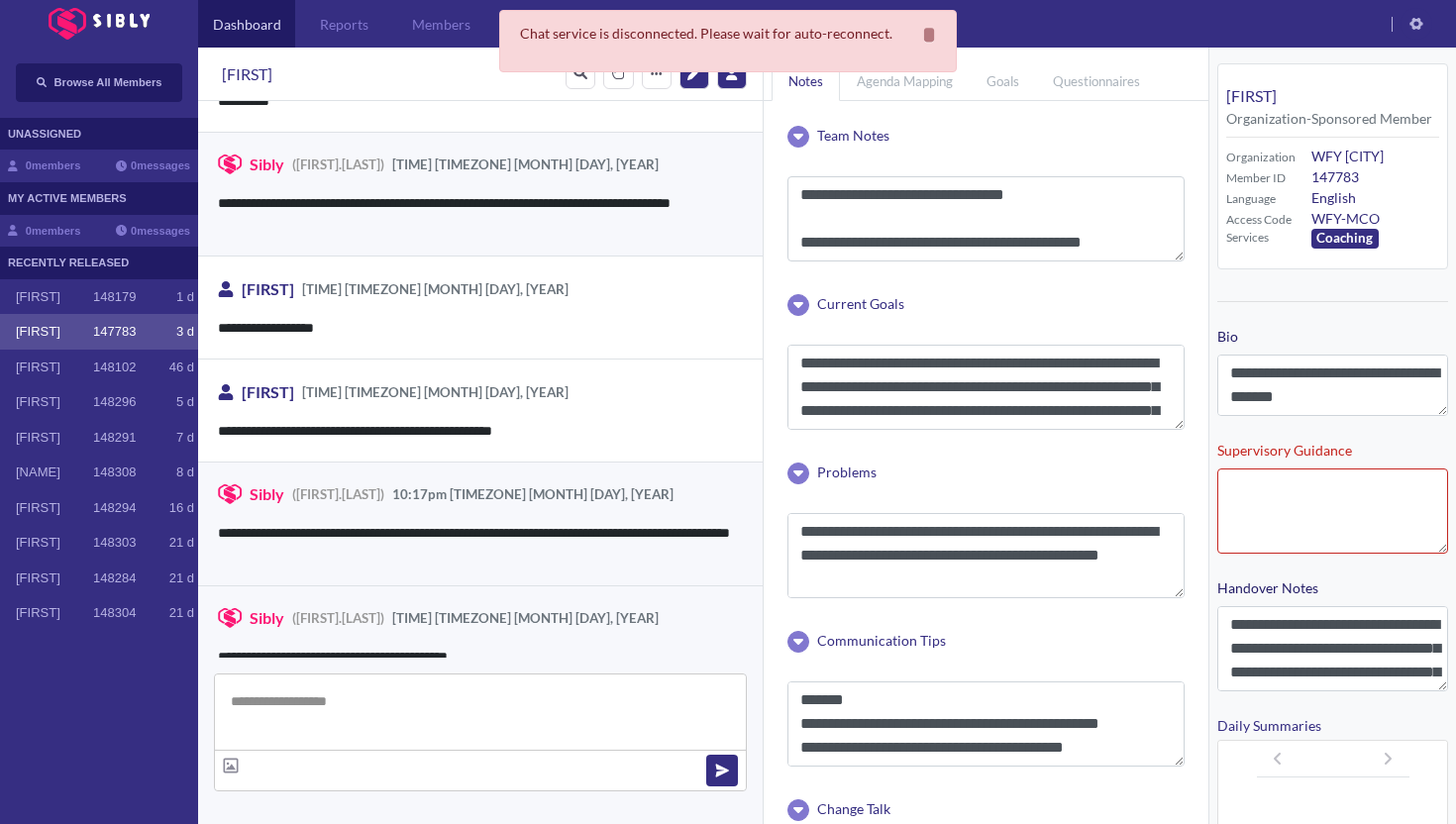 scroll, scrollTop: 3002, scrollLeft: 0, axis: vertical 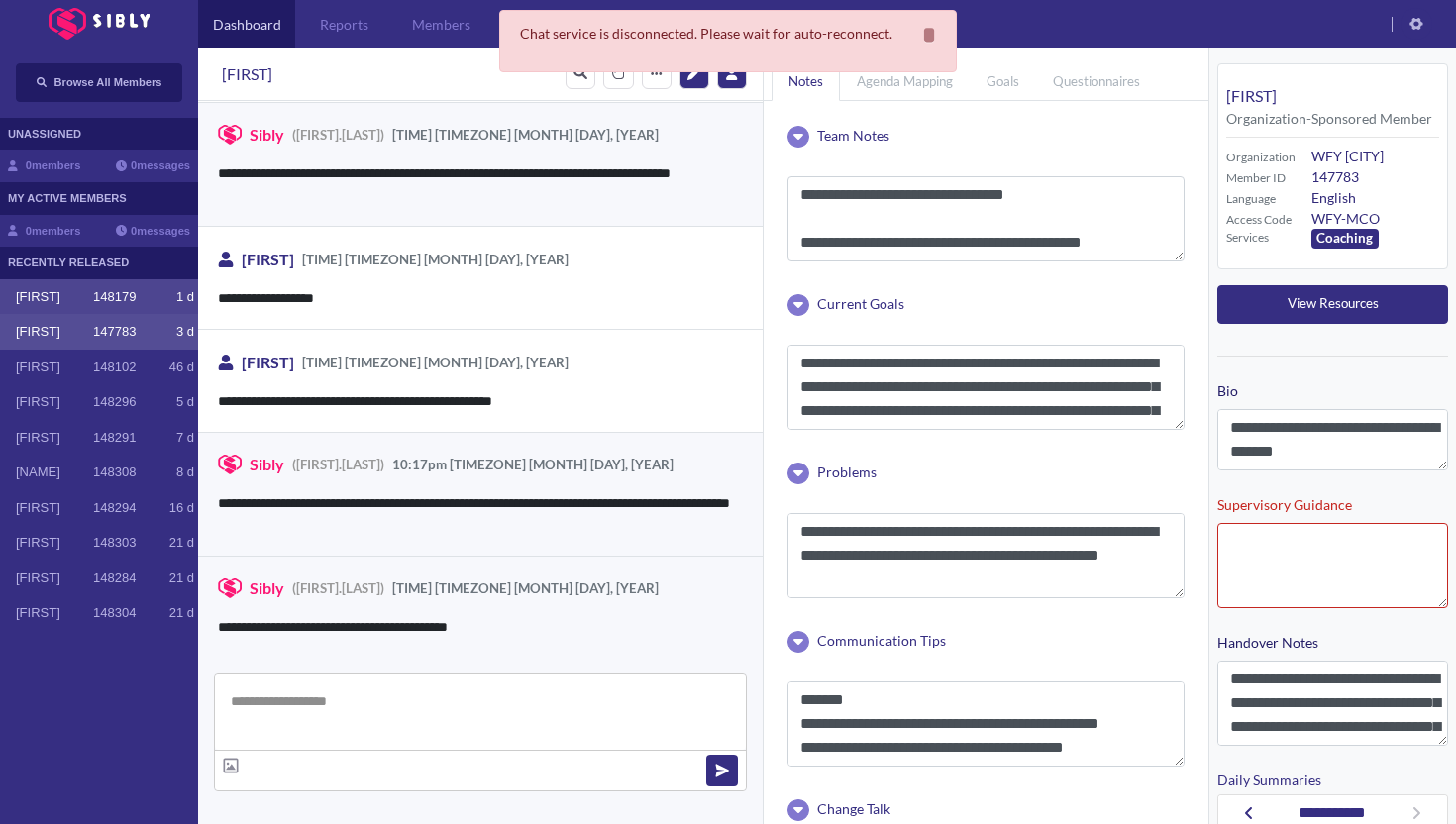 click at bounding box center (8, 297) 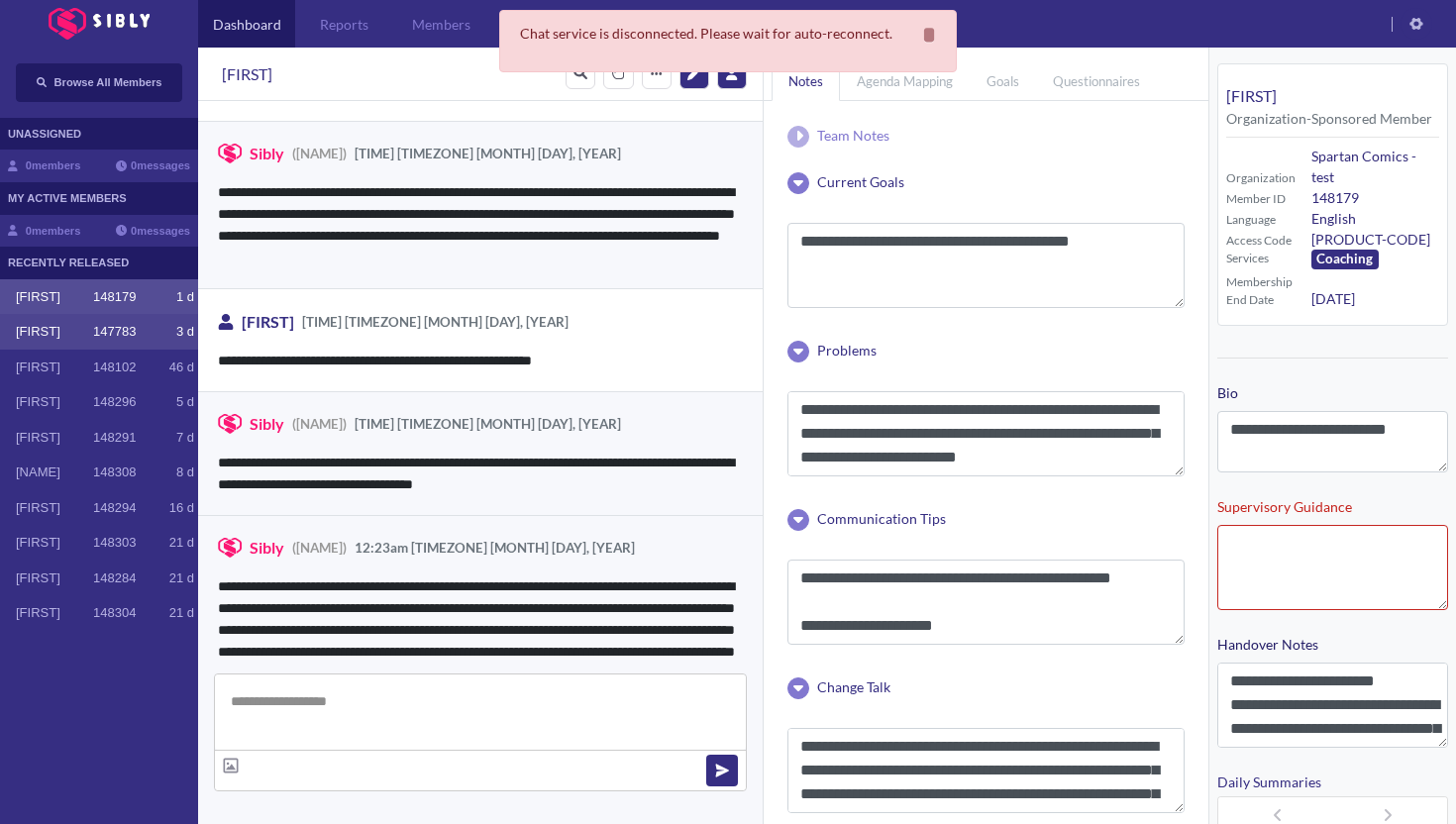 scroll, scrollTop: 3726, scrollLeft: 0, axis: vertical 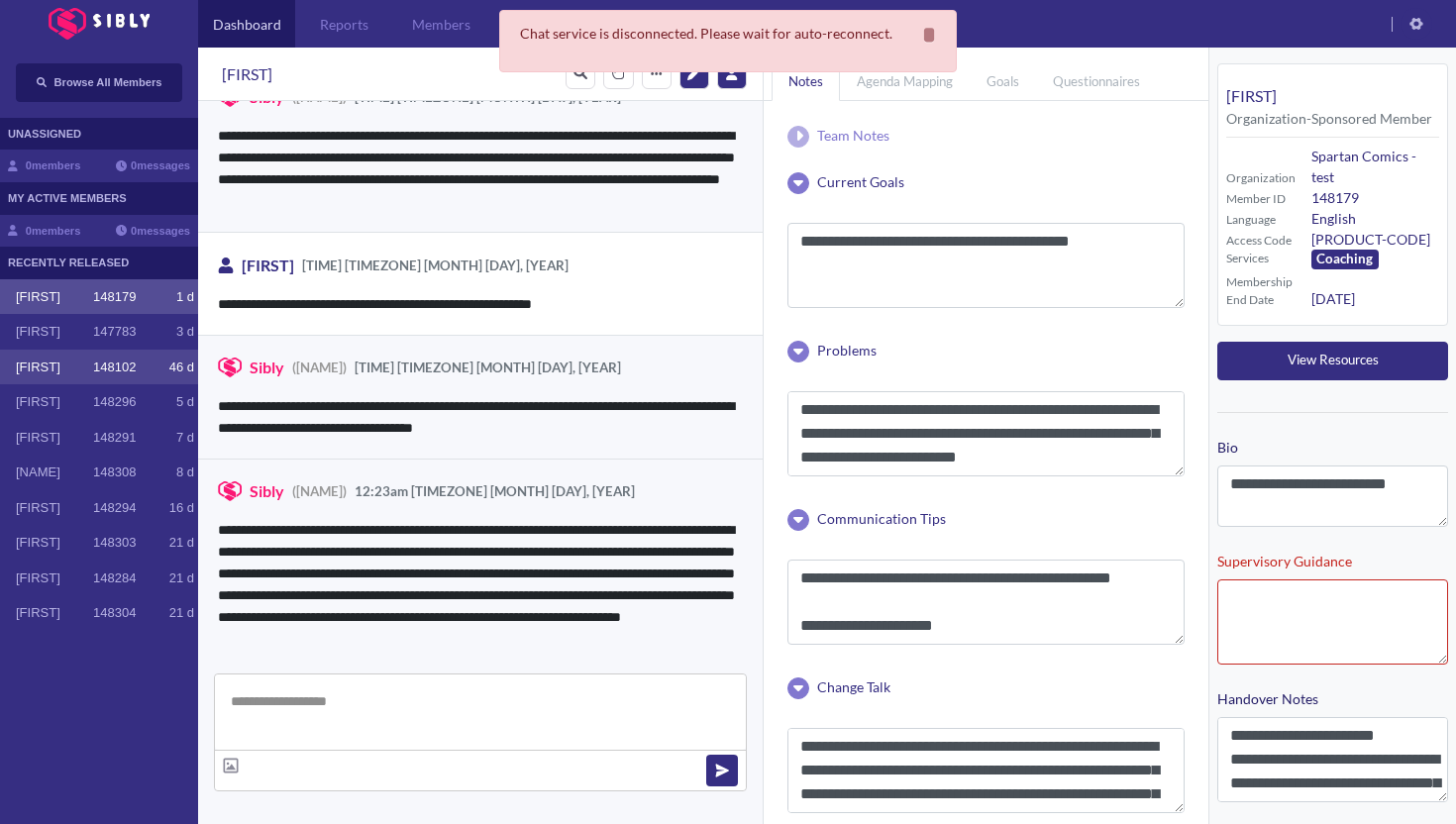 click on "[FIRST]" at bounding box center [54, 367] 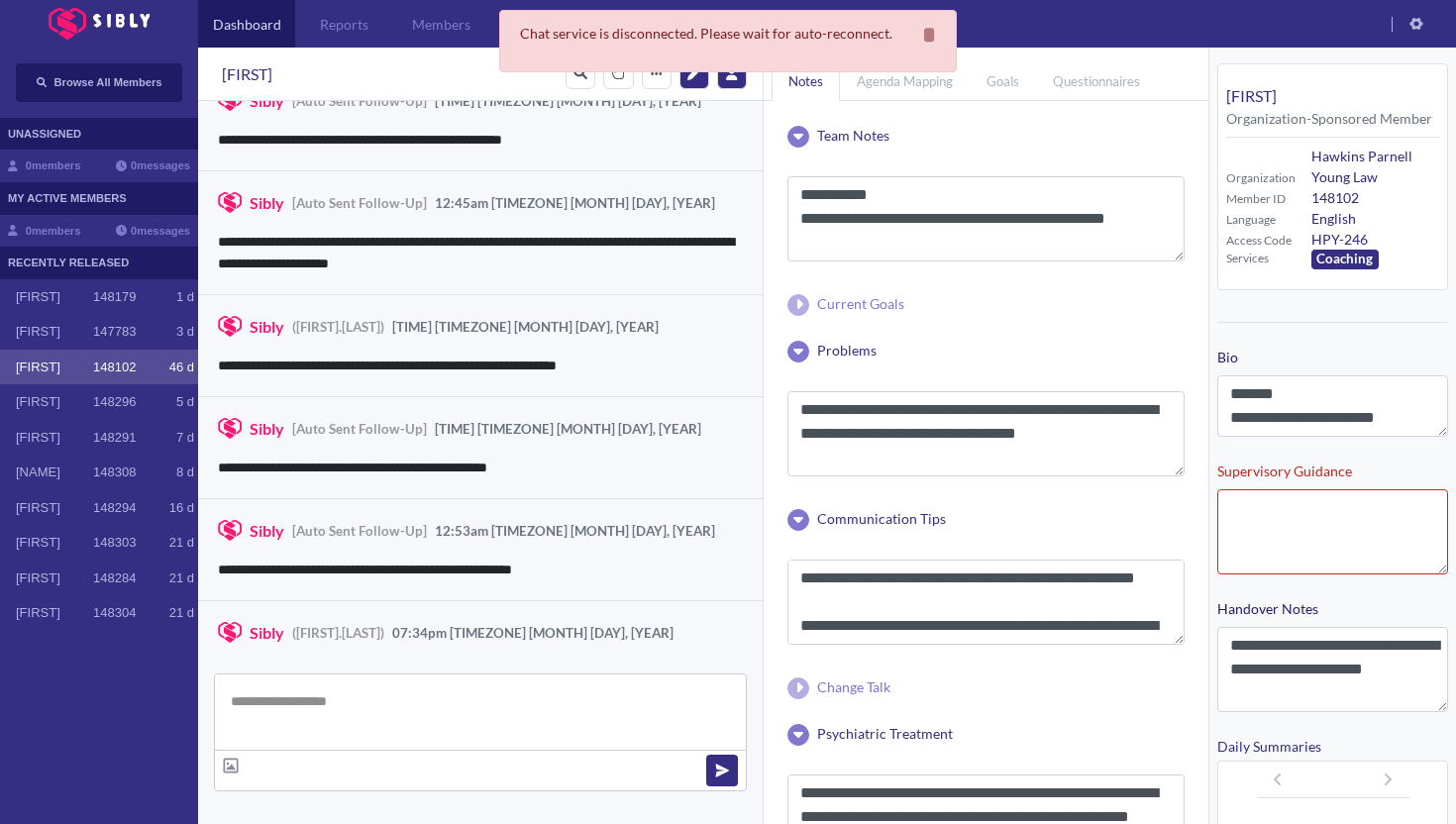 scroll, scrollTop: 2991, scrollLeft: 0, axis: vertical 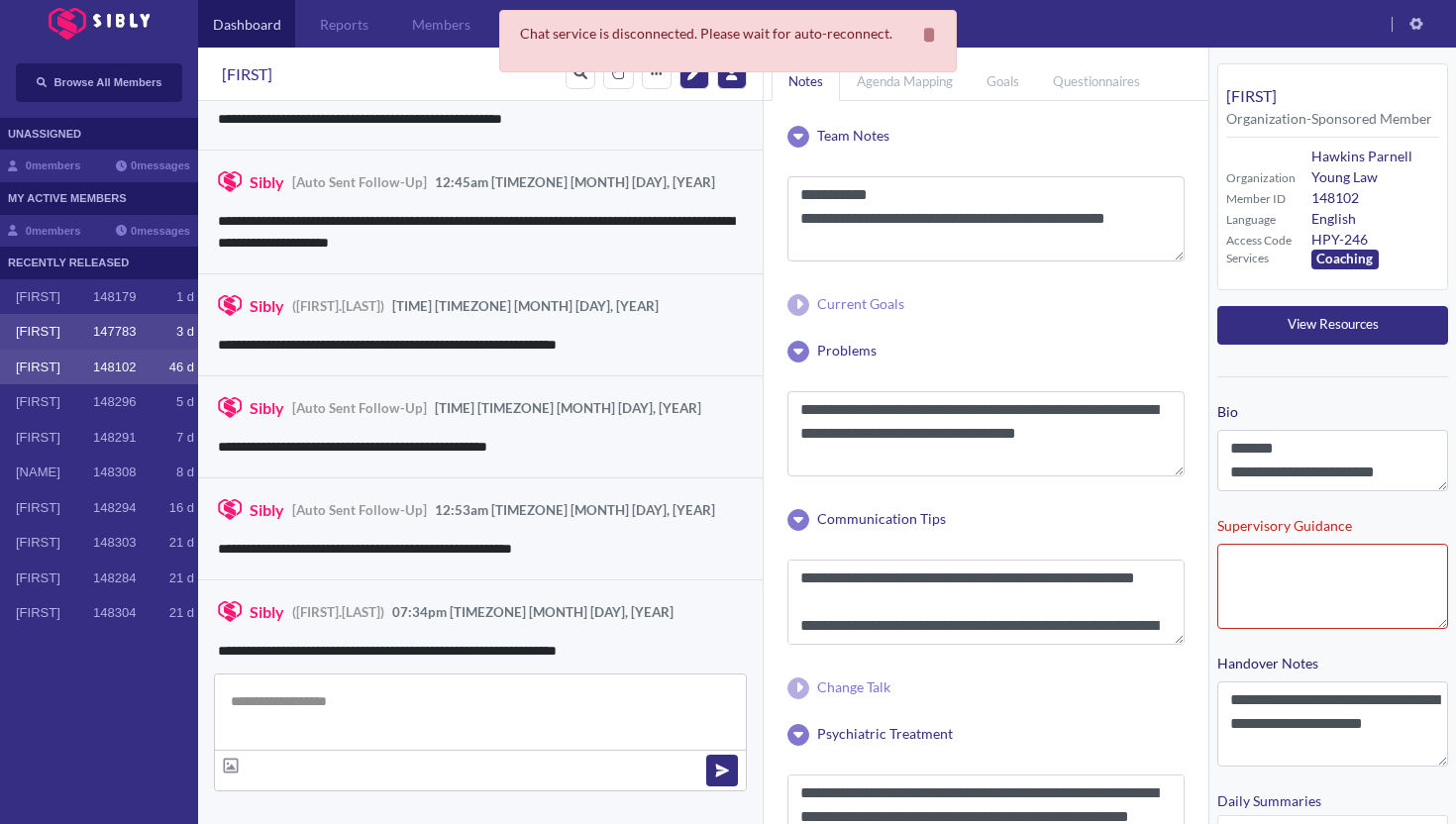 click on "[FIRST]" at bounding box center (54, 332) 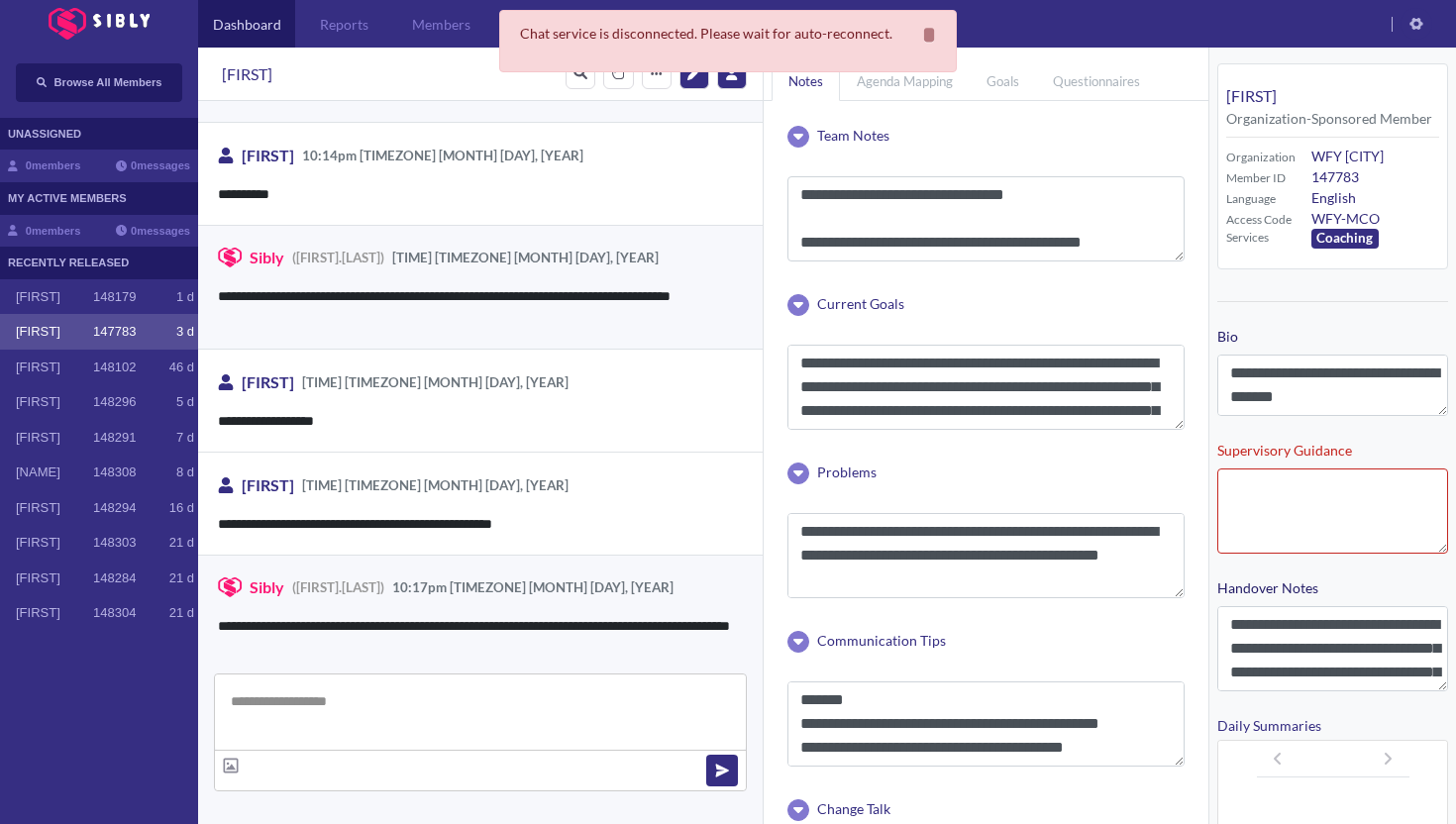 scroll, scrollTop: 3002, scrollLeft: 0, axis: vertical 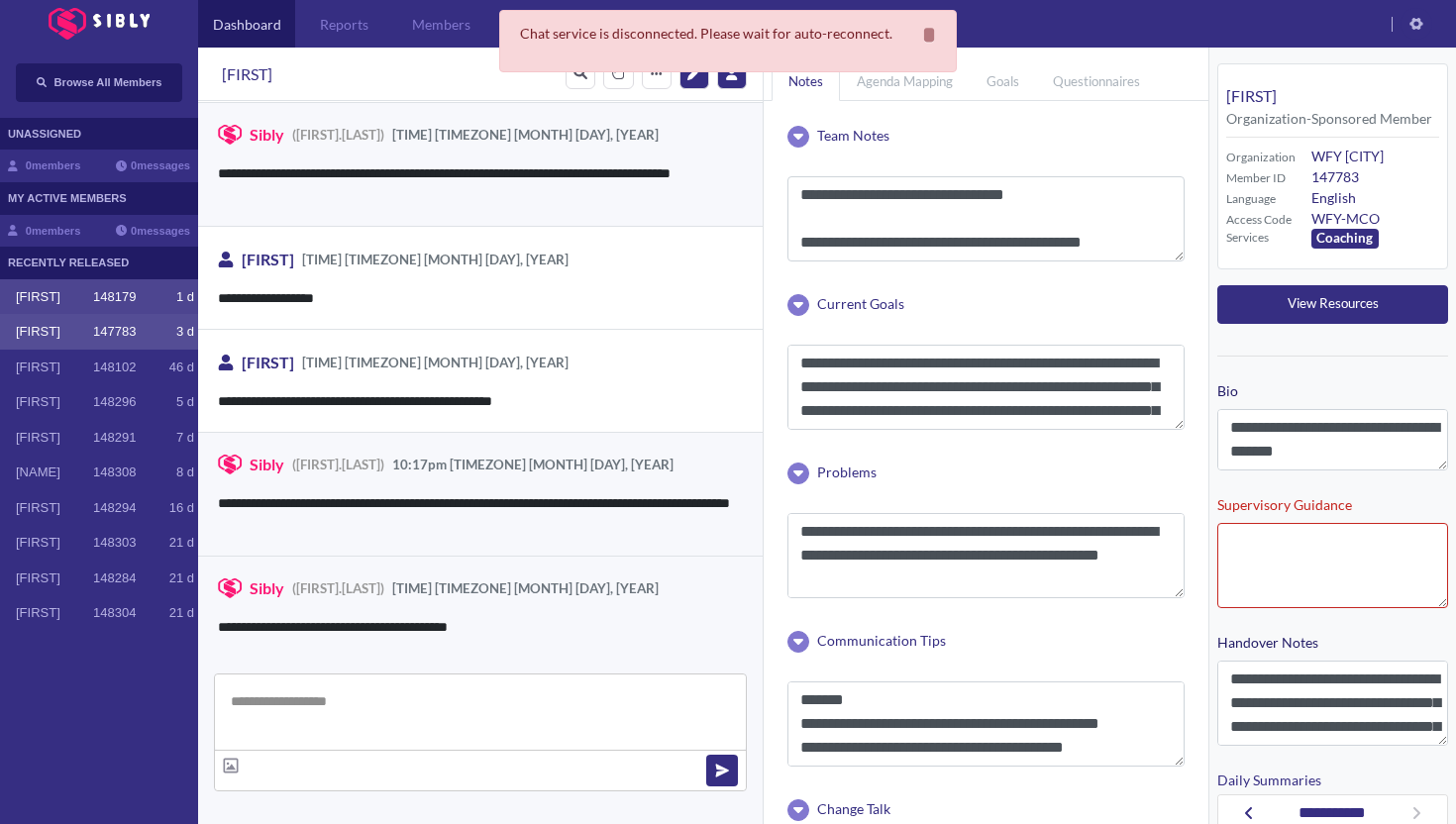 click at bounding box center (8, 297) 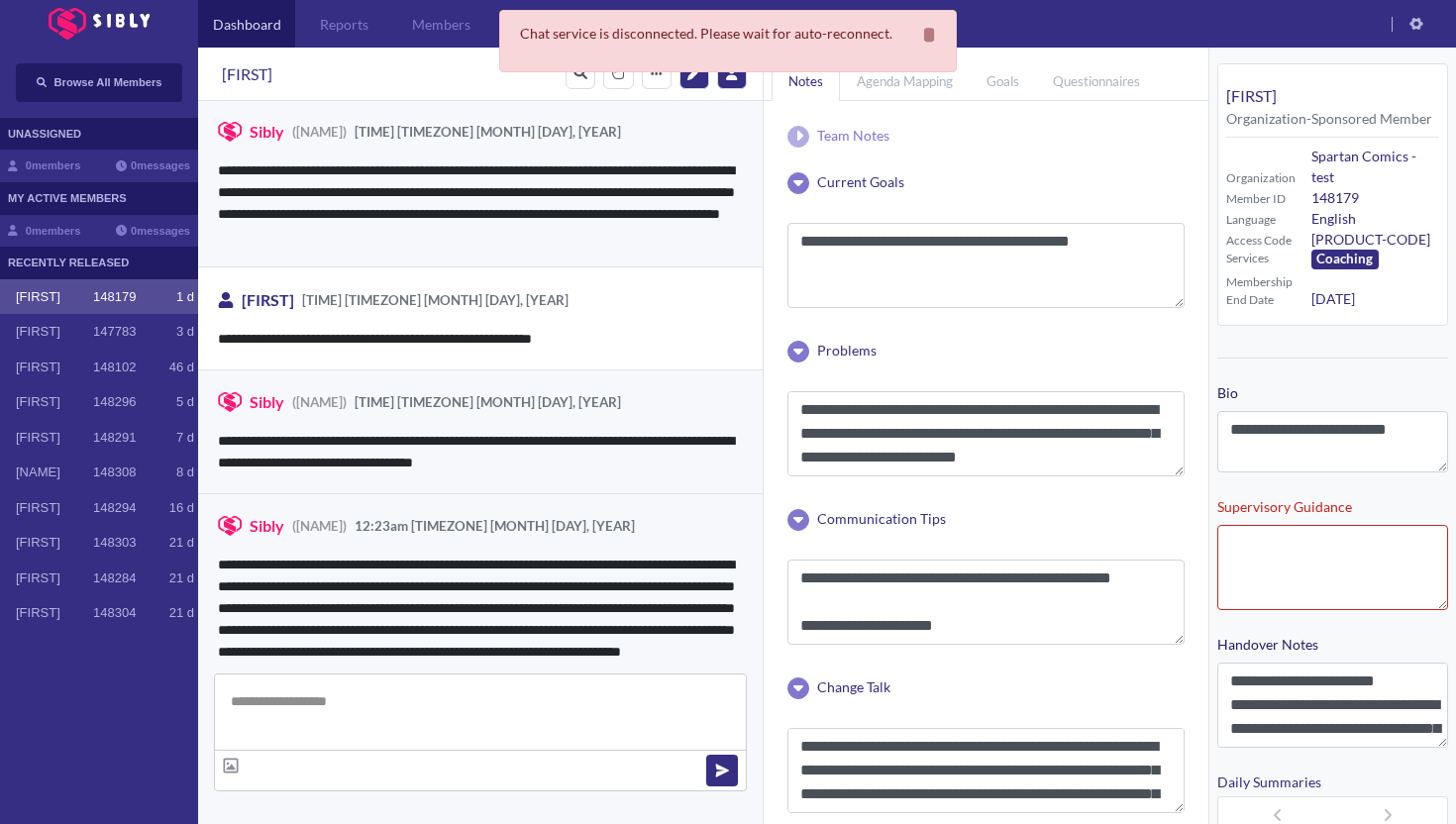 scroll, scrollTop: 3726, scrollLeft: 0, axis: vertical 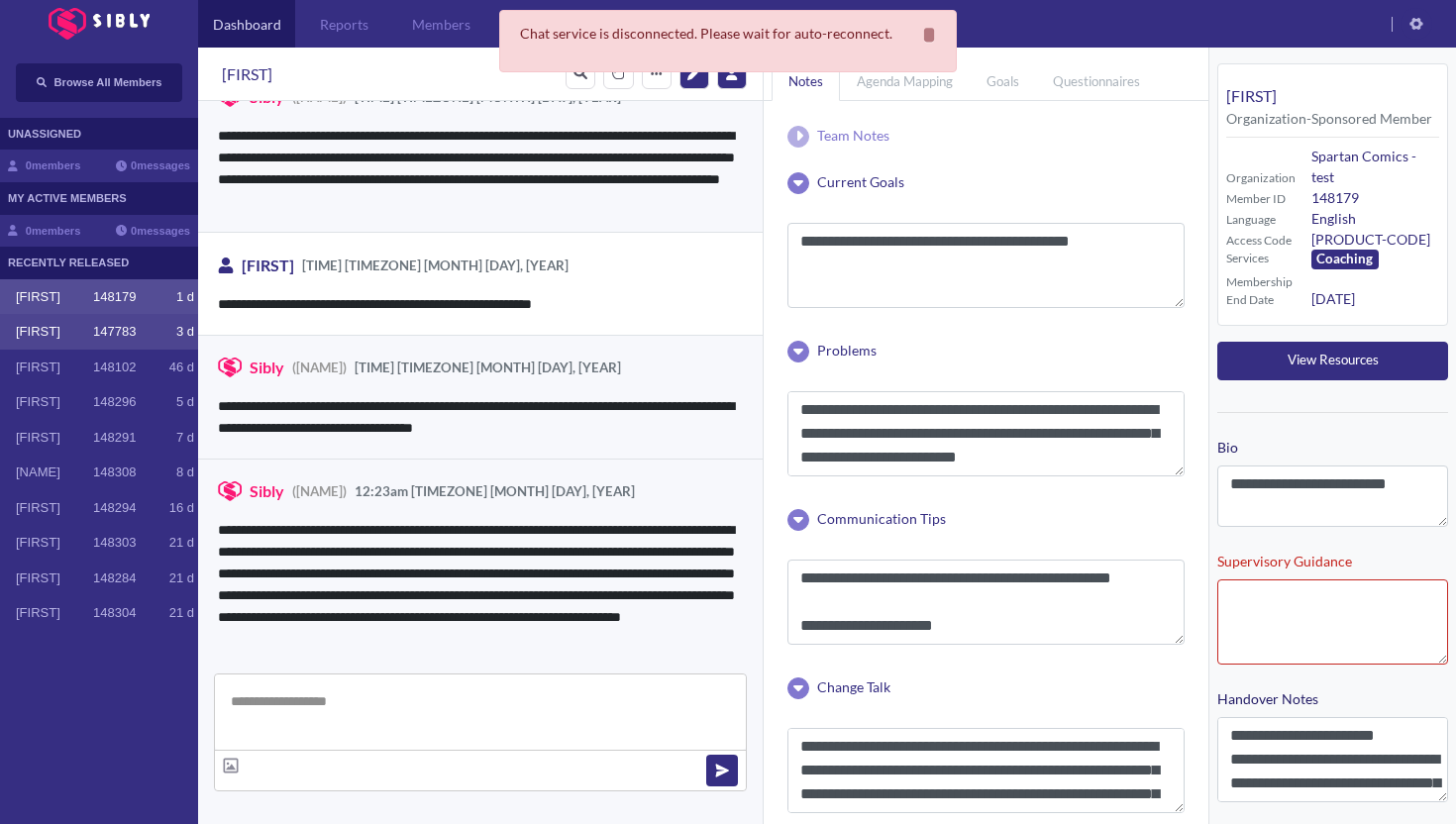 click at bounding box center [8, 332] 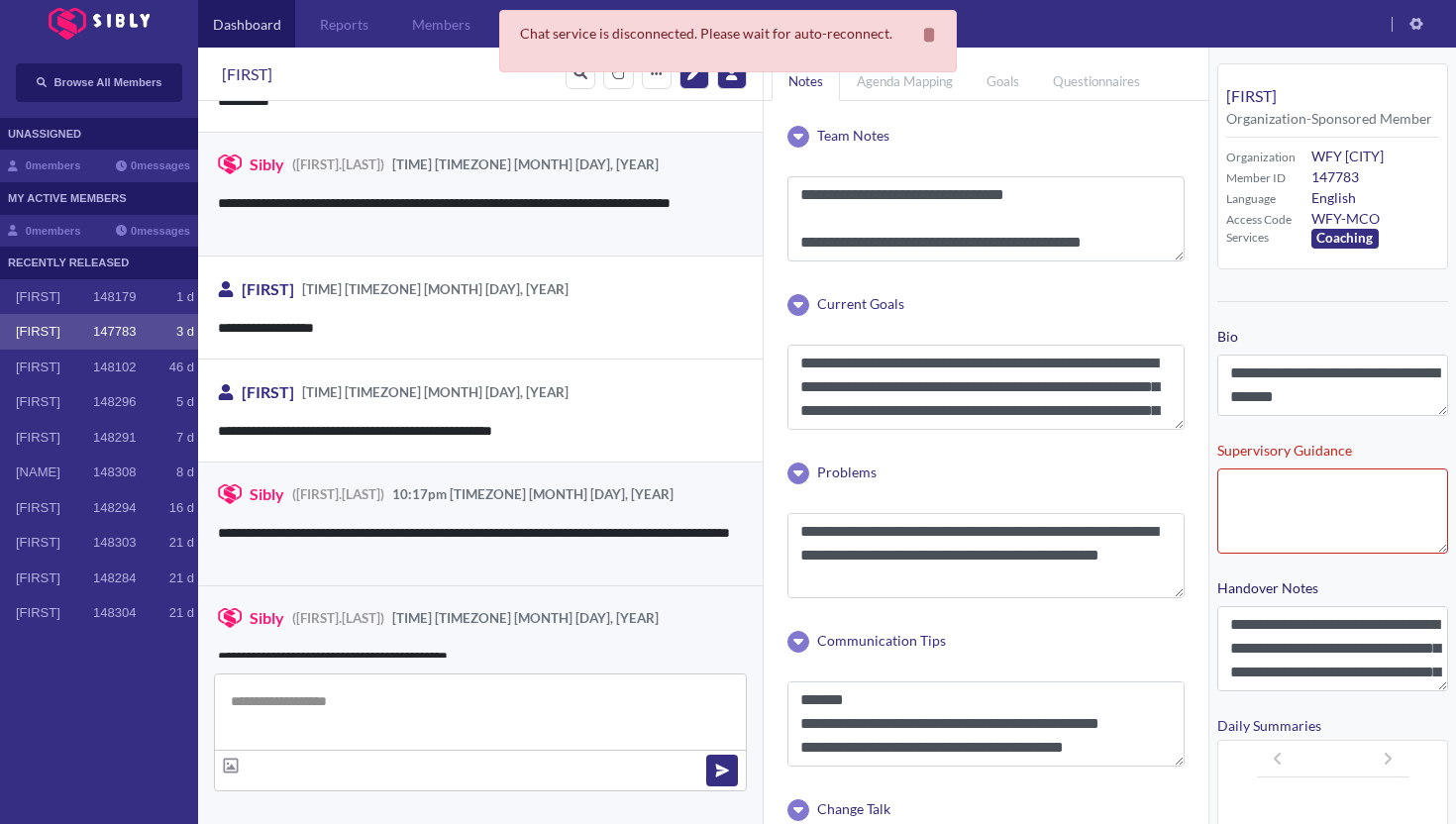 scroll, scrollTop: 3002, scrollLeft: 0, axis: vertical 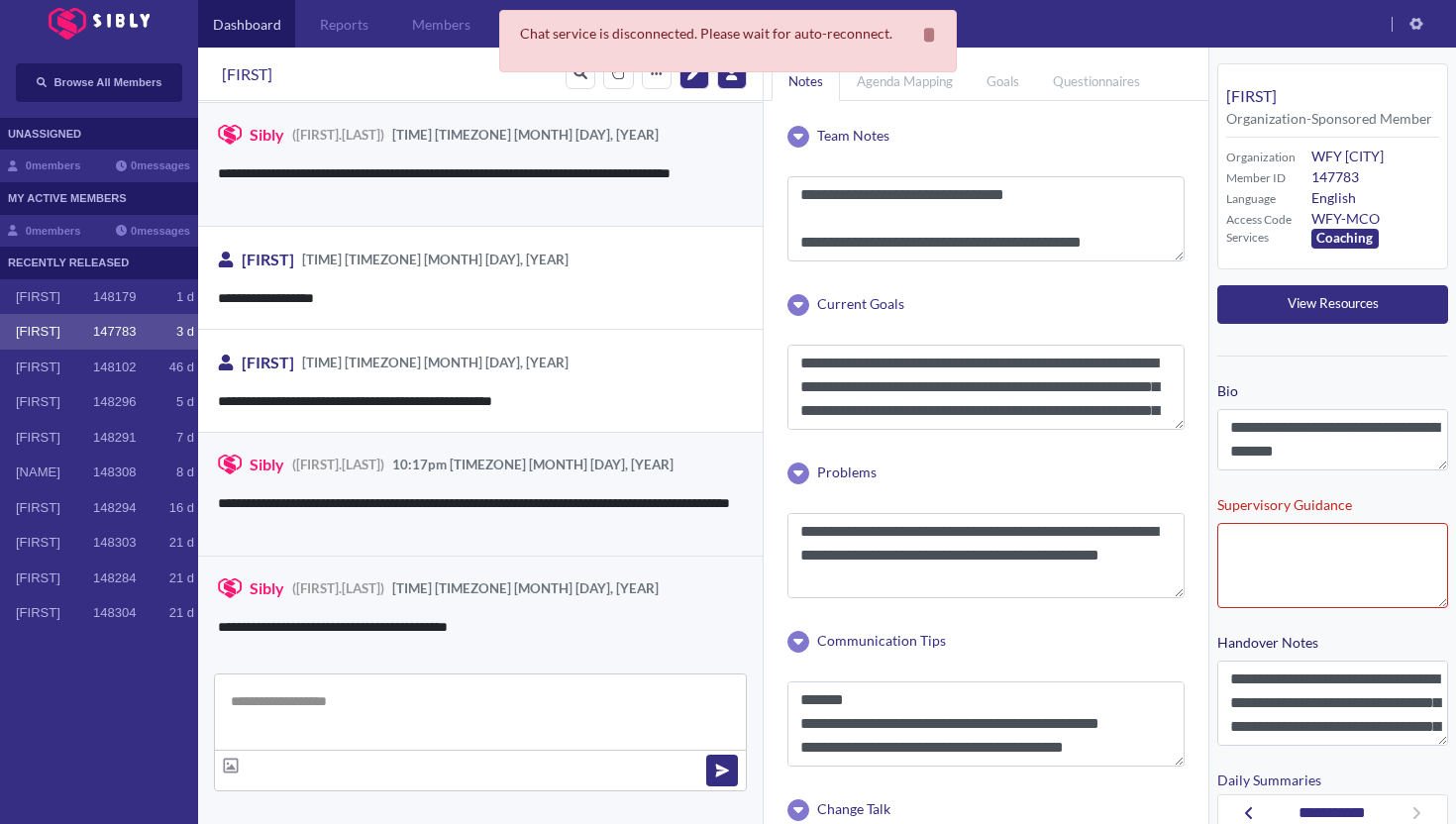 click at bounding box center (8, 332) 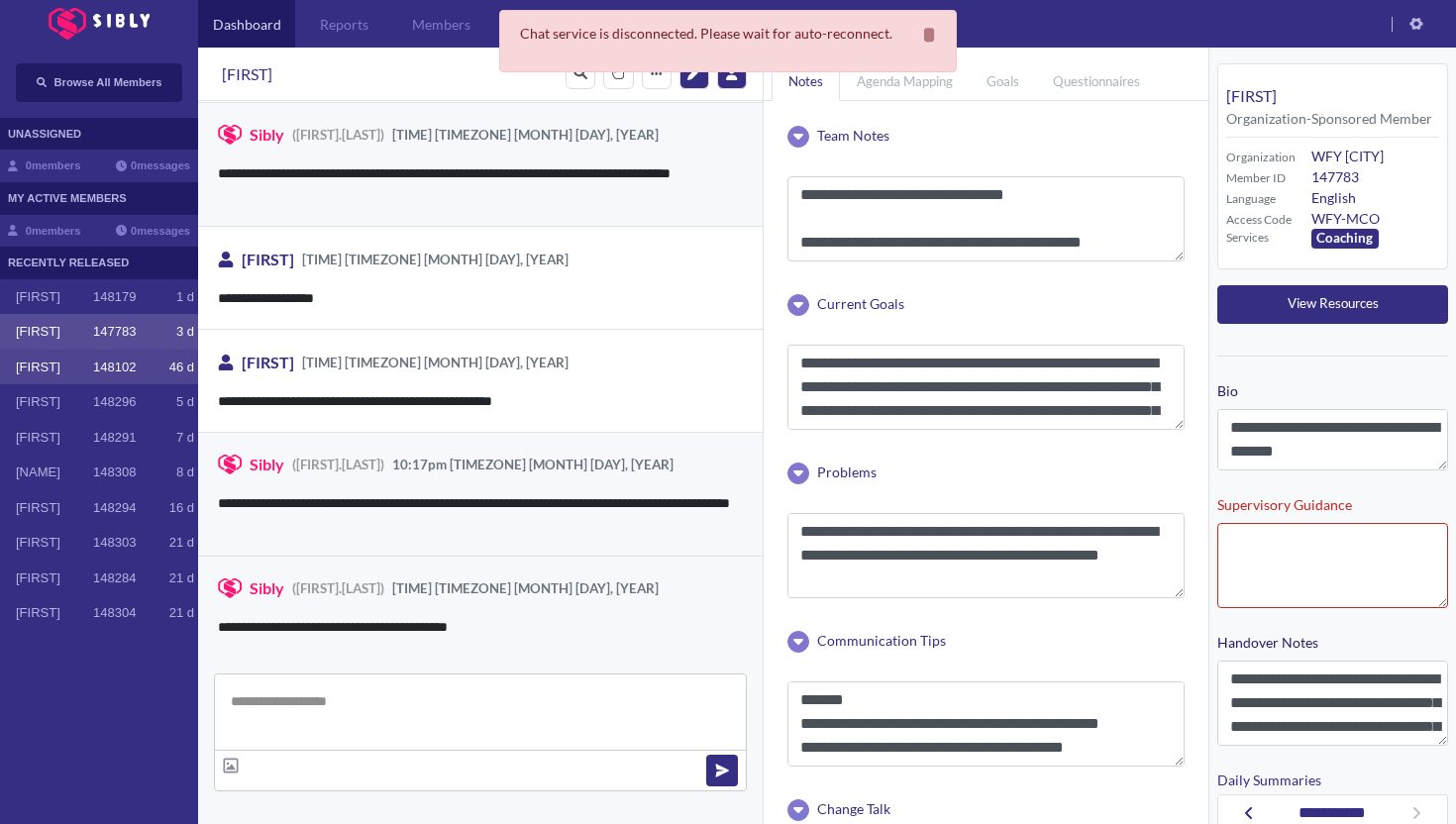 click on "[FIRST] [NUMBER] [NUMBER] [LETTER]" at bounding box center [99, 367] 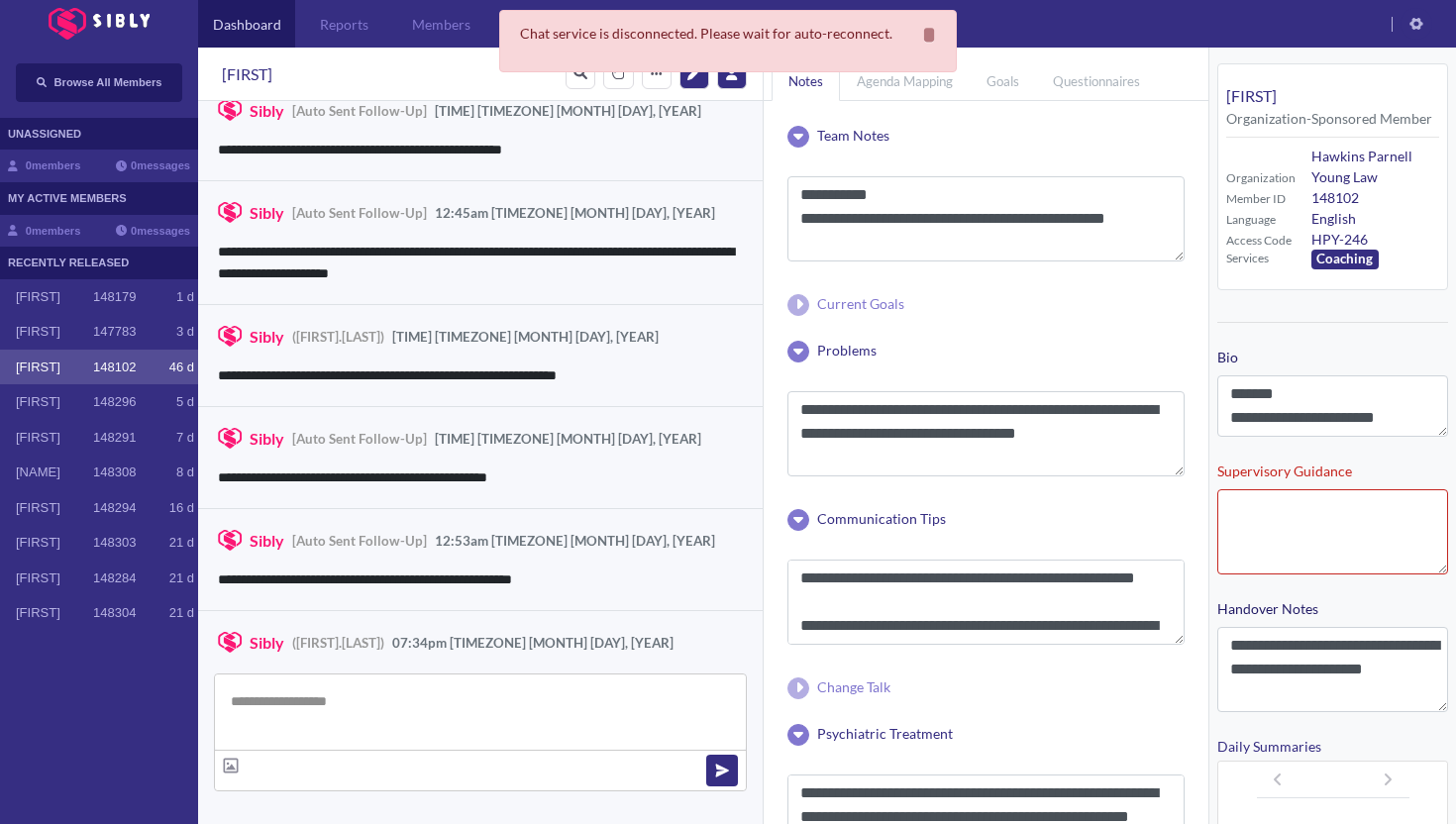 scroll, scrollTop: 2991, scrollLeft: 0, axis: vertical 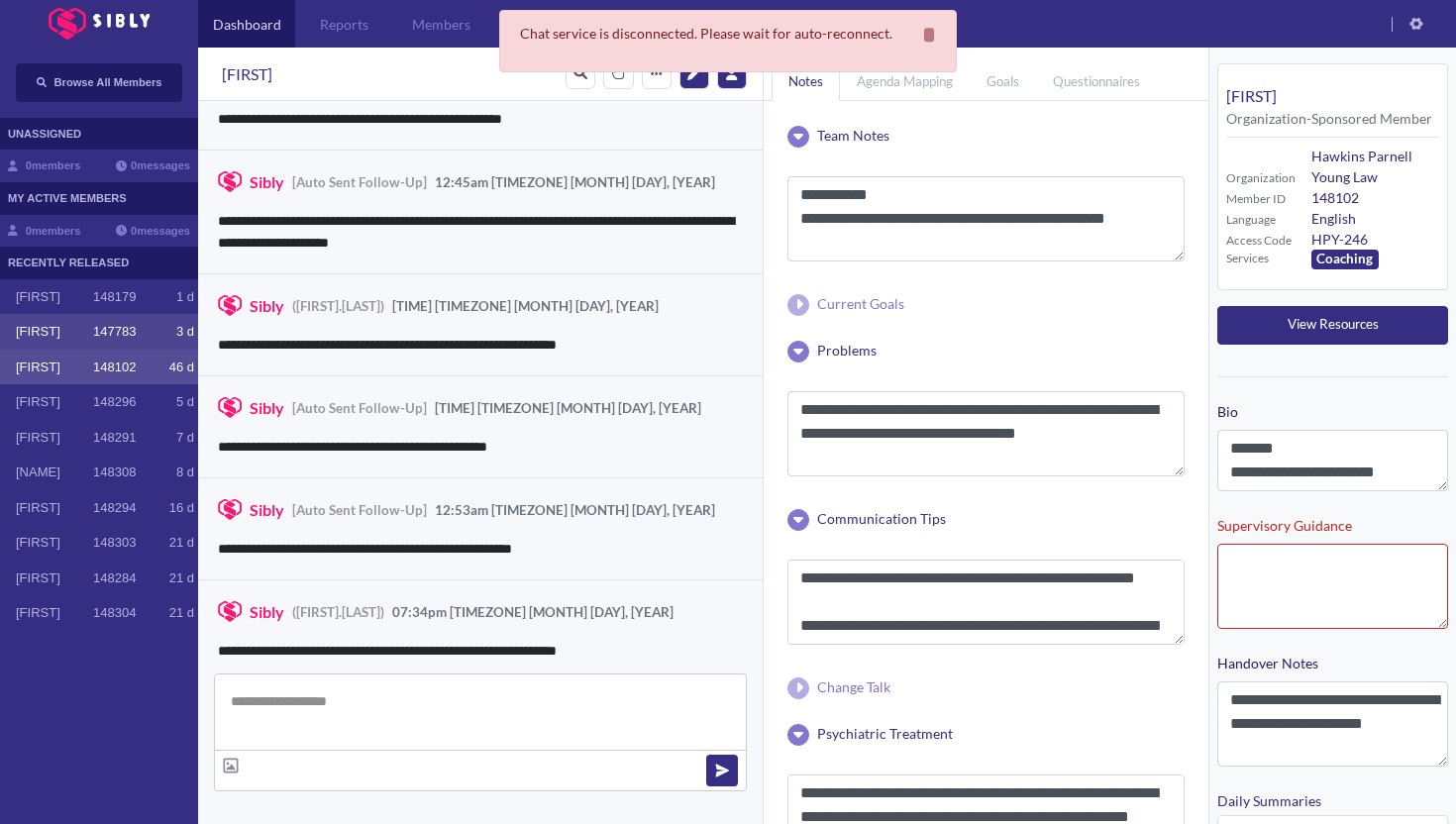 click on "[FIRST]" at bounding box center (54, 332) 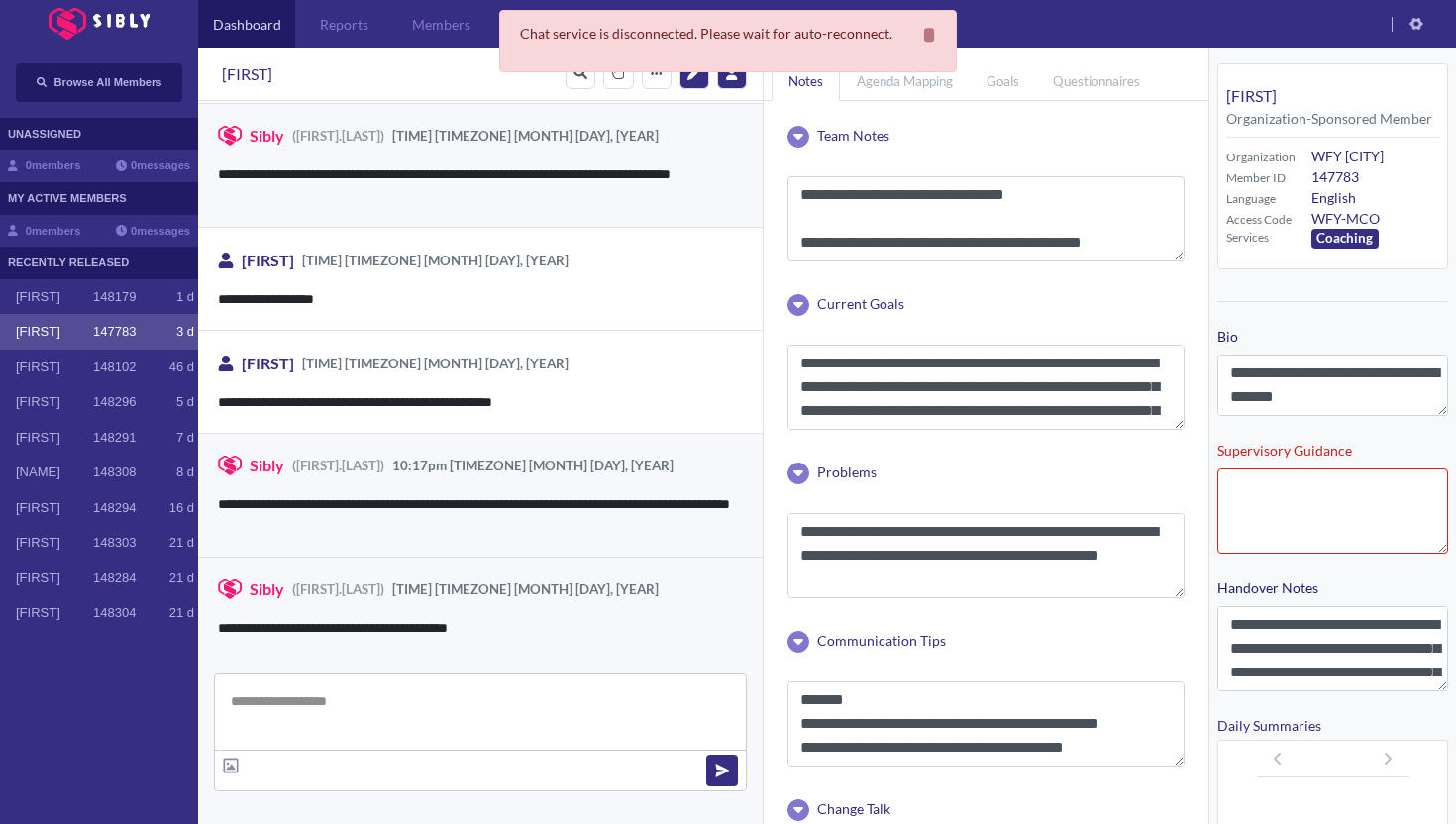 scroll, scrollTop: 3002, scrollLeft: 0, axis: vertical 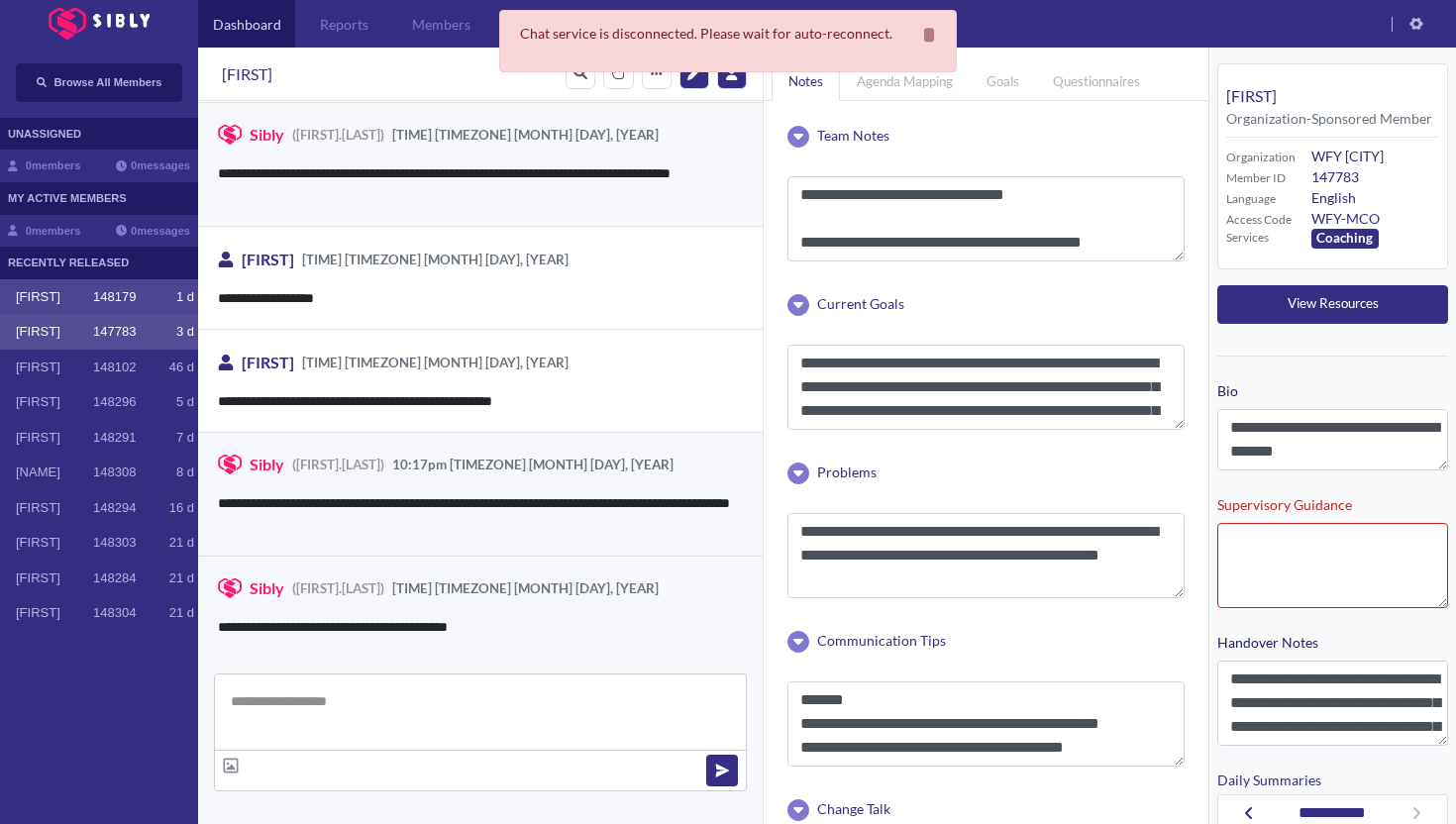 click on "[FIRST]" at bounding box center [54, 297] 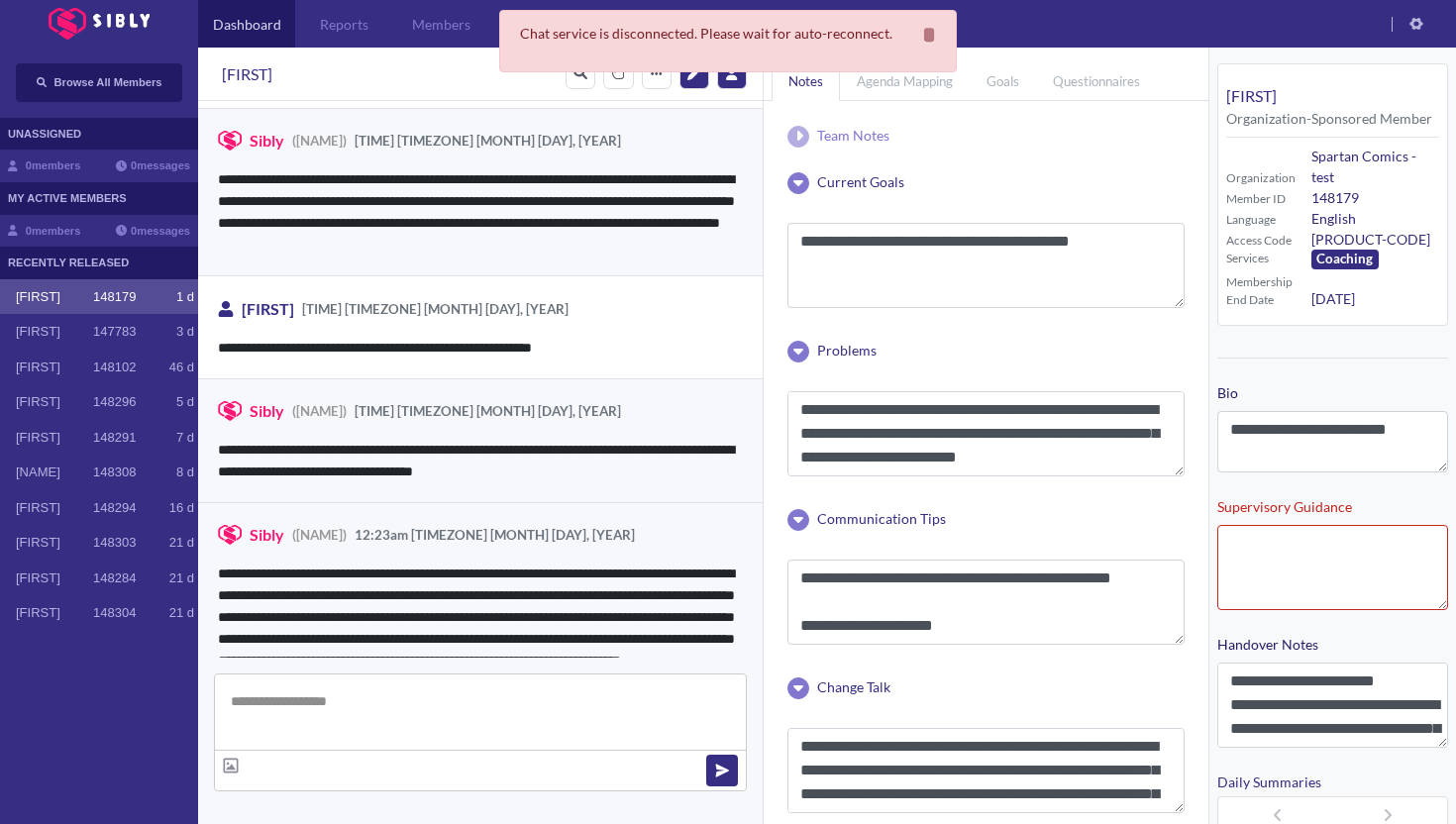 scroll, scrollTop: 3726, scrollLeft: 0, axis: vertical 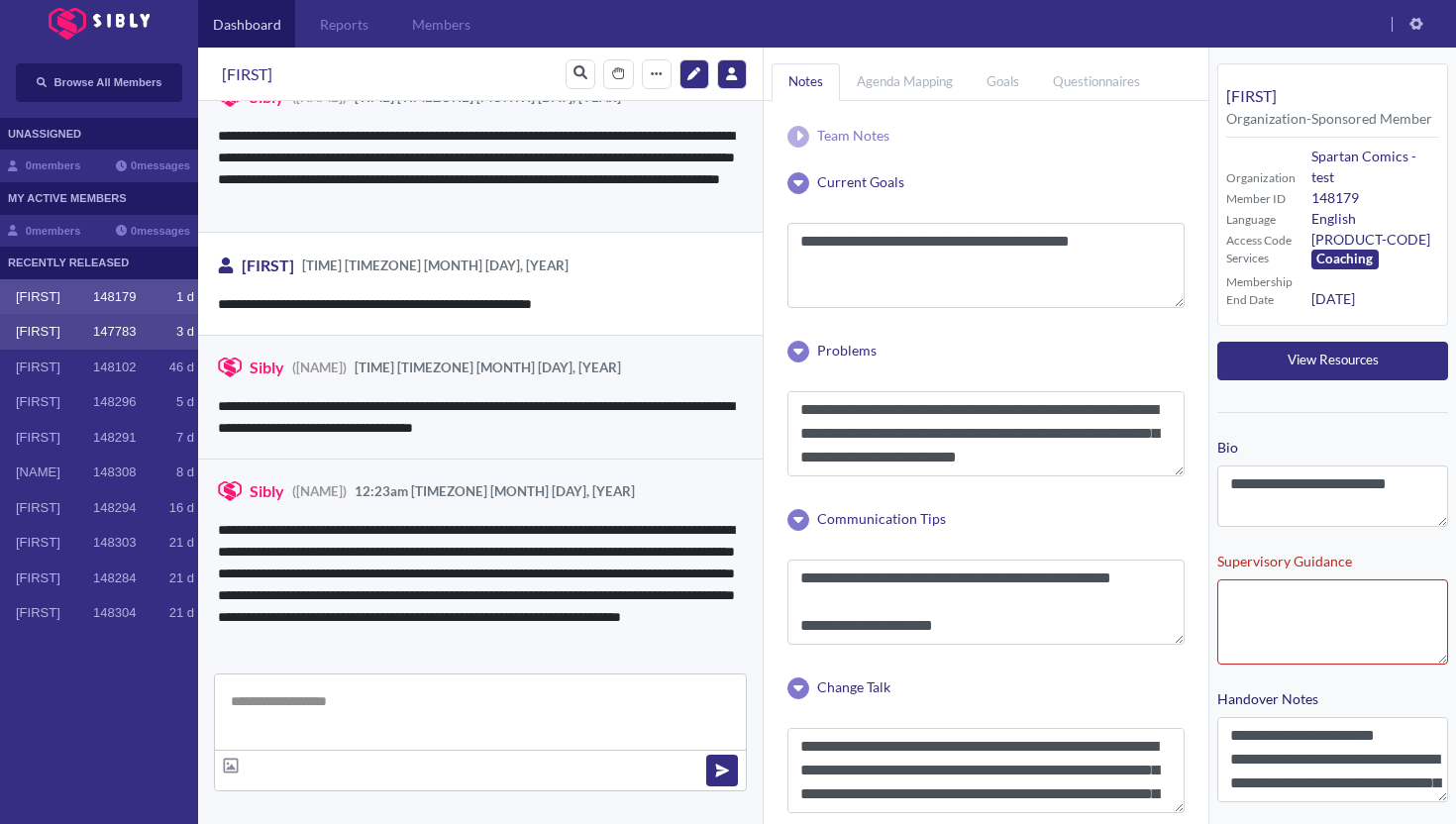 click on "[FIRST]" at bounding box center [54, 332] 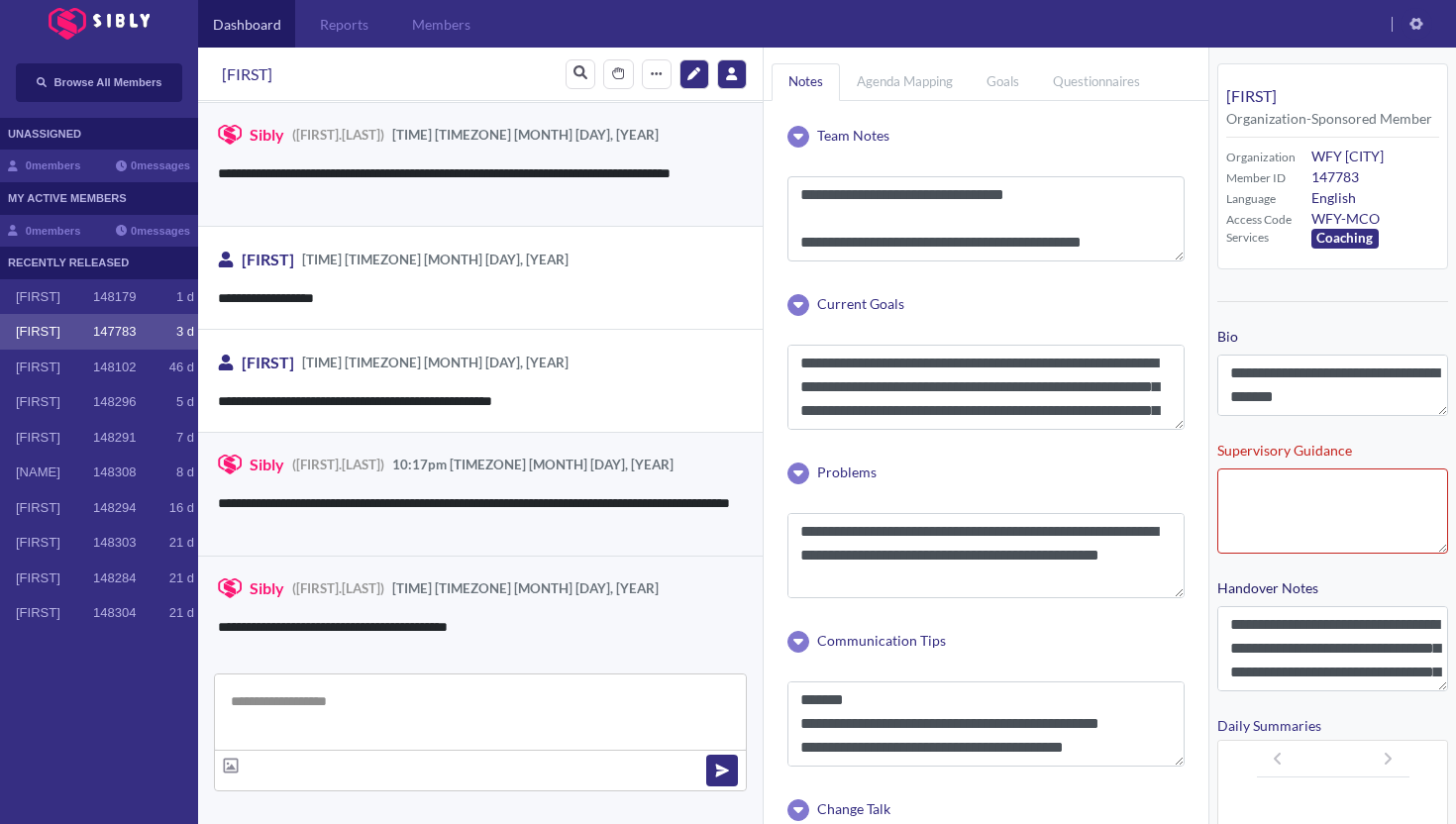 scroll, scrollTop: 3002, scrollLeft: 0, axis: vertical 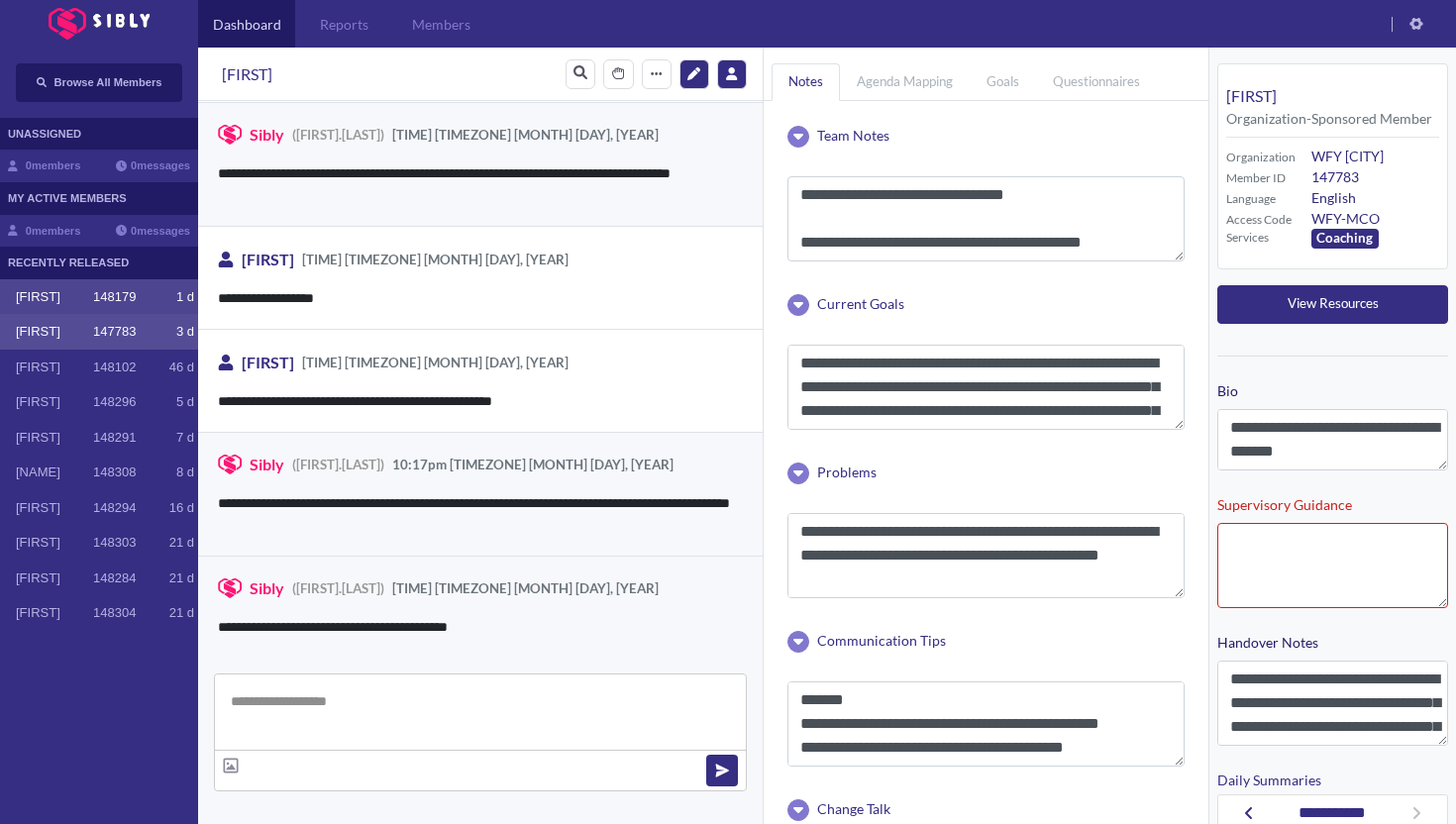 click at bounding box center (8, 297) 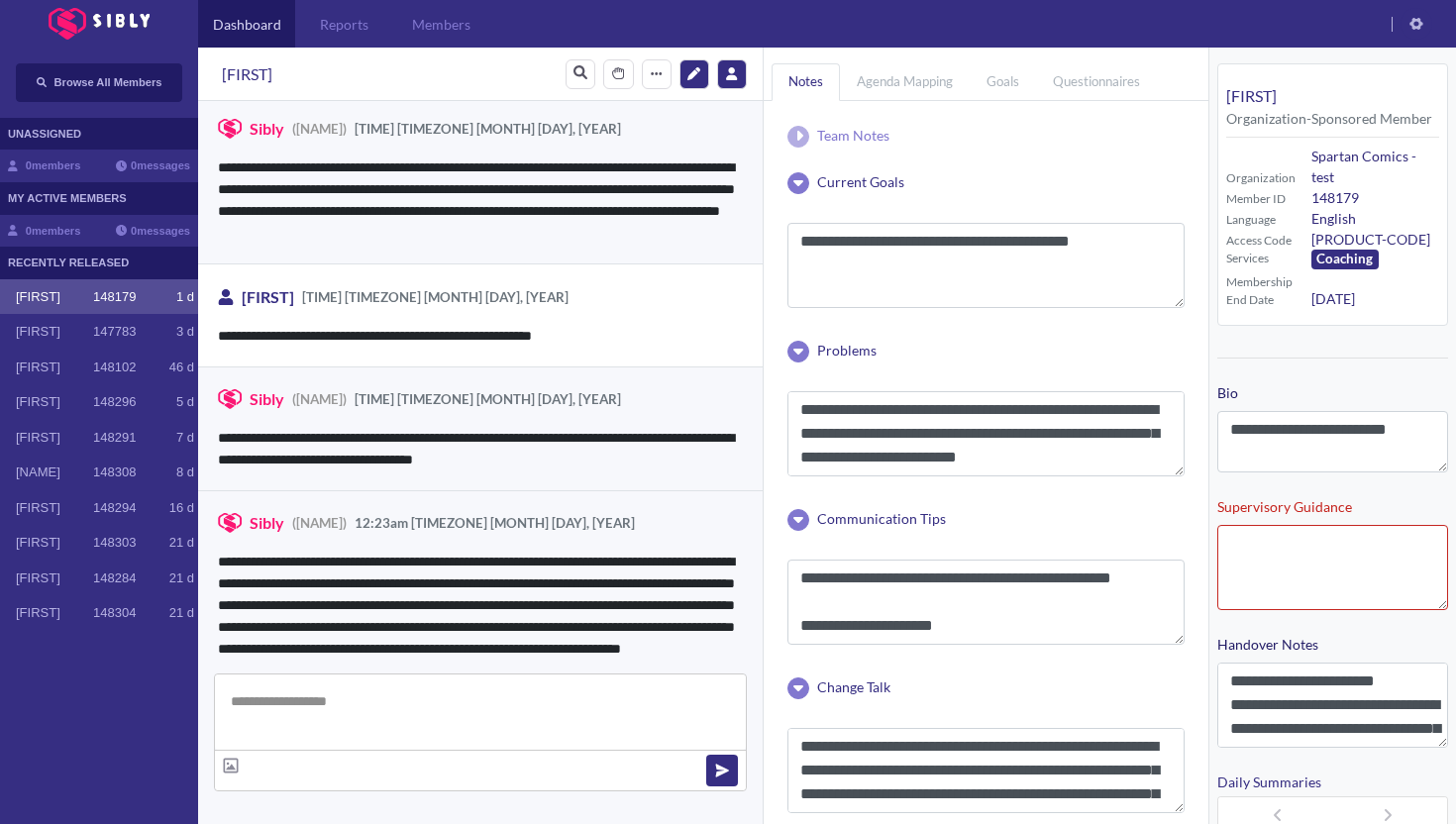 scroll, scrollTop: 3726, scrollLeft: 0, axis: vertical 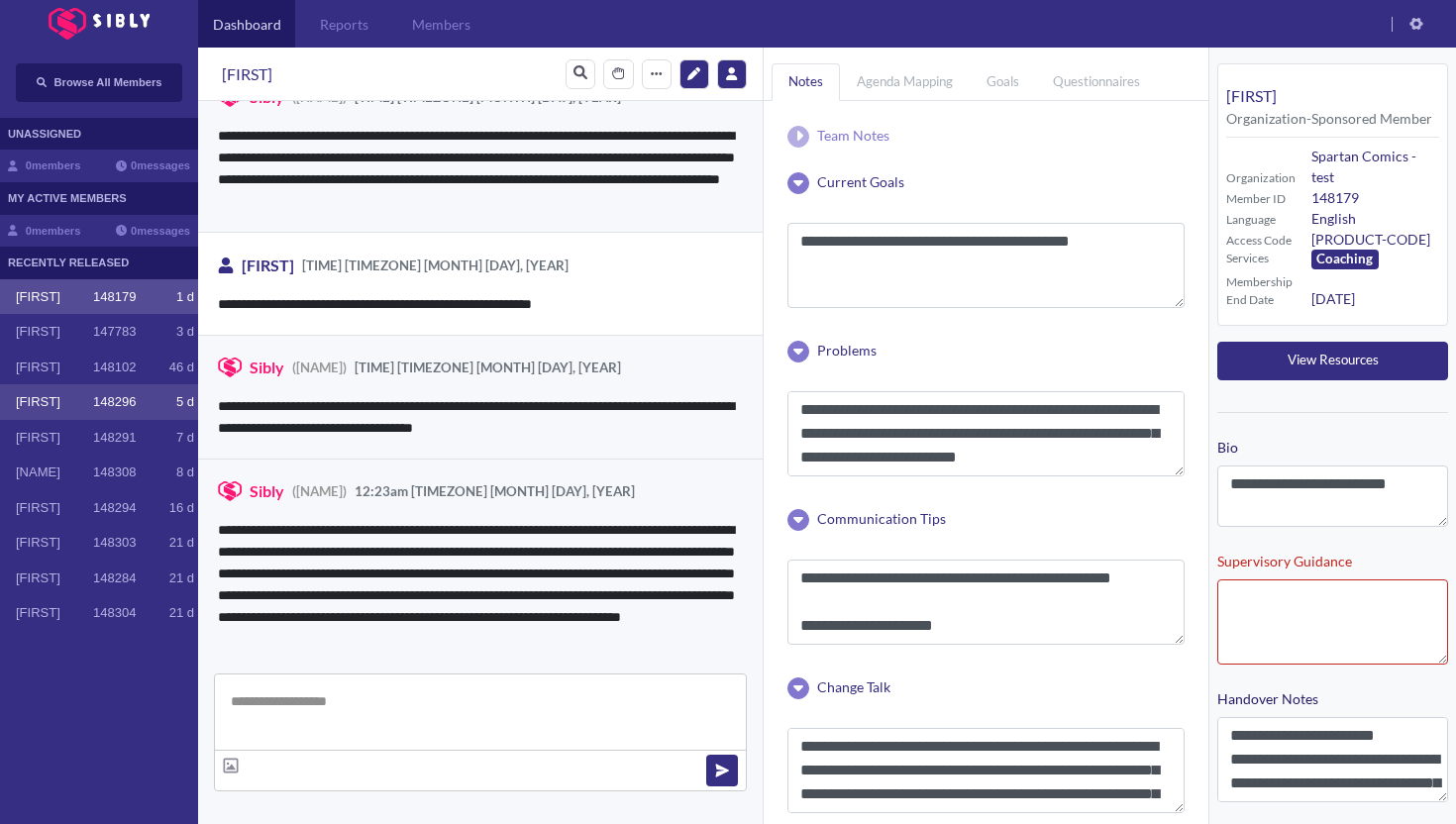 click on "148296" at bounding box center [114, 402] 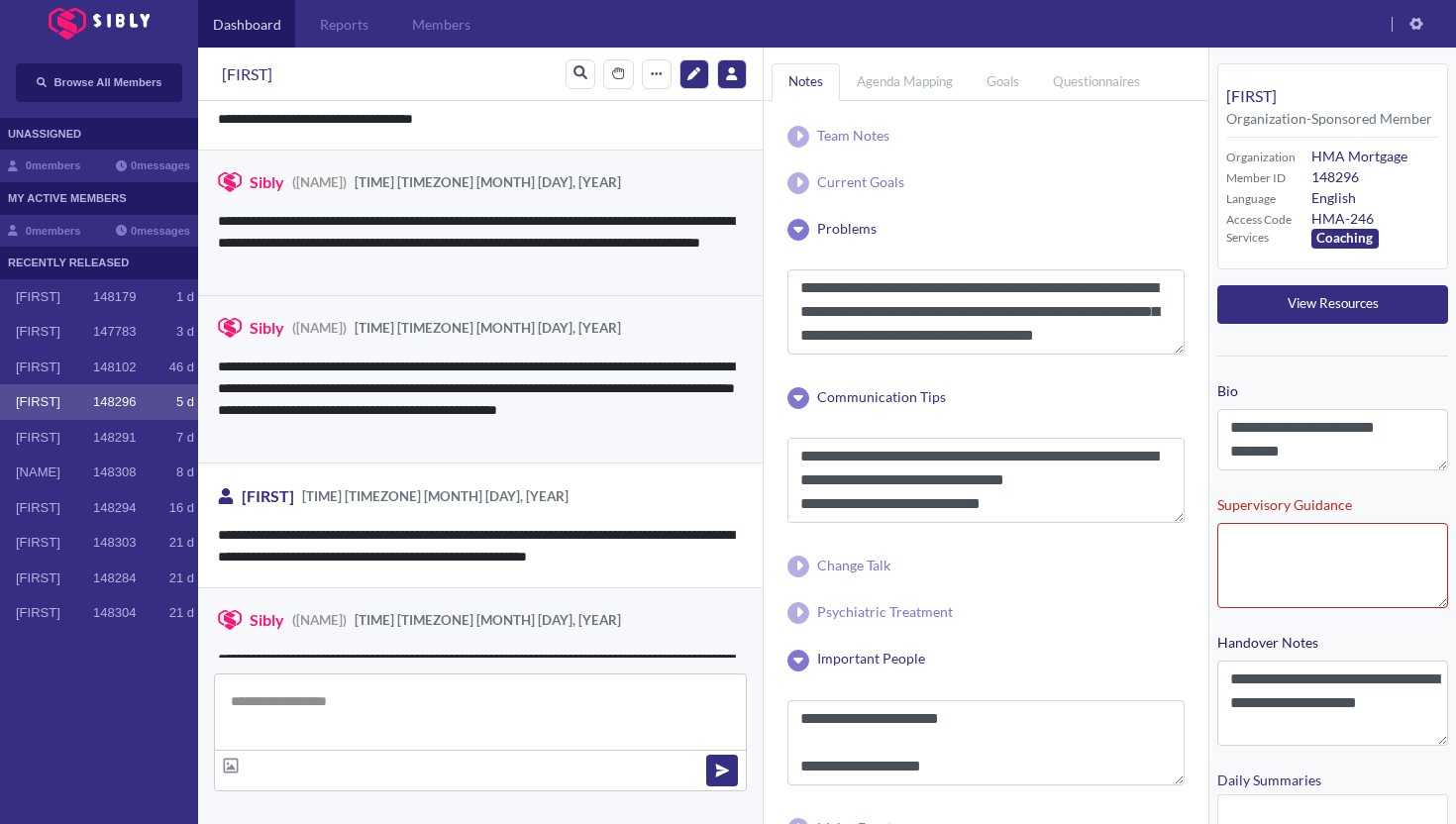 scroll, scrollTop: 3341, scrollLeft: 0, axis: vertical 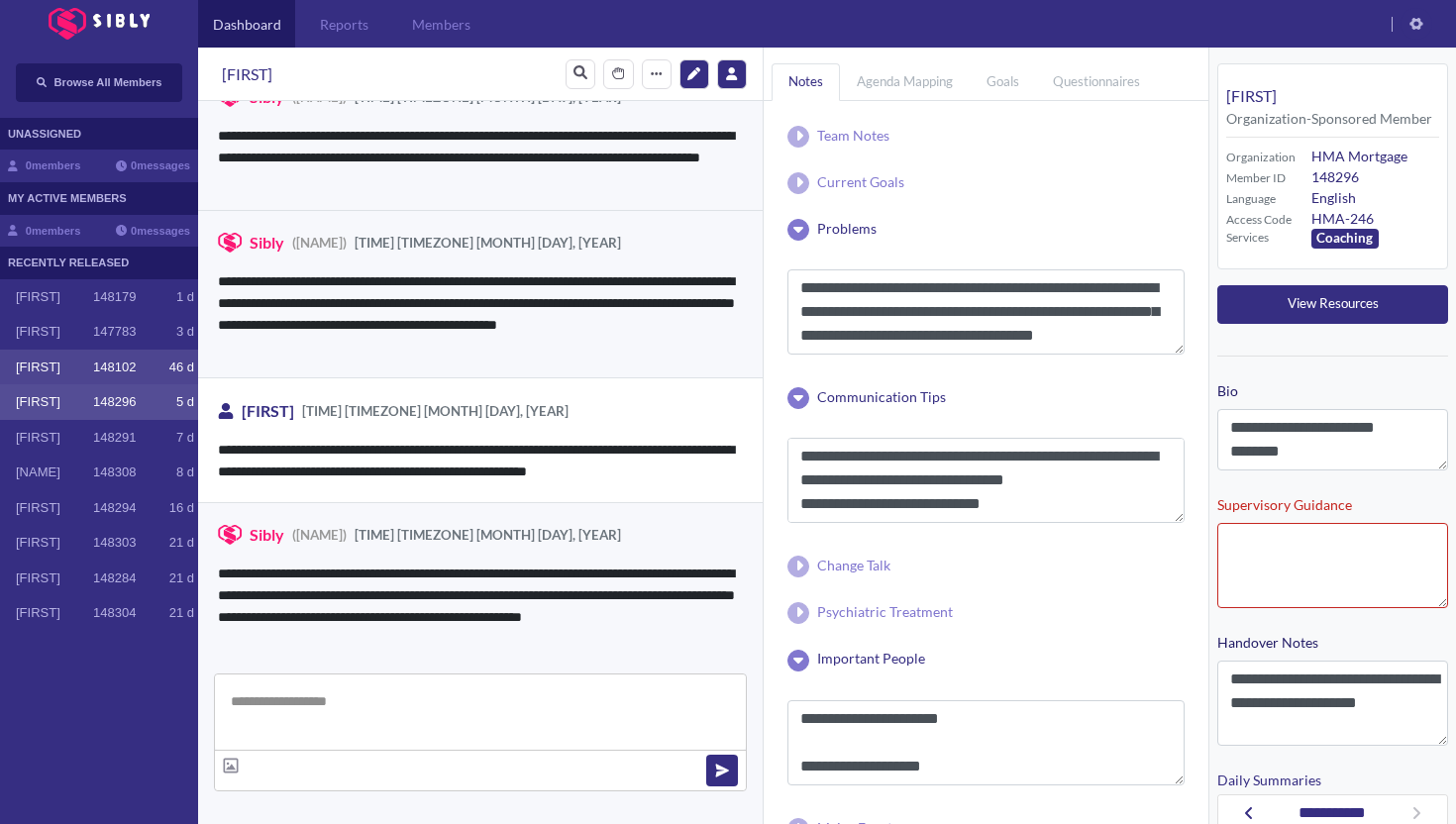 click on "[FIRST] [NUMBER] [NUMBER] [LETTER]" at bounding box center [99, 367] 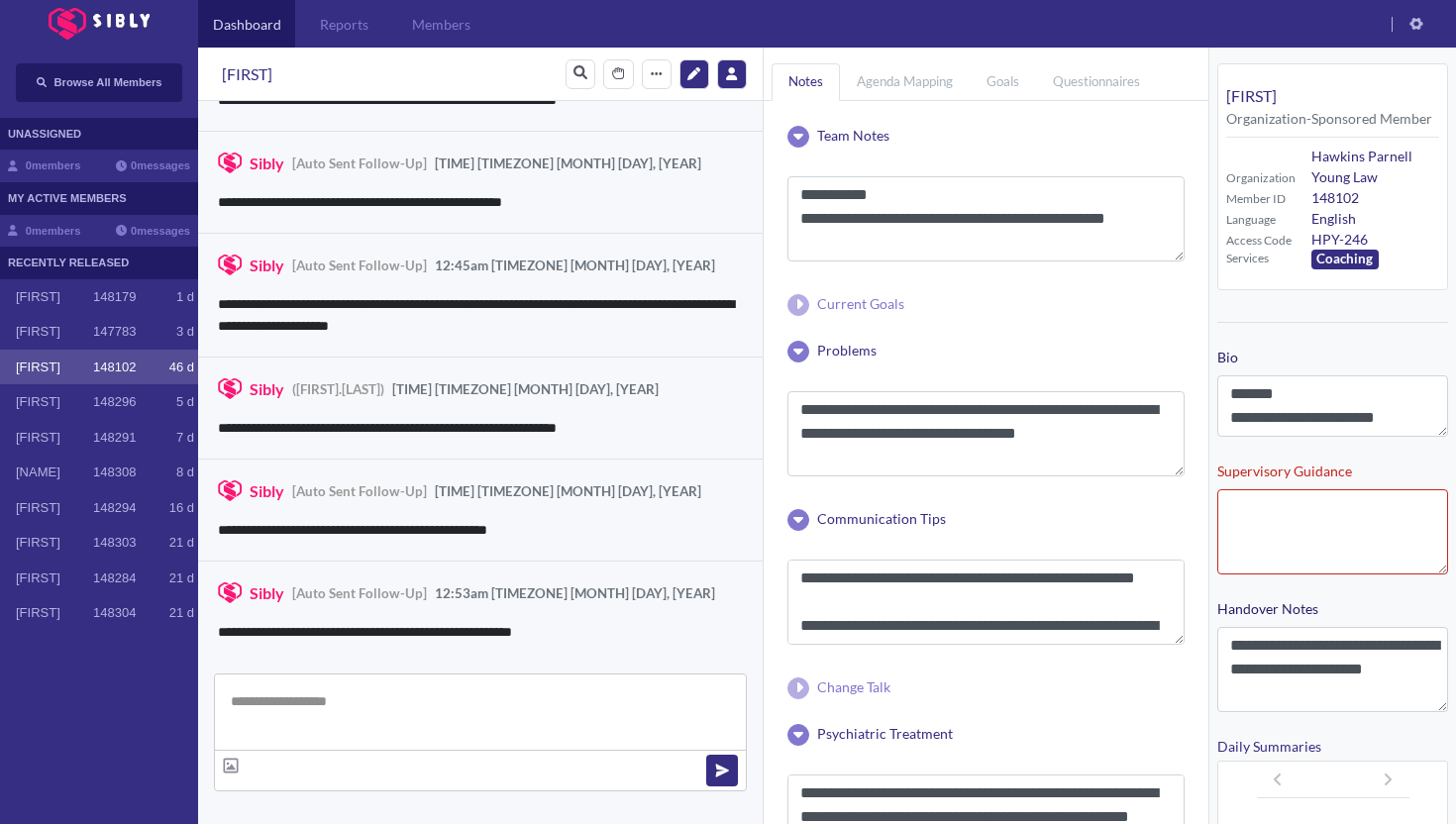scroll, scrollTop: 2991, scrollLeft: 0, axis: vertical 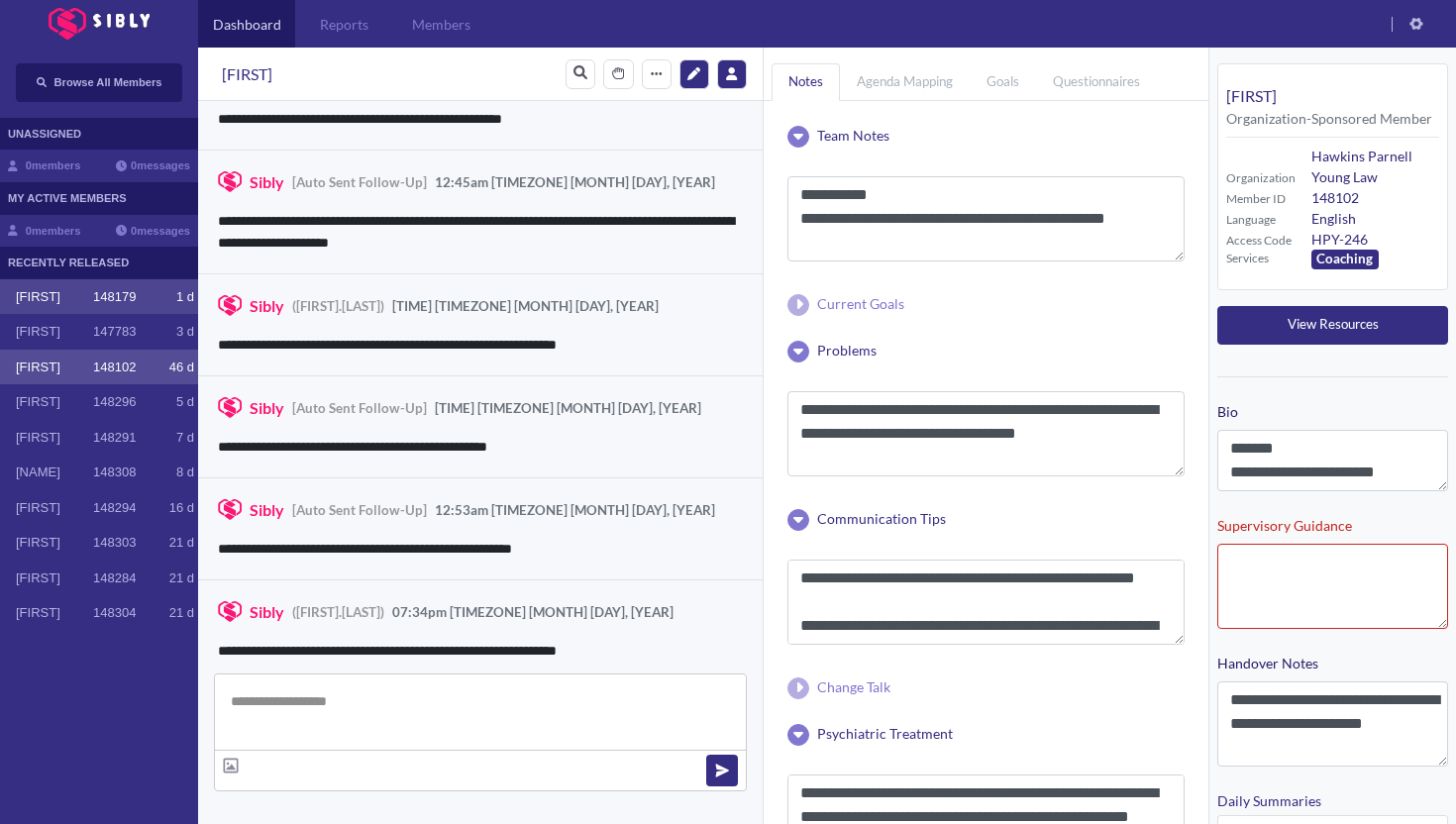 click on "[FIRST] [NUMBER] [NUMBER] [LETTER]" at bounding box center [99, 297] 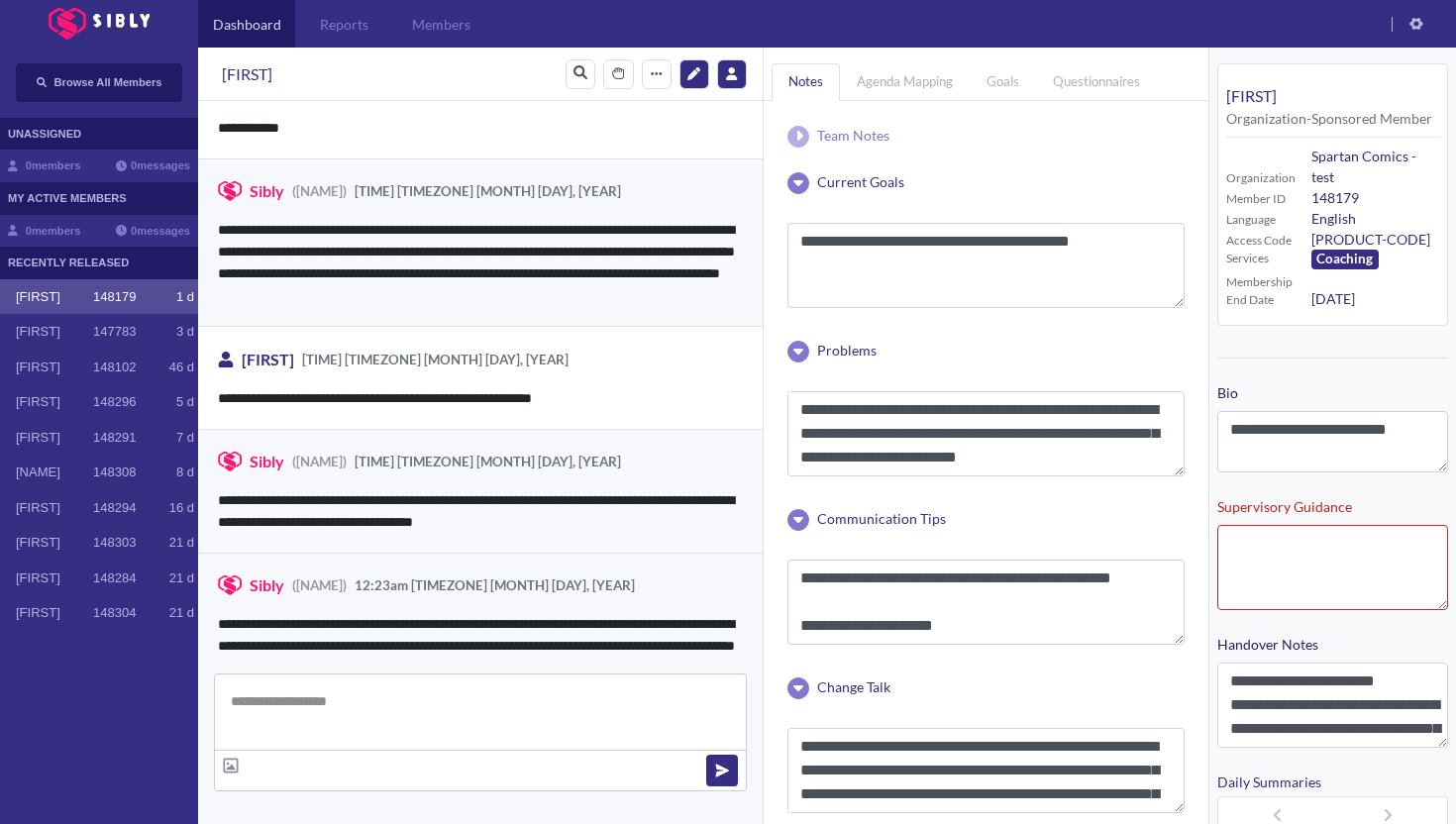 scroll, scrollTop: 3726, scrollLeft: 0, axis: vertical 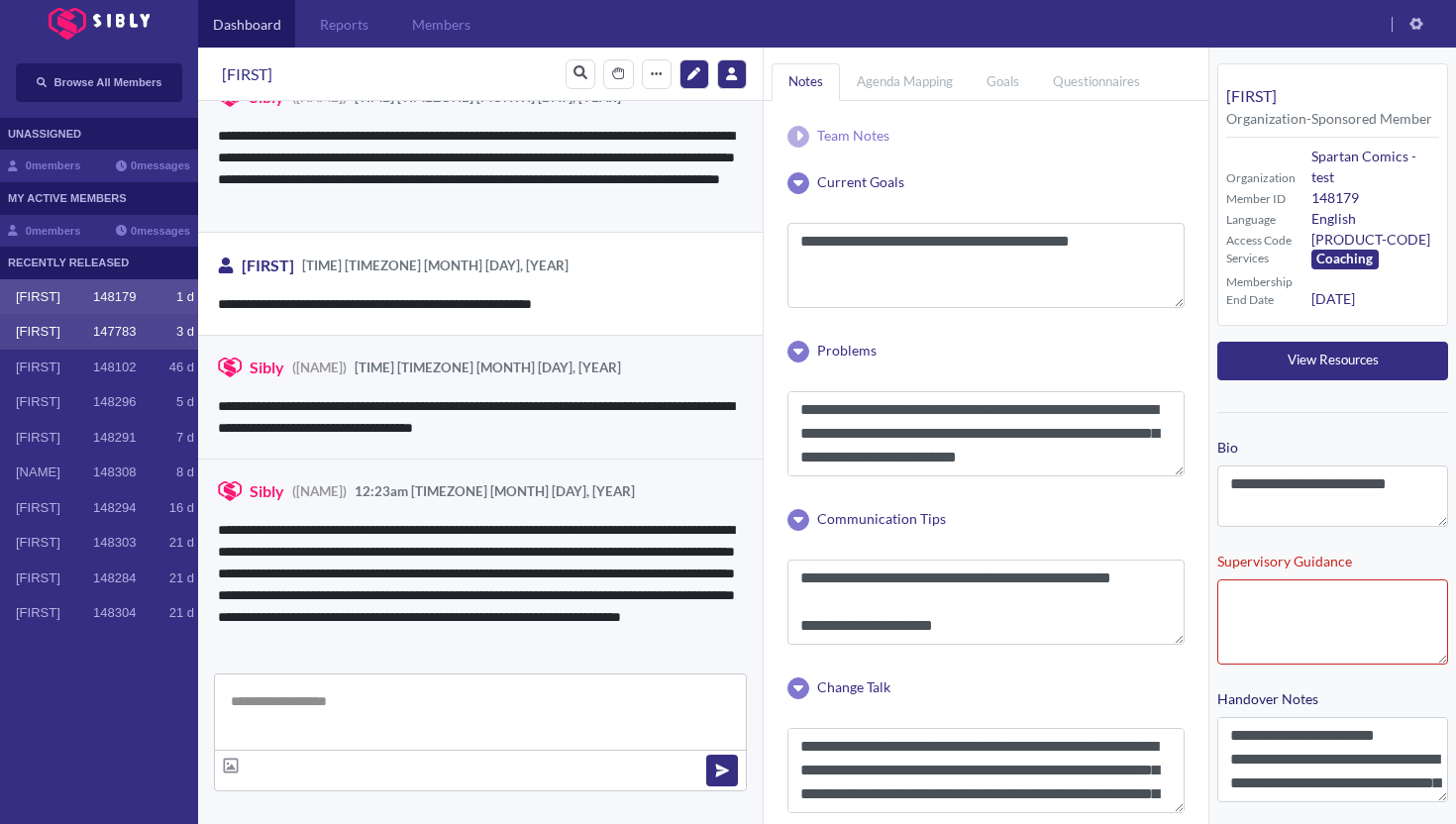 click on "[FIRST] [NUMBER] [NUMBER] [LETTER]" at bounding box center (99, 332) 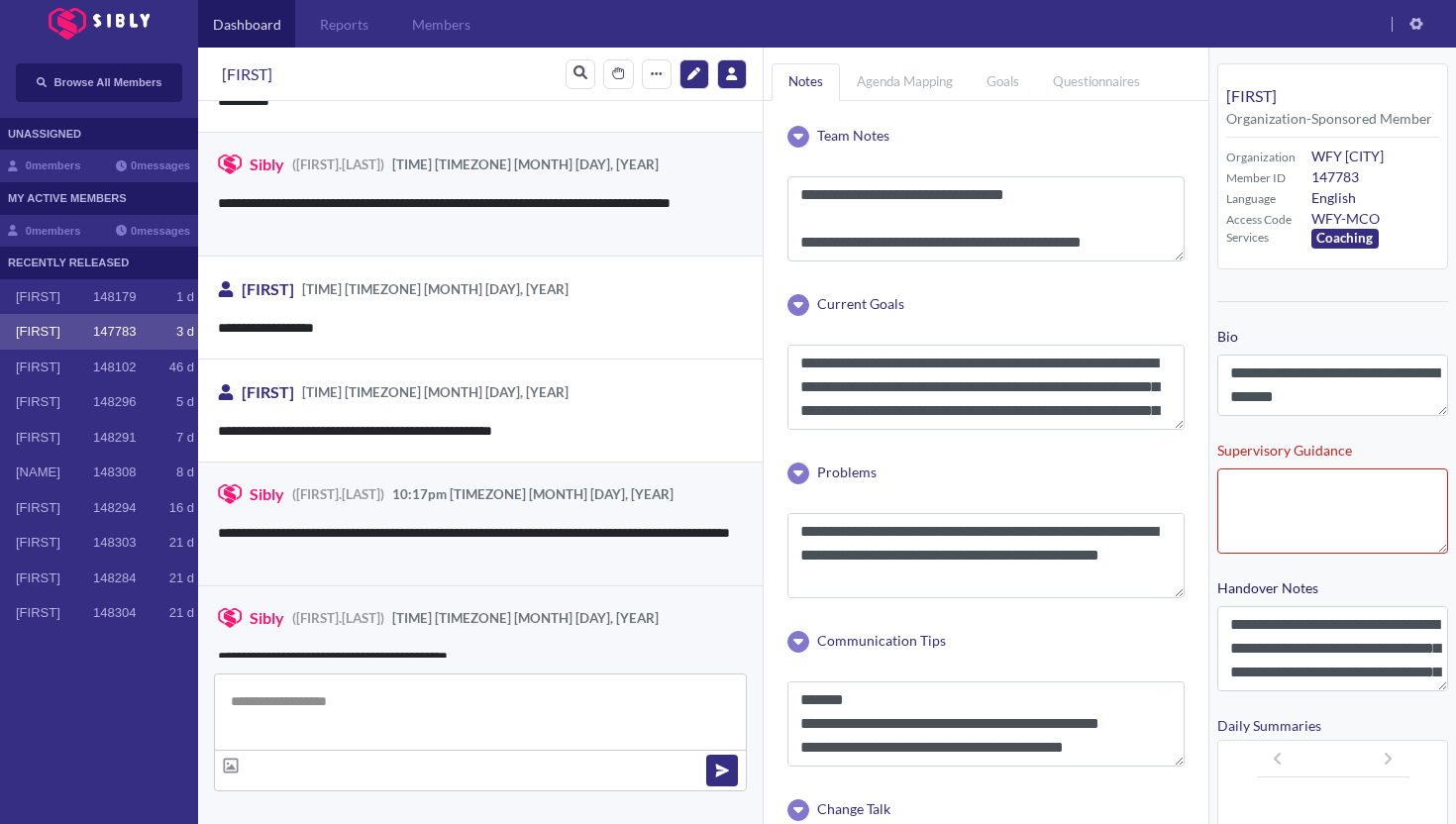scroll, scrollTop: 3002, scrollLeft: 0, axis: vertical 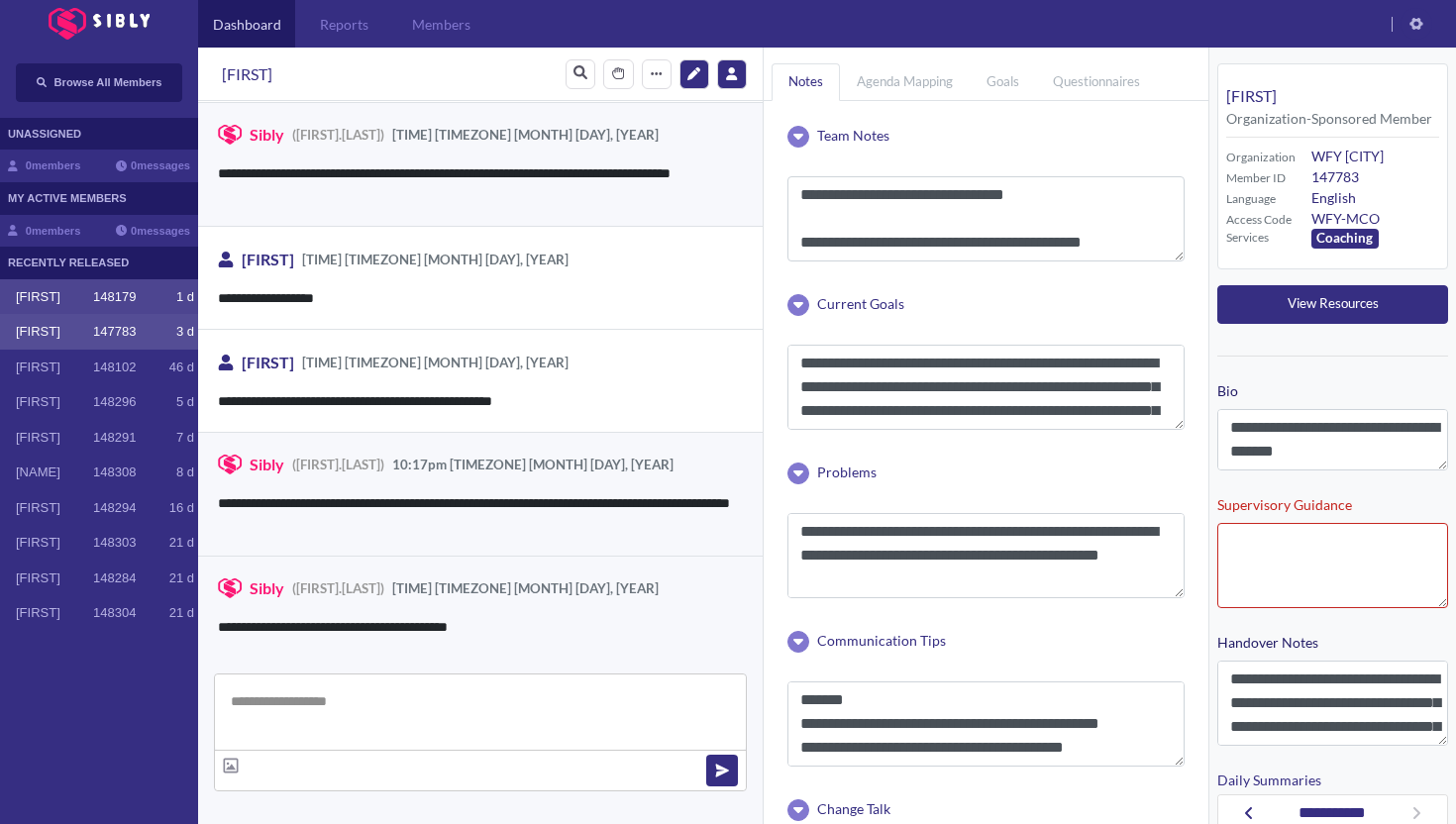 click on "[FIRST]" at bounding box center (54, 297) 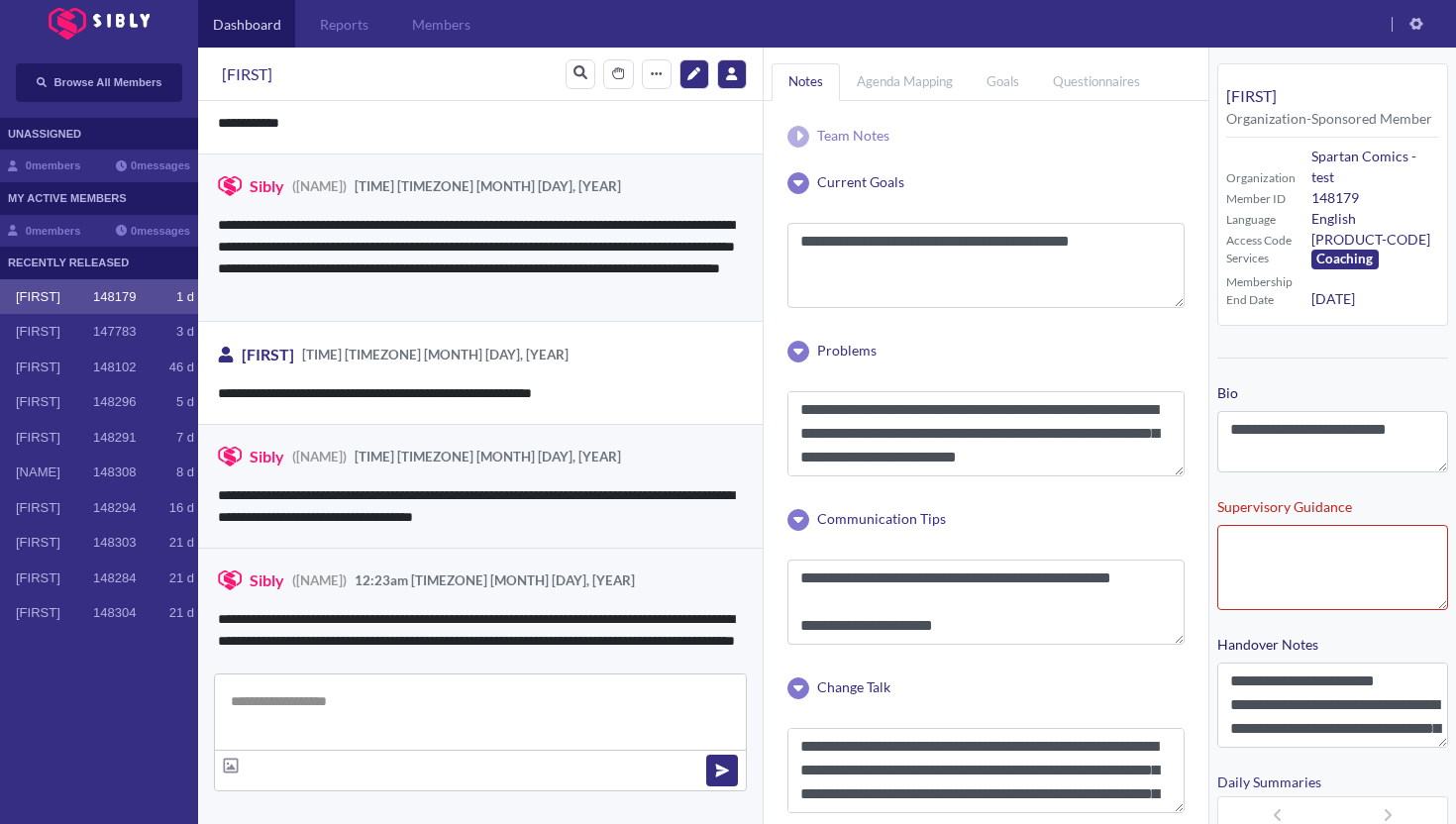 scroll, scrollTop: 3726, scrollLeft: 0, axis: vertical 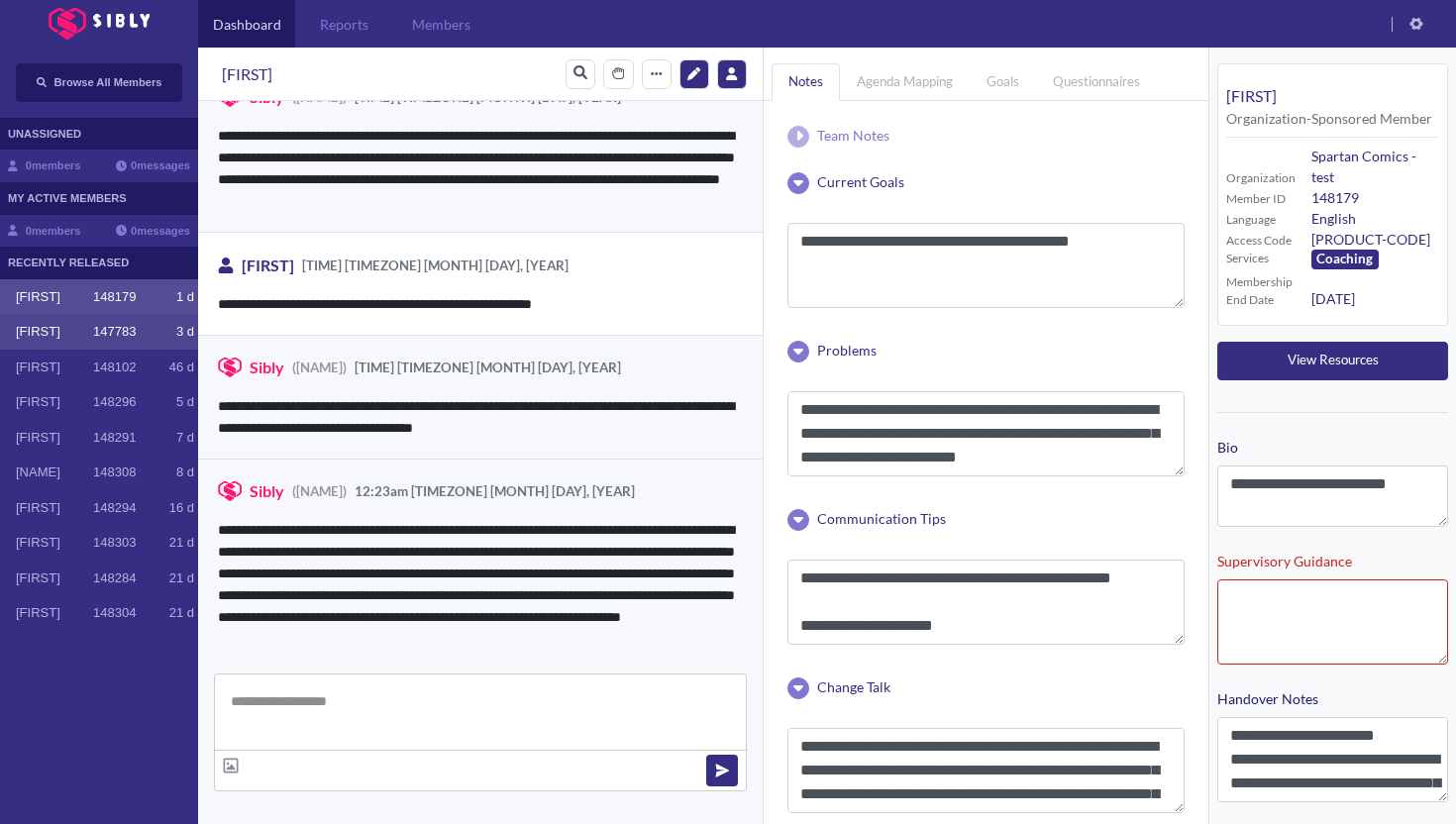 click on "[FIRST] [NUMBER] [NUMBER] [LETTER]" at bounding box center (99, 332) 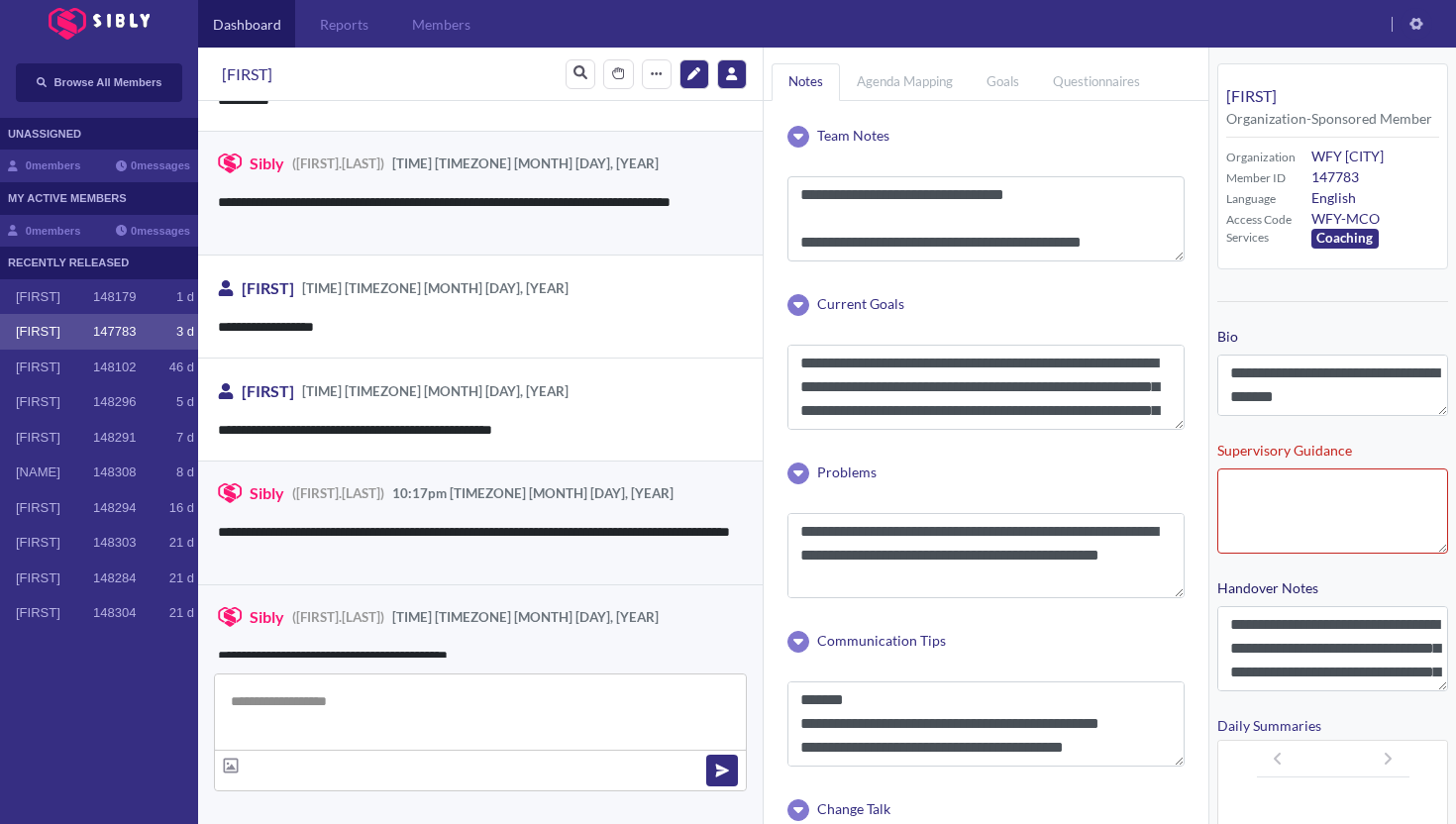 scroll, scrollTop: 3002, scrollLeft: 0, axis: vertical 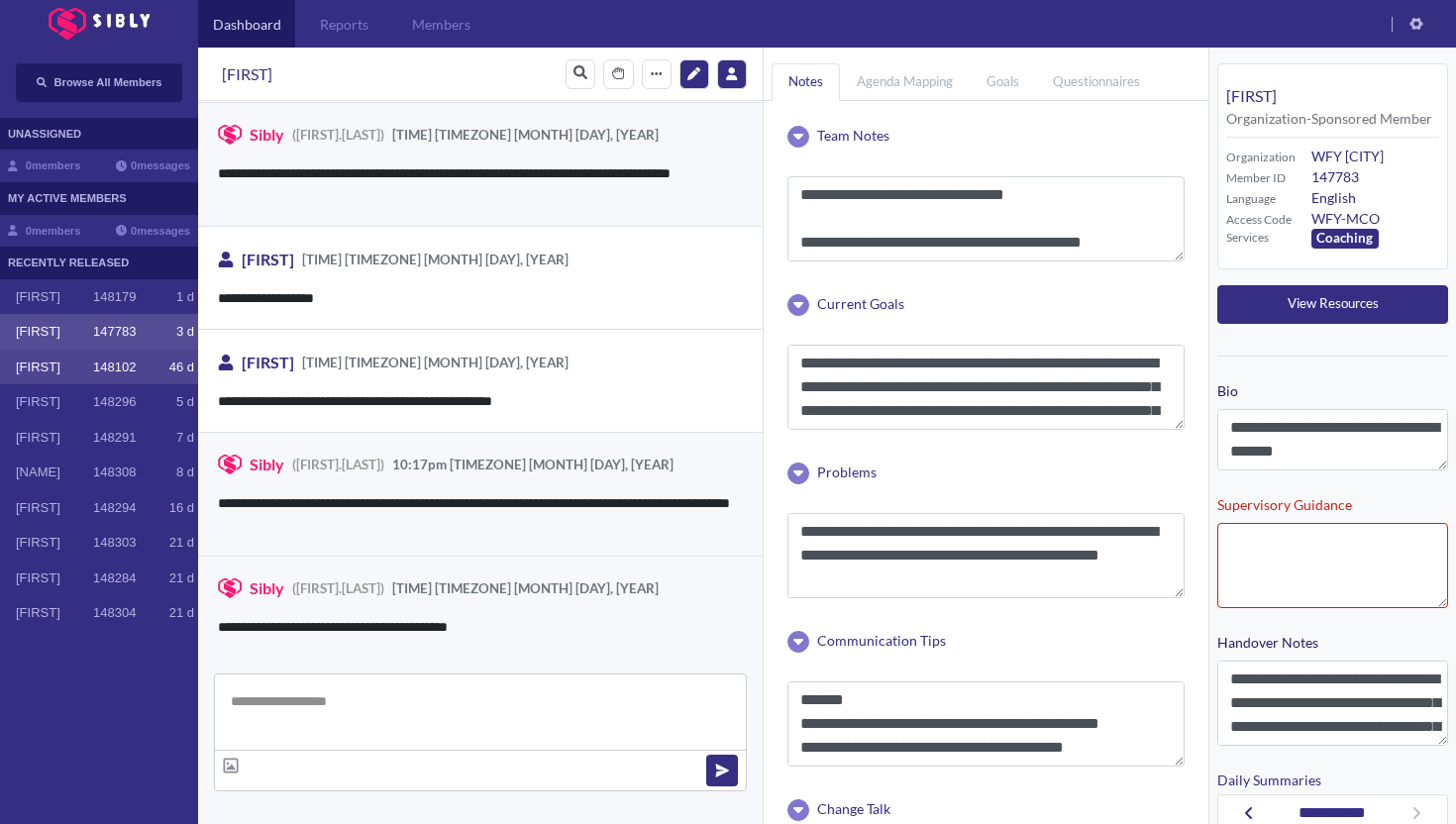 click on "[FIRST]" at bounding box center [54, 367] 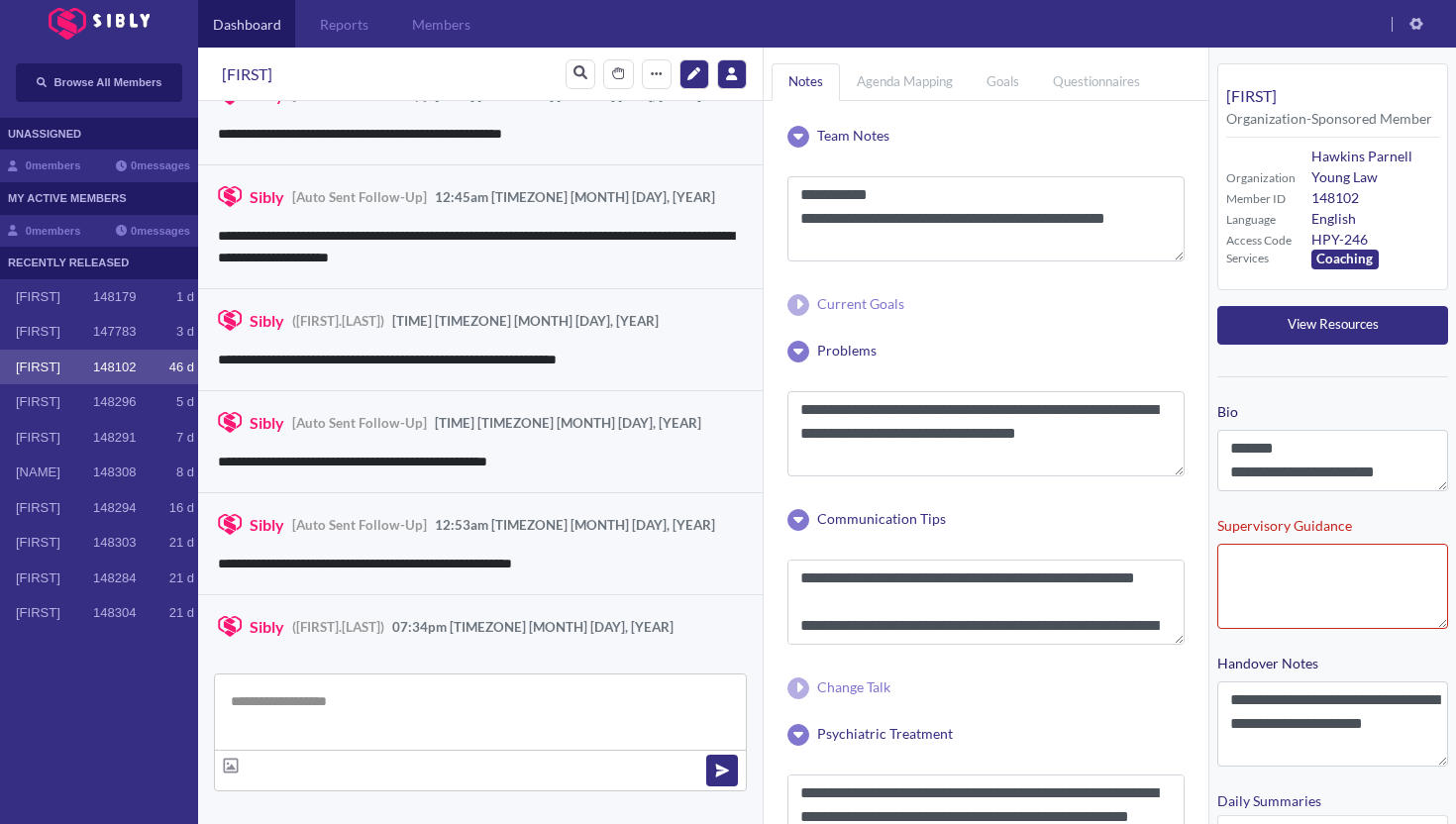 scroll, scrollTop: 2991, scrollLeft: 0, axis: vertical 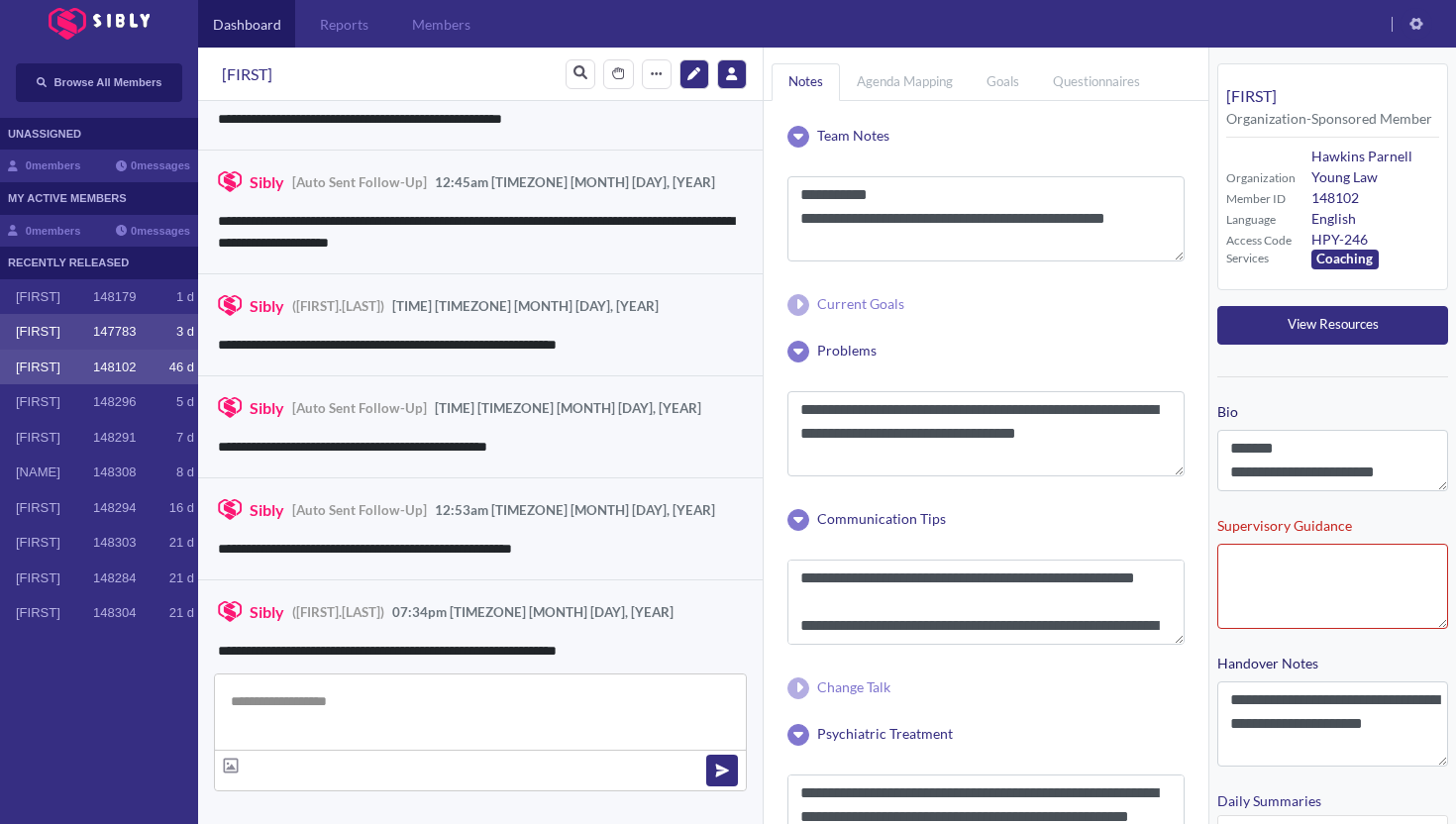click on "[FIRST] [NUMBER] [NUMBER] [LETTER]" at bounding box center (99, 332) 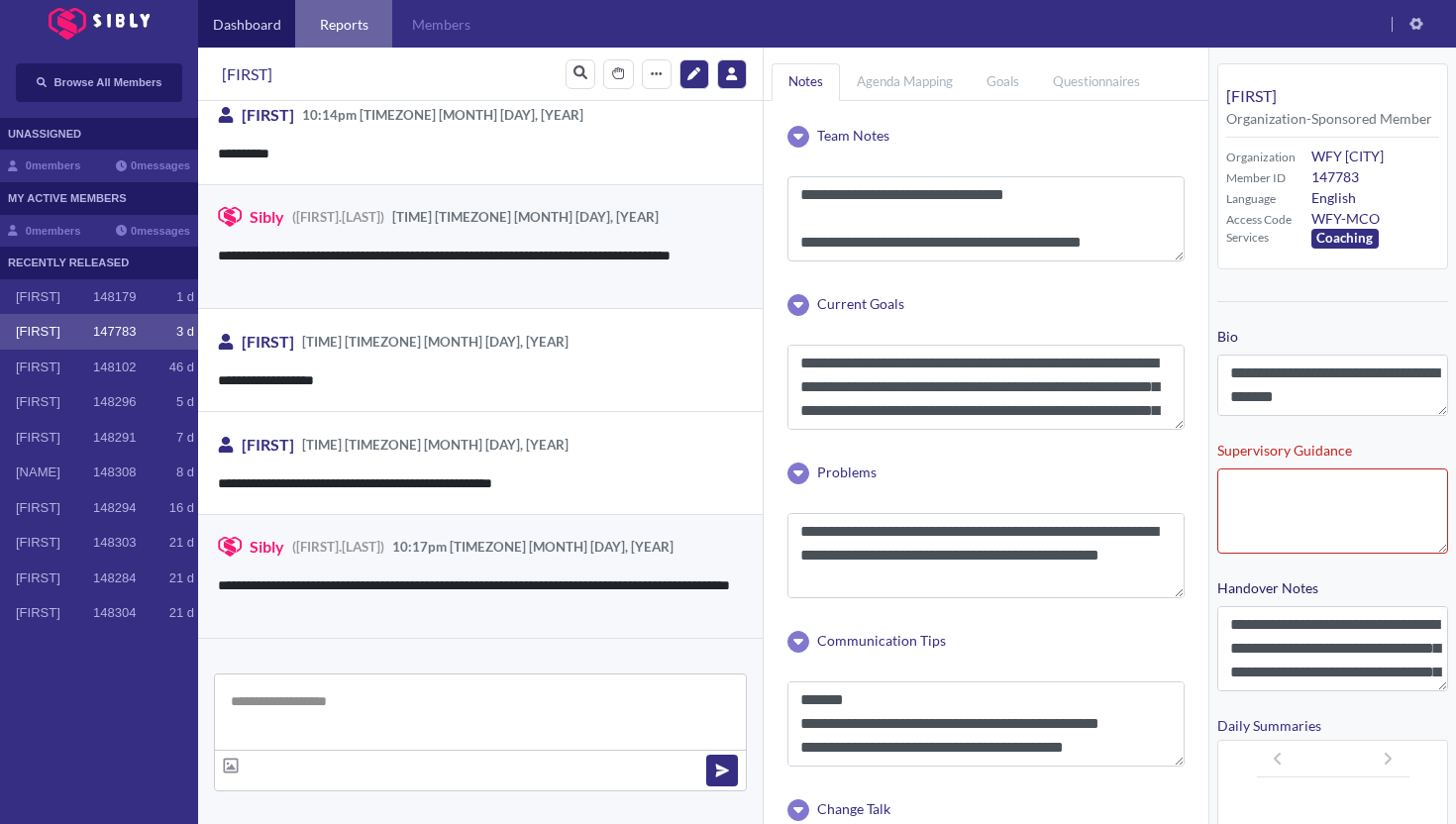 scroll, scrollTop: 3002, scrollLeft: 0, axis: vertical 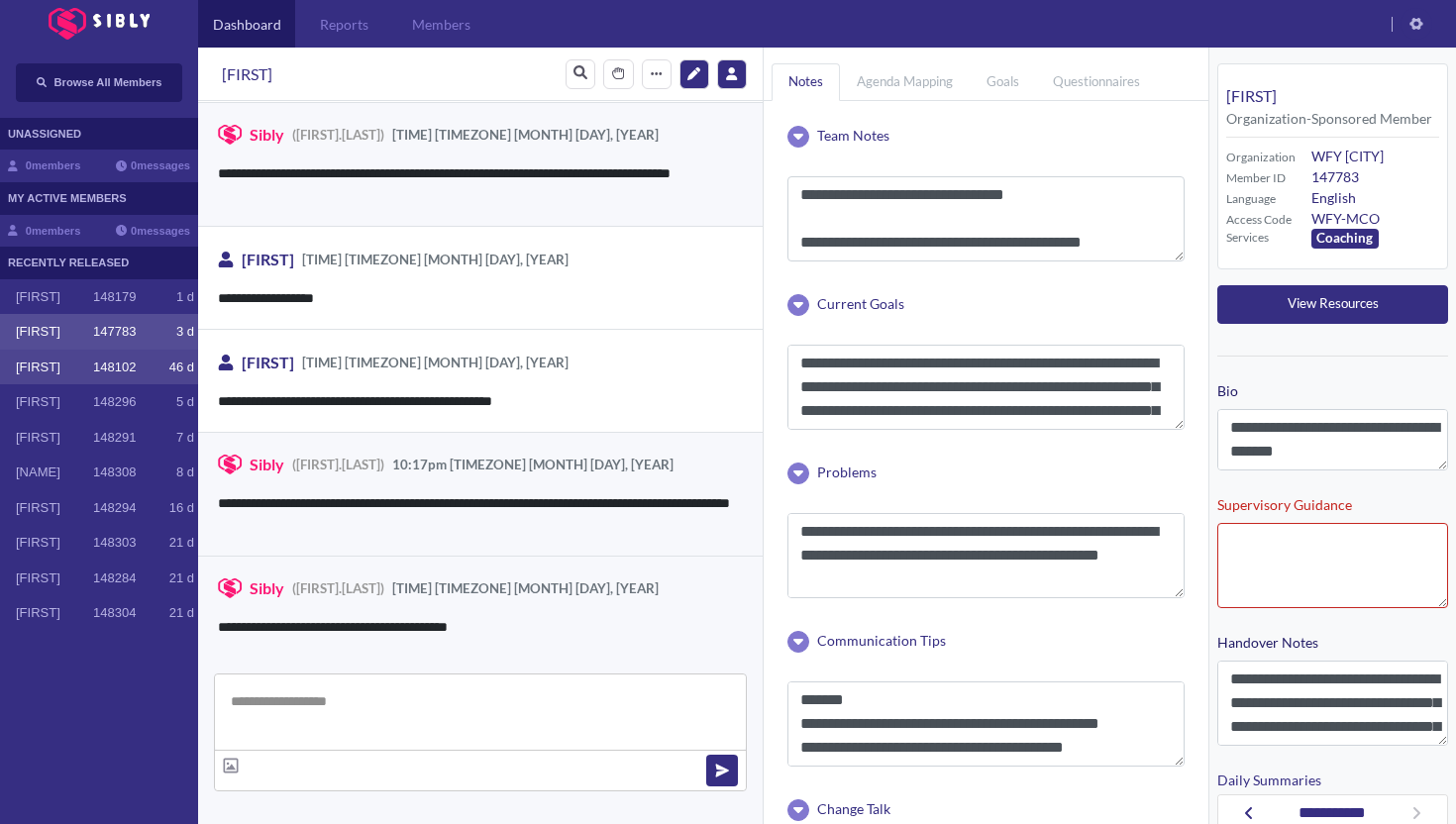 click on "148102" at bounding box center [114, 367] 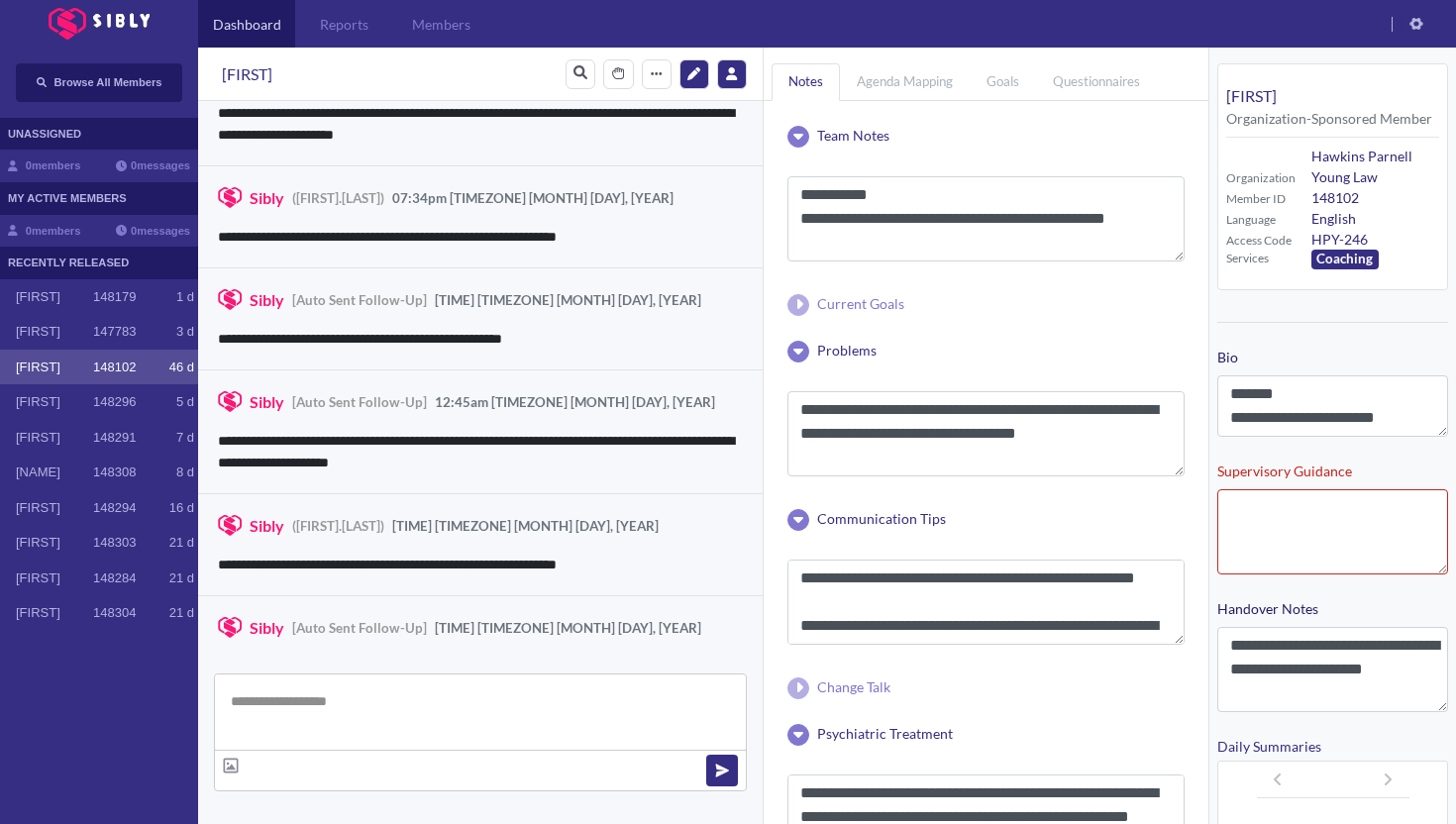 scroll, scrollTop: 2991, scrollLeft: 0, axis: vertical 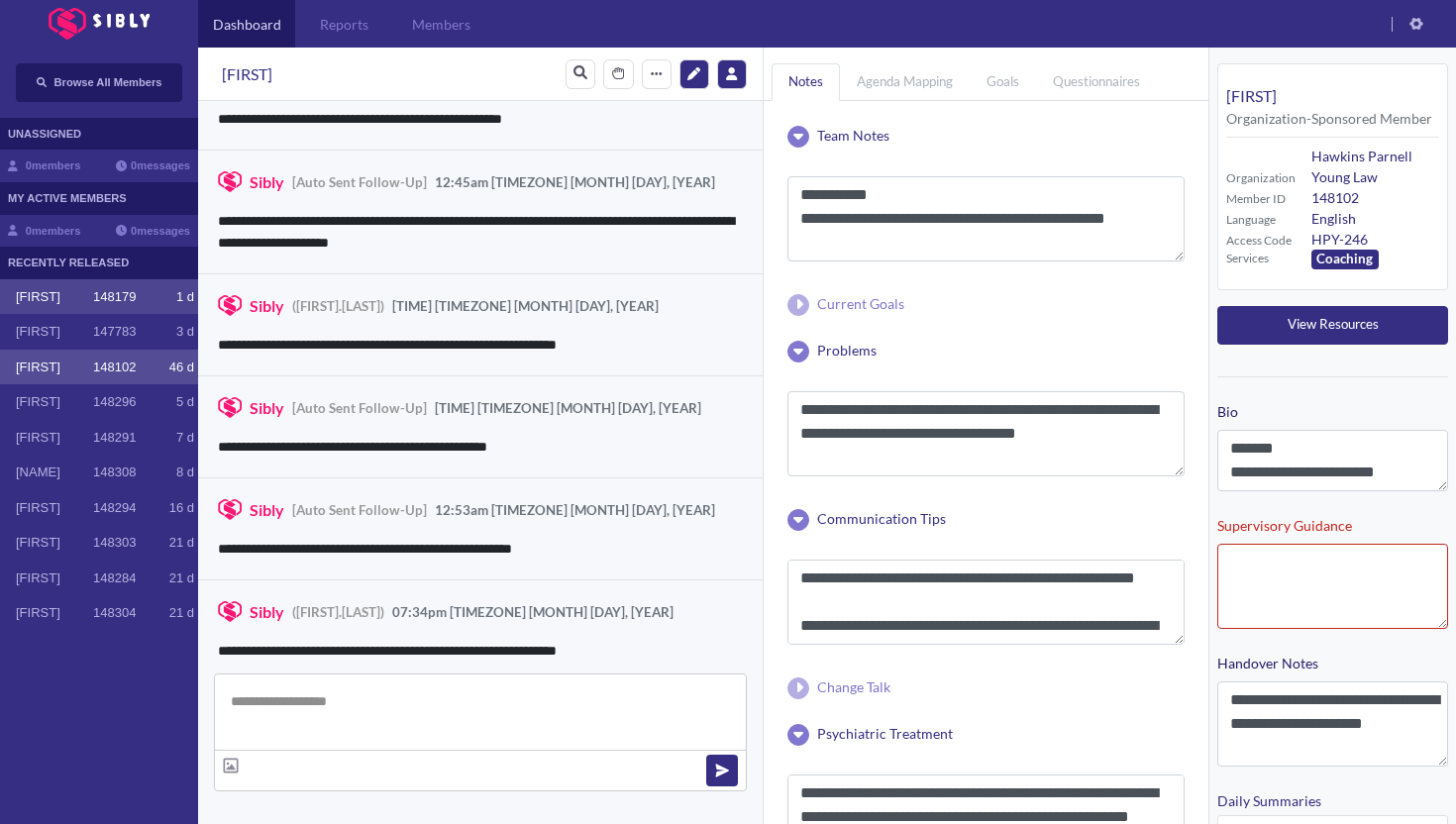 click on "148179" at bounding box center [114, 297] 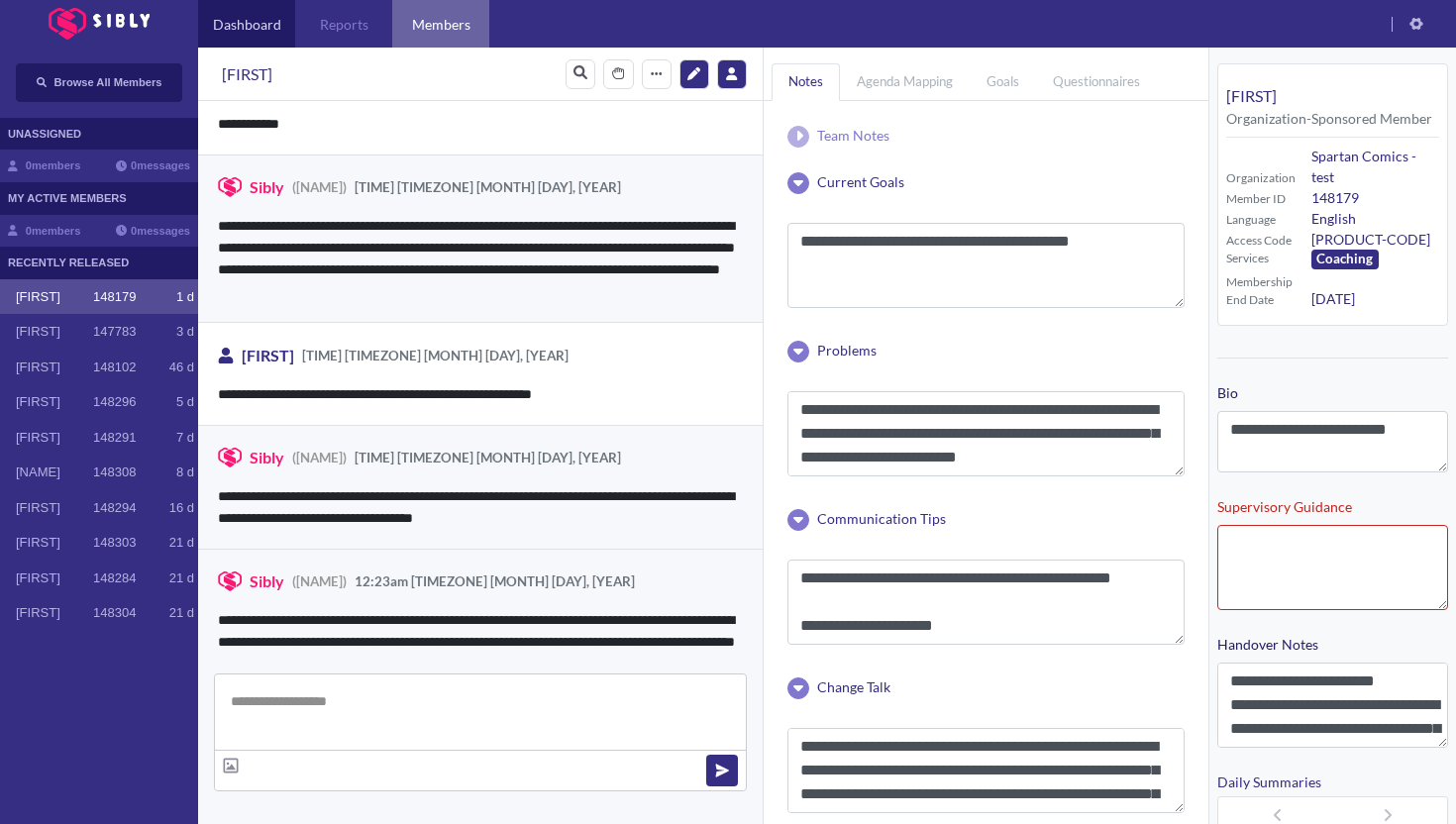 scroll, scrollTop: 3726, scrollLeft: 0, axis: vertical 